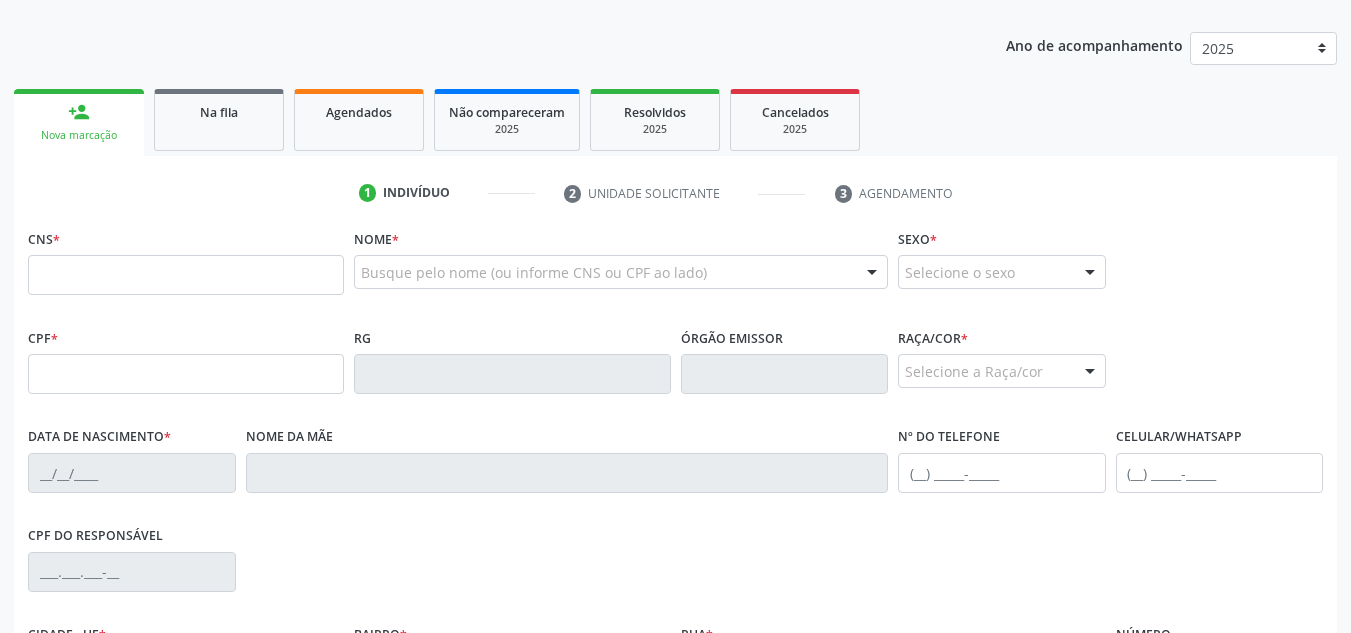 scroll, scrollTop: 300, scrollLeft: 0, axis: vertical 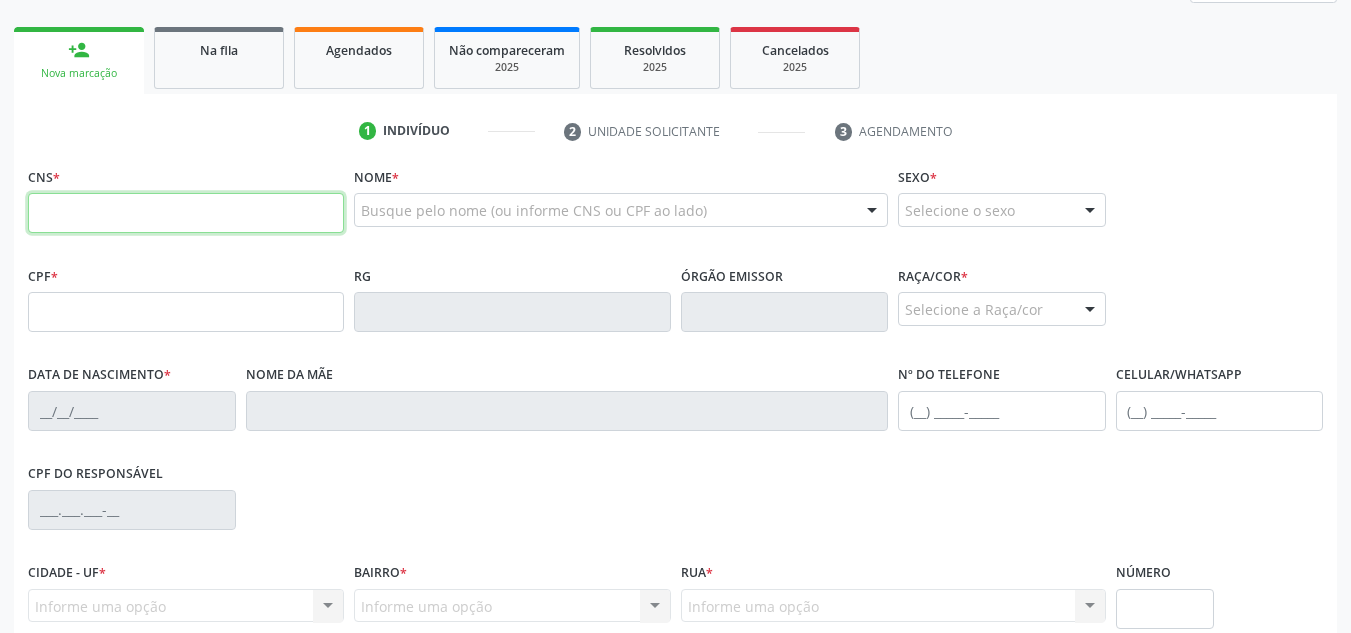 paste on "[PHONE]" 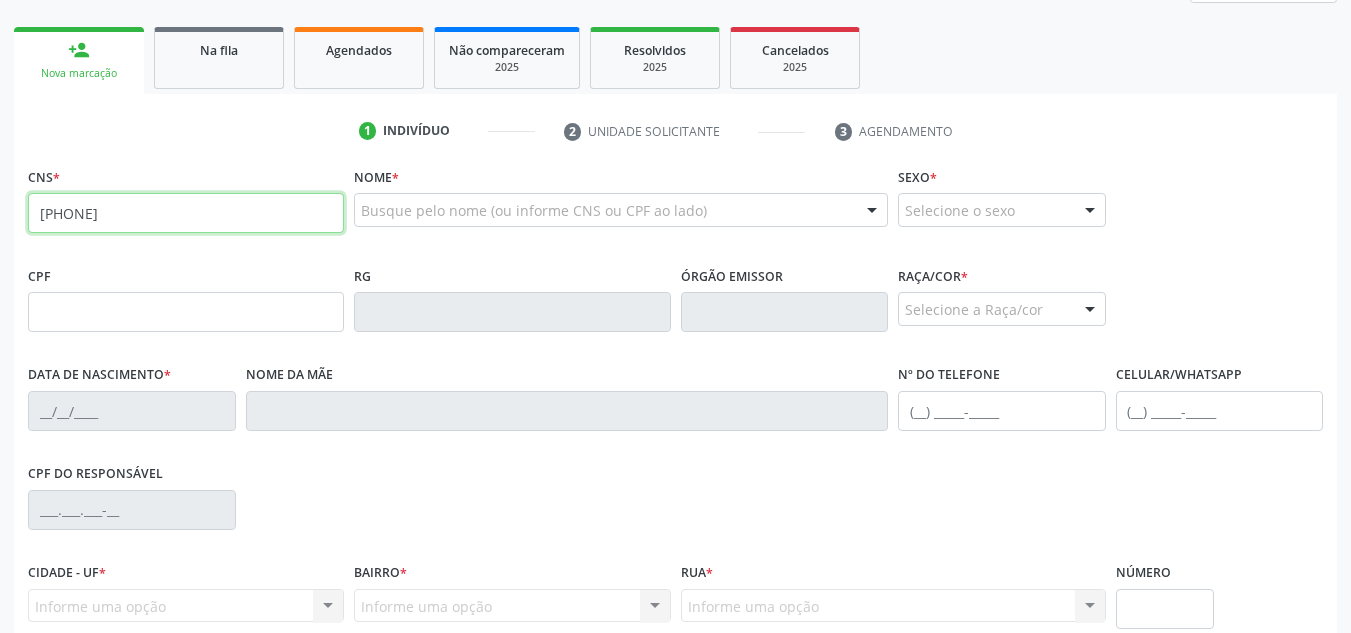 type on "[PHONE]" 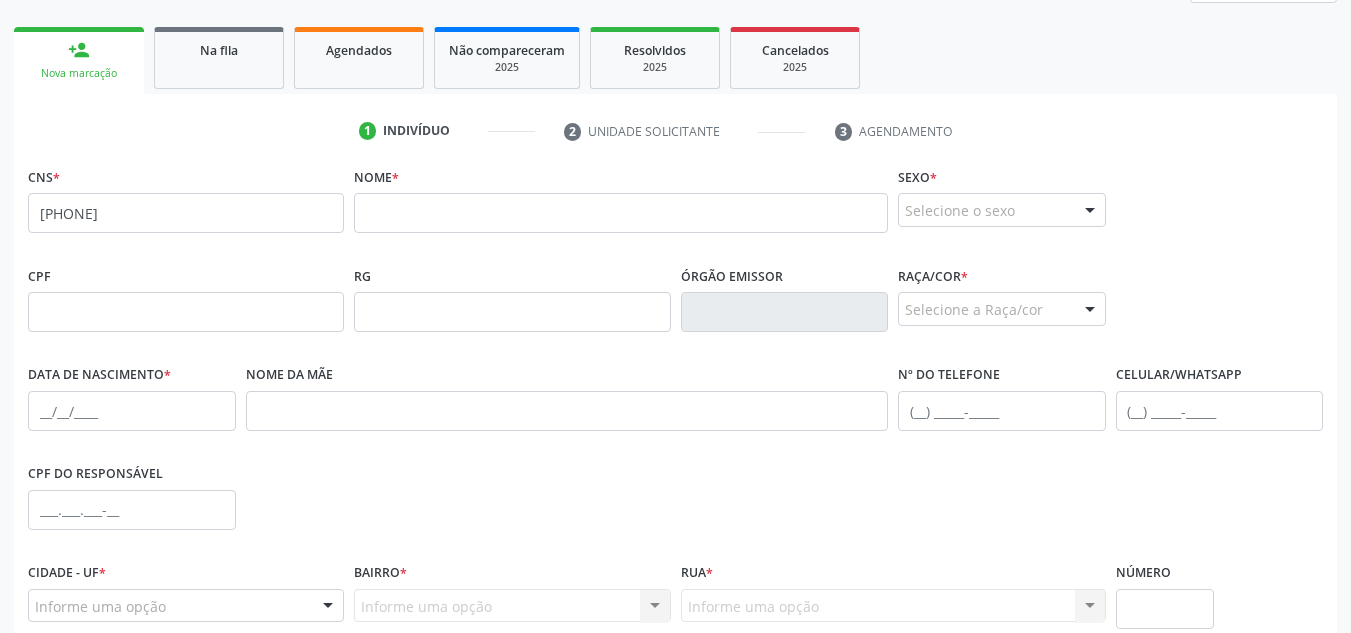 click on "Nome
*" at bounding box center [621, 197] 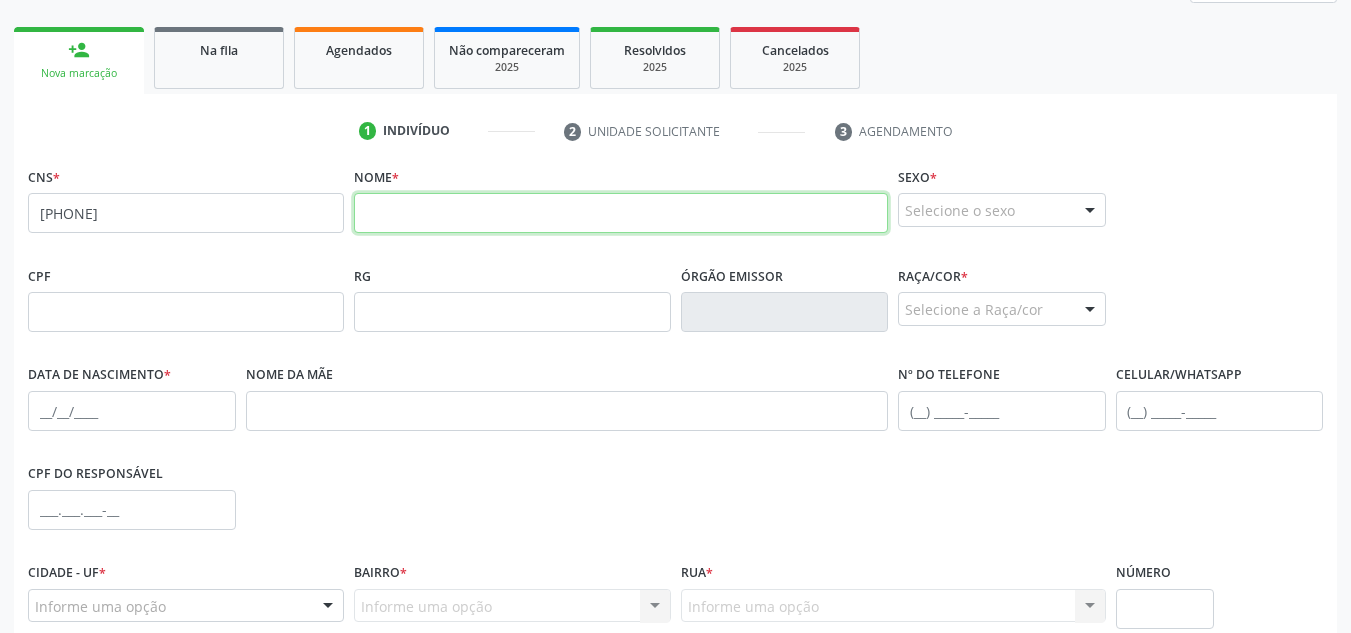 drag, startPoint x: 427, startPoint y: 206, endPoint x: 494, endPoint y: 233, distance: 72.235725 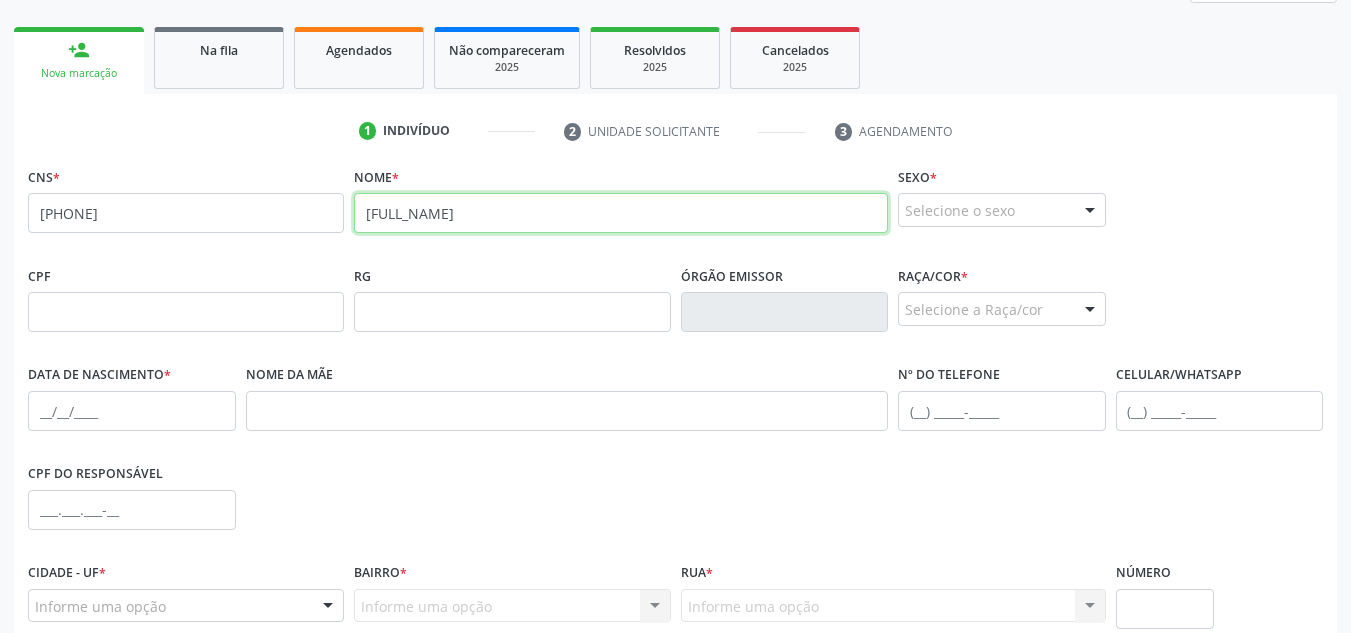 type on "[FIRST] [LAST] [LAST]" 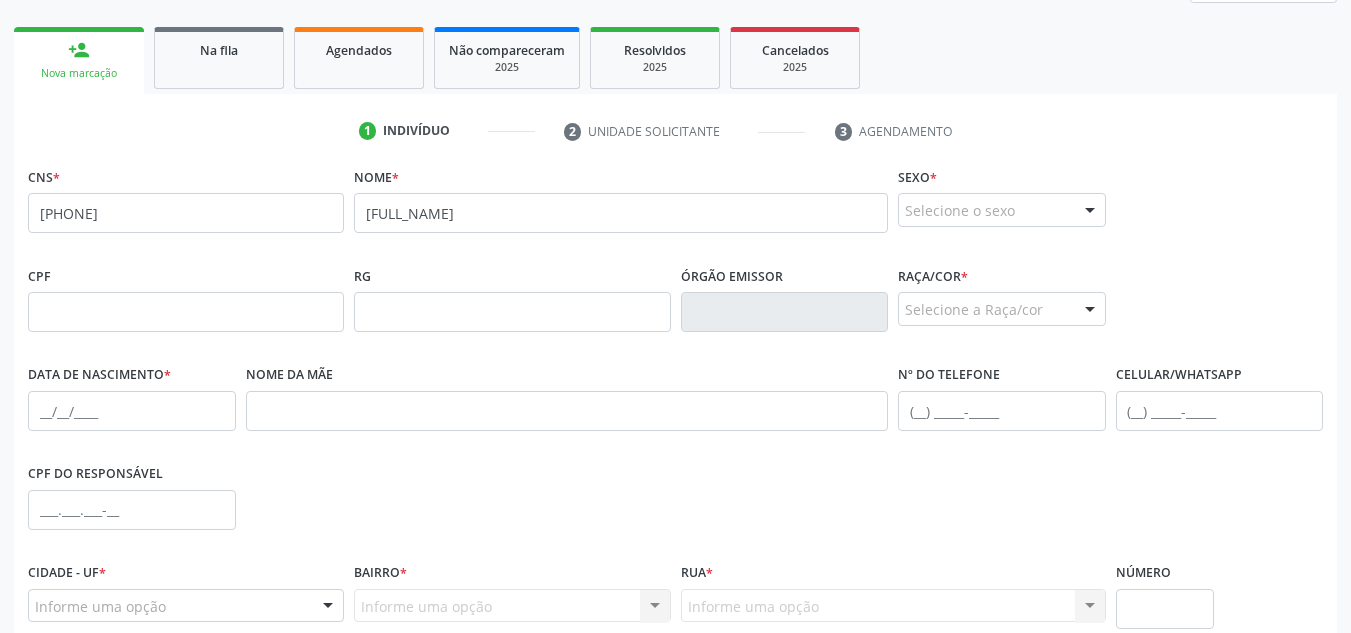 click at bounding box center [1090, 211] 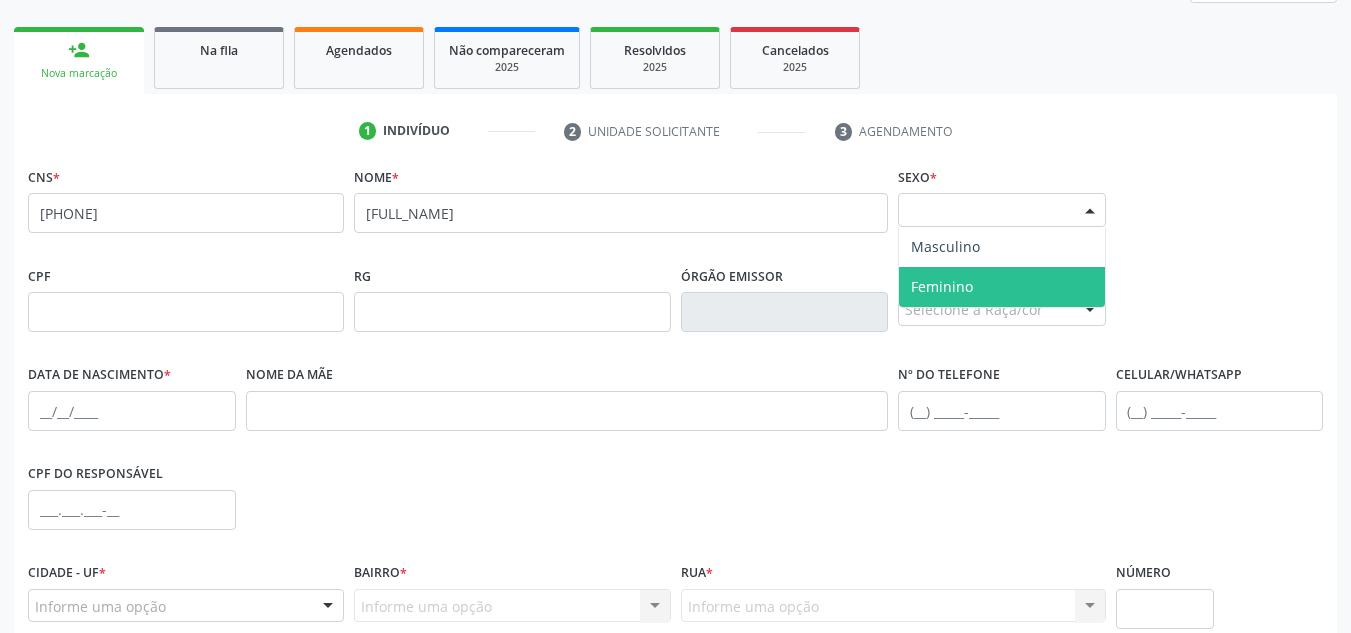 click on "Feminino" at bounding box center [1002, 287] 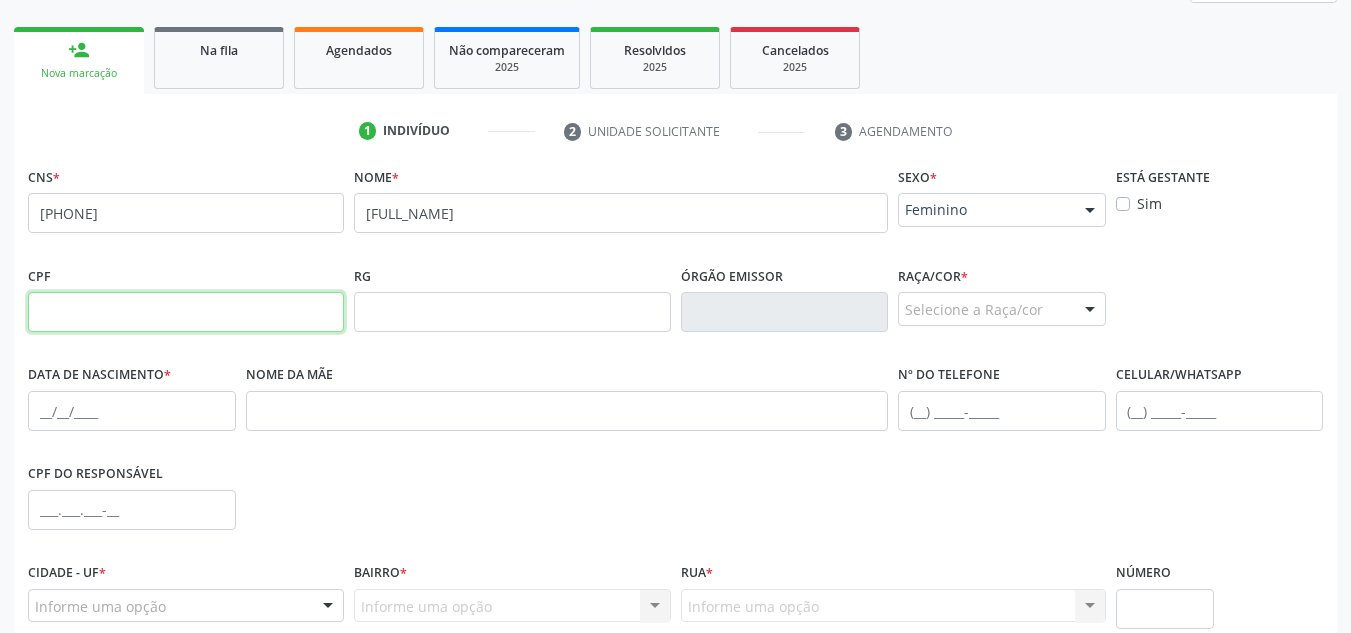 drag, startPoint x: 227, startPoint y: 311, endPoint x: 259, endPoint y: 319, distance: 32.984844 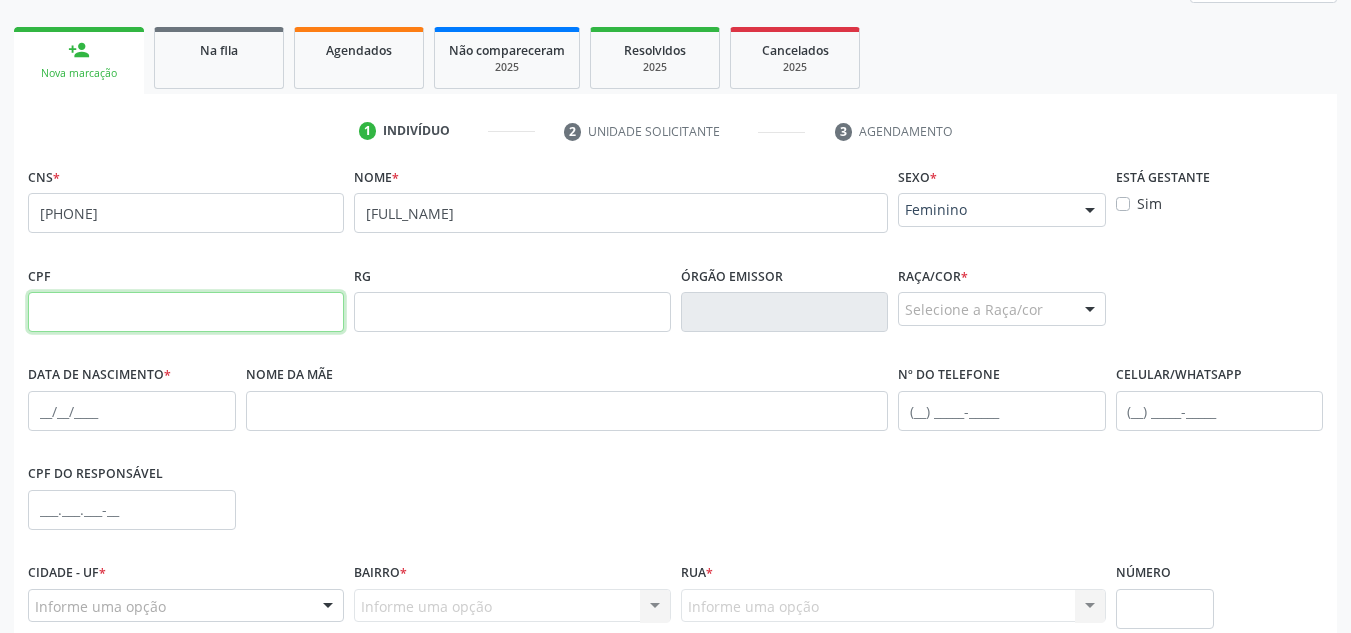 paste on "116.248.654-61" 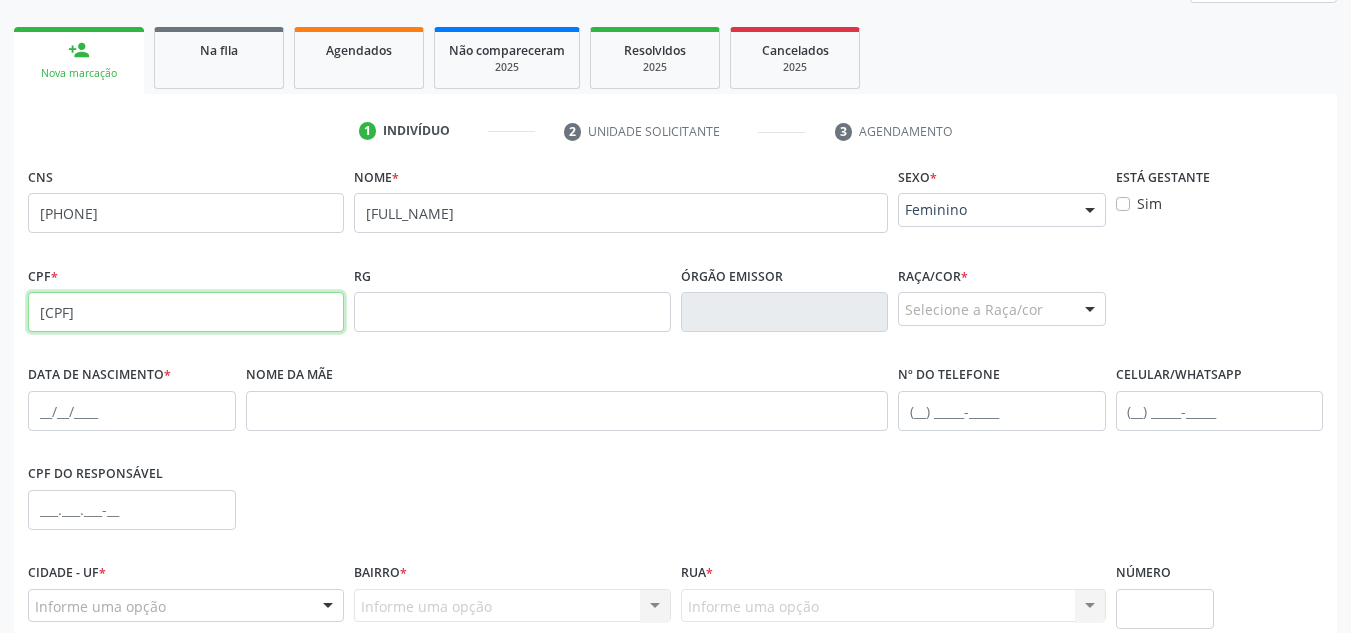 type on "116.248.654-61" 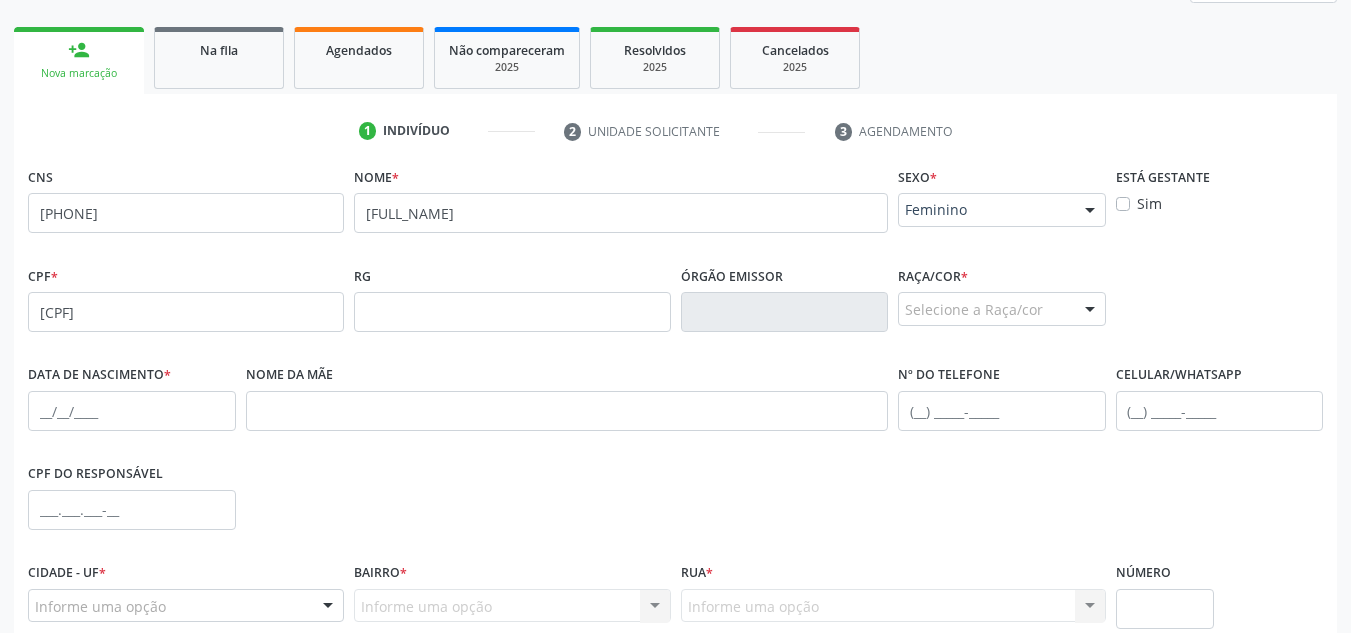 click on "Selecione a Raça/cor" at bounding box center [1002, 309] 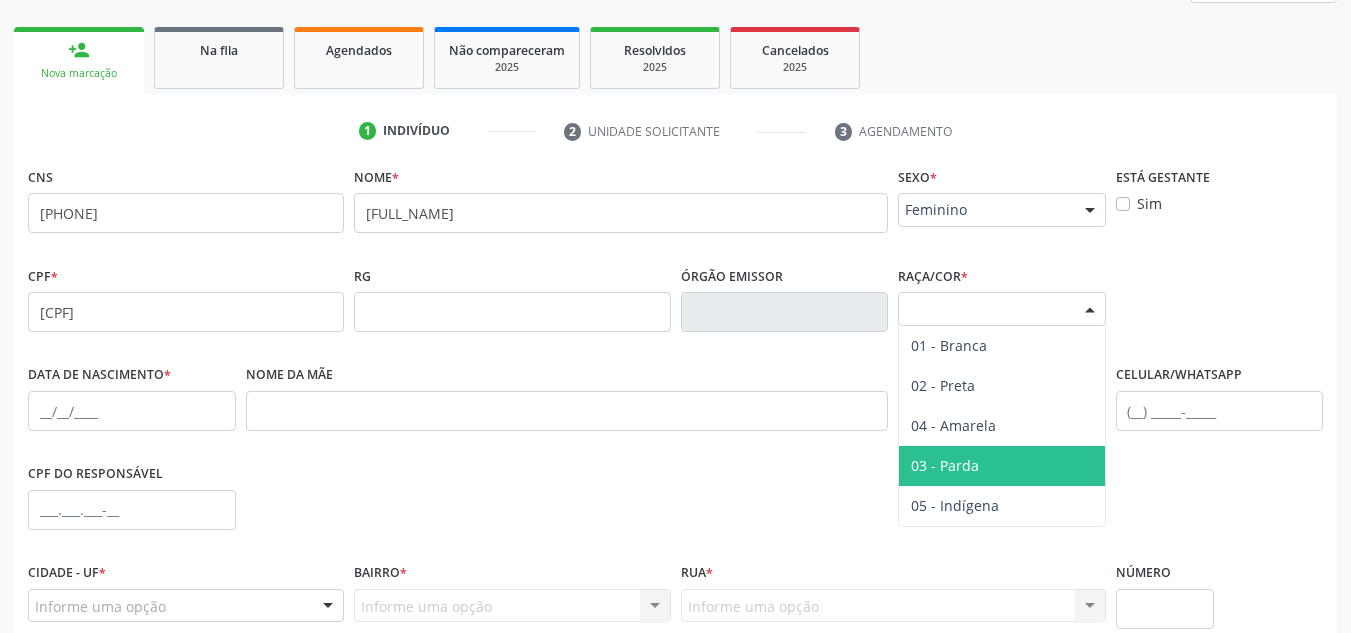 click on "03 - Parda" at bounding box center [1002, 466] 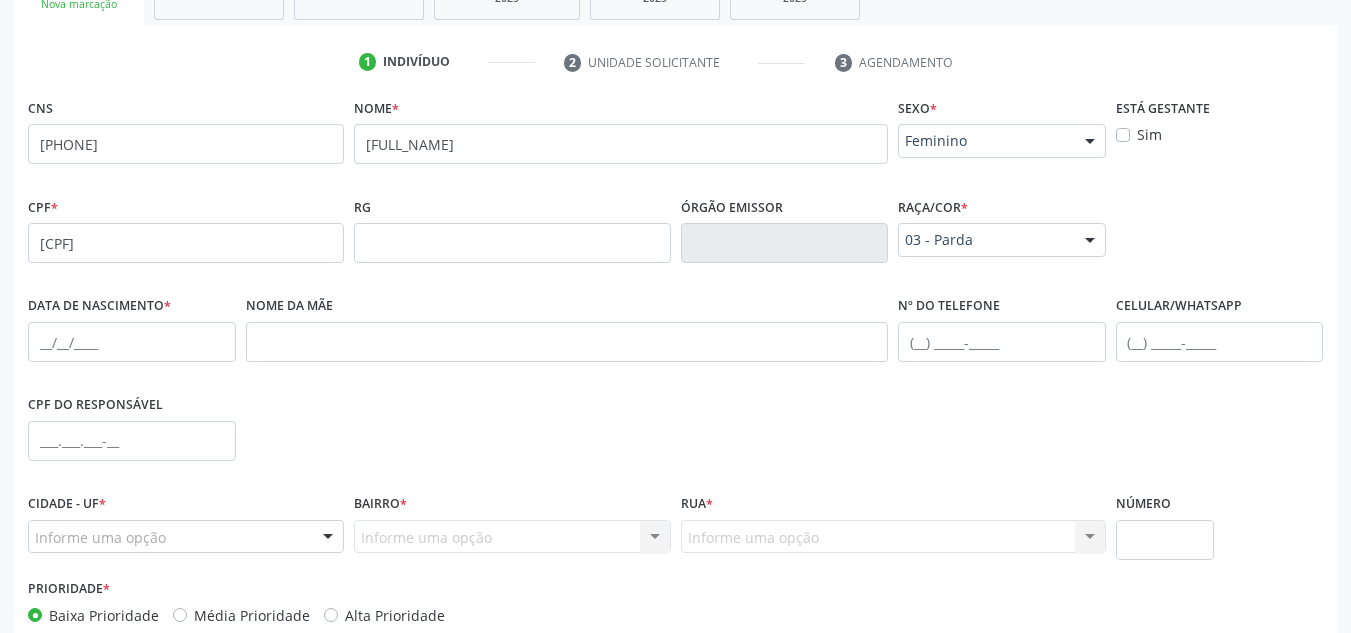 scroll, scrollTop: 479, scrollLeft: 0, axis: vertical 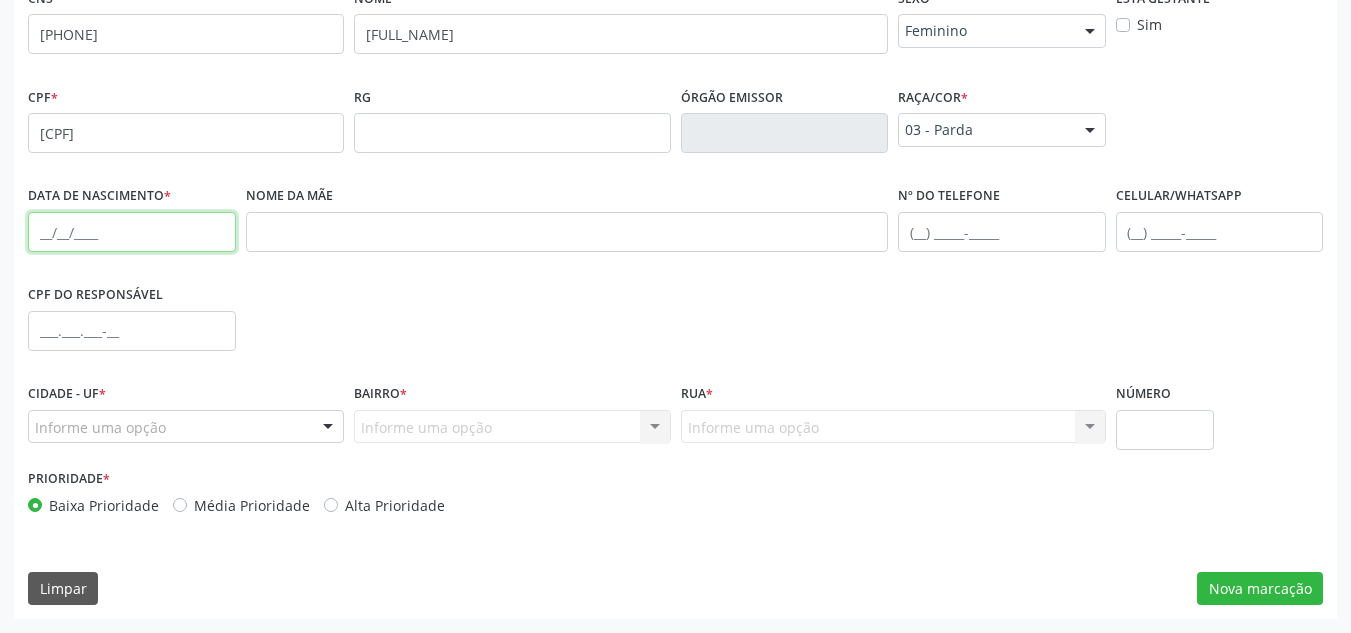 click at bounding box center (132, 232) 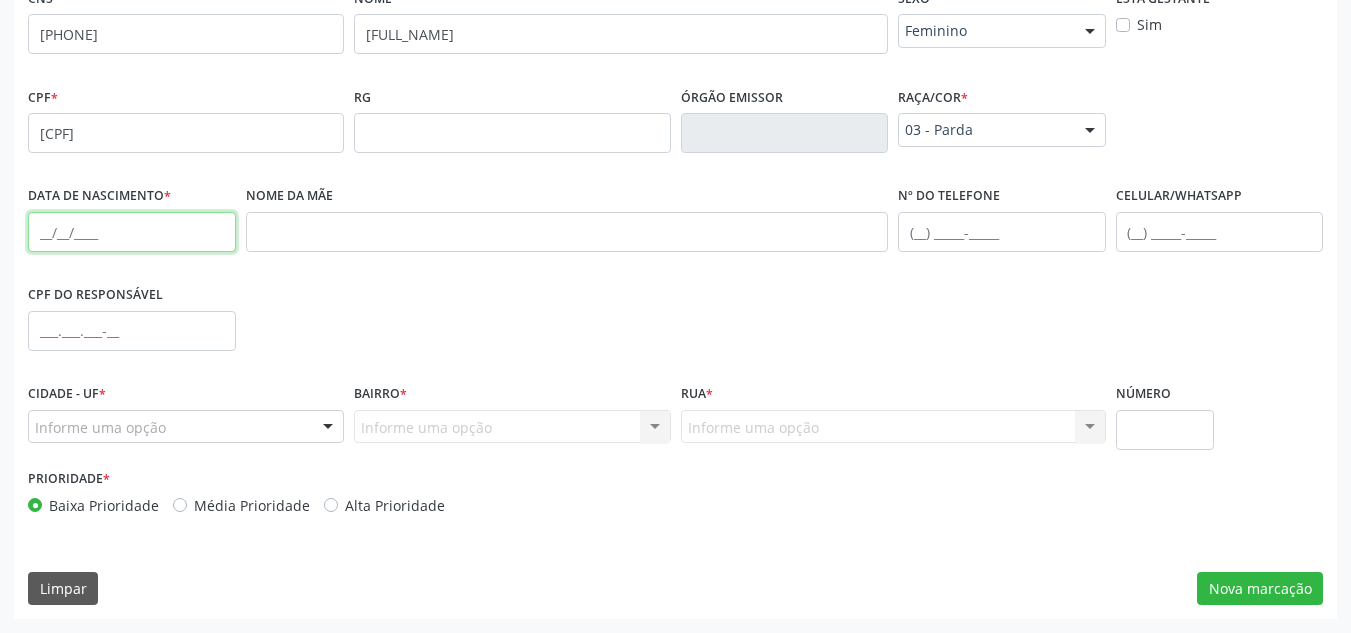 paste on "15/05/2008" 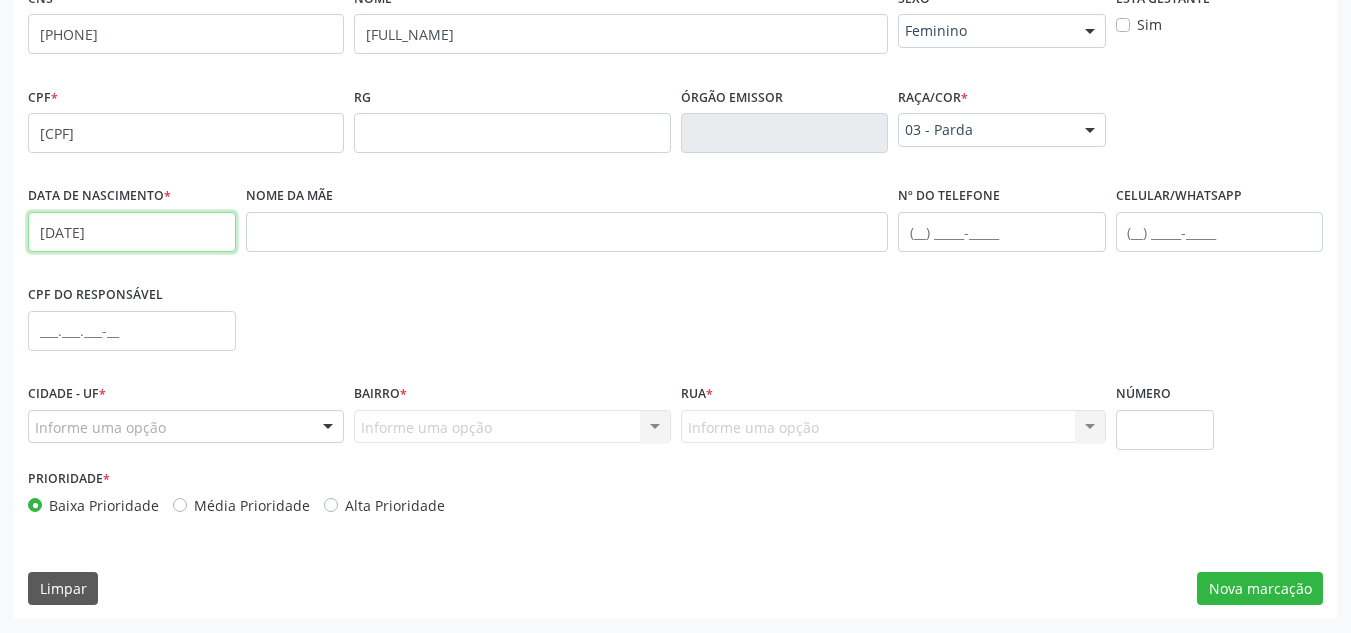 type on "15/05/2008" 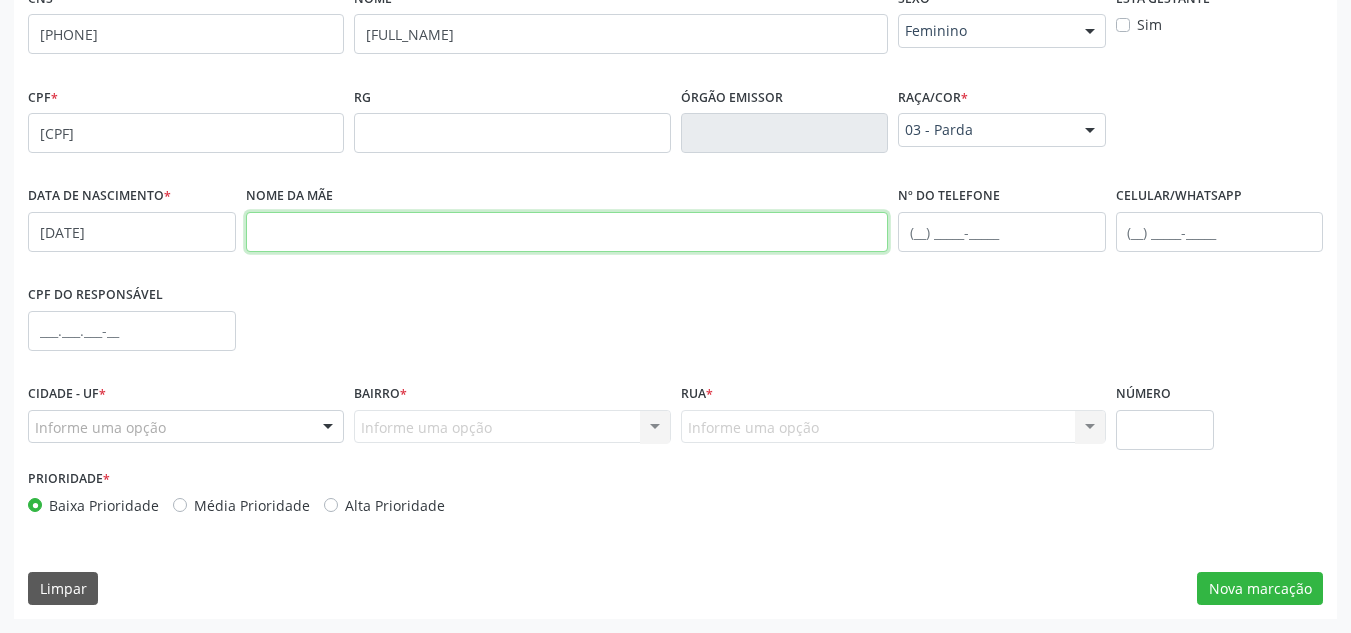 click at bounding box center [567, 232] 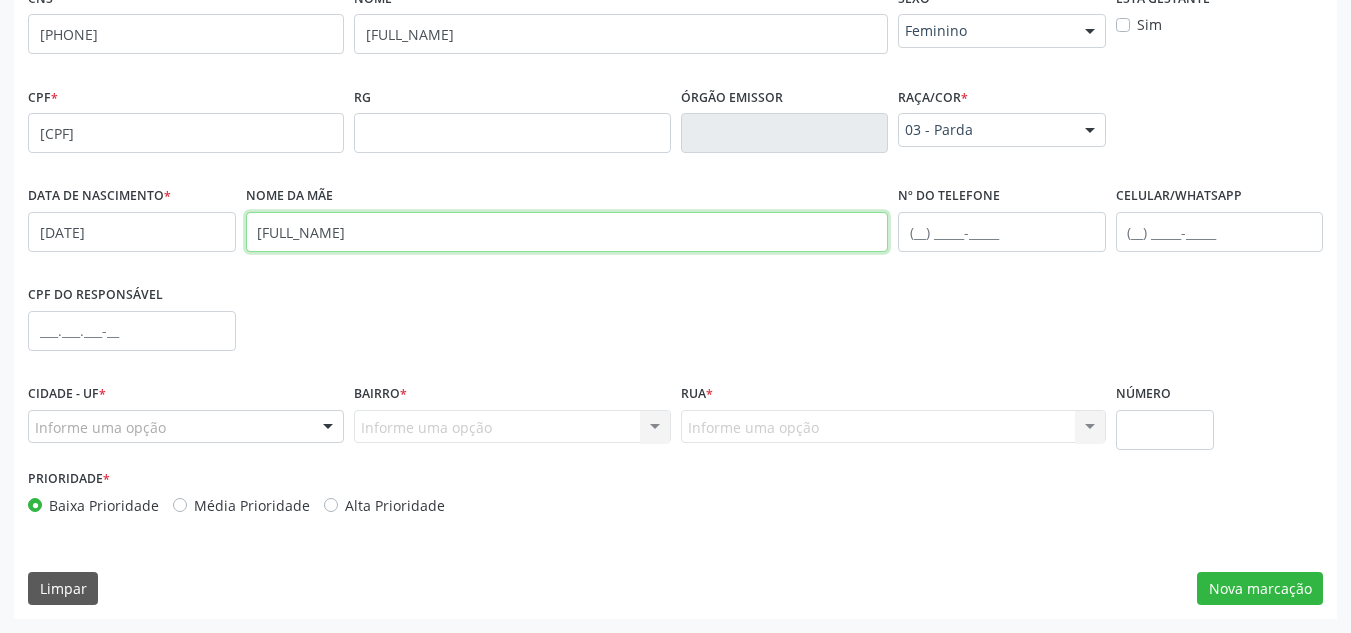 type on "Ariana Silva dos Santos" 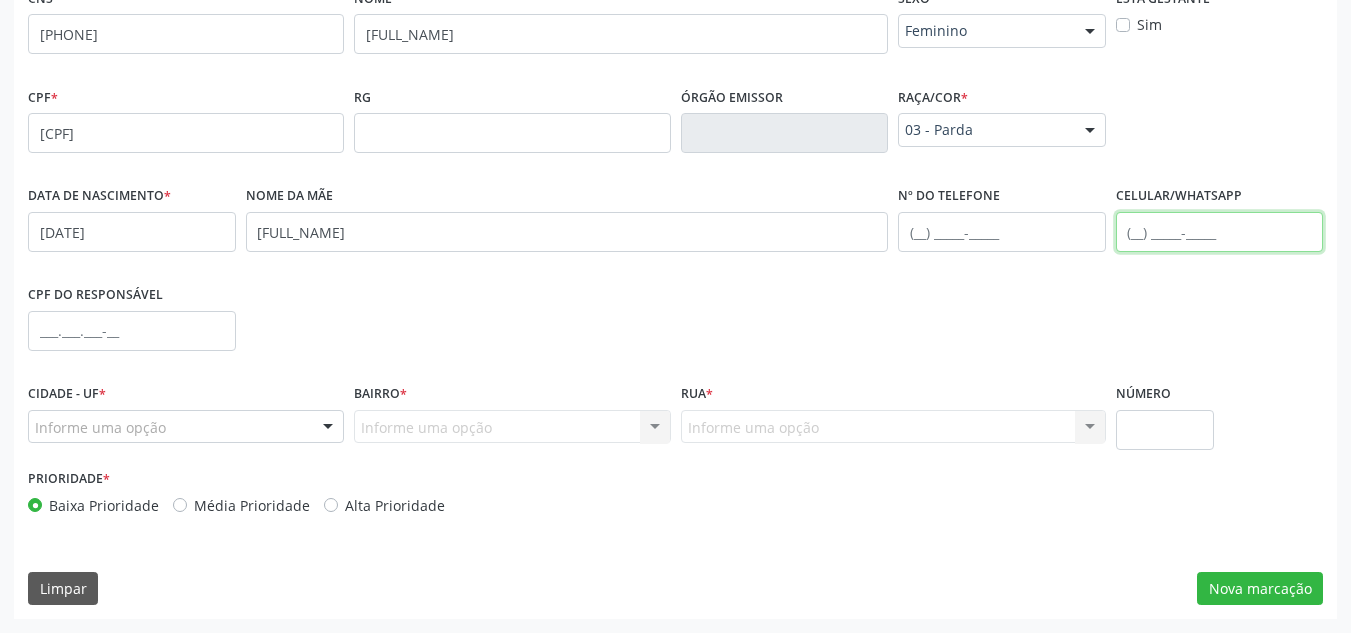 click at bounding box center (1220, 232) 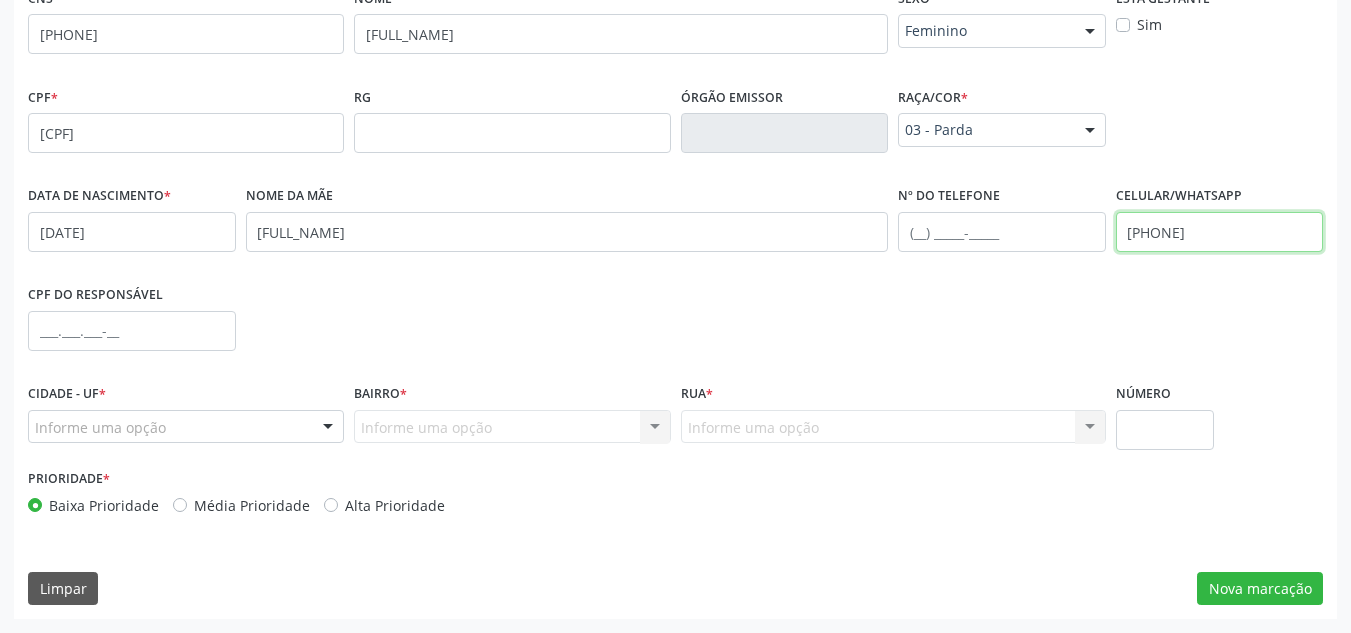 type on "(82) 99837-0747" 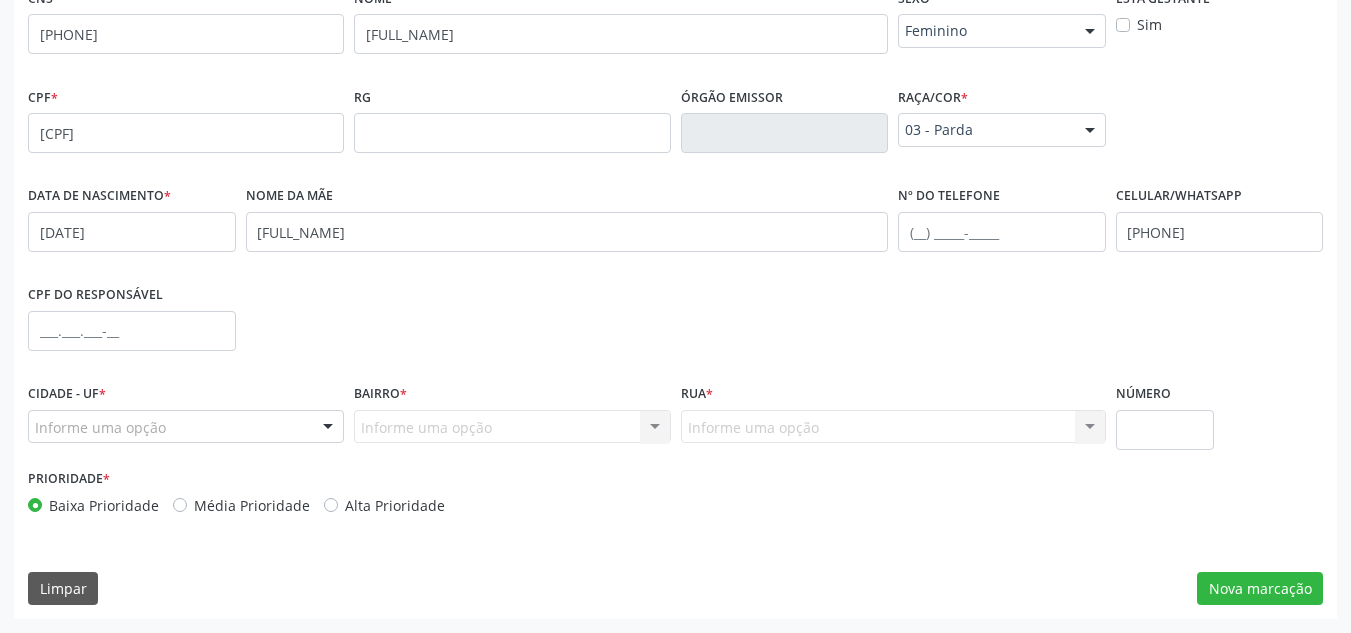 click on "Informe uma opção" at bounding box center [186, 427] 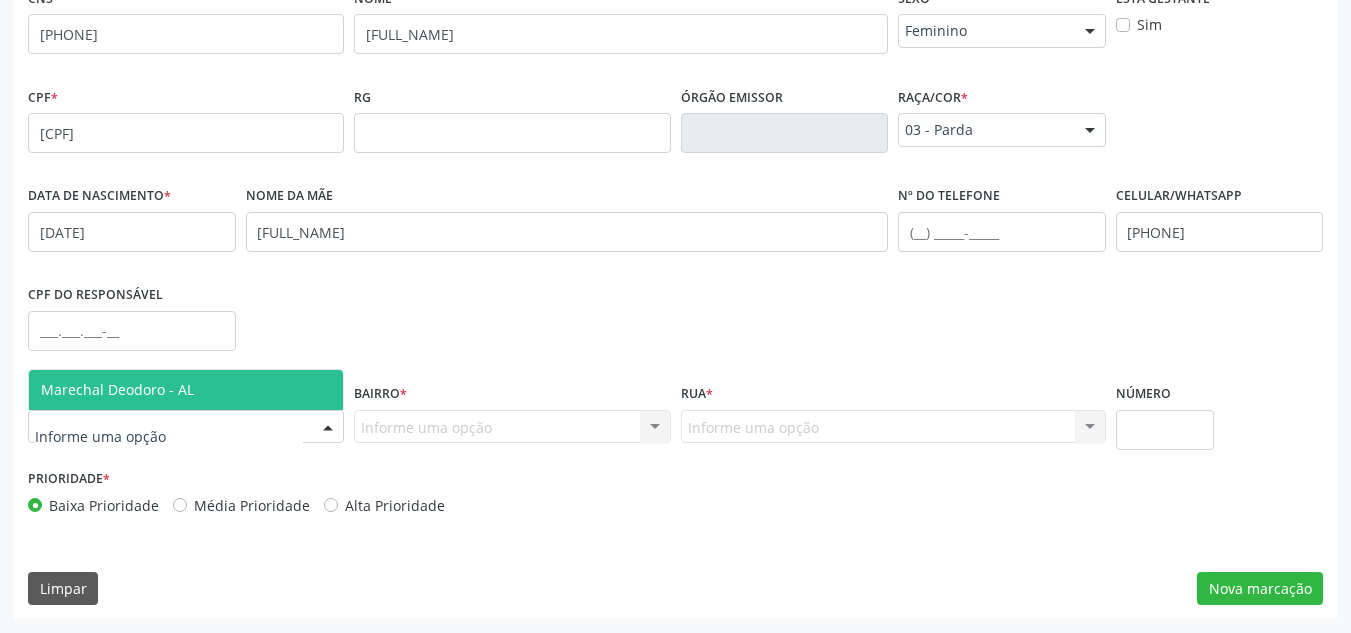 click on "Marechal Deodoro - AL" at bounding box center (117, 389) 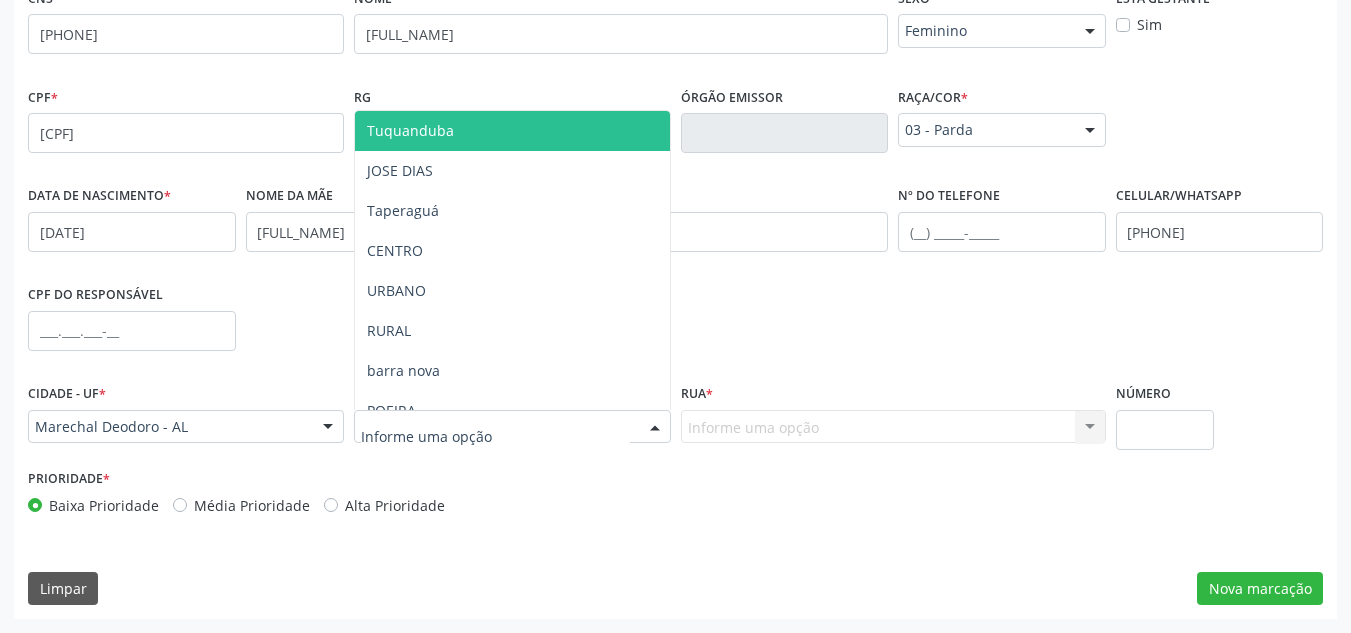 click at bounding box center (655, 428) 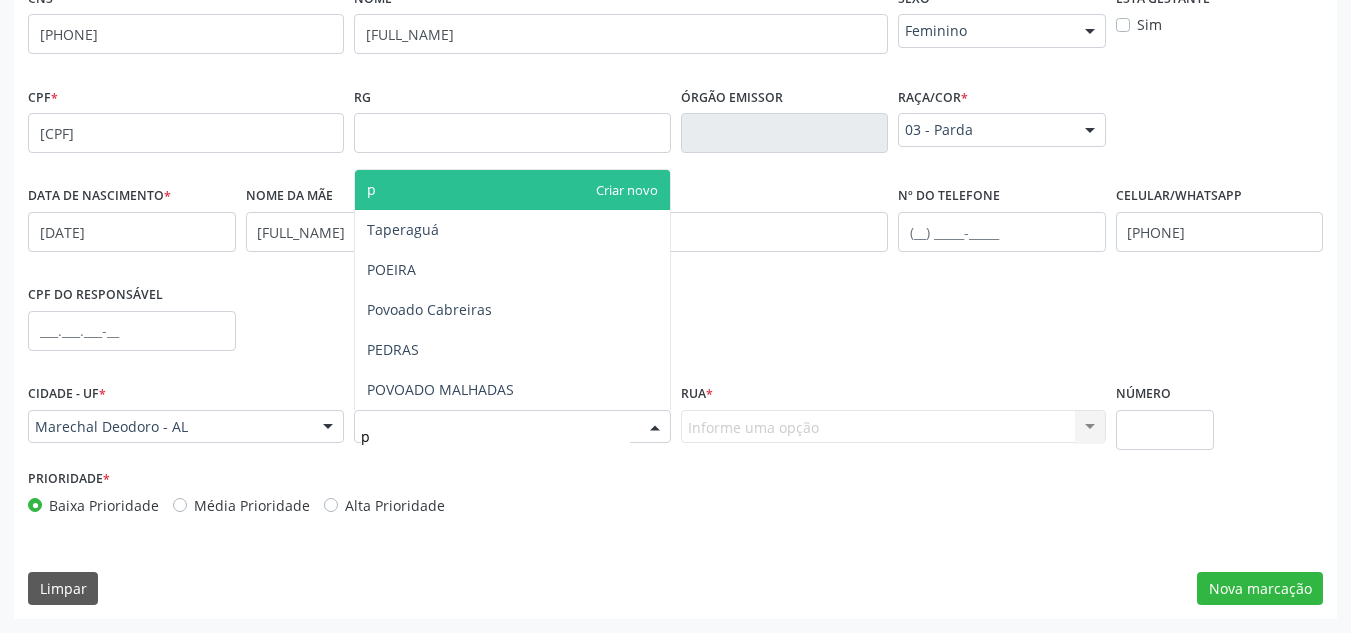 type on "po" 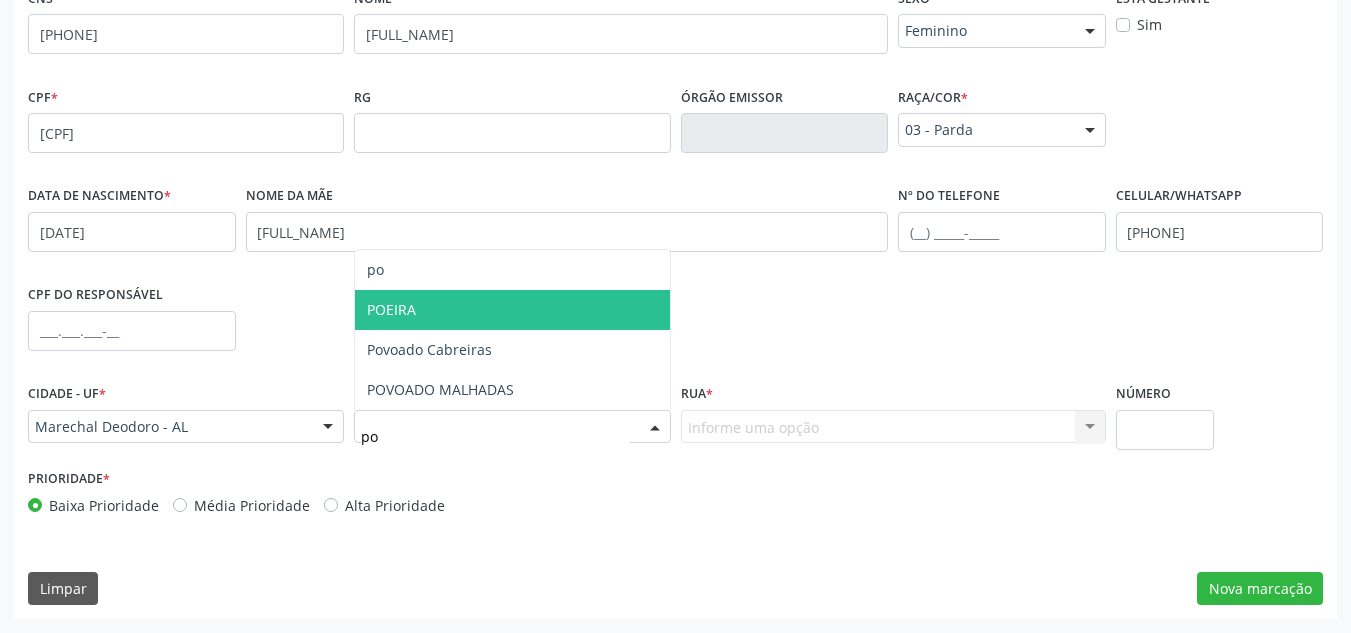 click on "POEIRA" at bounding box center [391, 309] 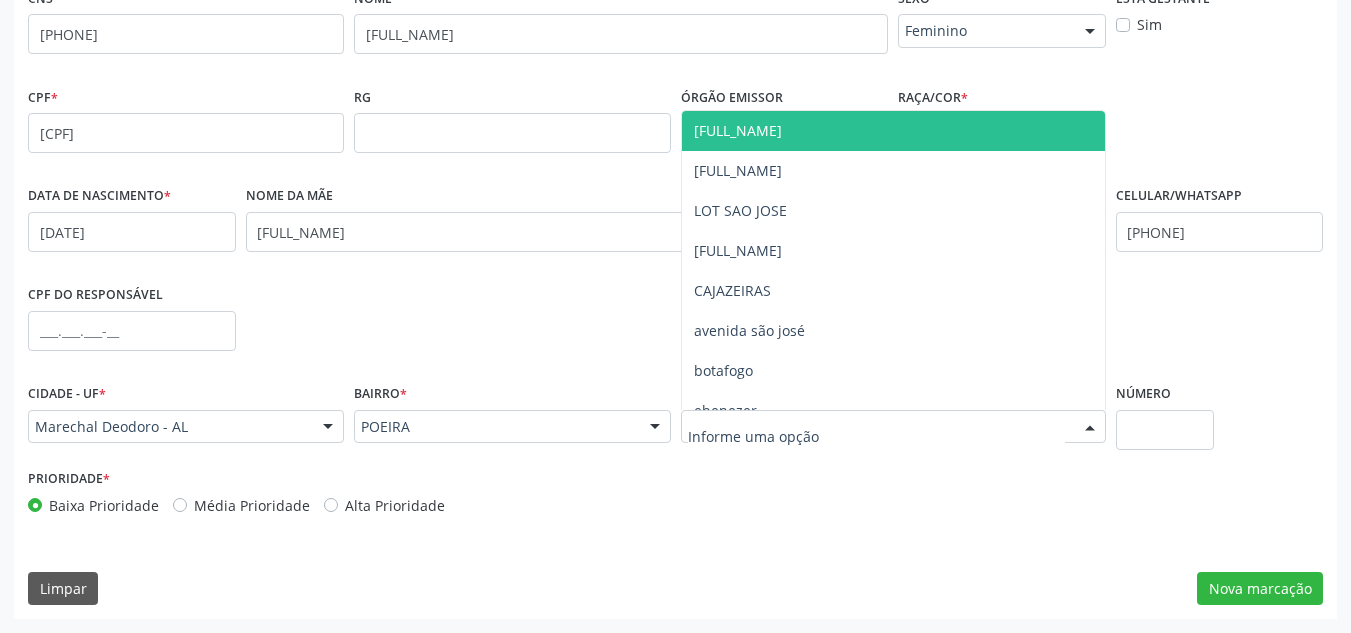 paste on "Josenildo Lima da Silva" 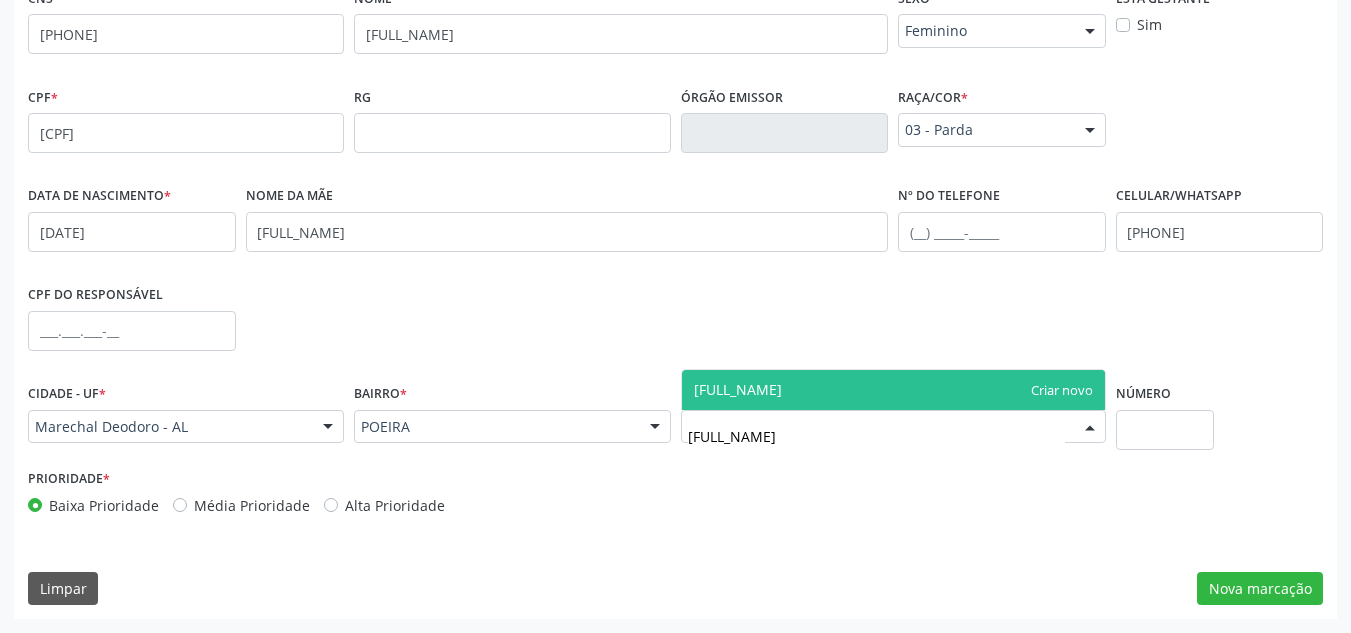 type on "Josenildo Lima da Silva" 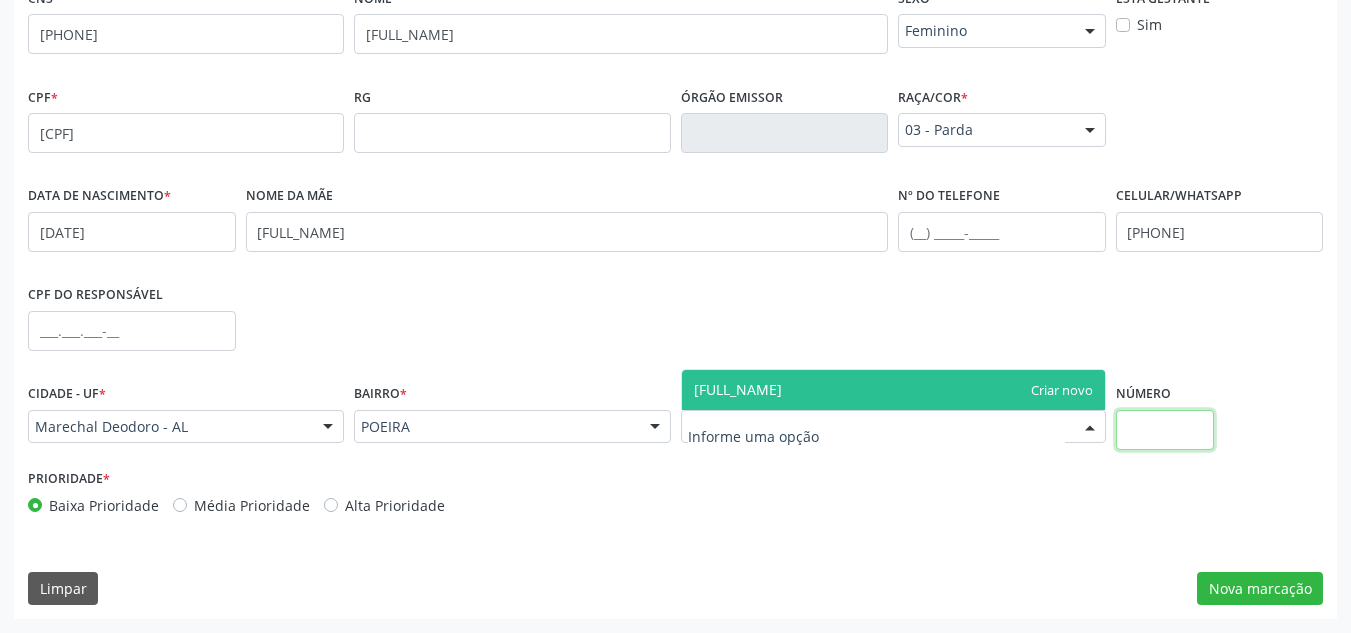 click at bounding box center (1165, 430) 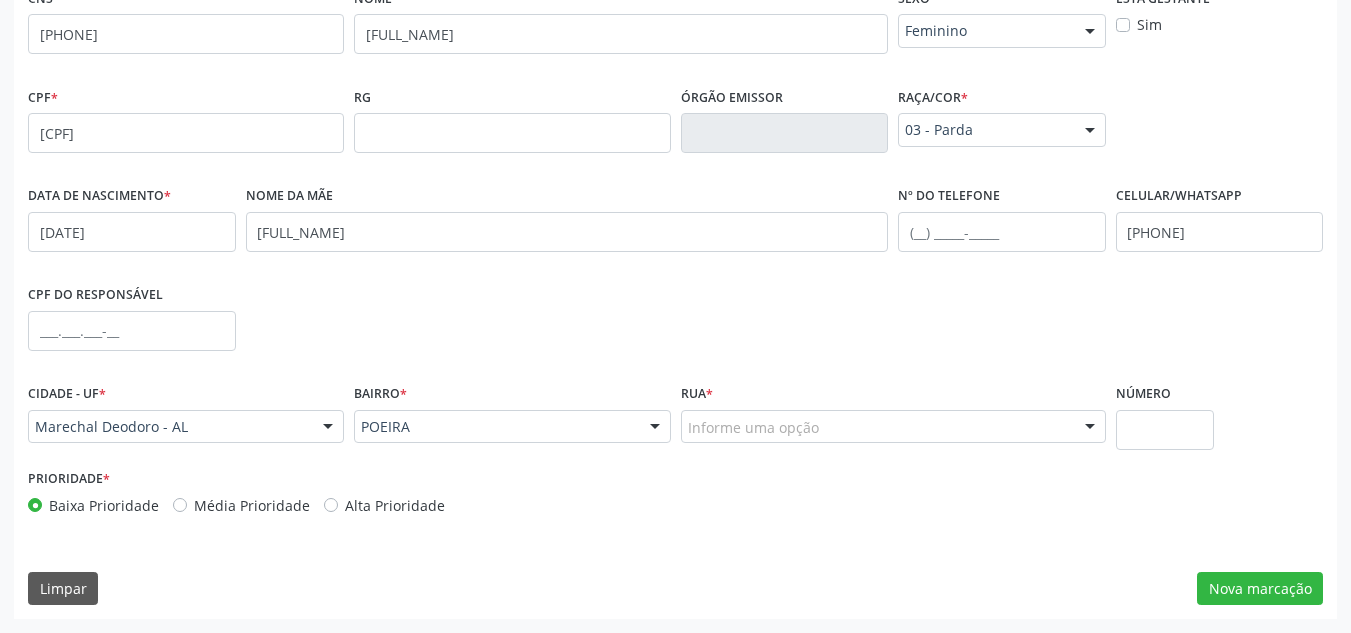 click on "Informe uma opção" at bounding box center (893, 427) 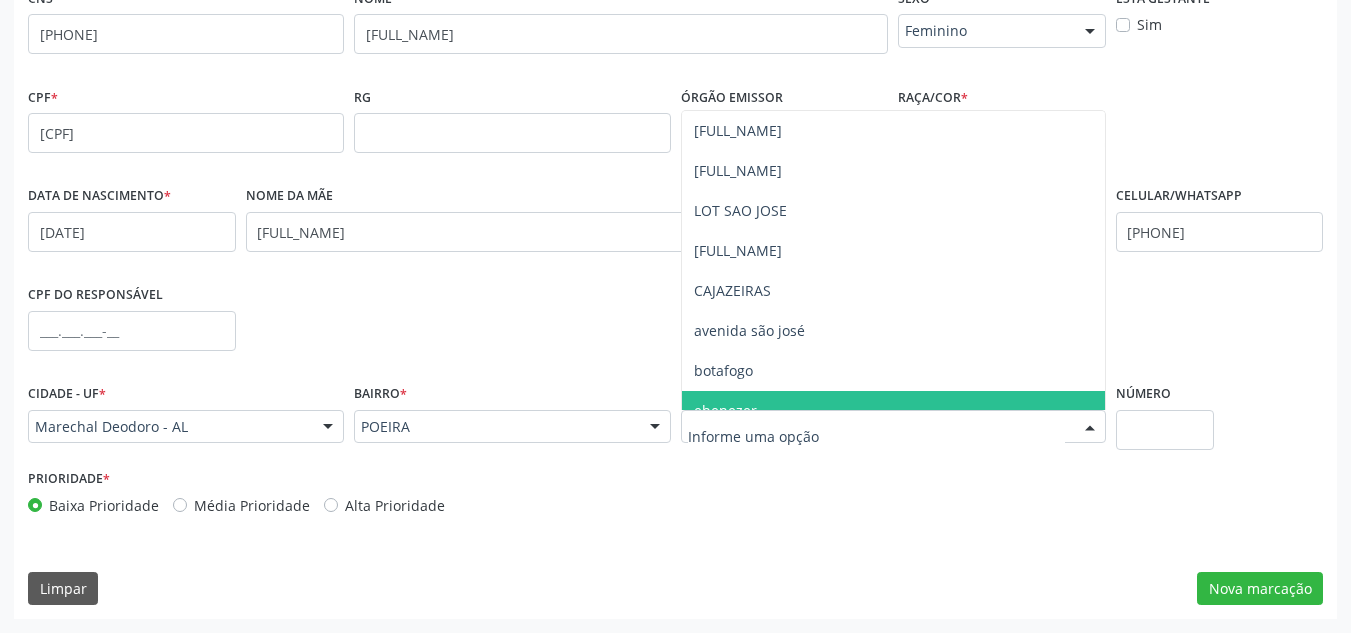 paste on "Josenildo Lima da Silva" 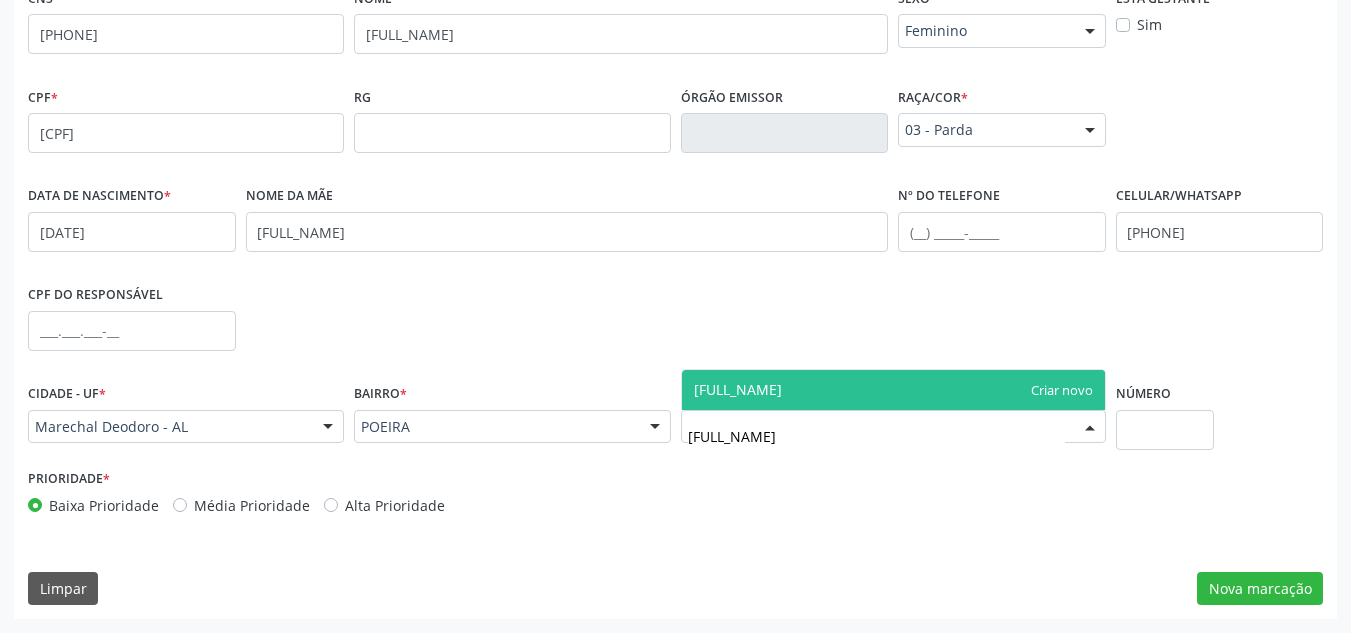 click on "Josenildo Lima da Silva" at bounding box center [876, 437] 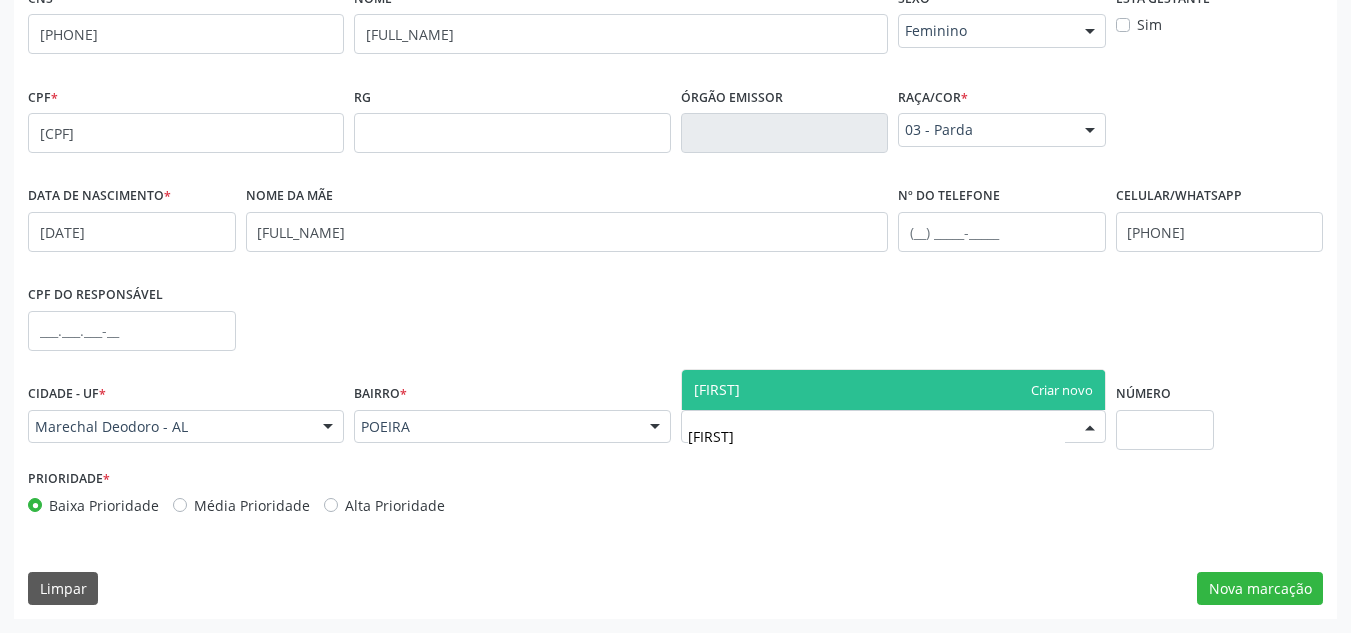 type on "J" 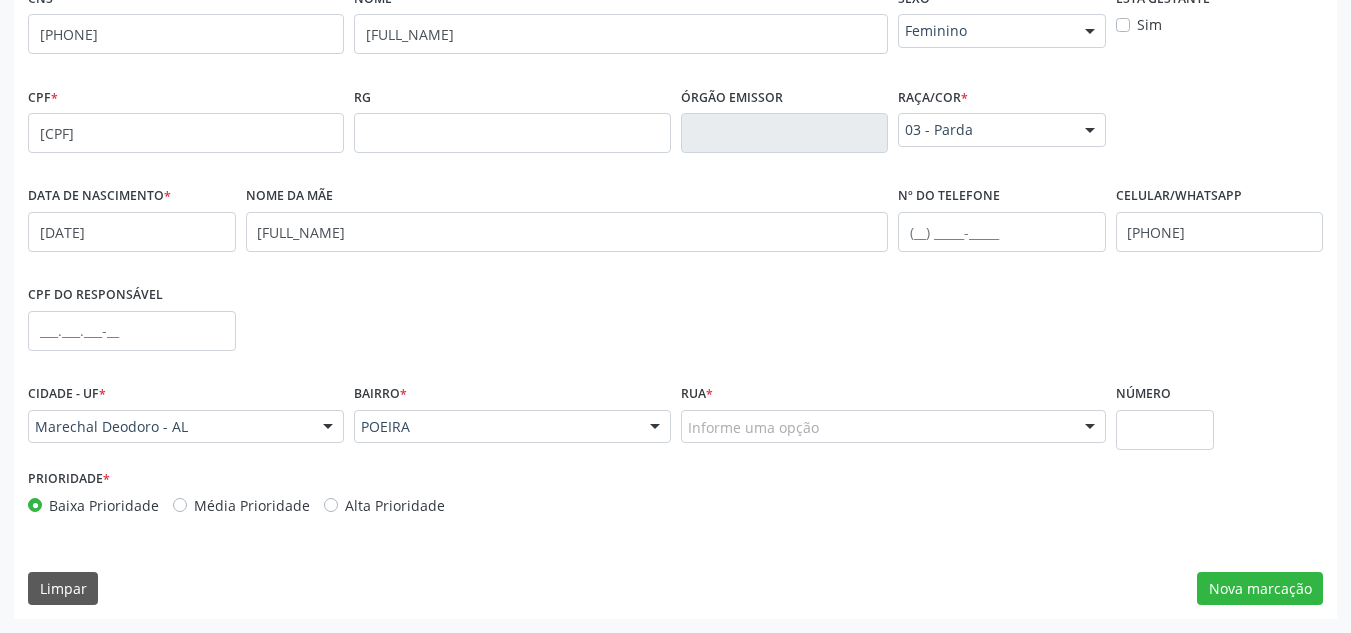 click on "Informe uma opção" at bounding box center [893, 427] 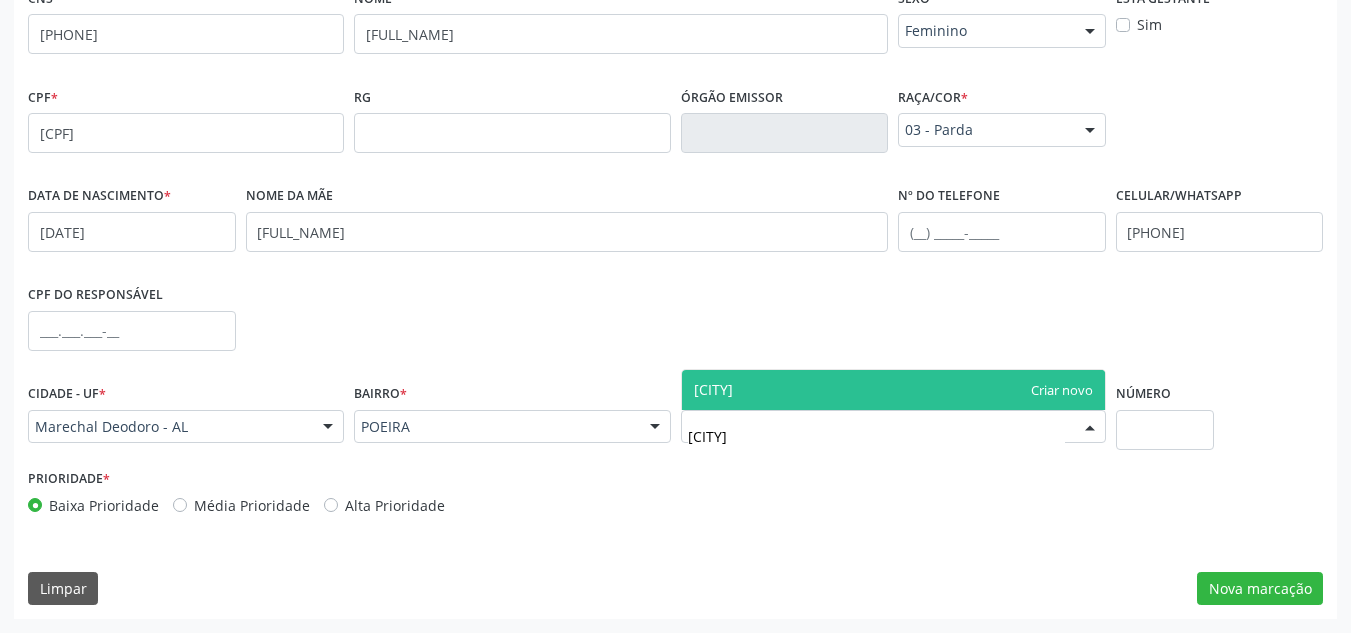 type on "SÃO GERAL" 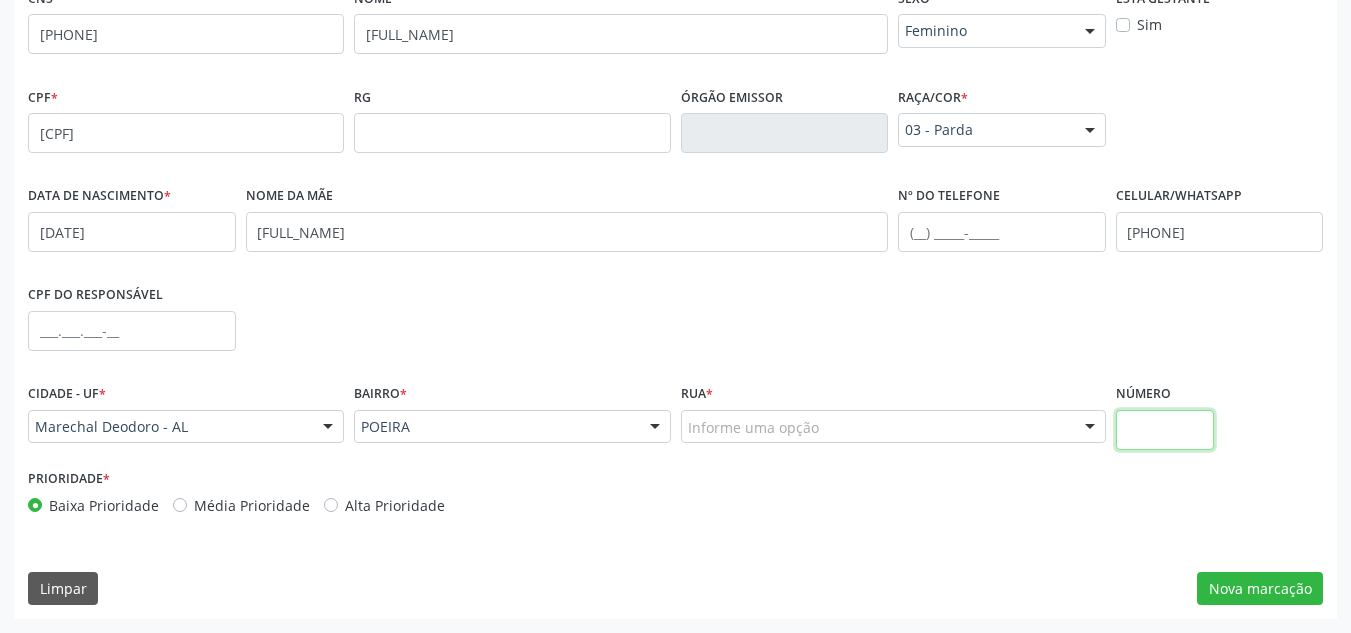 click at bounding box center [1165, 430] 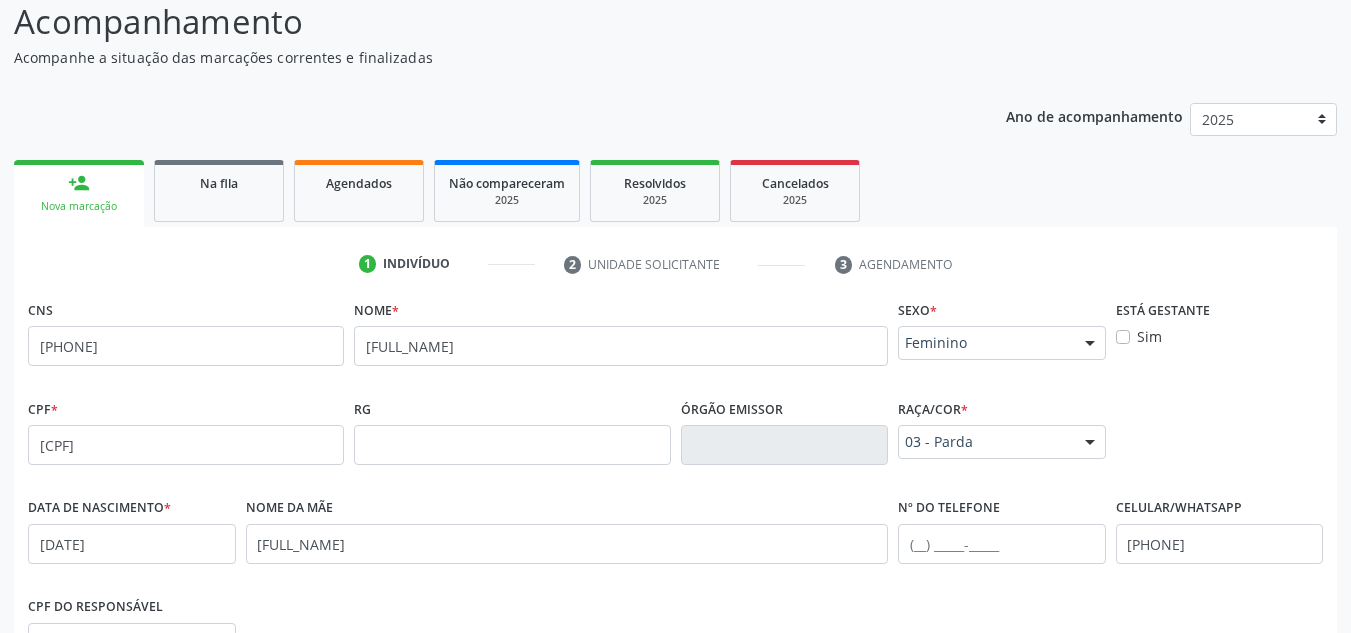 scroll, scrollTop: 79, scrollLeft: 0, axis: vertical 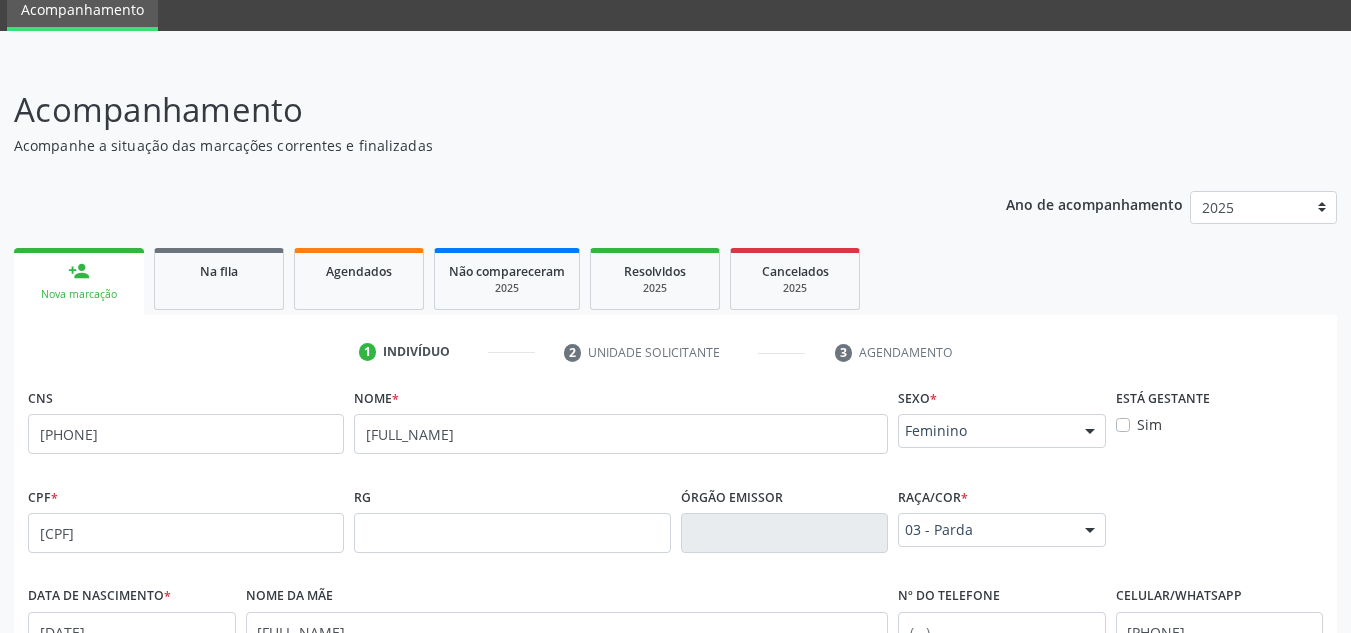 type on "S/N" 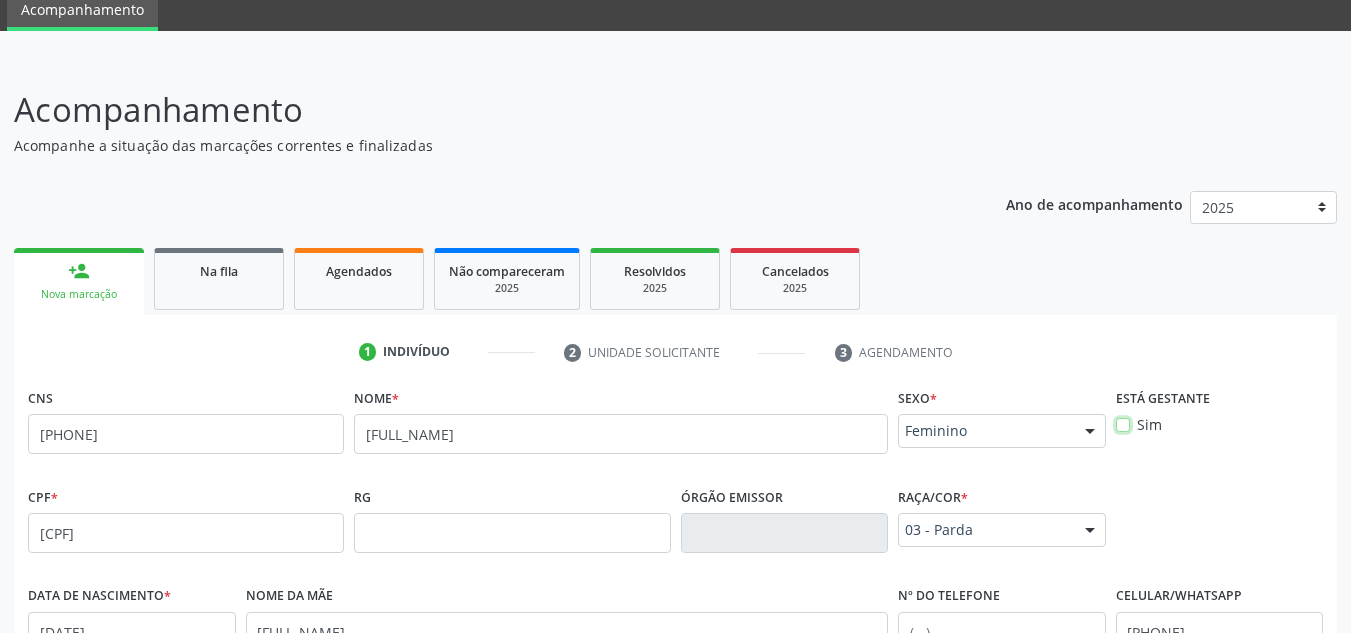 click on "Sim" at bounding box center (1123, 423) 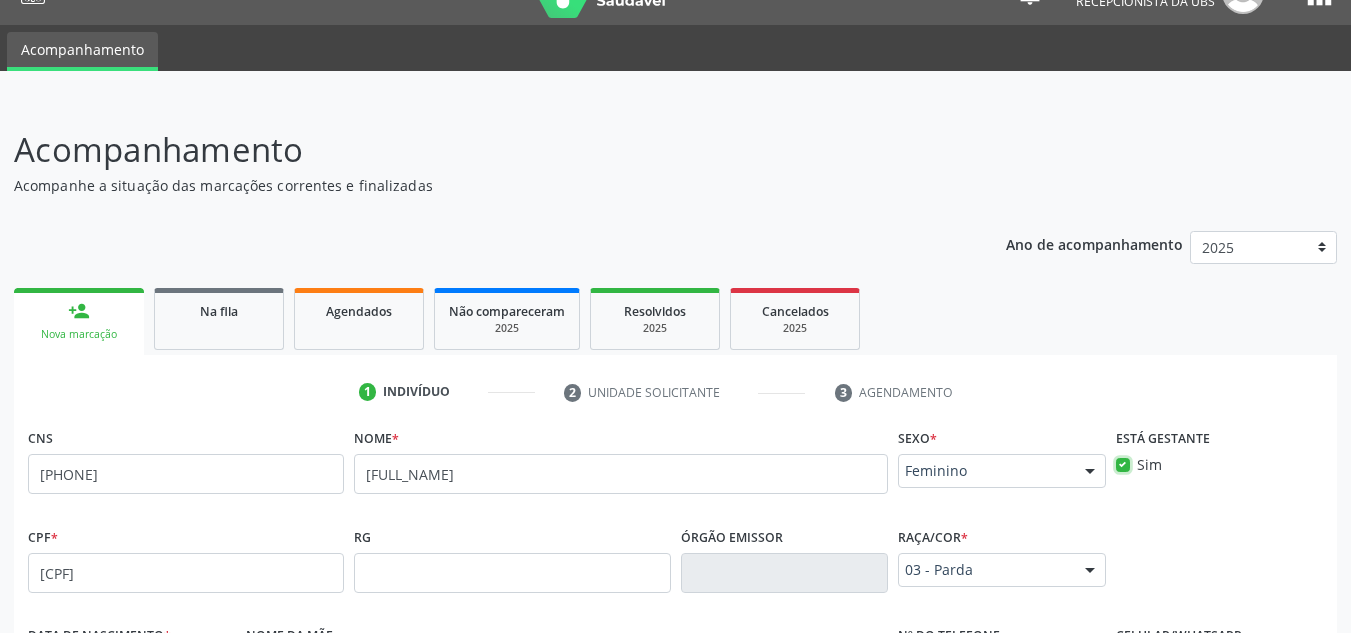 scroll, scrollTop: 0, scrollLeft: 0, axis: both 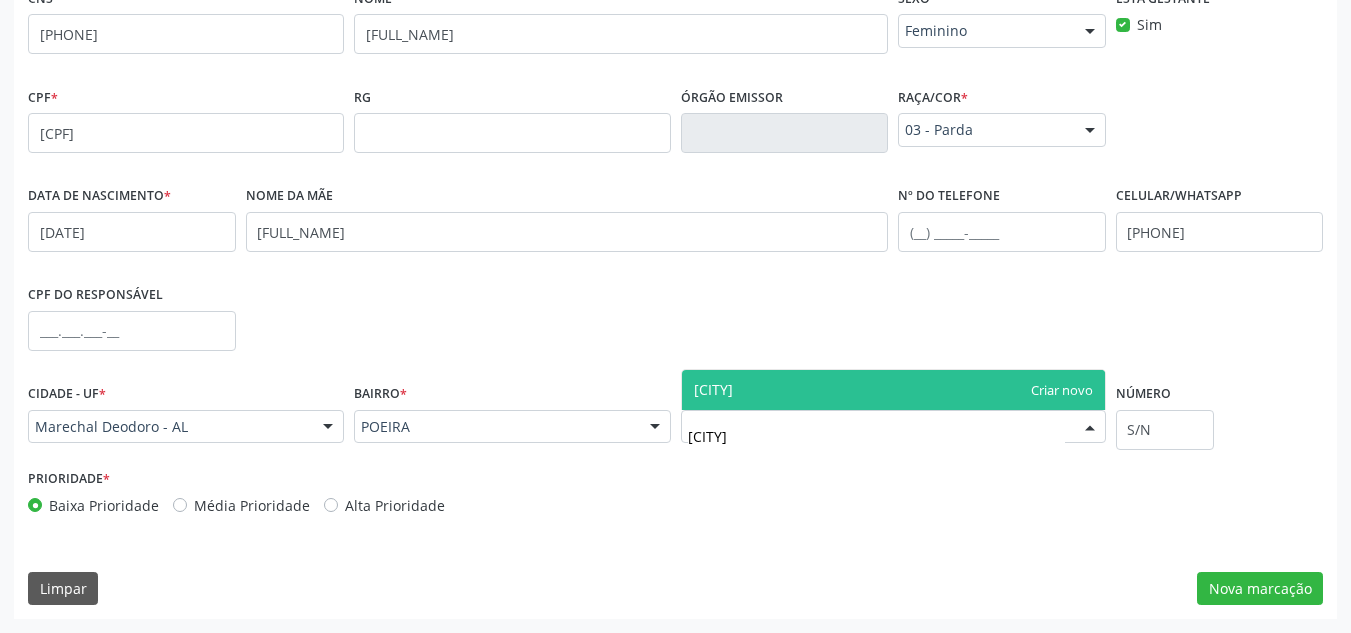 type on "SÃO GERALDO" 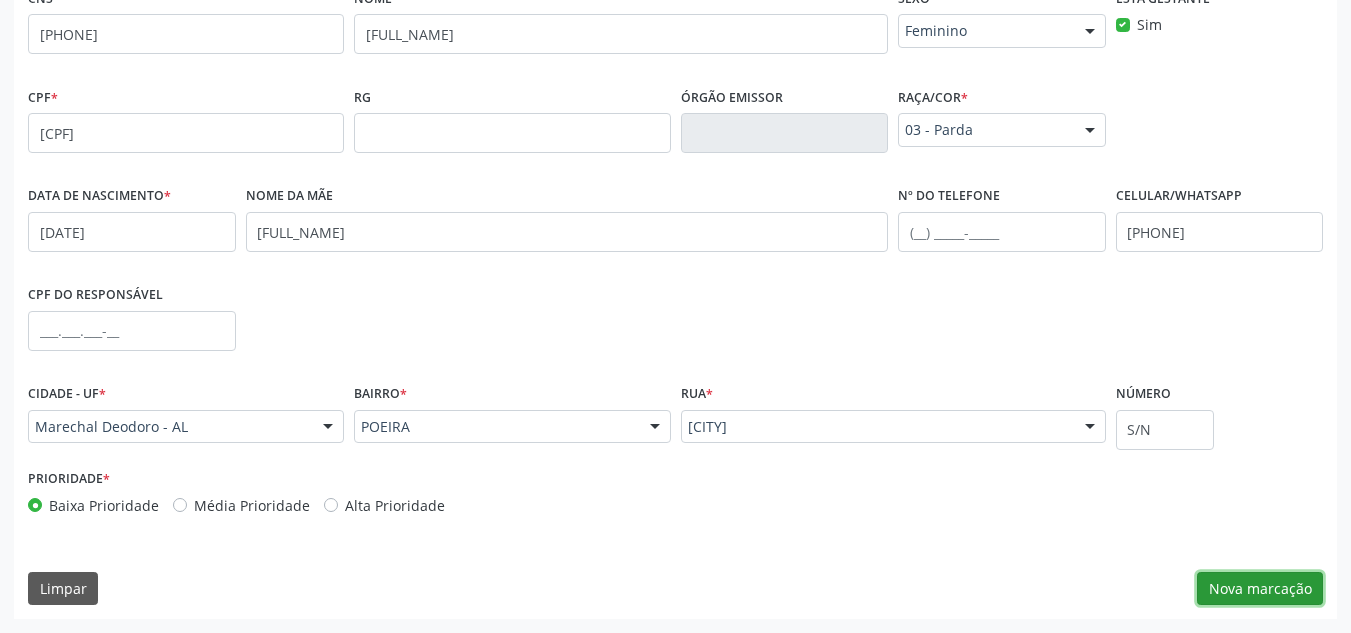 click on "Nova marcação" at bounding box center [1260, 589] 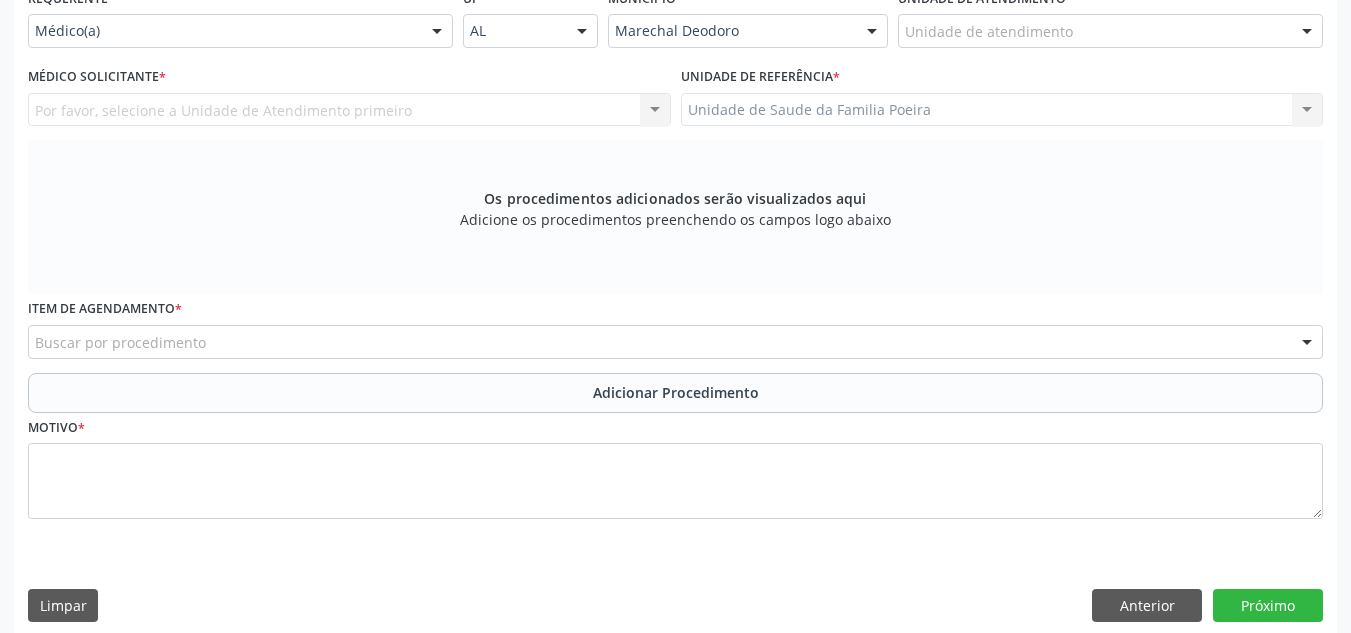 click on "Buscar por procedimento" at bounding box center (675, 342) 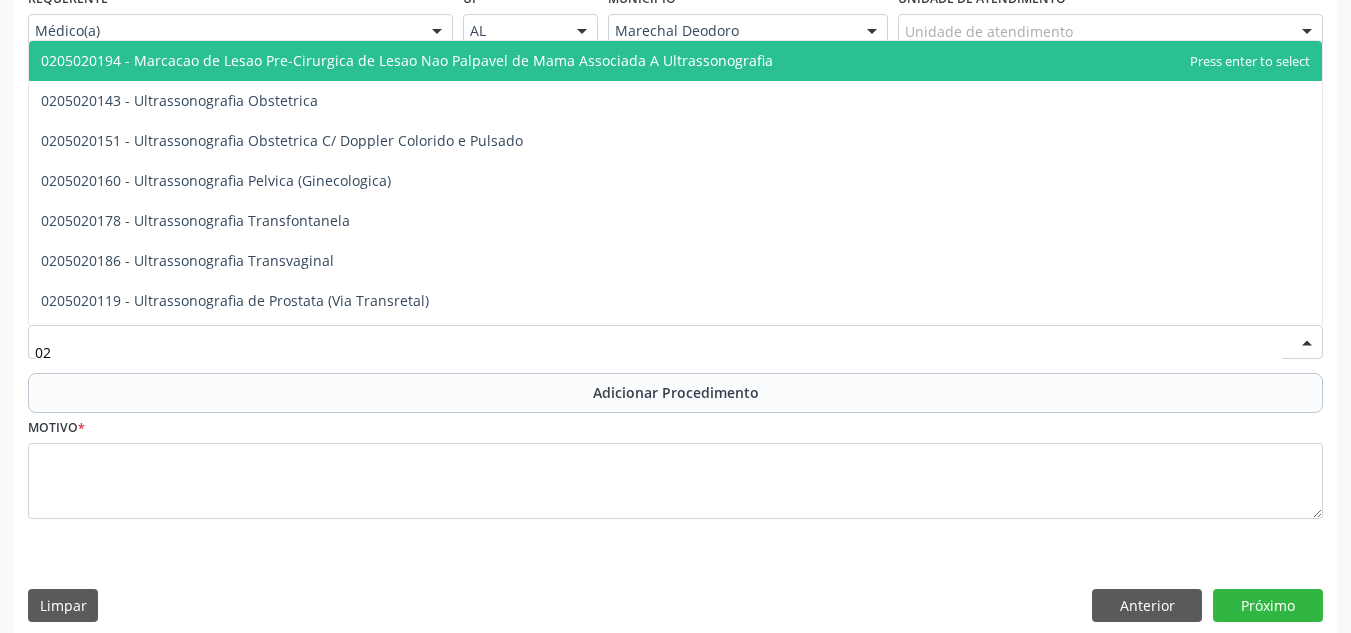 type on "0" 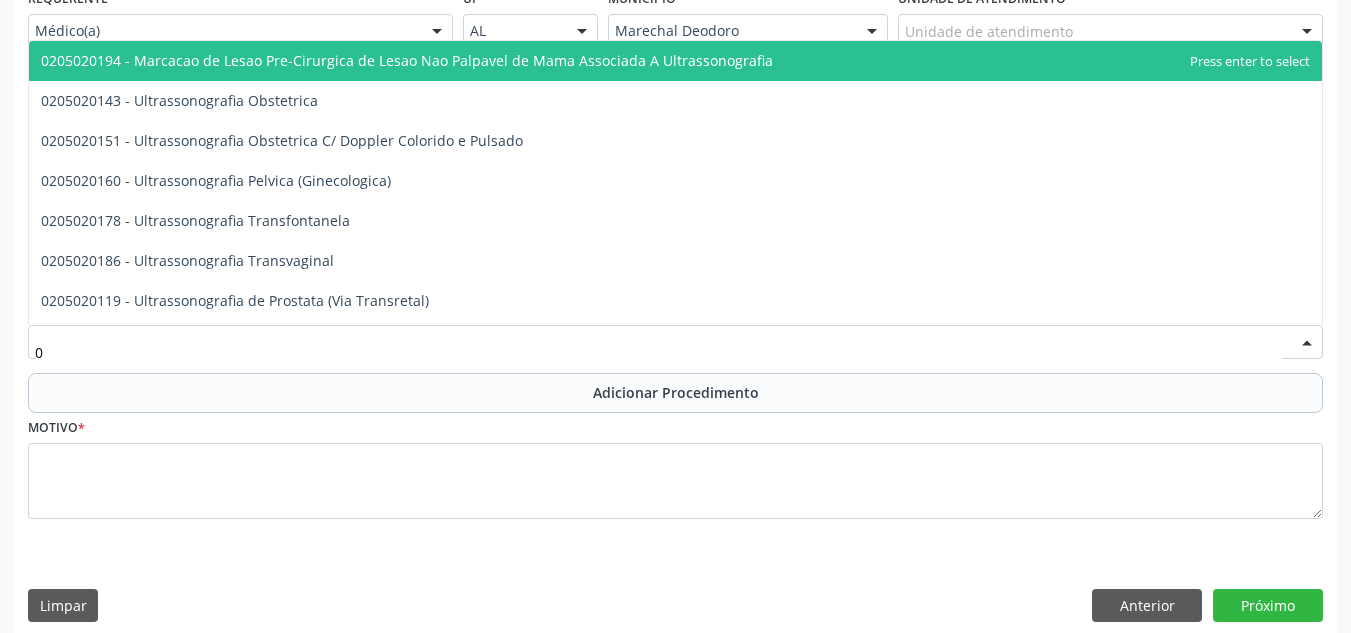 type 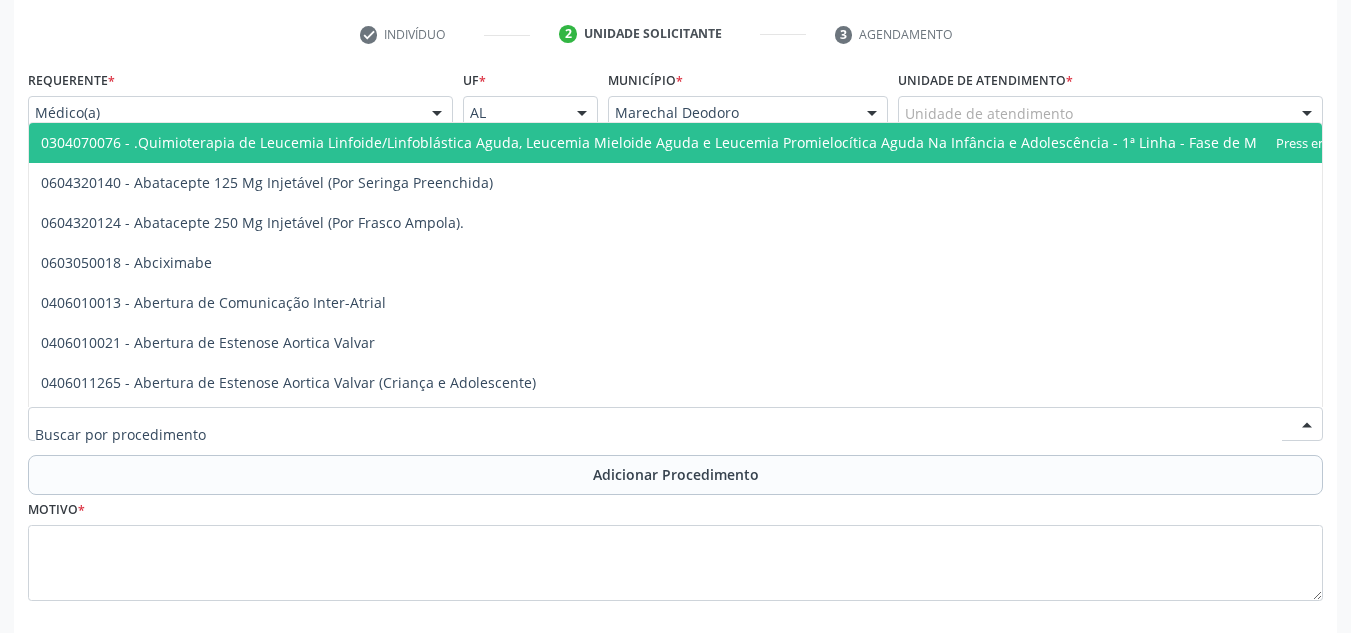 scroll, scrollTop: 279, scrollLeft: 0, axis: vertical 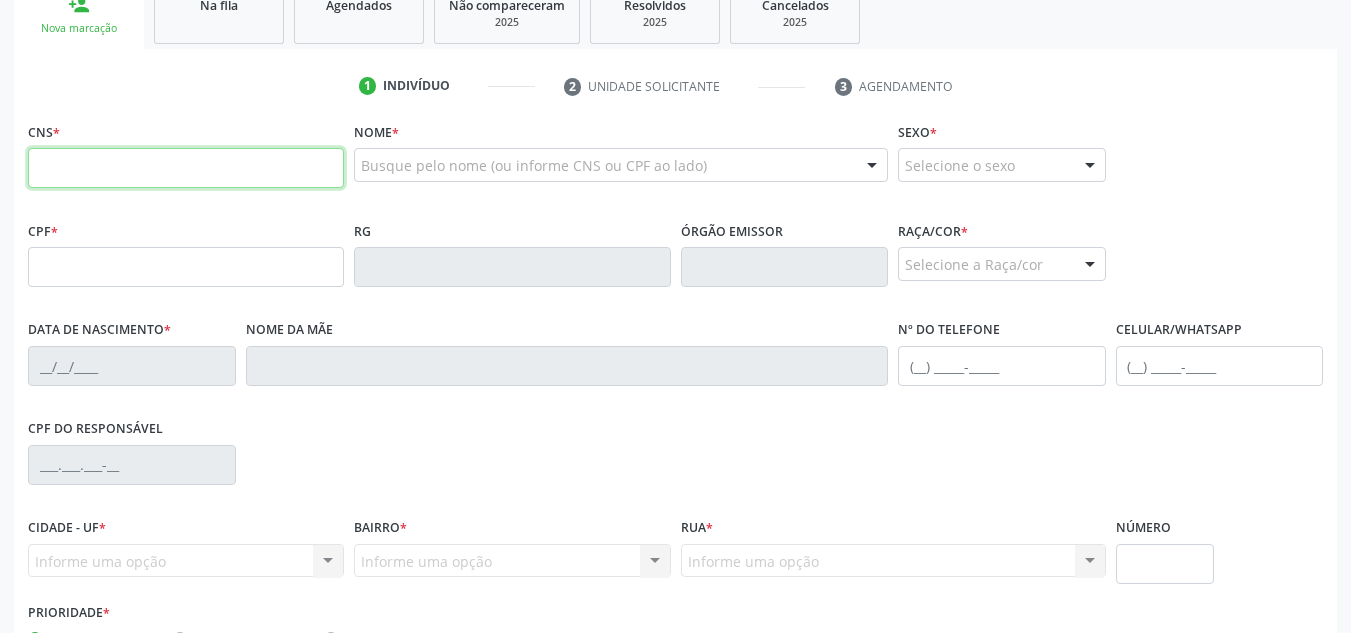 paste on "700 5031 6029 9457" 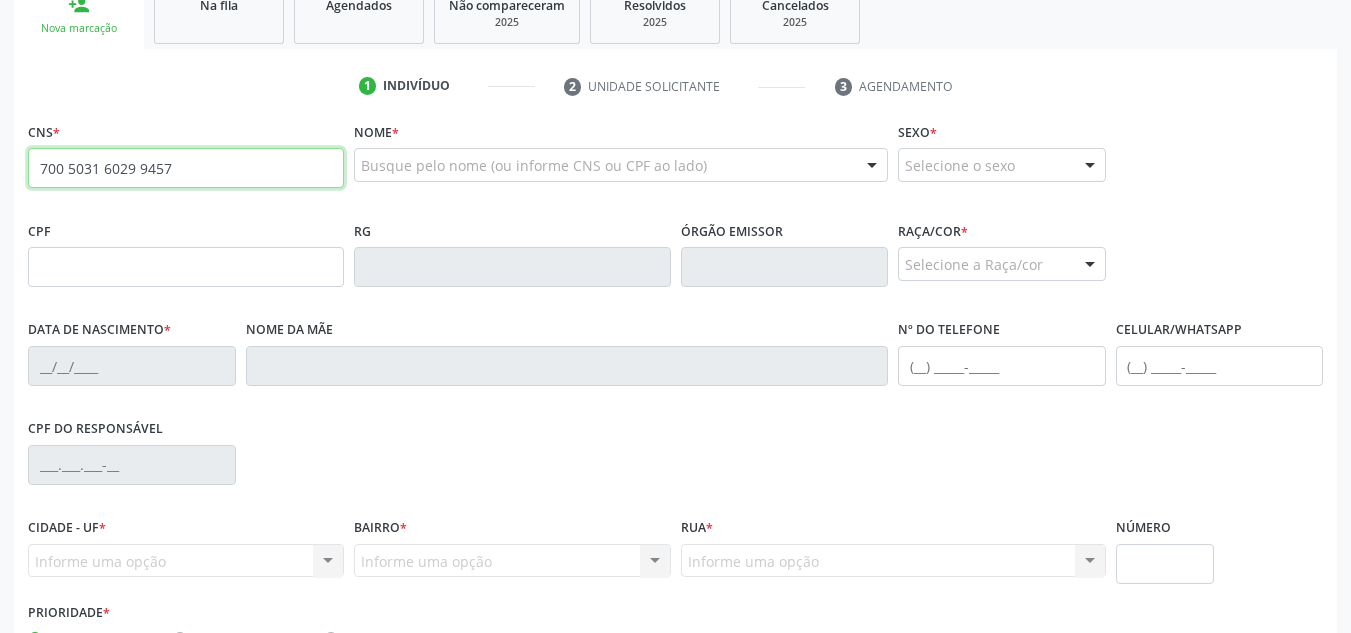 type on "700 5031 6029 9457" 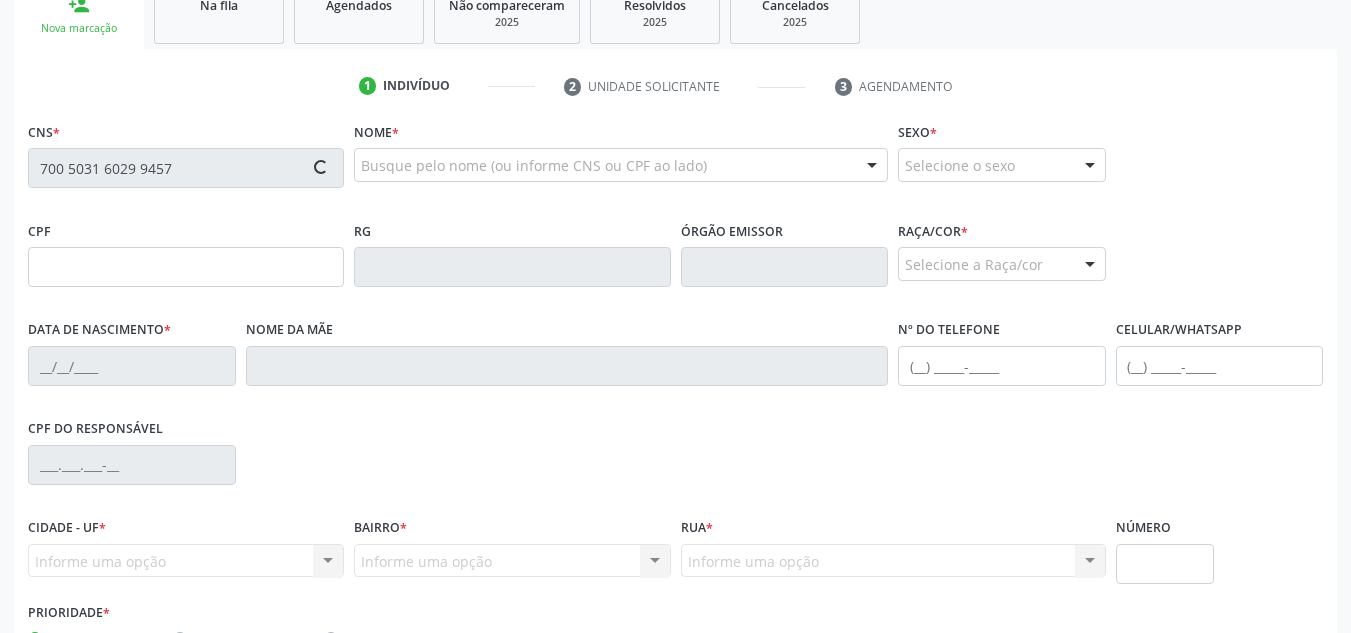 type on "304.331.774-20" 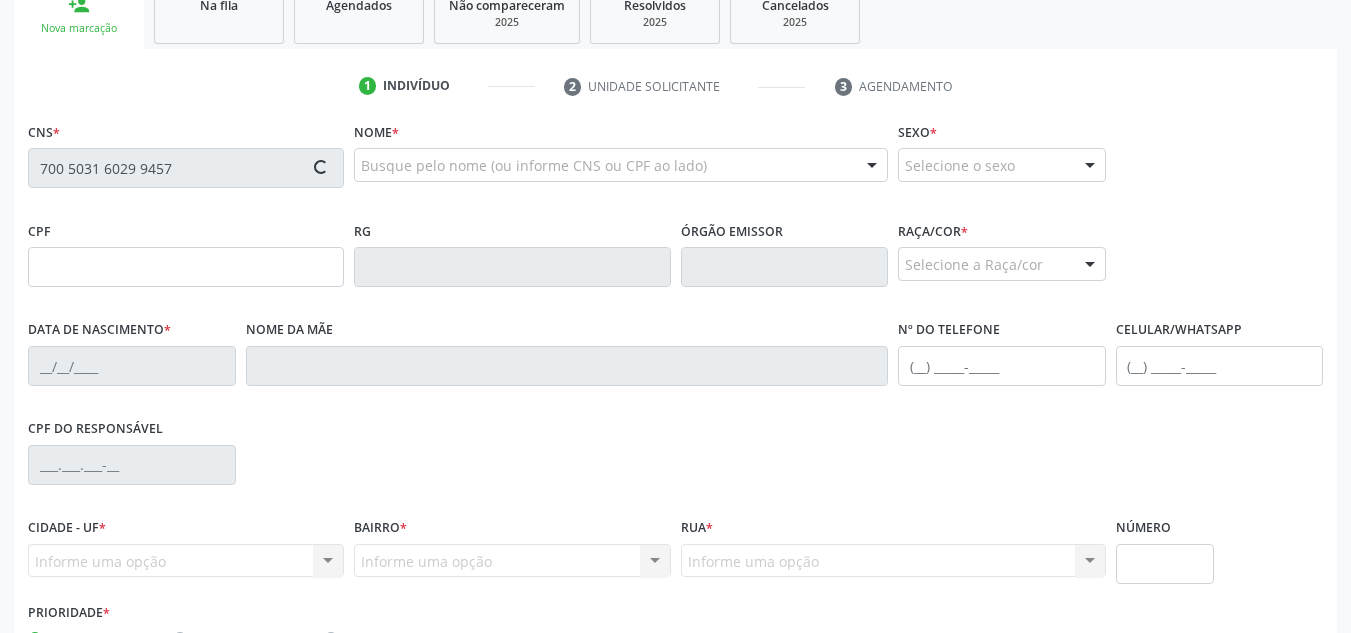type on "16/04/1962" 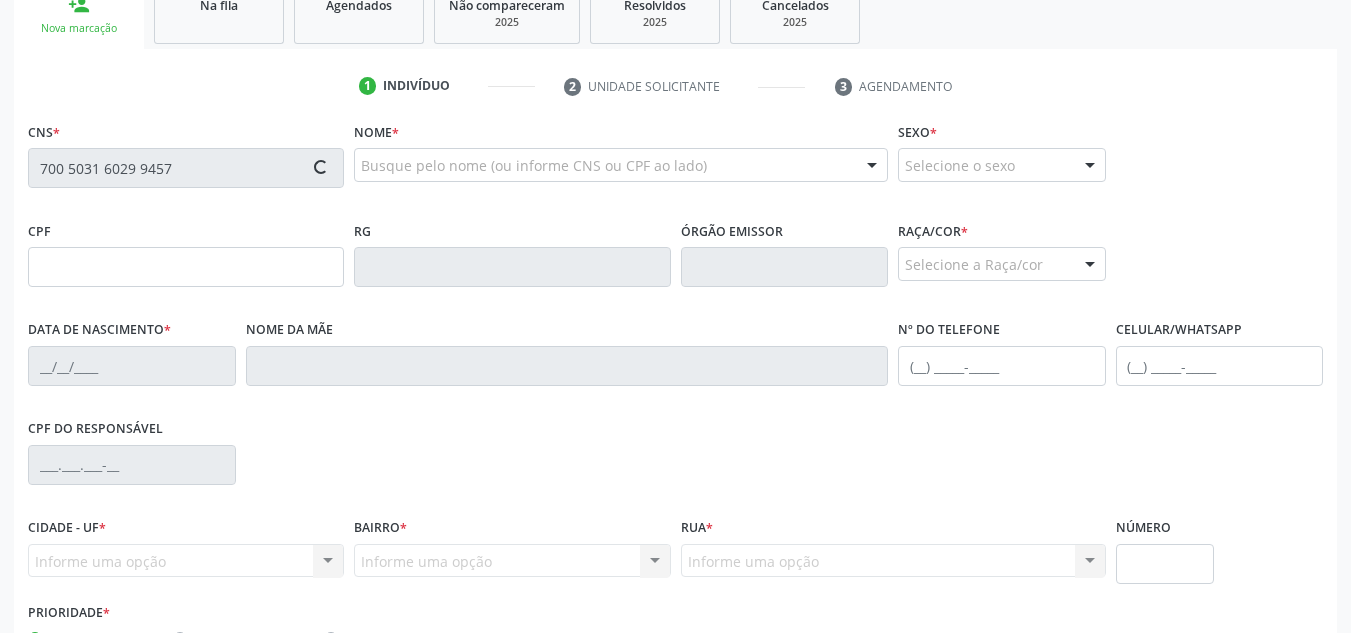 type on "(82) 98768-0089" 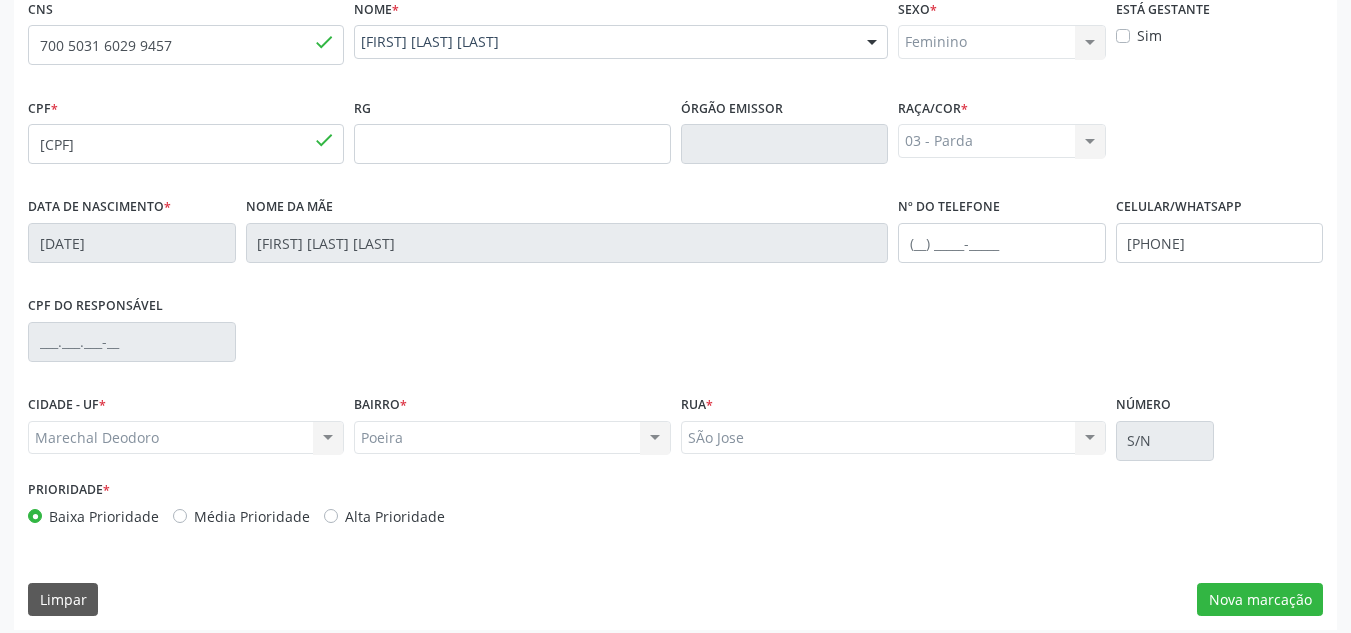 scroll, scrollTop: 479, scrollLeft: 0, axis: vertical 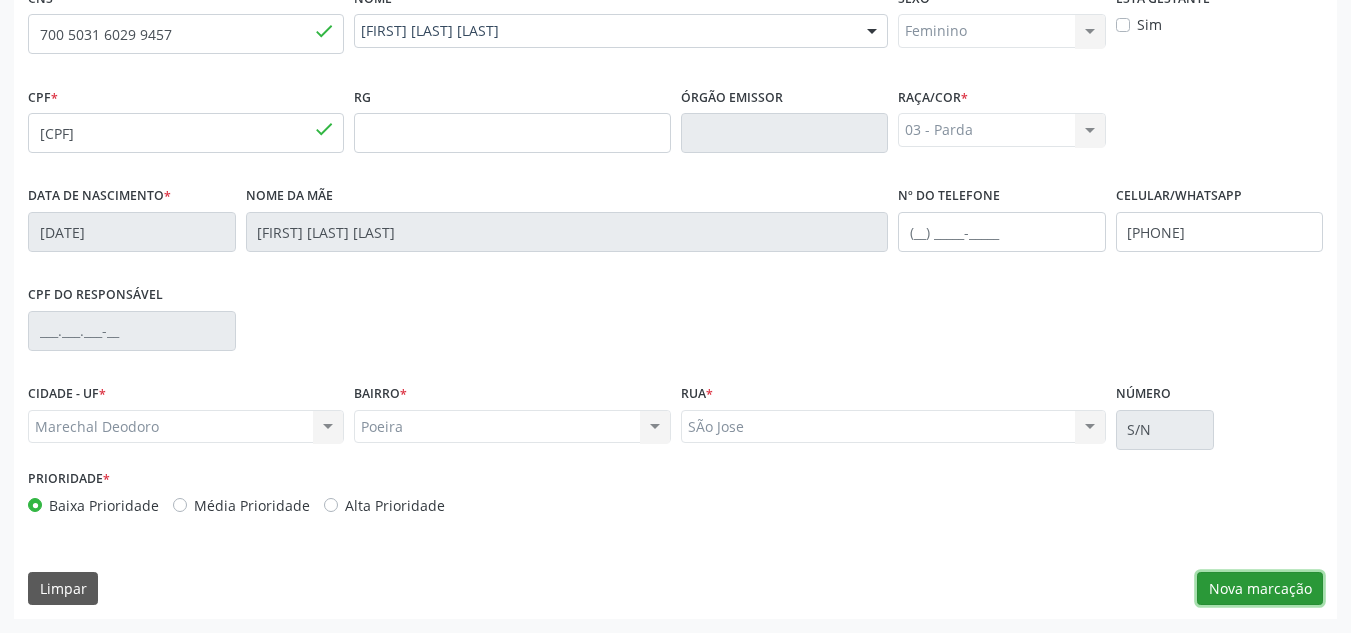 click on "Nova marcação" at bounding box center [1260, 589] 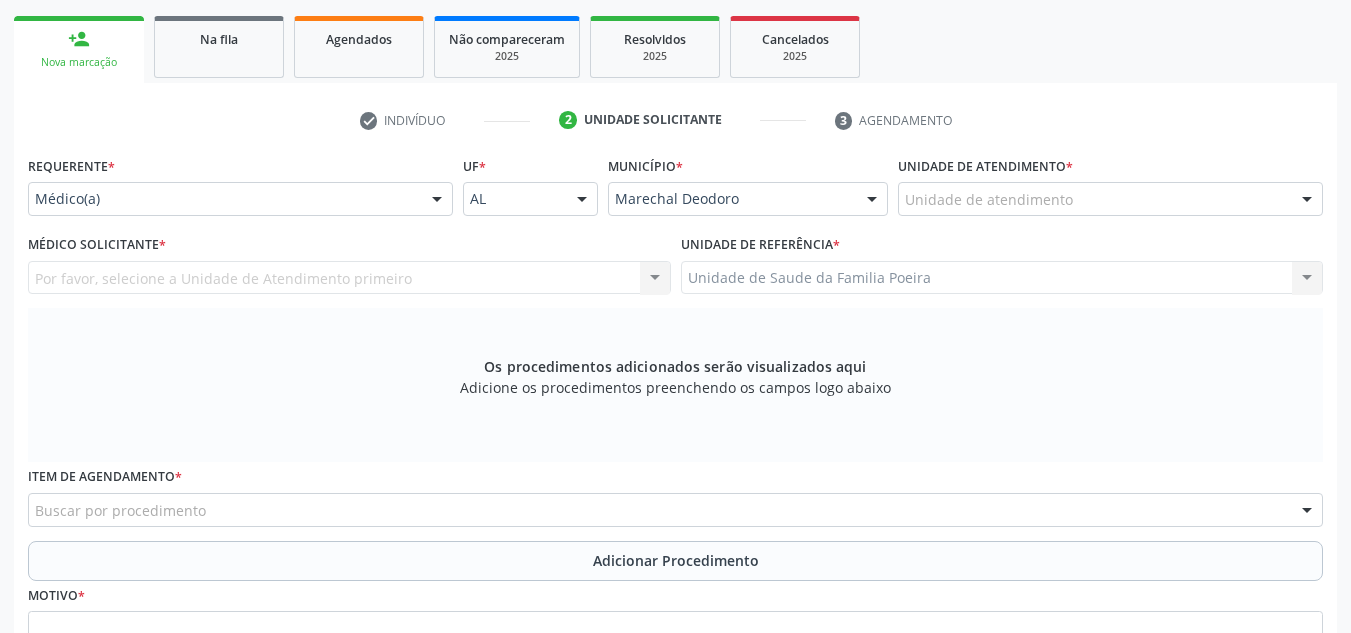scroll, scrollTop: 279, scrollLeft: 0, axis: vertical 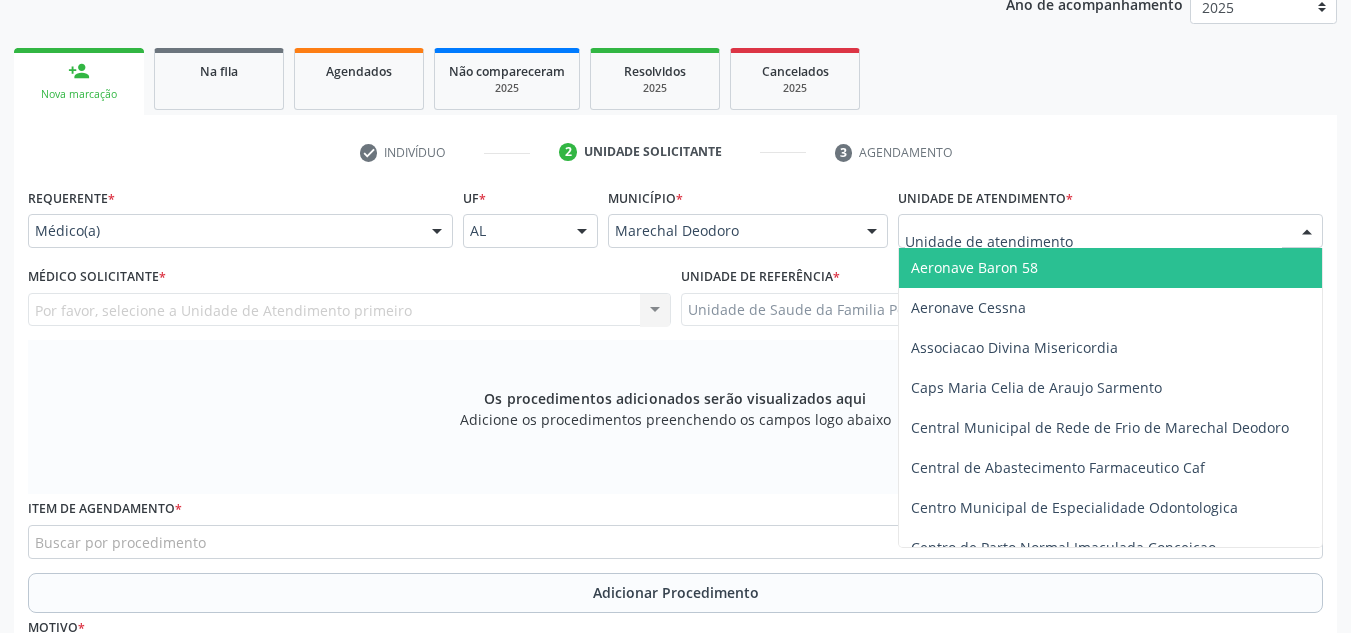 click at bounding box center [1110, 231] 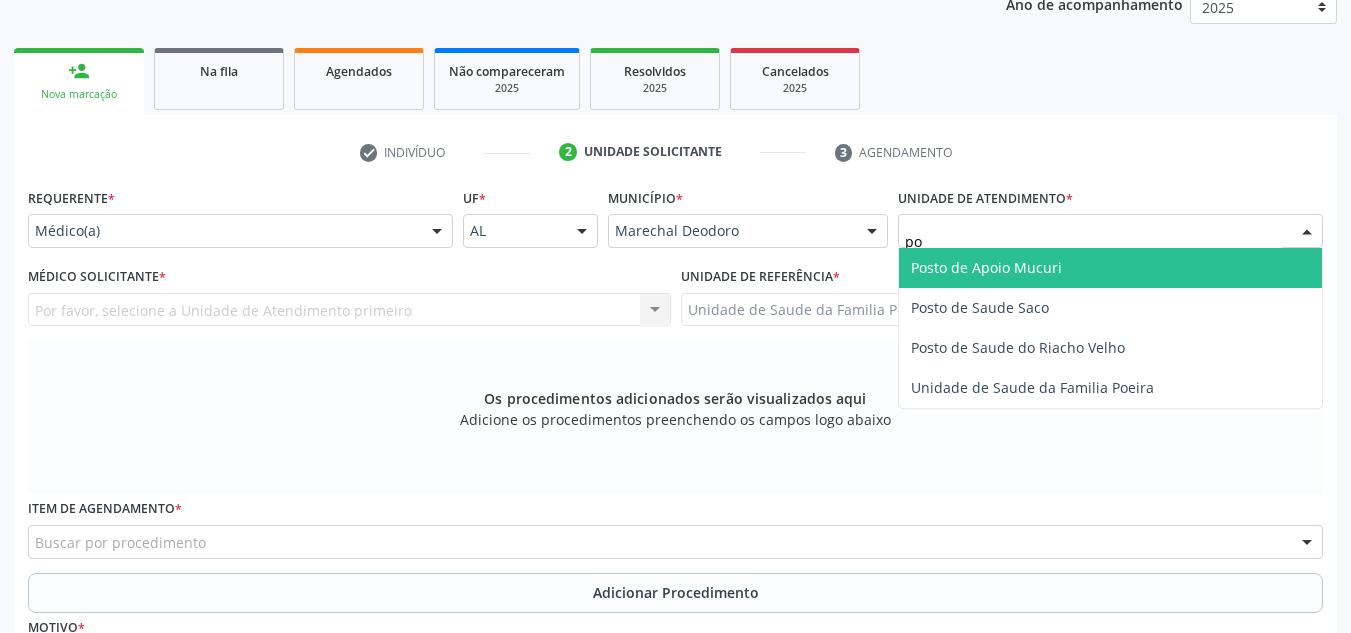 type on "p" 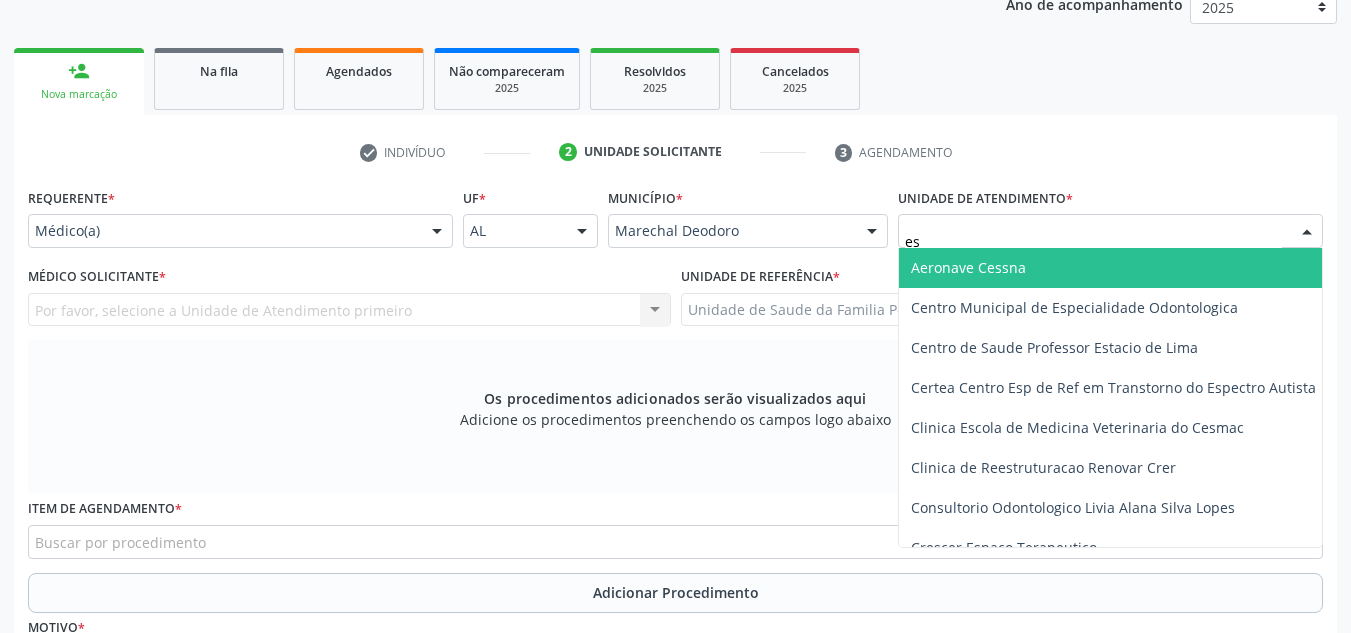 type on "est" 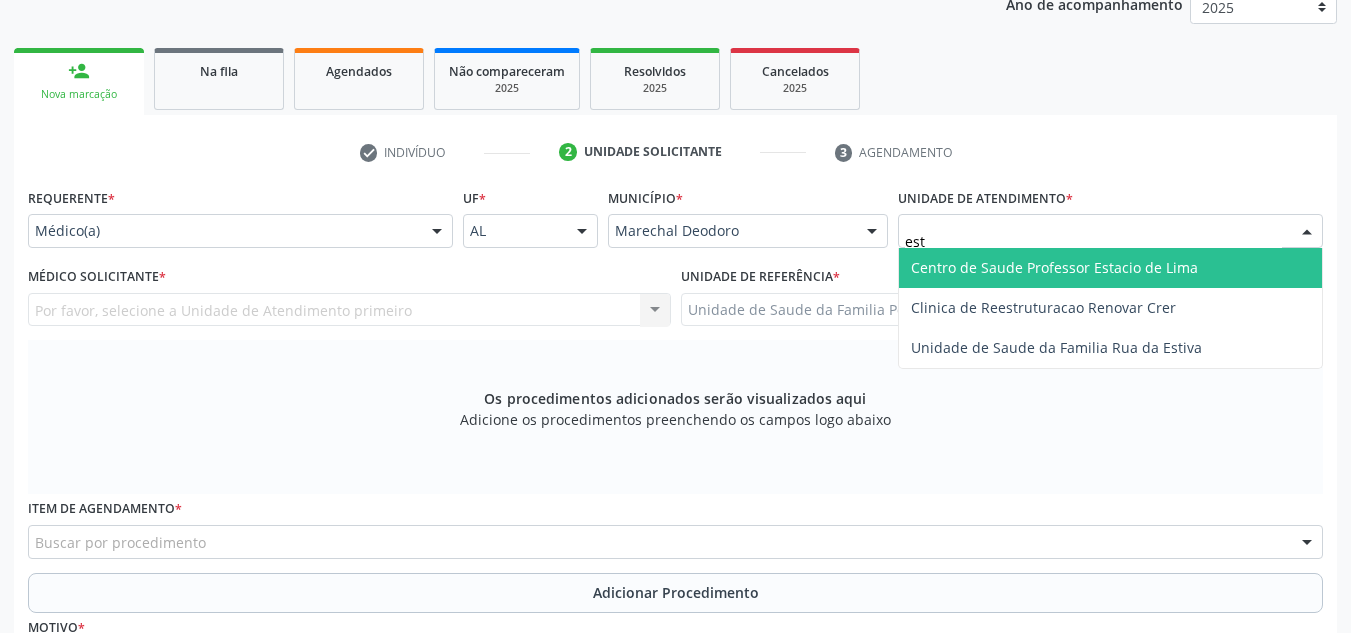 click on "Centro de Saude Professor Estacio de Lima" at bounding box center (1054, 267) 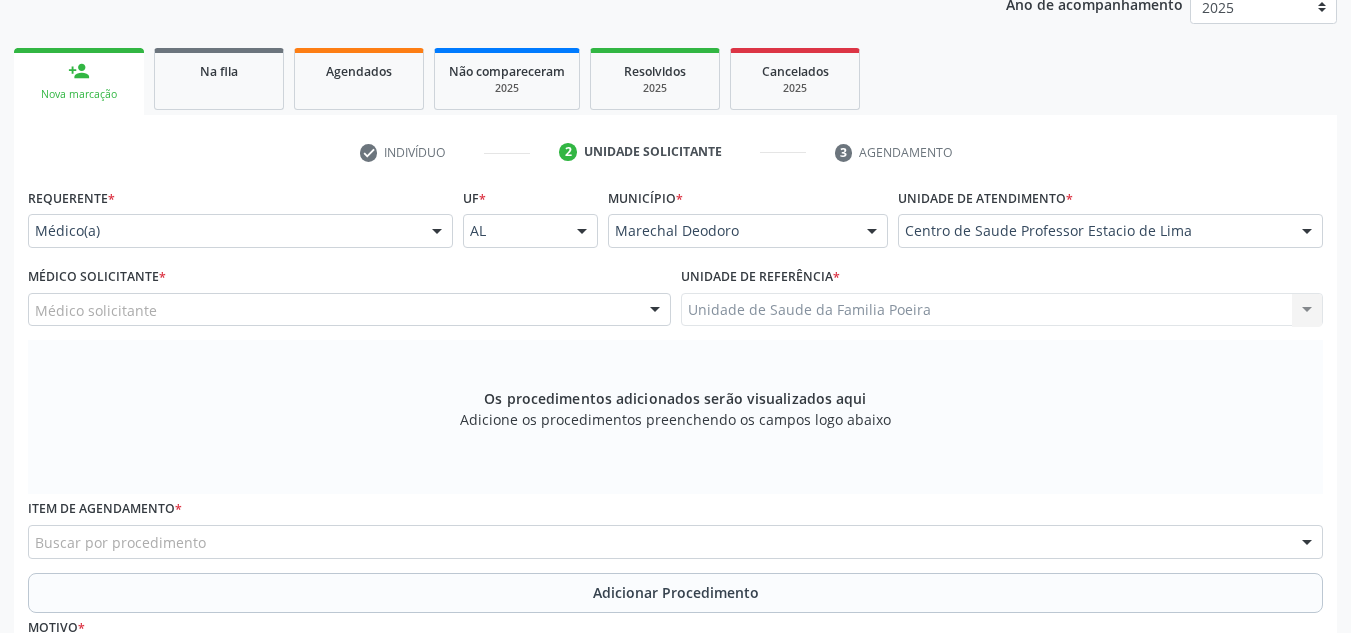 click on "Médico solicitante" at bounding box center (349, 310) 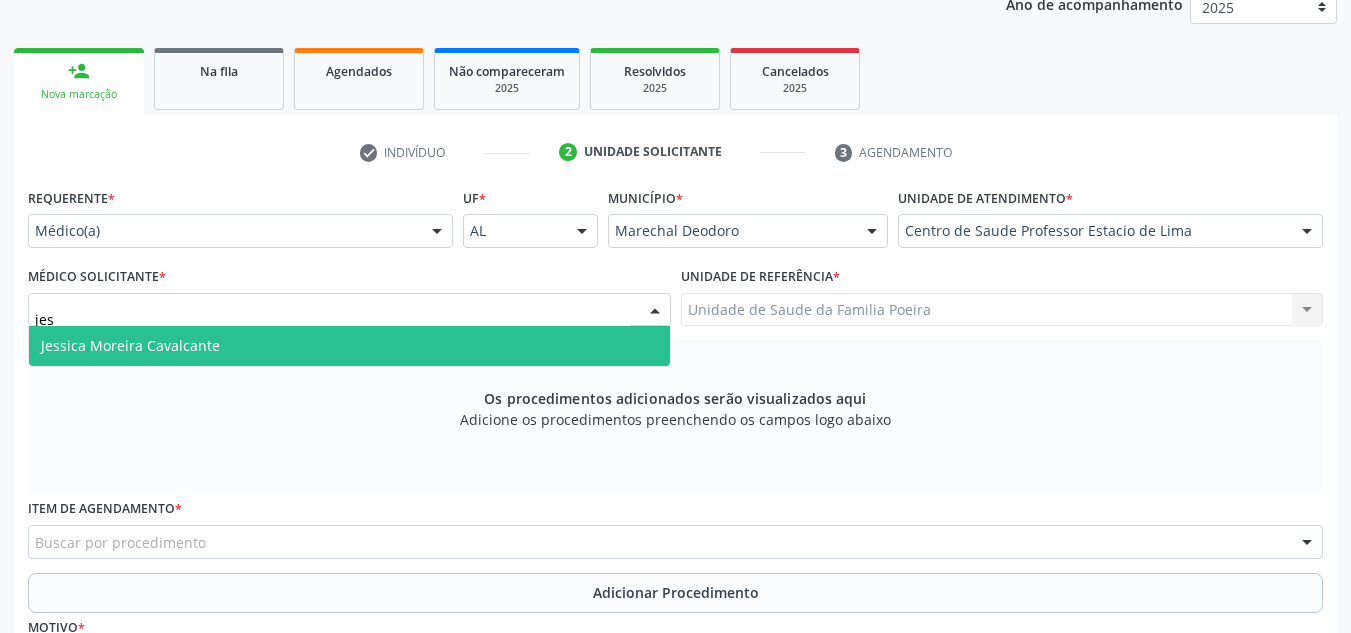 type on "jess" 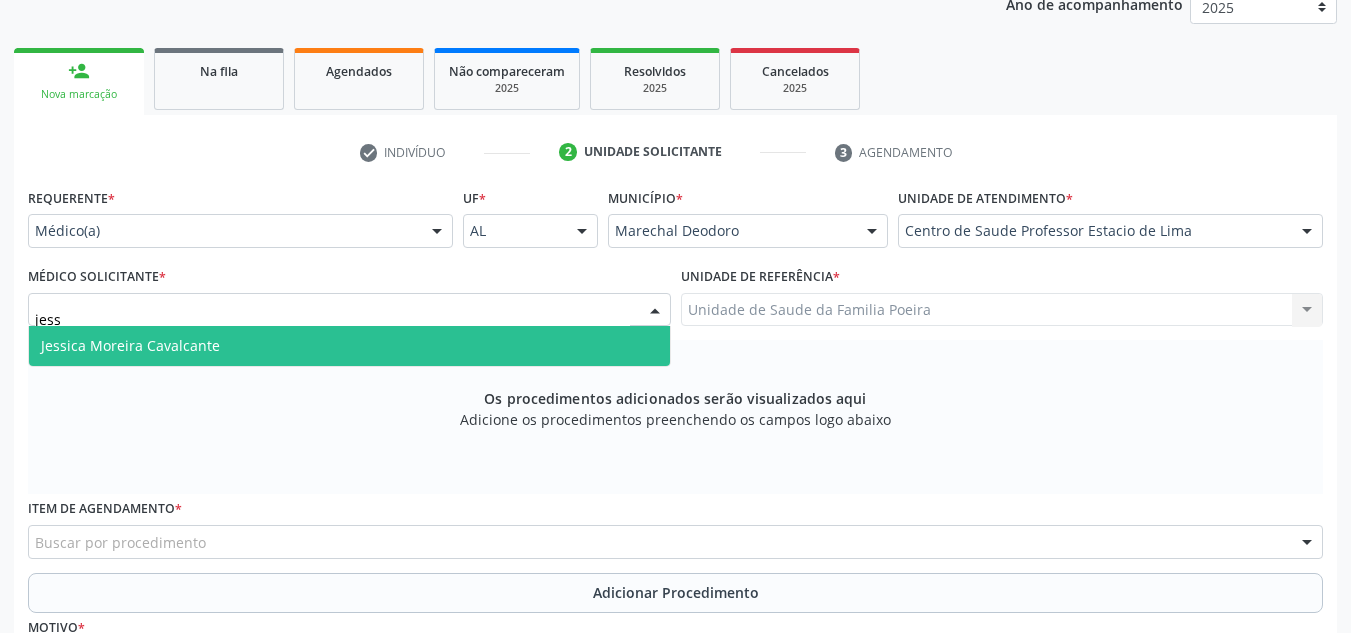 click on "Jessica Moreira Cavalcante" at bounding box center (130, 345) 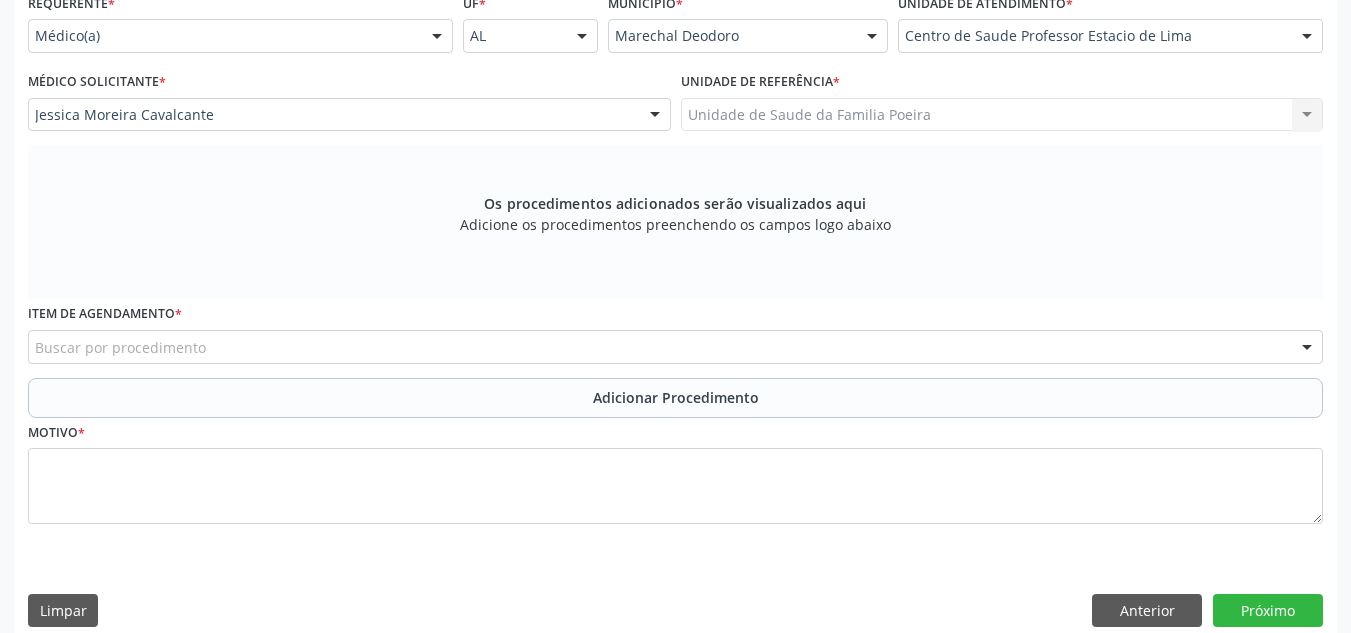 scroll, scrollTop: 496, scrollLeft: 0, axis: vertical 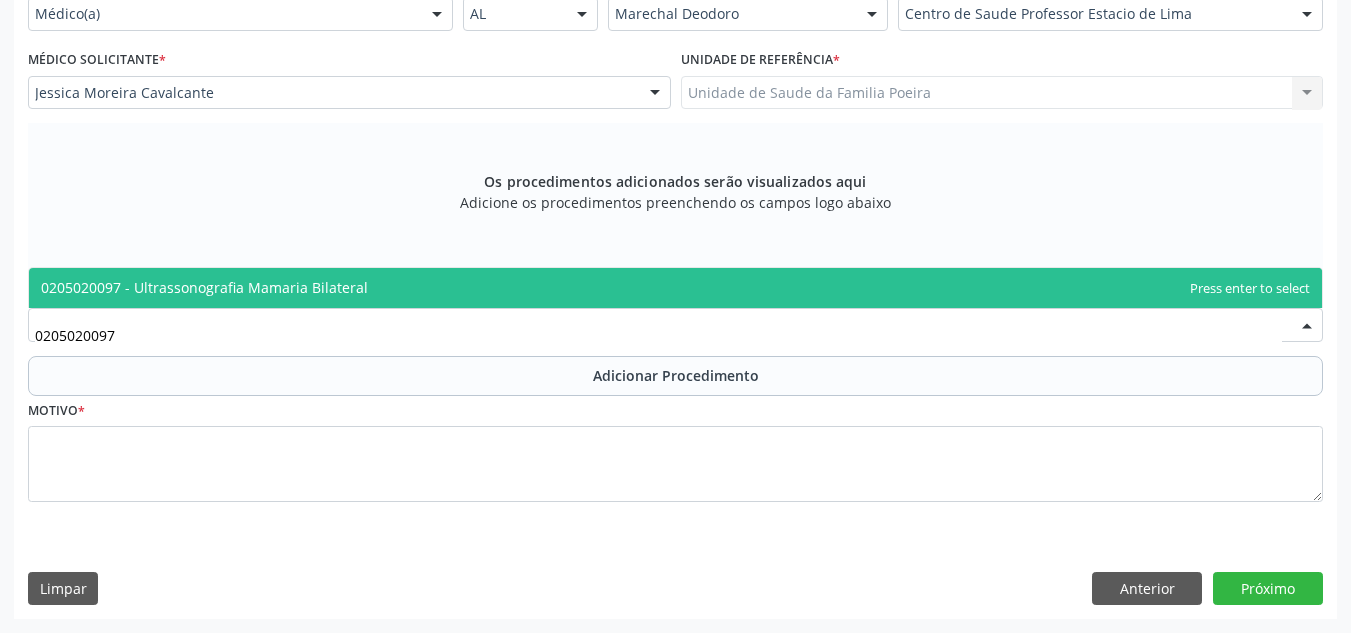 click on "0205020097 - Ultrassonografia Mamaria Bilateral" at bounding box center [675, 288] 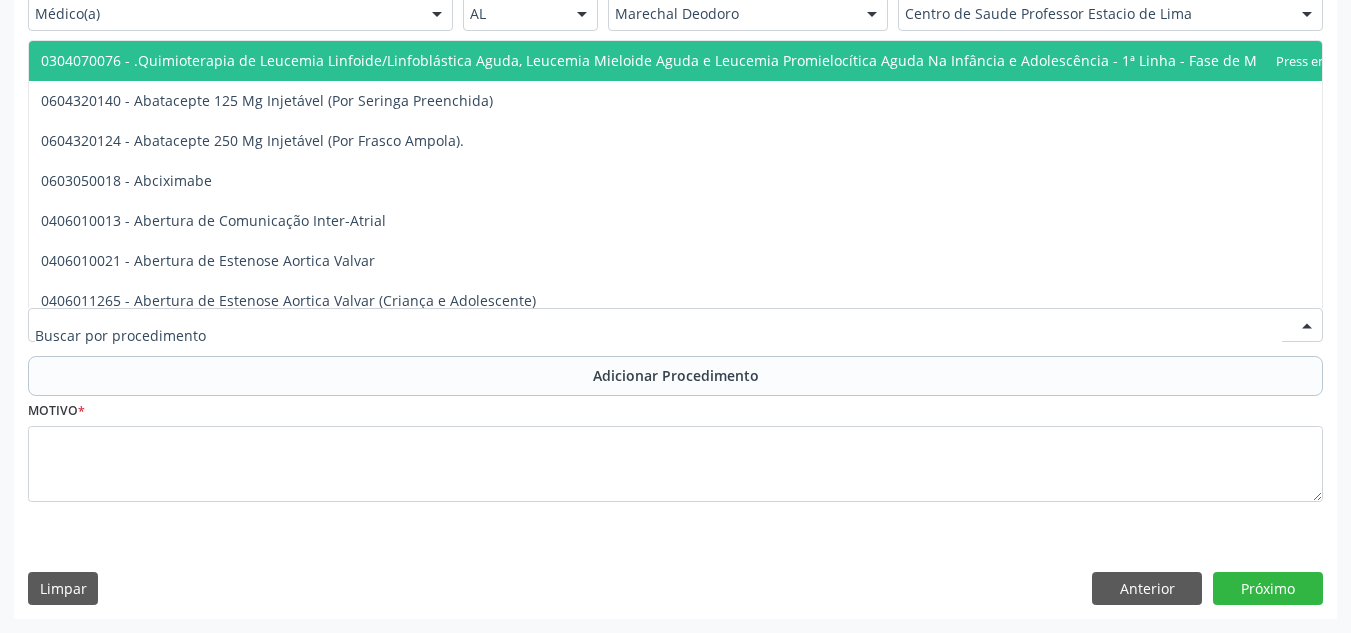 drag, startPoint x: 396, startPoint y: 327, endPoint x: 246, endPoint y: 327, distance: 150 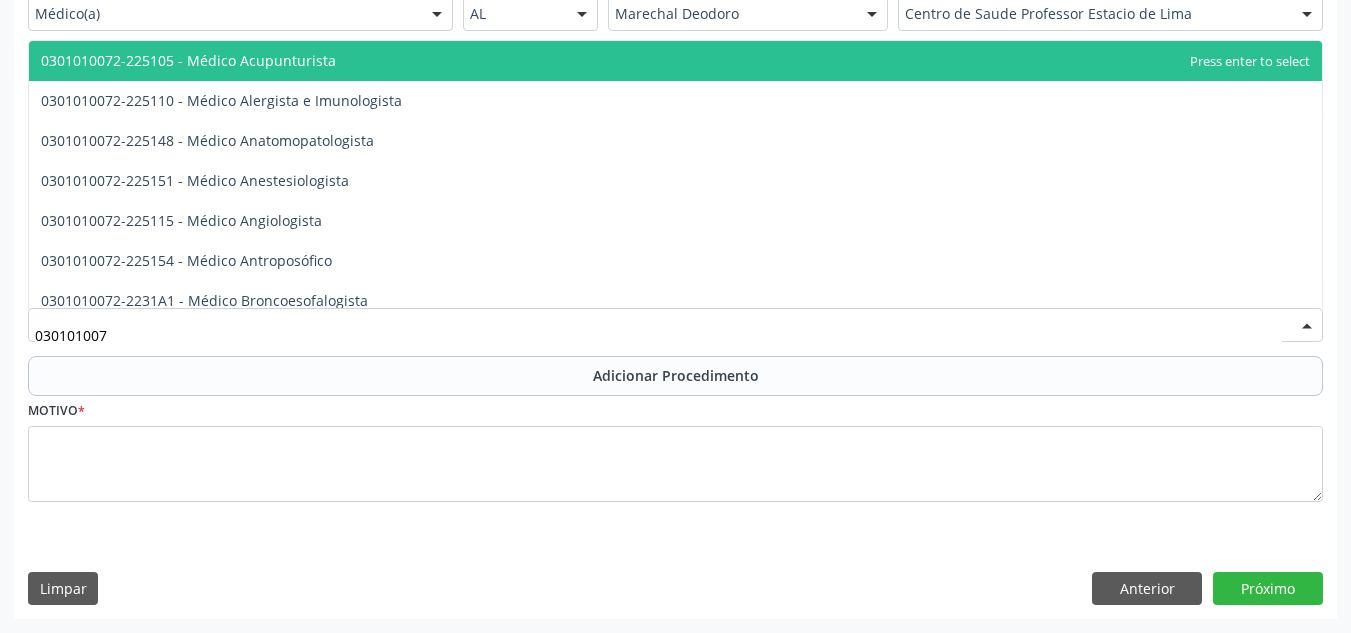 type on "0301010072" 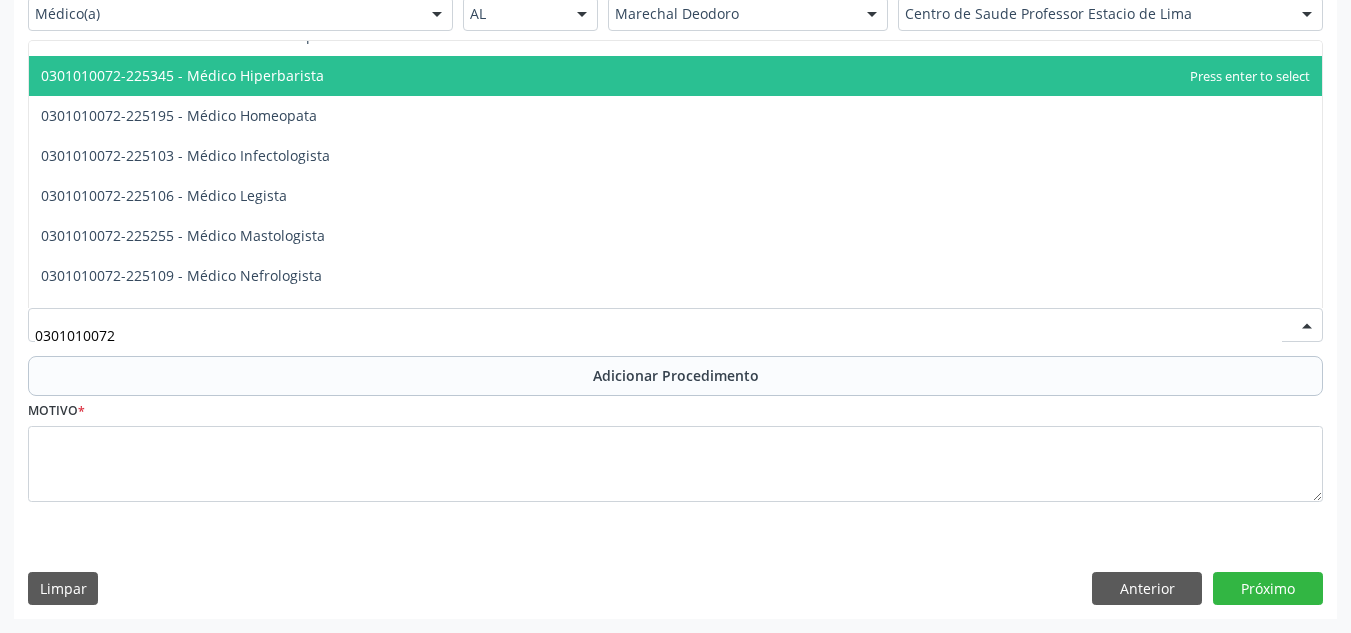 scroll, scrollTop: 1300, scrollLeft: 0, axis: vertical 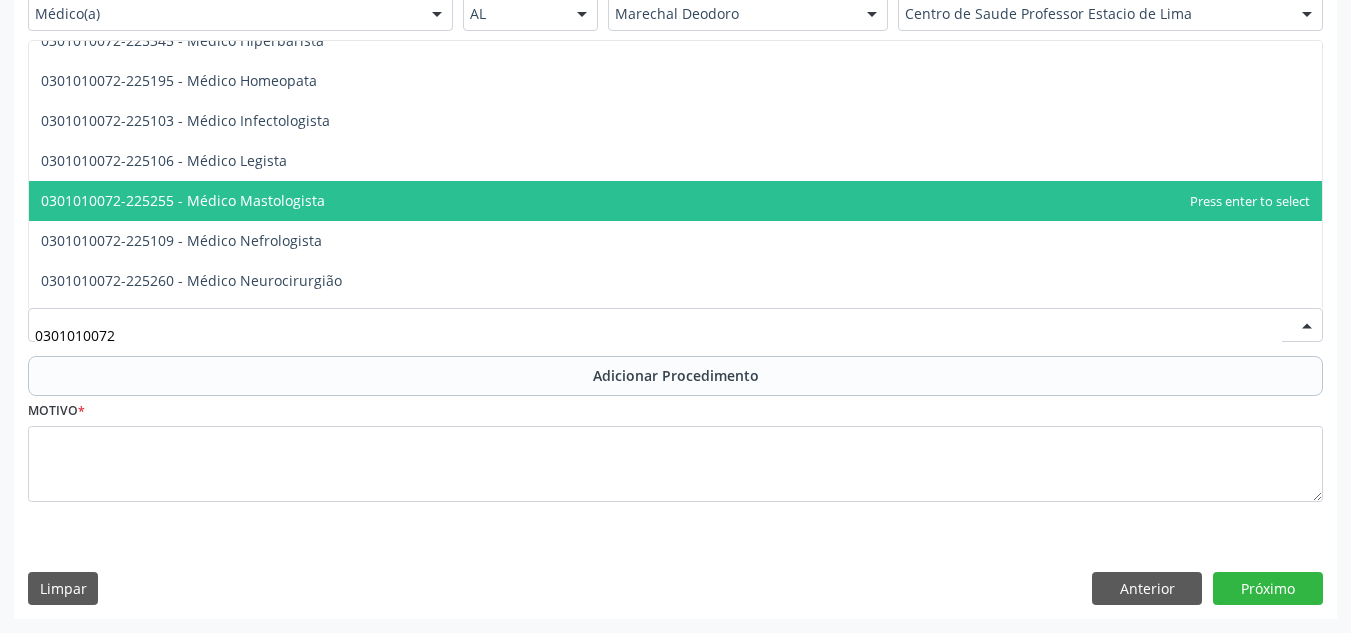 click on "0301010072-225255 - Médico Mastologista" at bounding box center [675, 201] 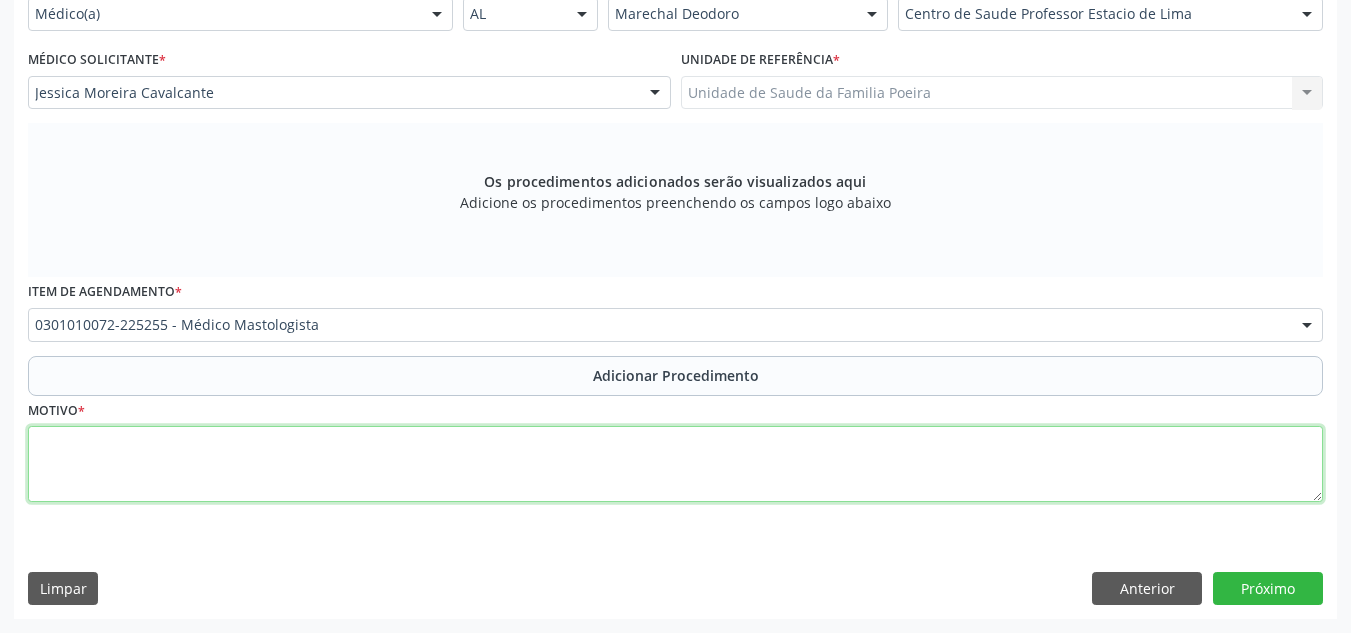 click at bounding box center [675, 464] 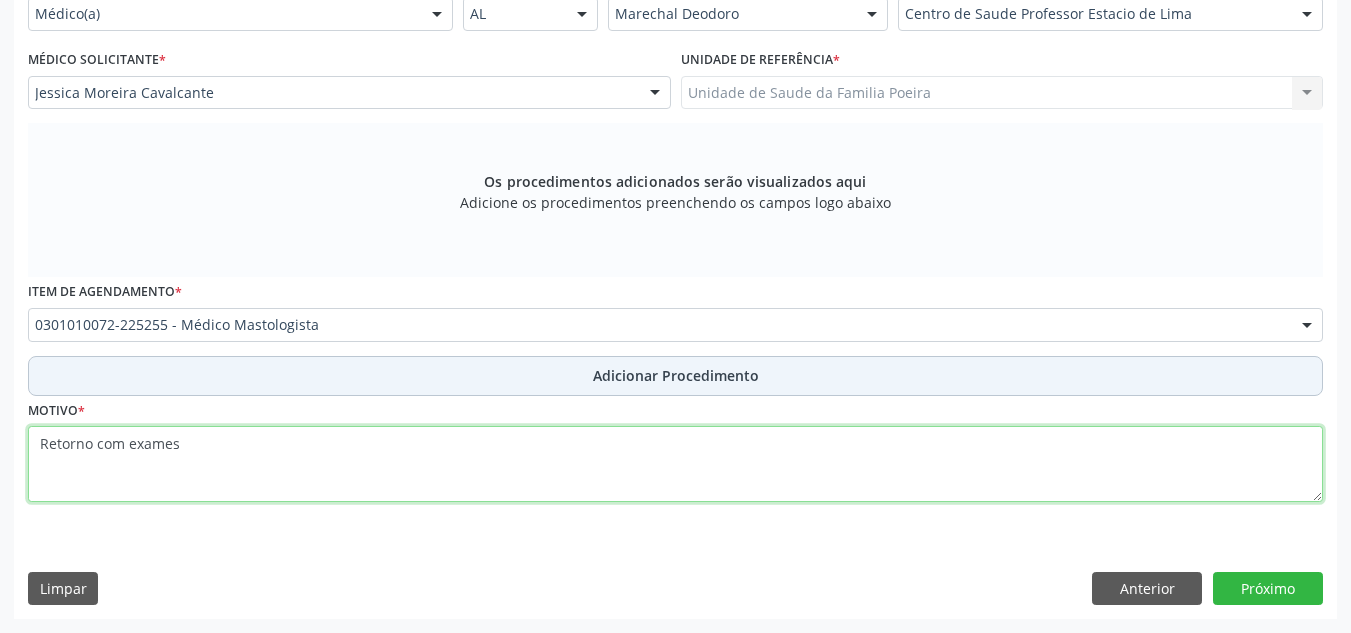 type on "Retorno com exames" 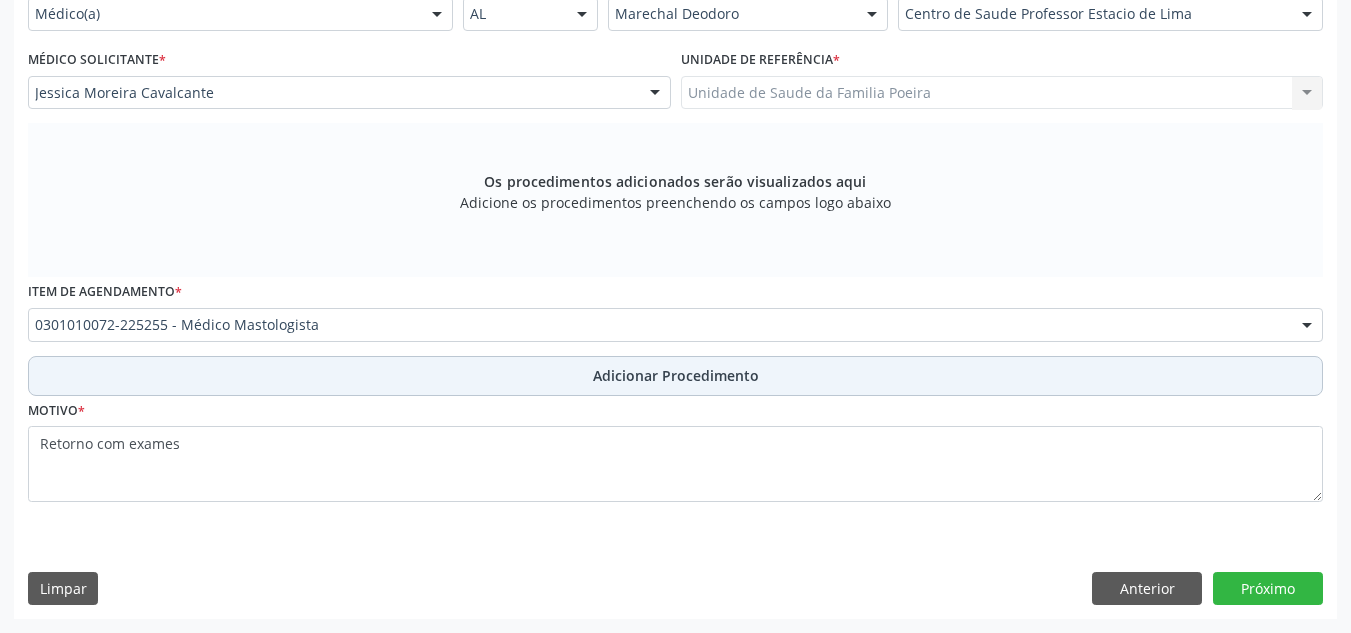 click on "Adicionar Procedimento" at bounding box center [676, 375] 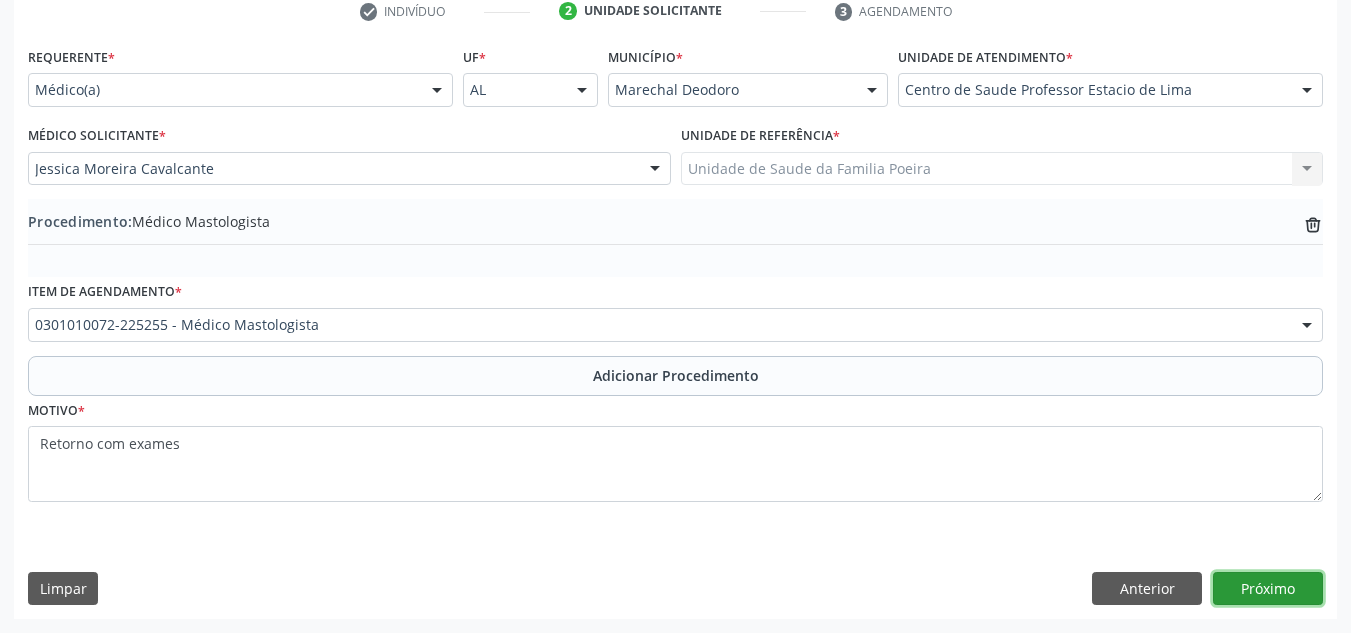 click on "Próximo" at bounding box center [1268, 589] 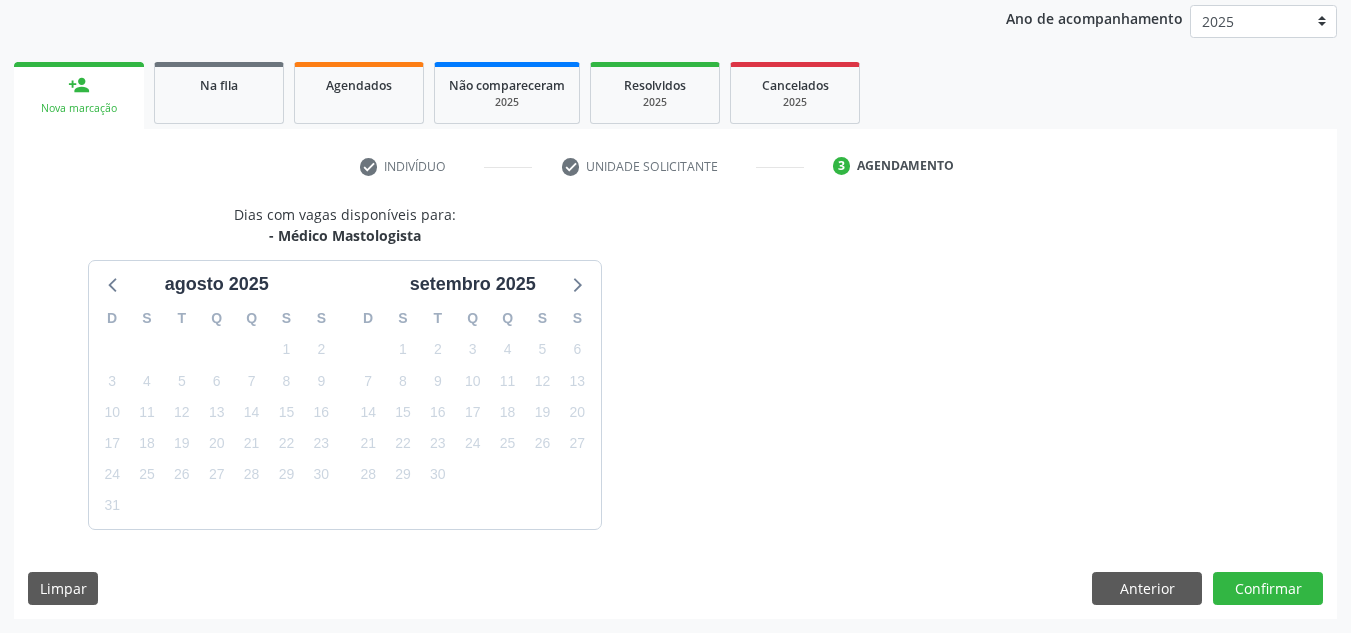 scroll, scrollTop: 324, scrollLeft: 0, axis: vertical 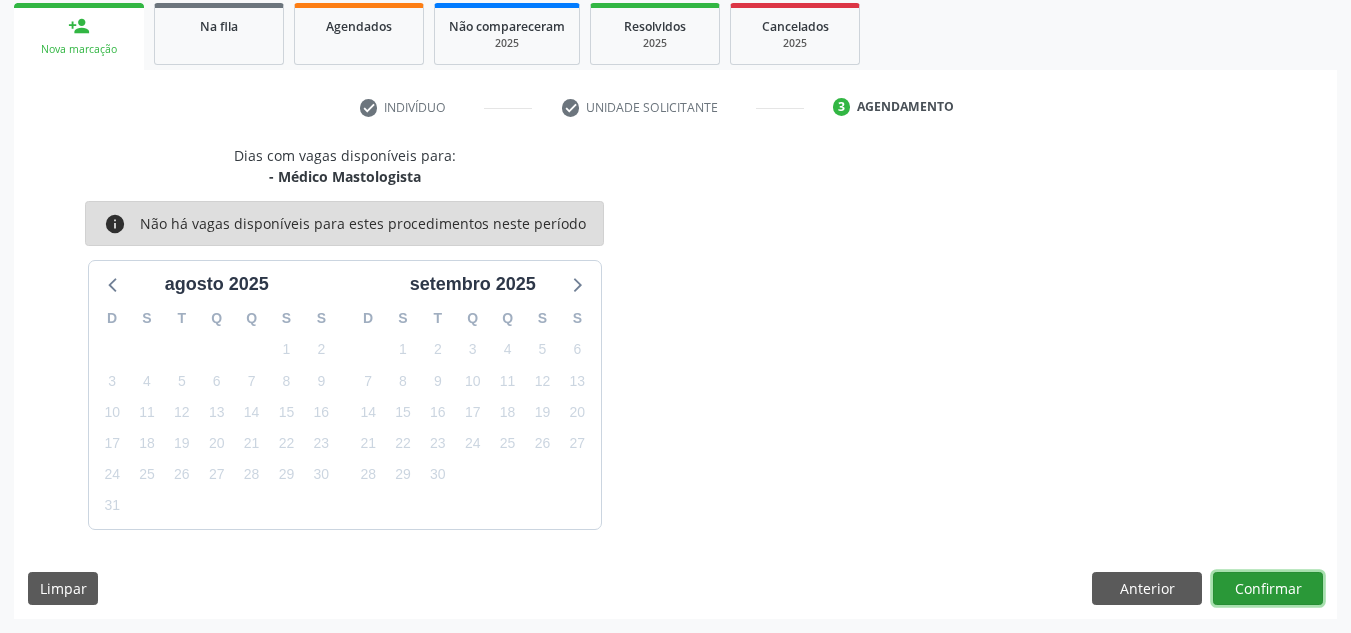 click on "Confirmar" at bounding box center [1268, 589] 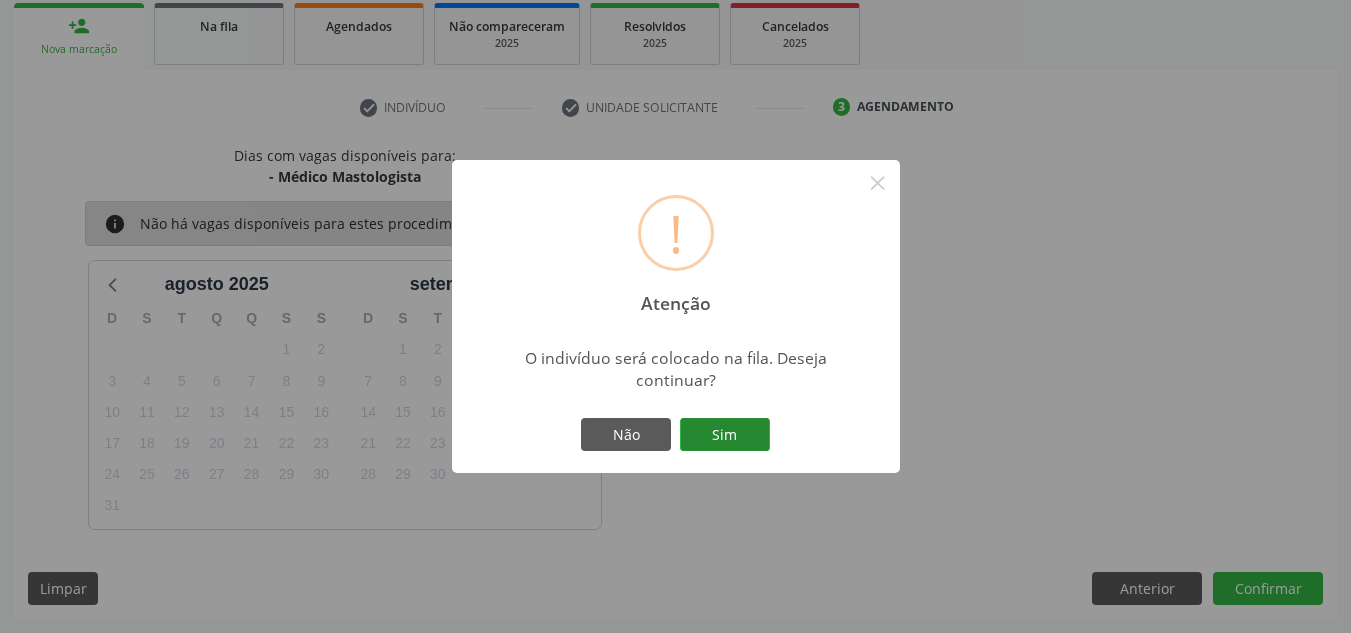 click on "Sim" at bounding box center (725, 435) 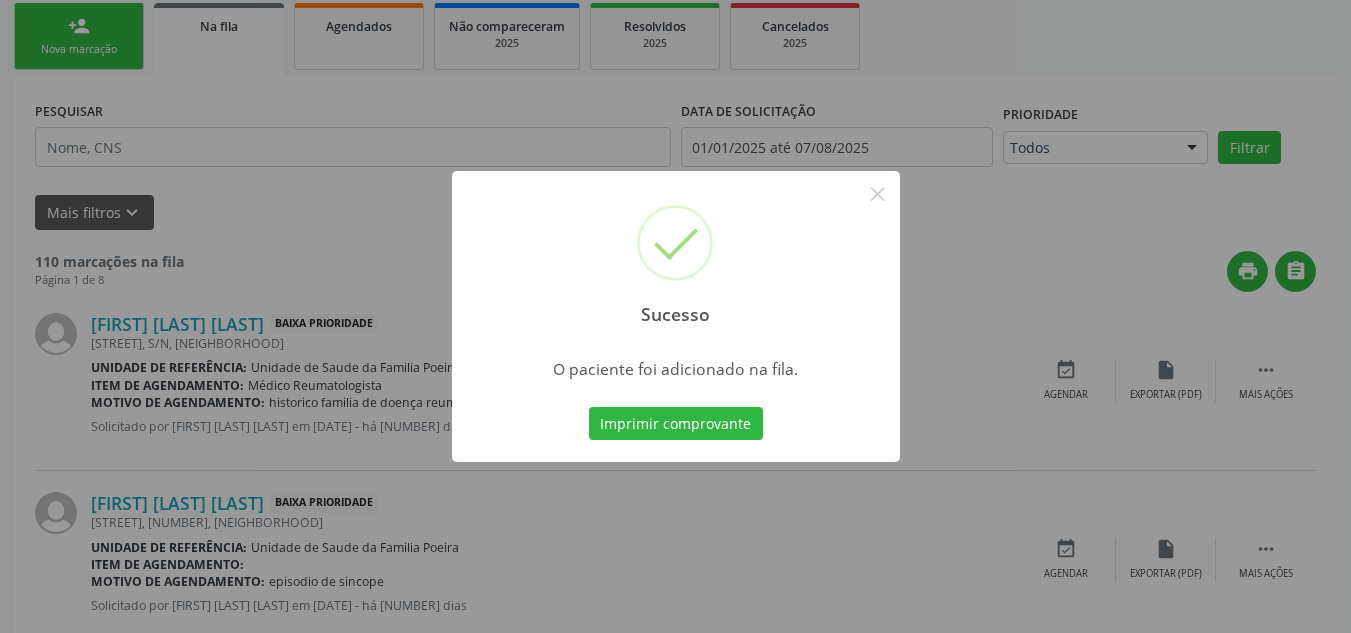 scroll, scrollTop: 62, scrollLeft: 0, axis: vertical 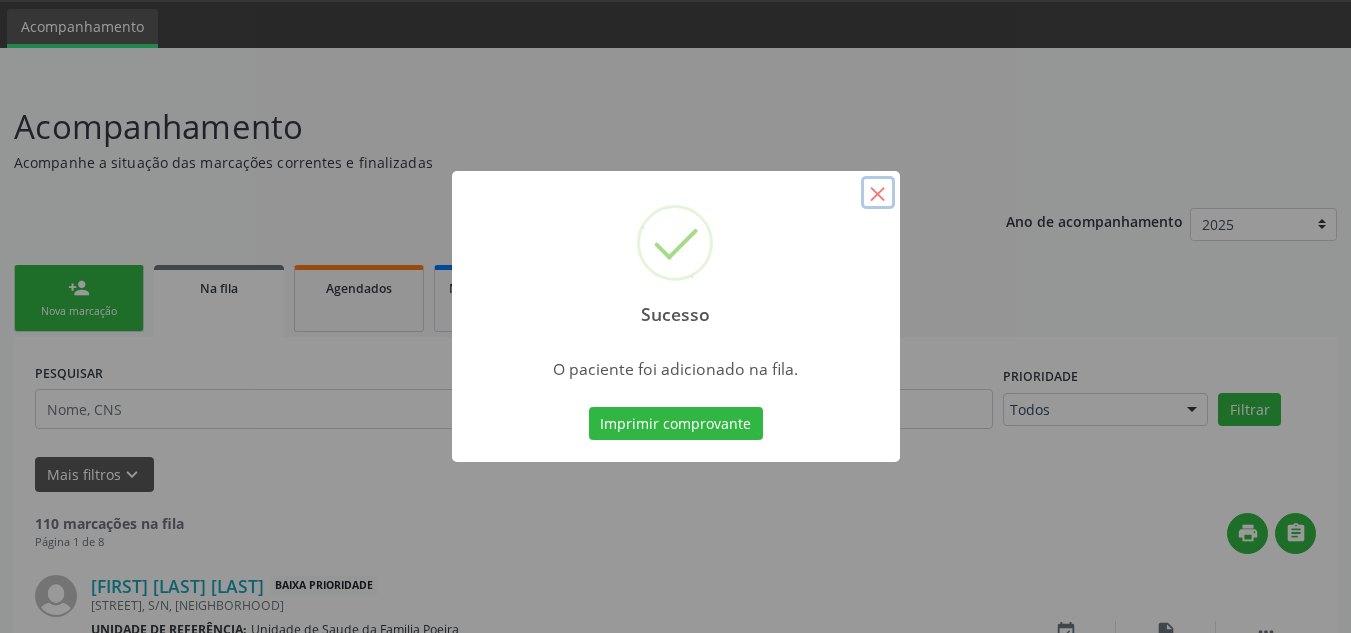 click on "×" at bounding box center (878, 193) 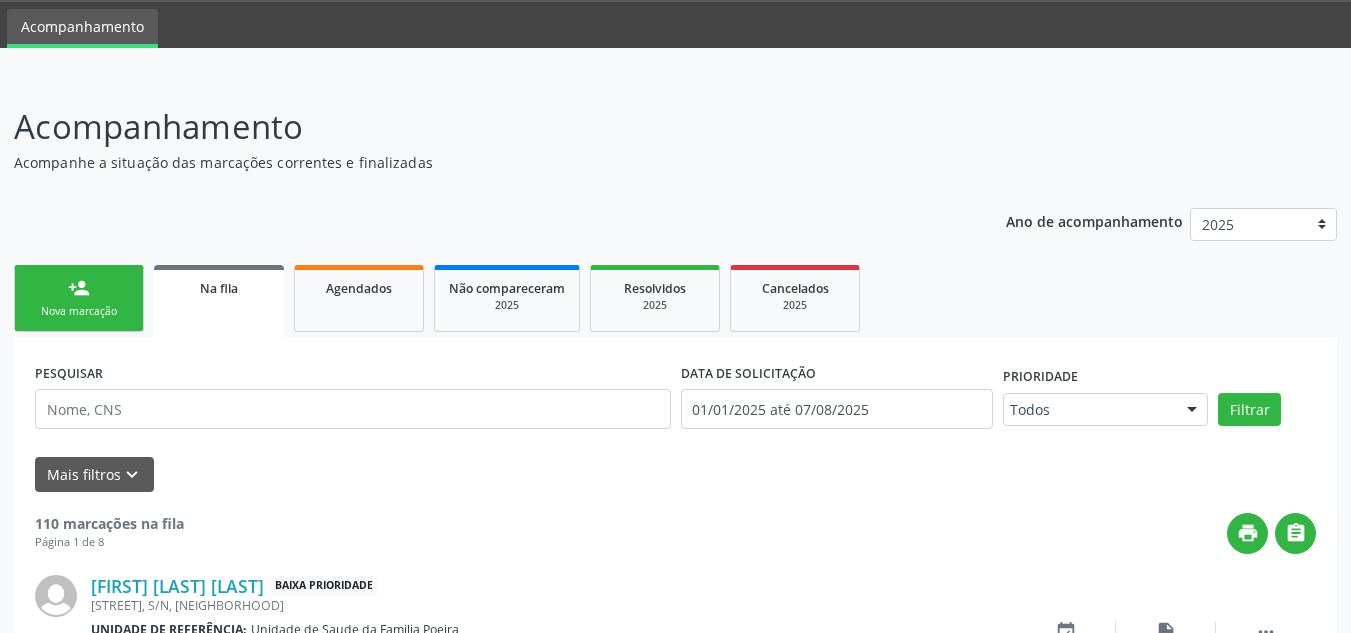 click on "person_add
Nova marcação" at bounding box center [79, 298] 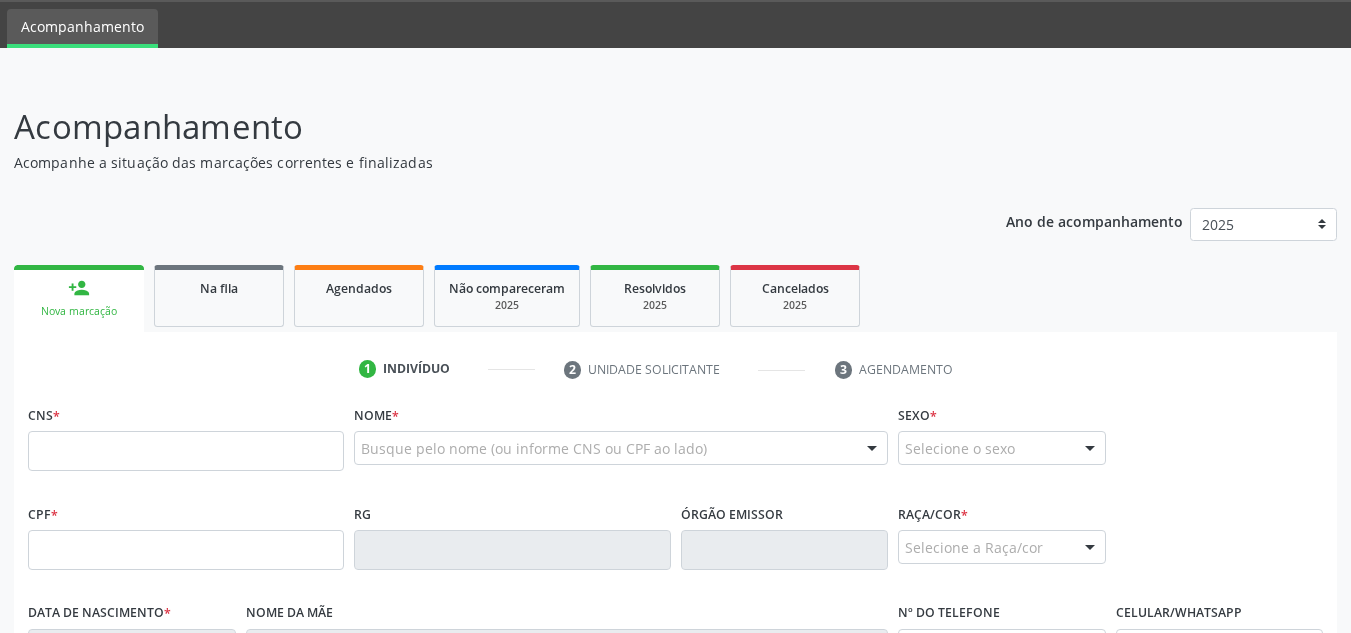 click on "person_add
Nova marcação" at bounding box center (79, 298) 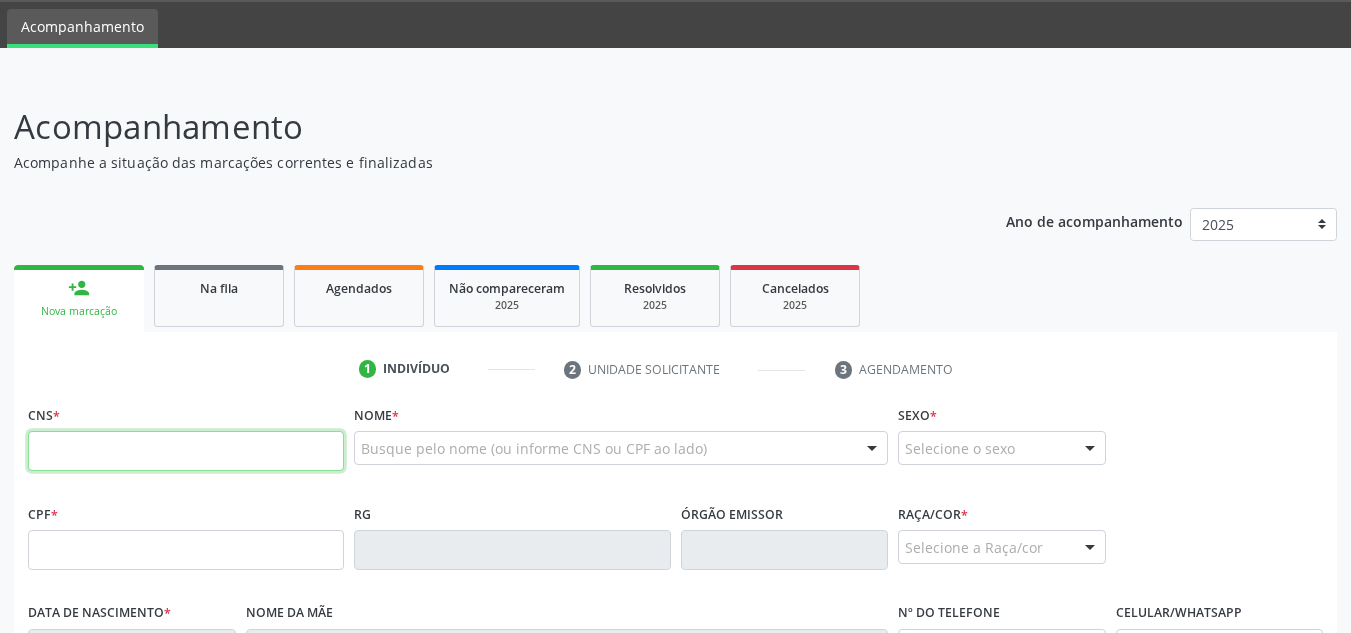 click at bounding box center (186, 451) 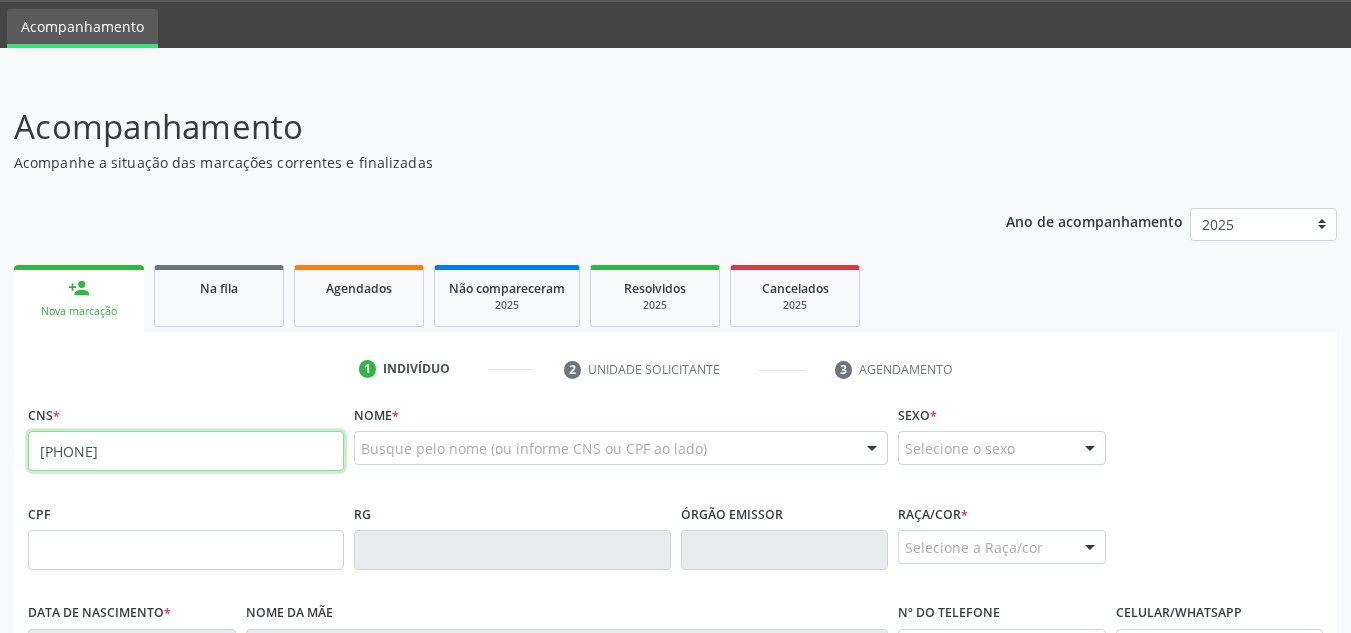 type on "898 0027 8769 7994" 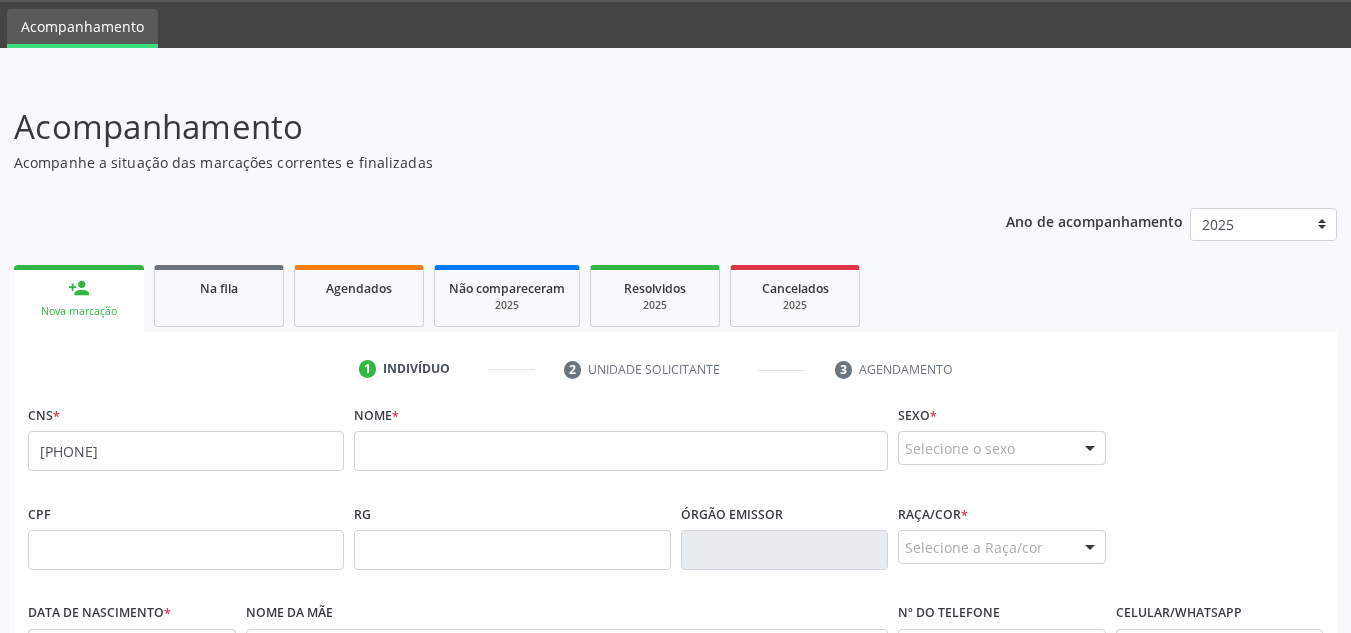 scroll, scrollTop: 162, scrollLeft: 0, axis: vertical 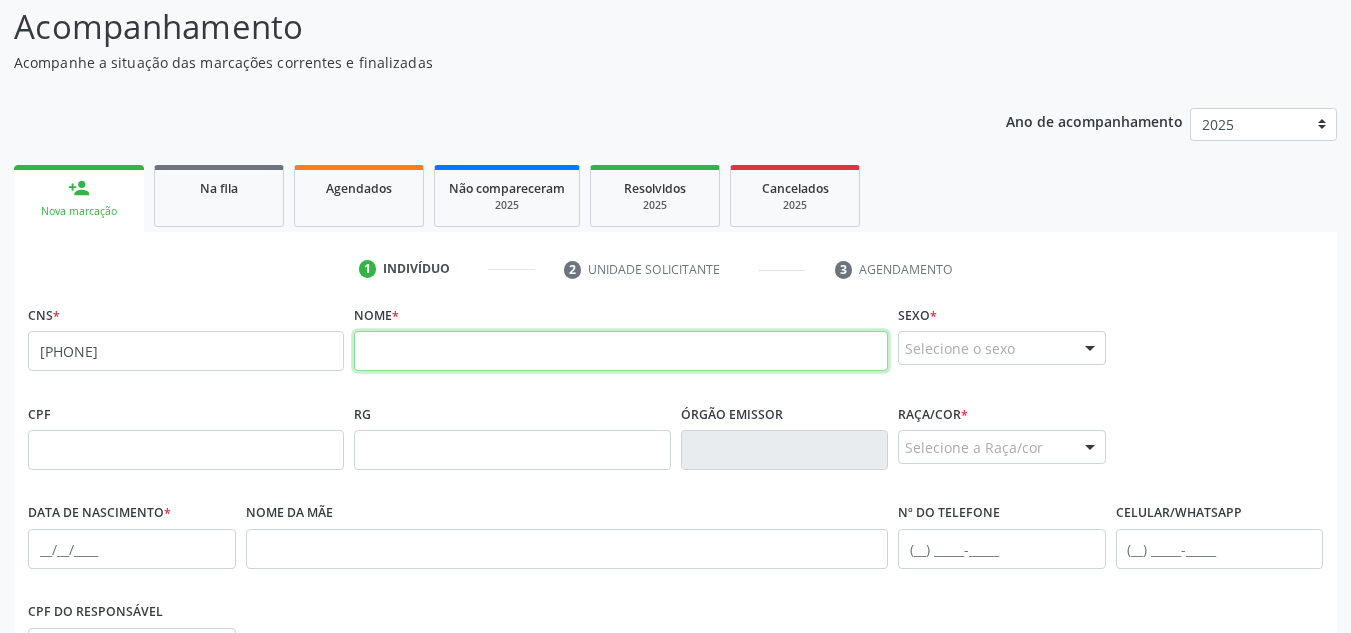 click at bounding box center (621, 351) 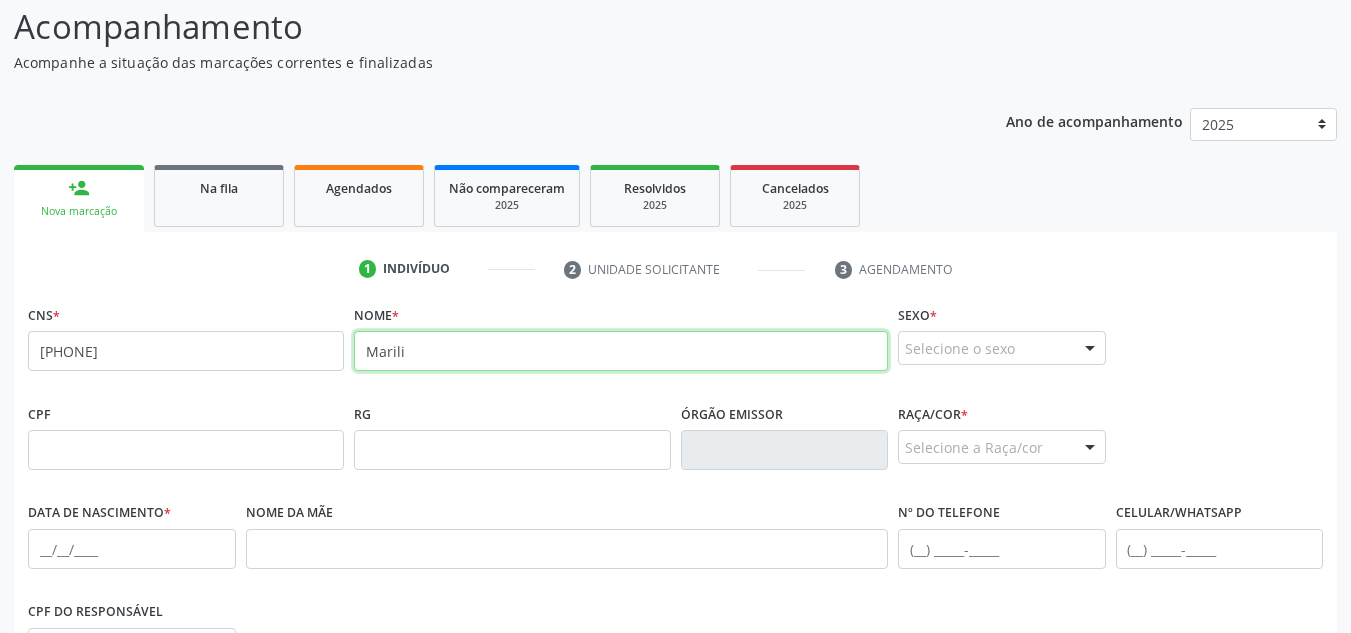 type on "Marilia Ariadne da Silva Lima" 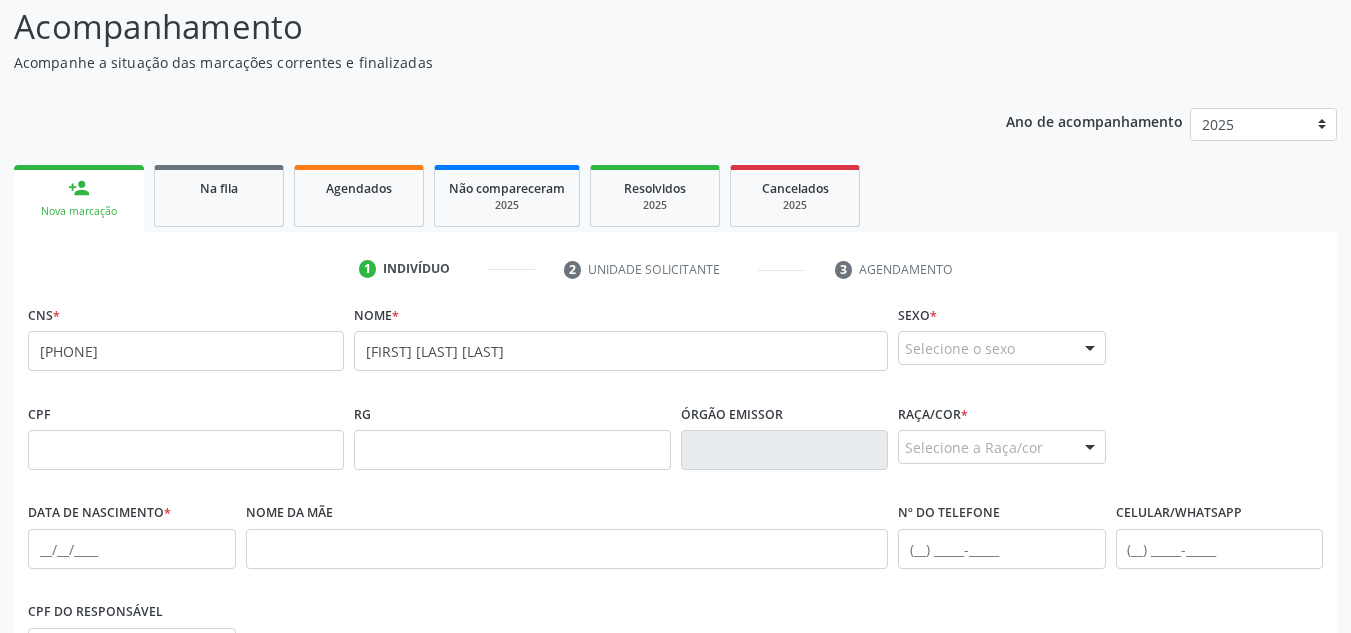 click at bounding box center (1090, 349) 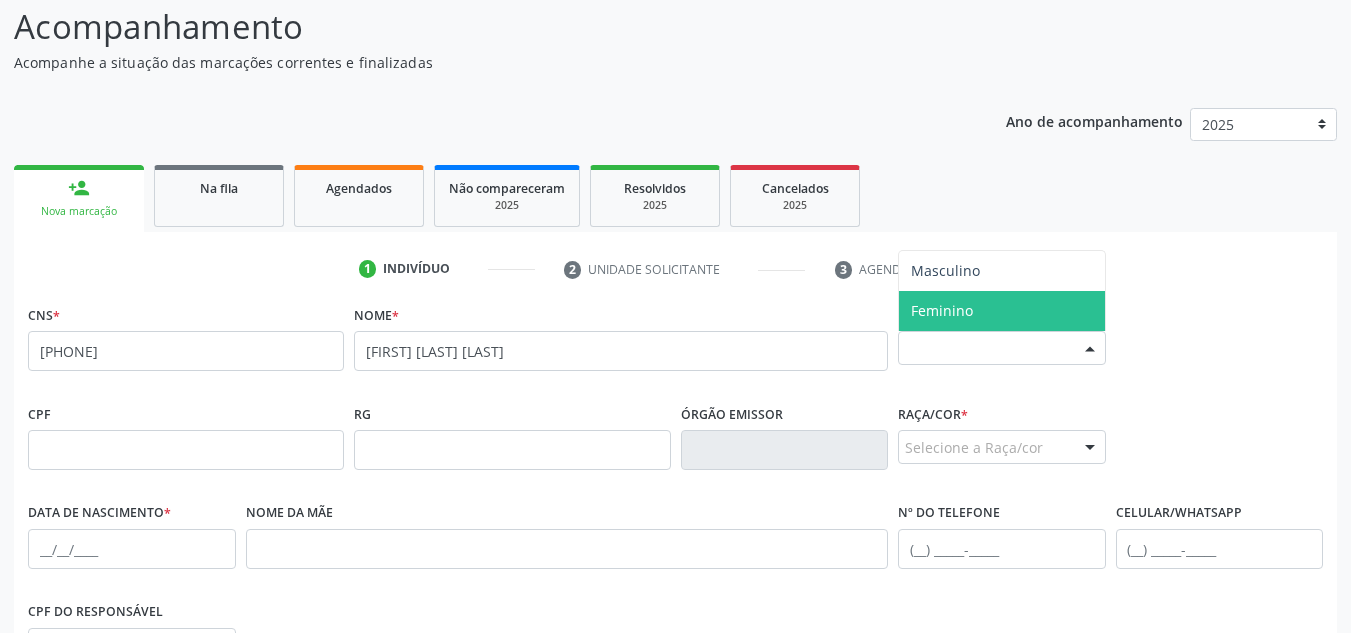 click on "Feminino" at bounding box center [1002, 311] 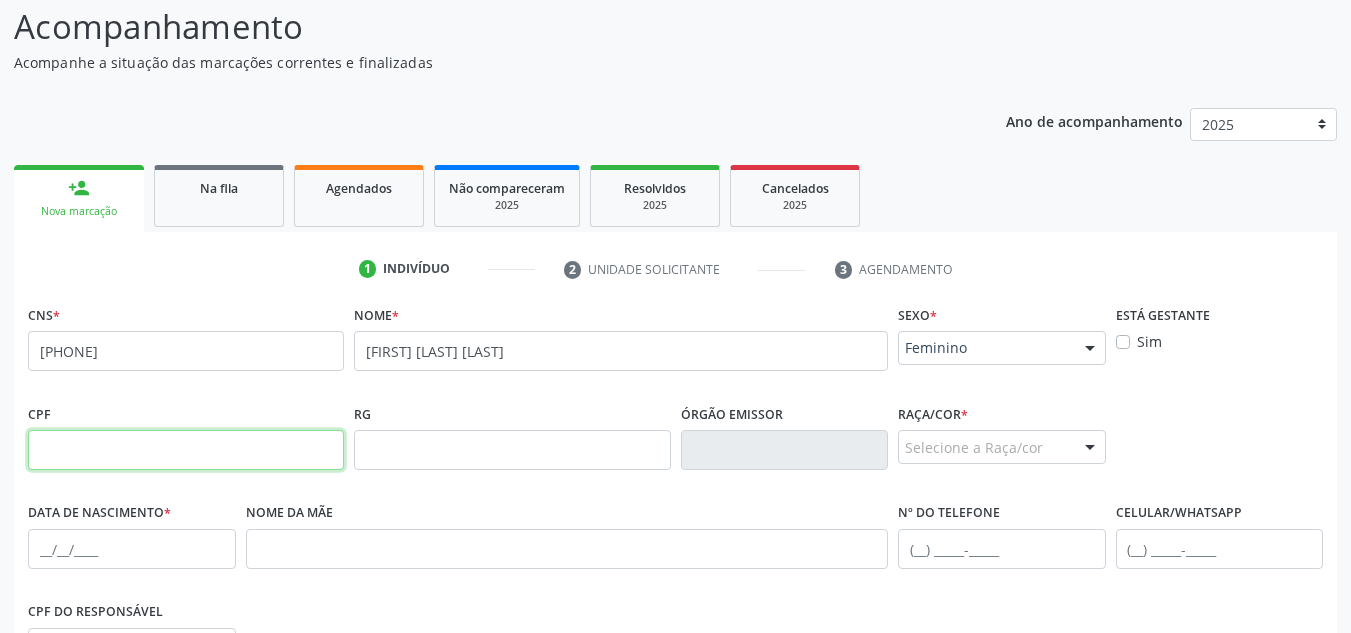 drag, startPoint x: 245, startPoint y: 452, endPoint x: 419, endPoint y: 506, distance: 182.18672 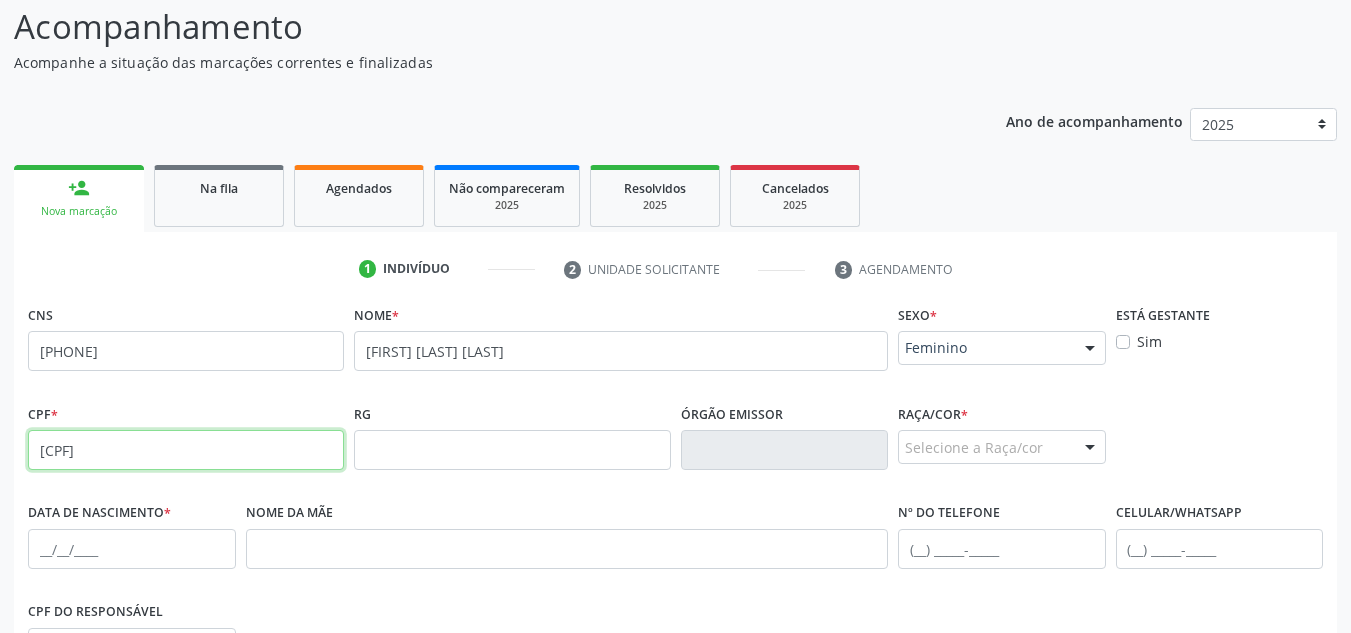 type on "116.248.654-61" 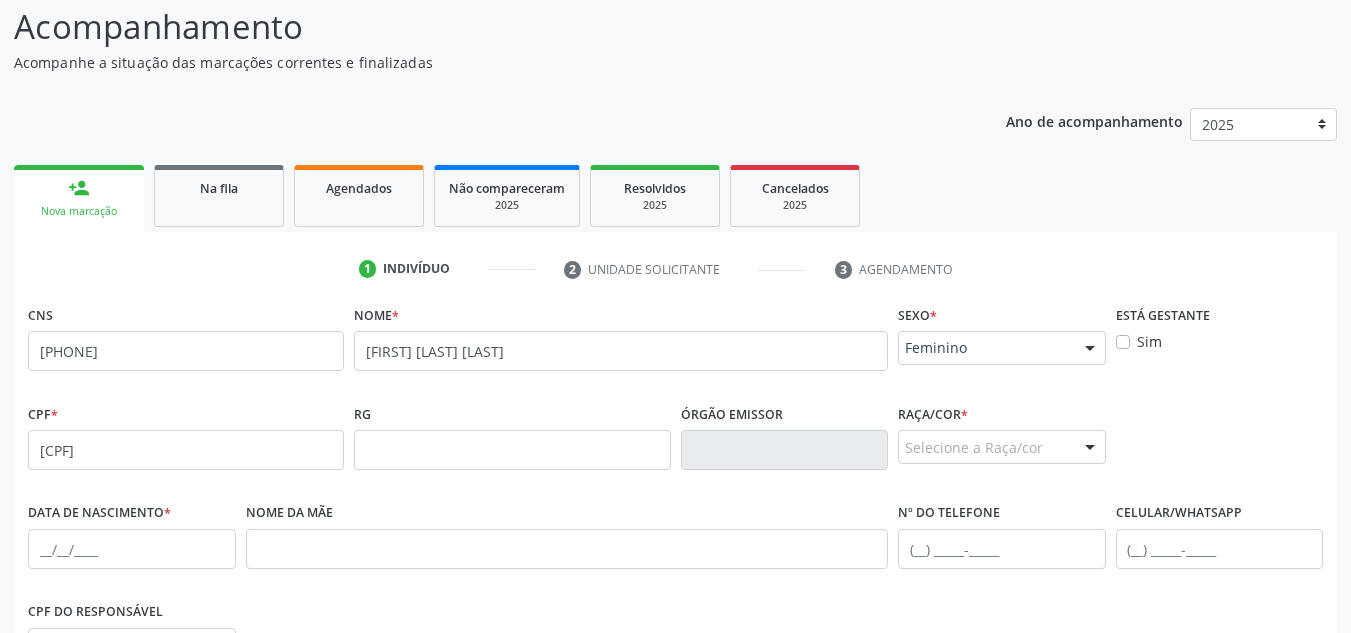 click at bounding box center (1090, 448) 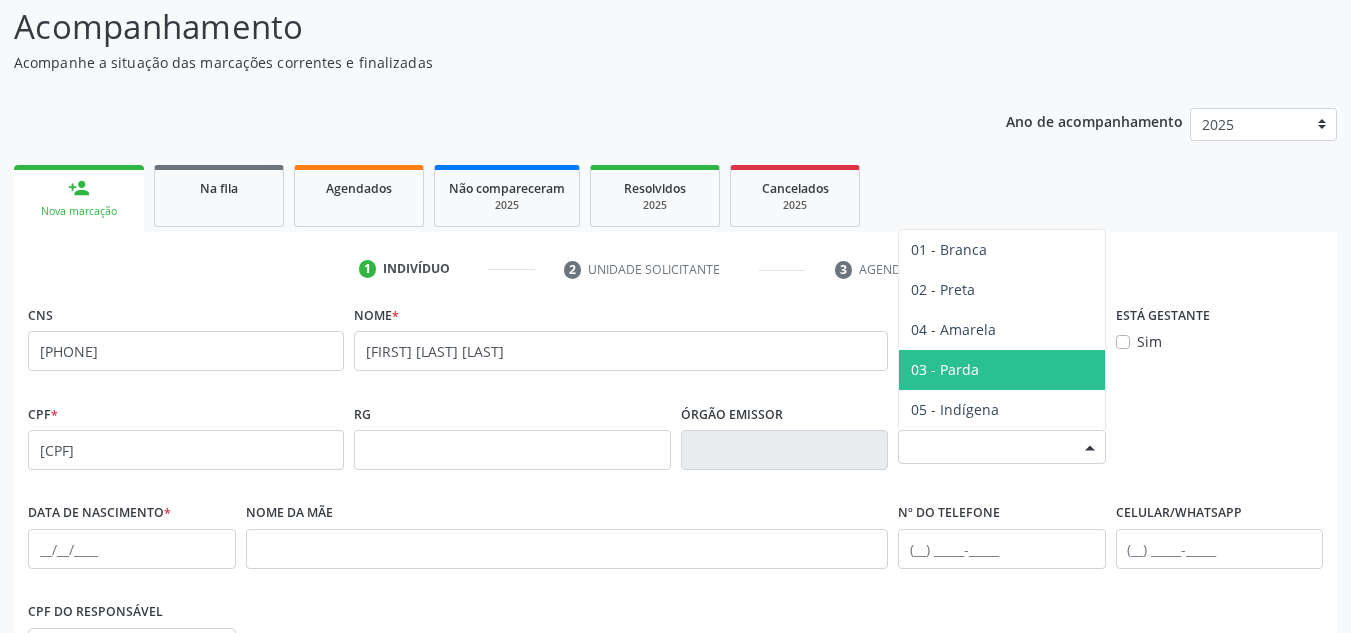 click on "03 - Parda" at bounding box center (1002, 370) 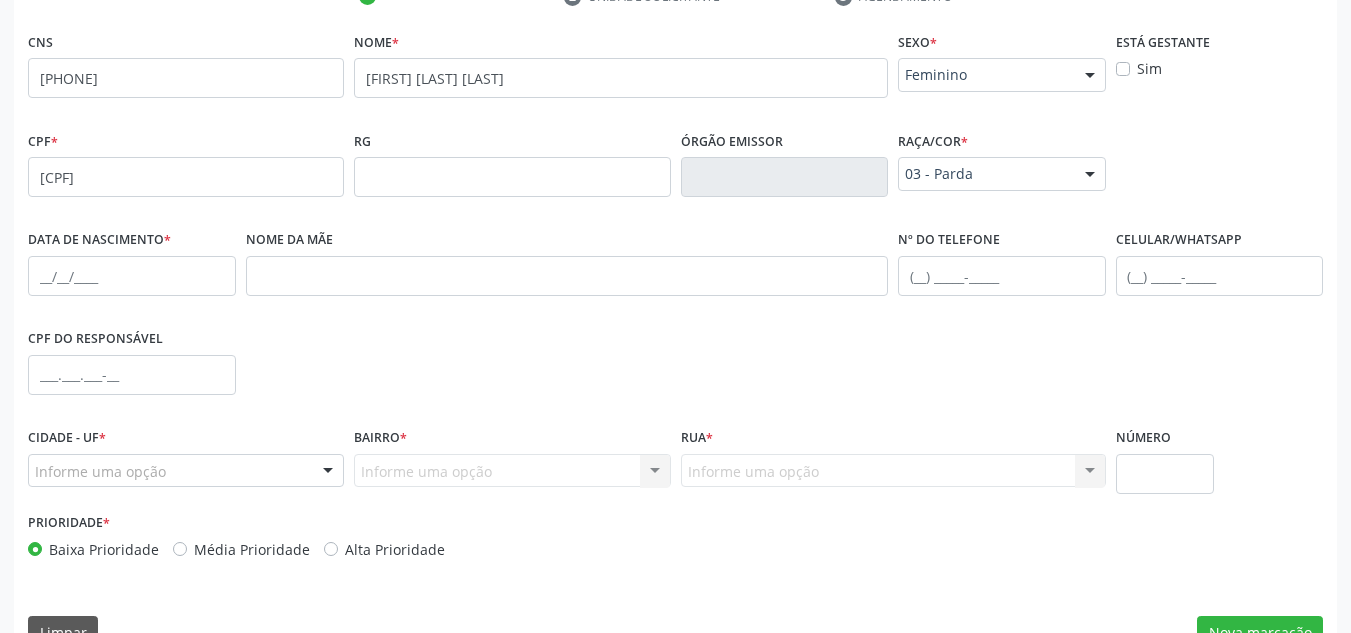 scroll, scrollTop: 462, scrollLeft: 0, axis: vertical 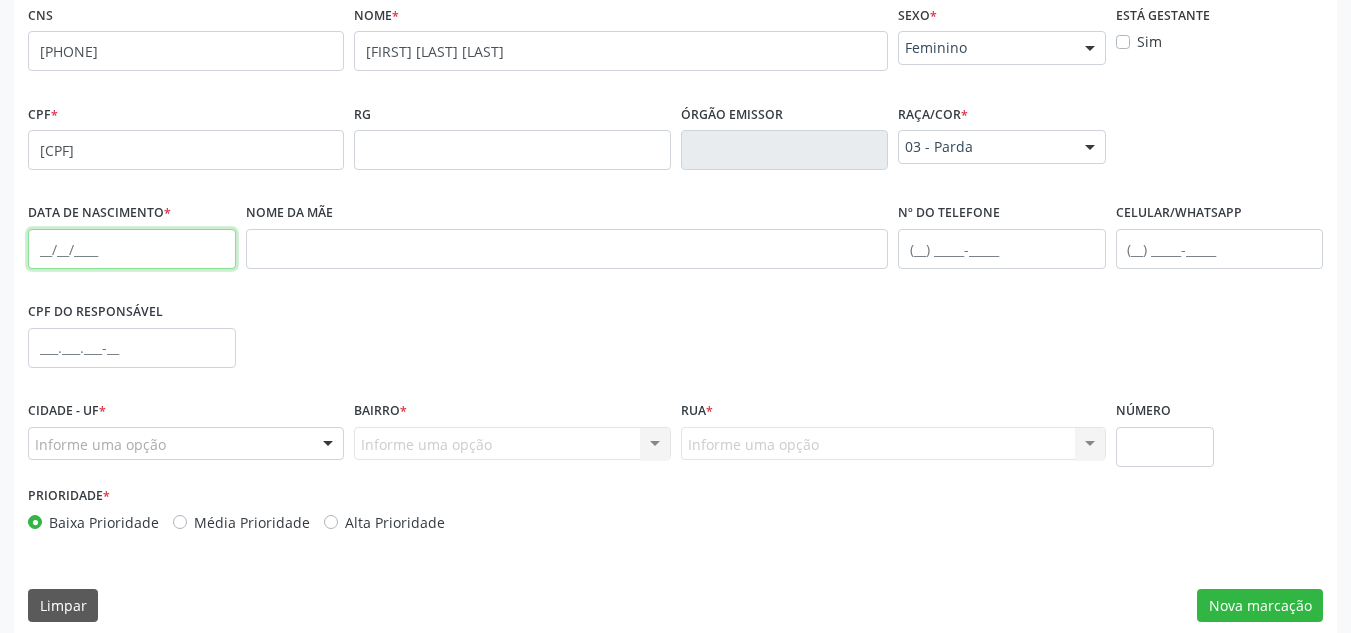 click at bounding box center (132, 249) 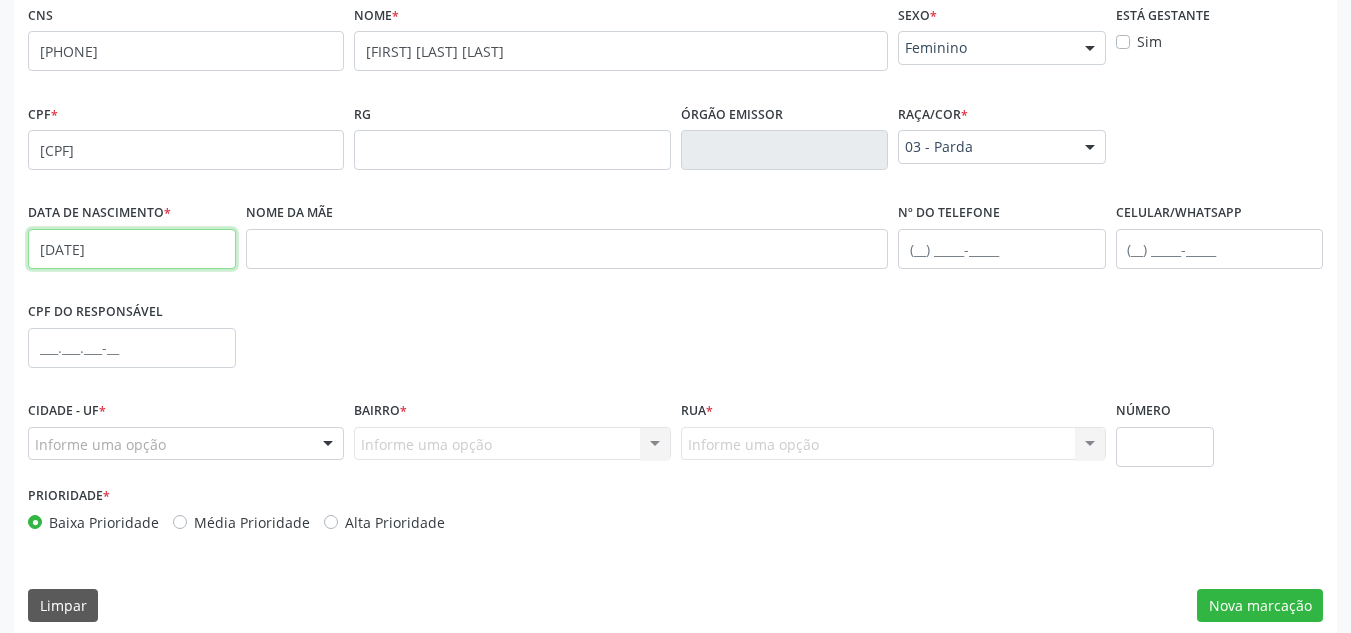 type on "15/05/2008" 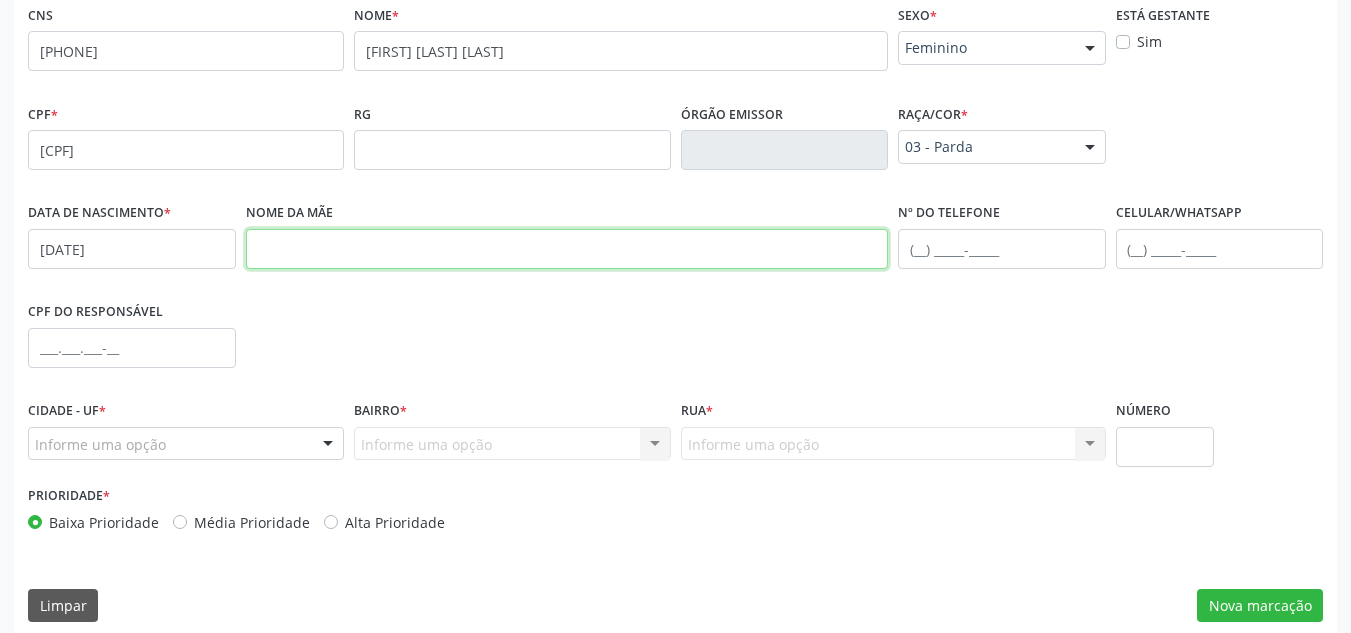 click at bounding box center (567, 249) 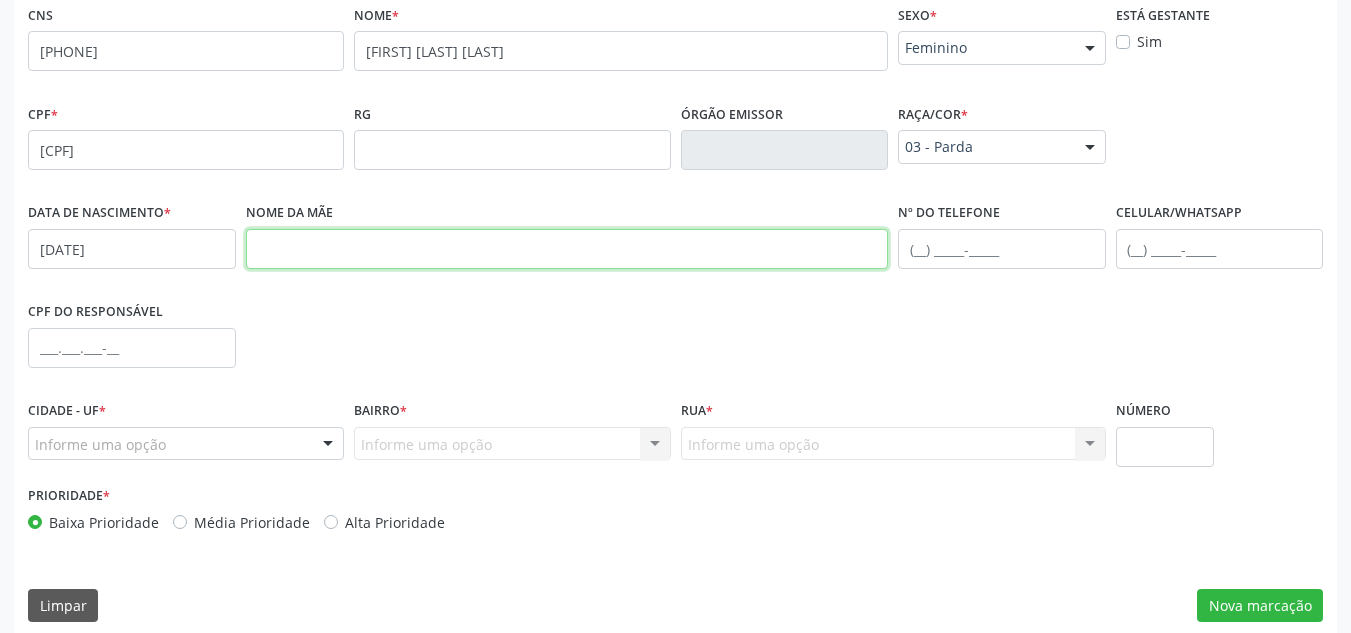 paste on "Ariana Silva dos Santos" 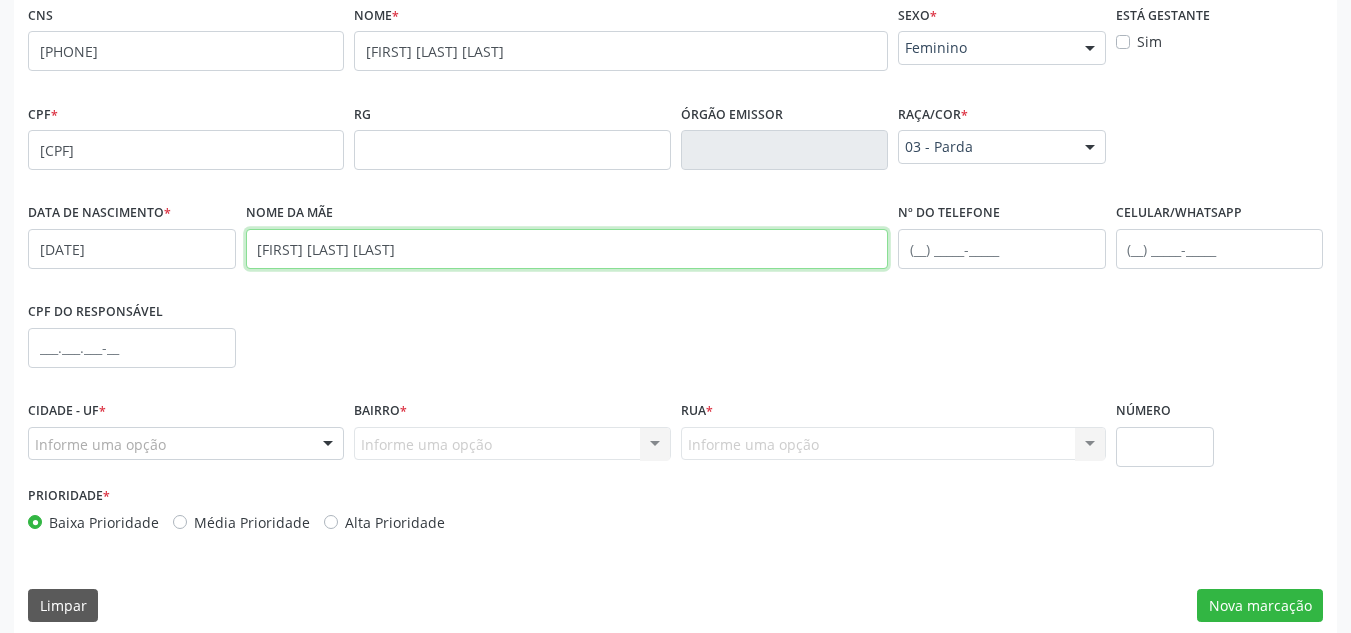 type on "Ariana Silva dos Santos" 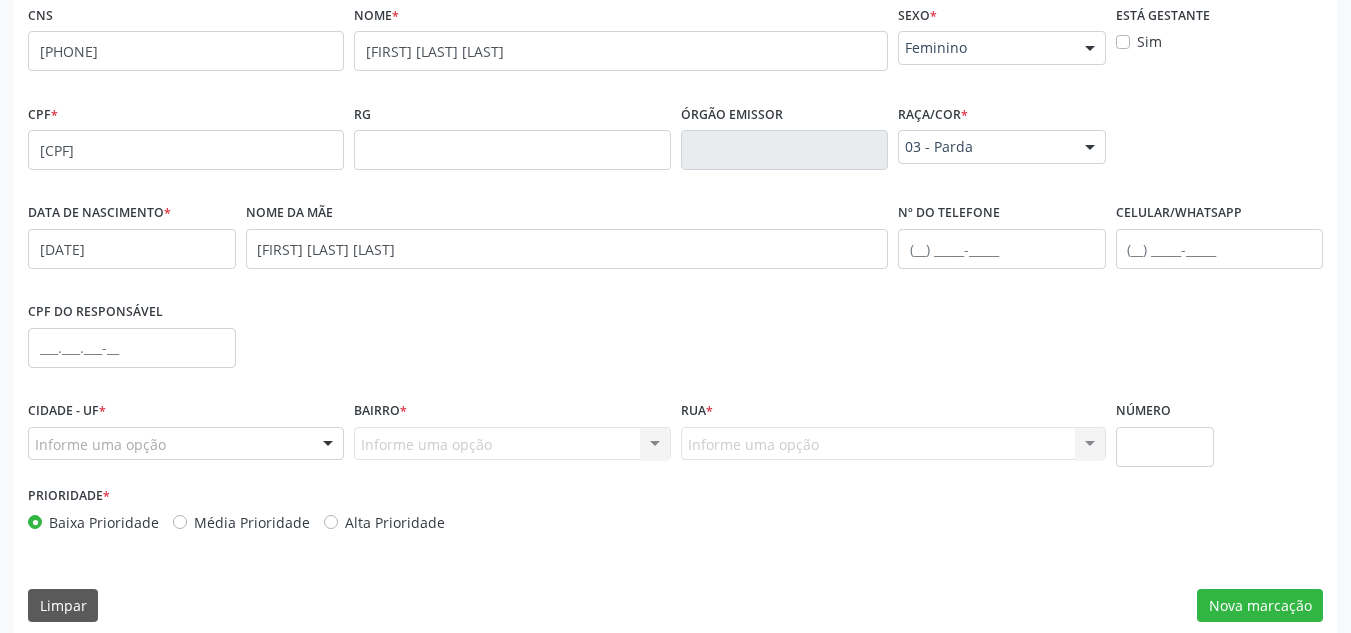 click on "Sim" at bounding box center [1149, 41] 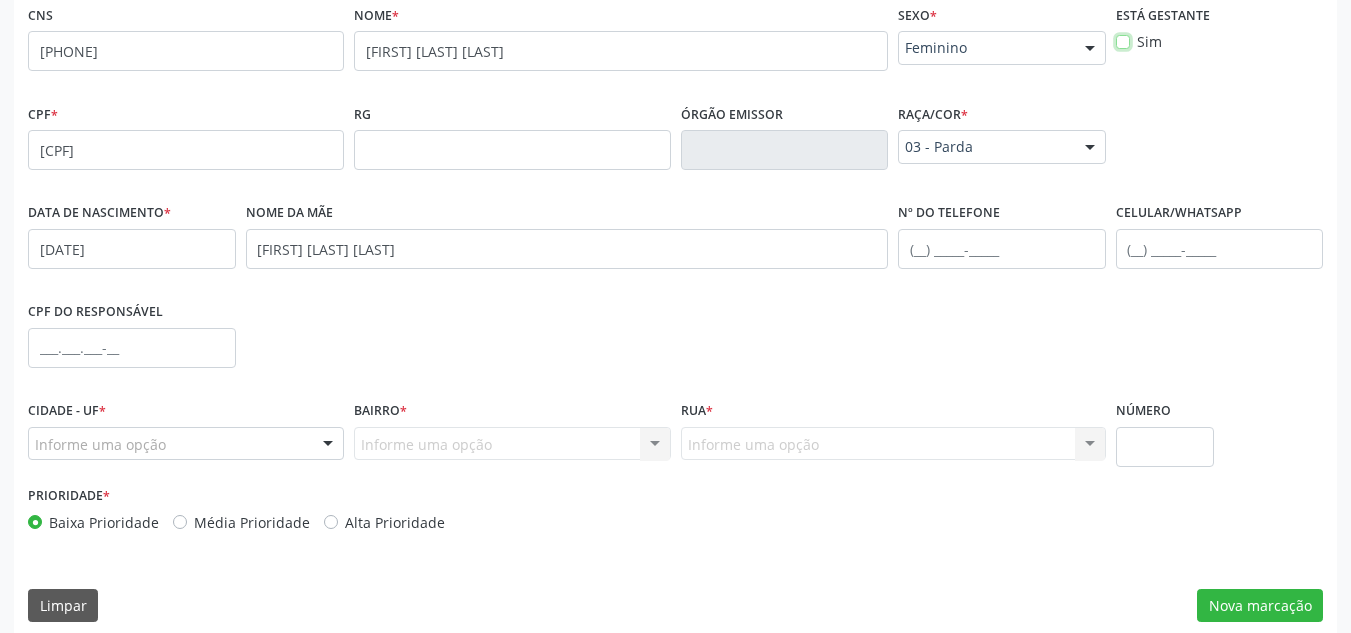 click on "Sim" at bounding box center (1123, 40) 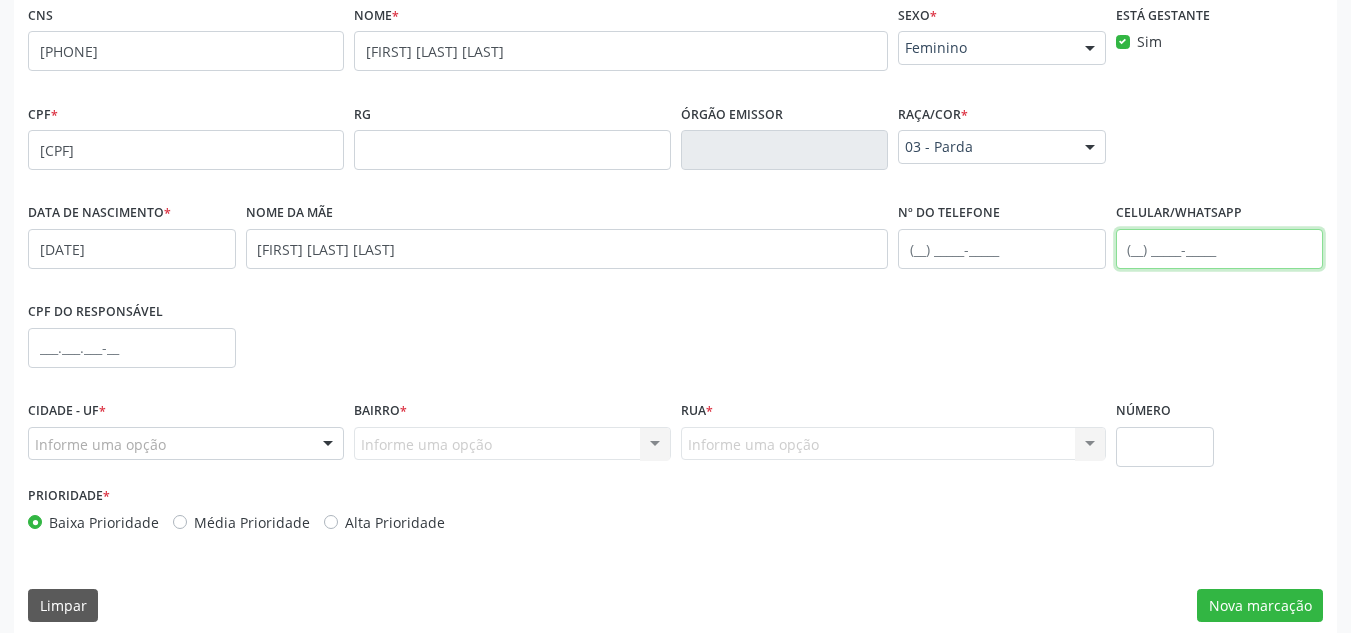 click at bounding box center (1220, 249) 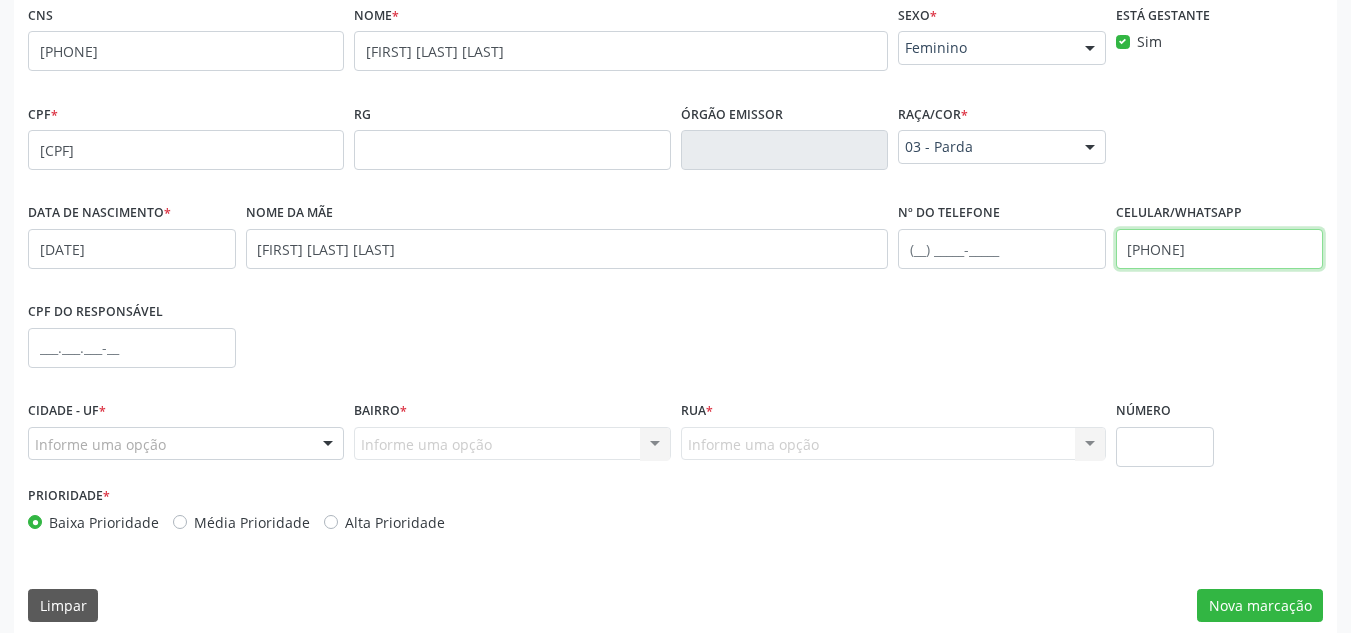 scroll, scrollTop: 479, scrollLeft: 0, axis: vertical 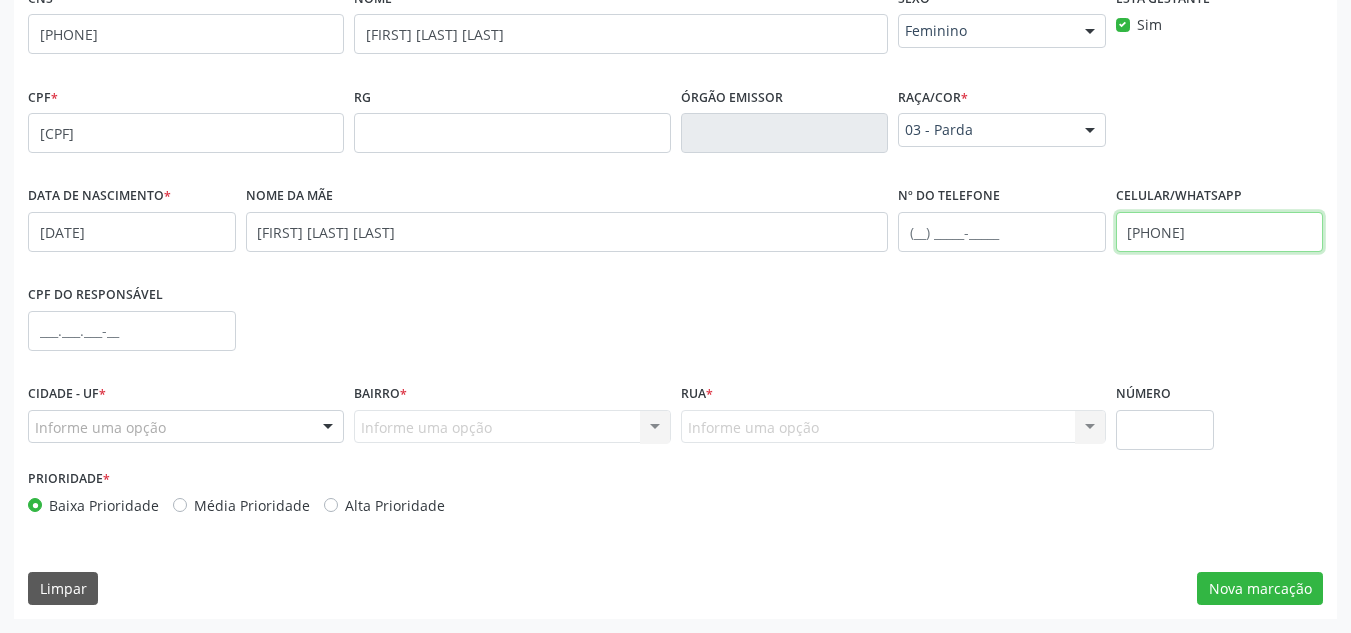 type on "(82) 99837-0747" 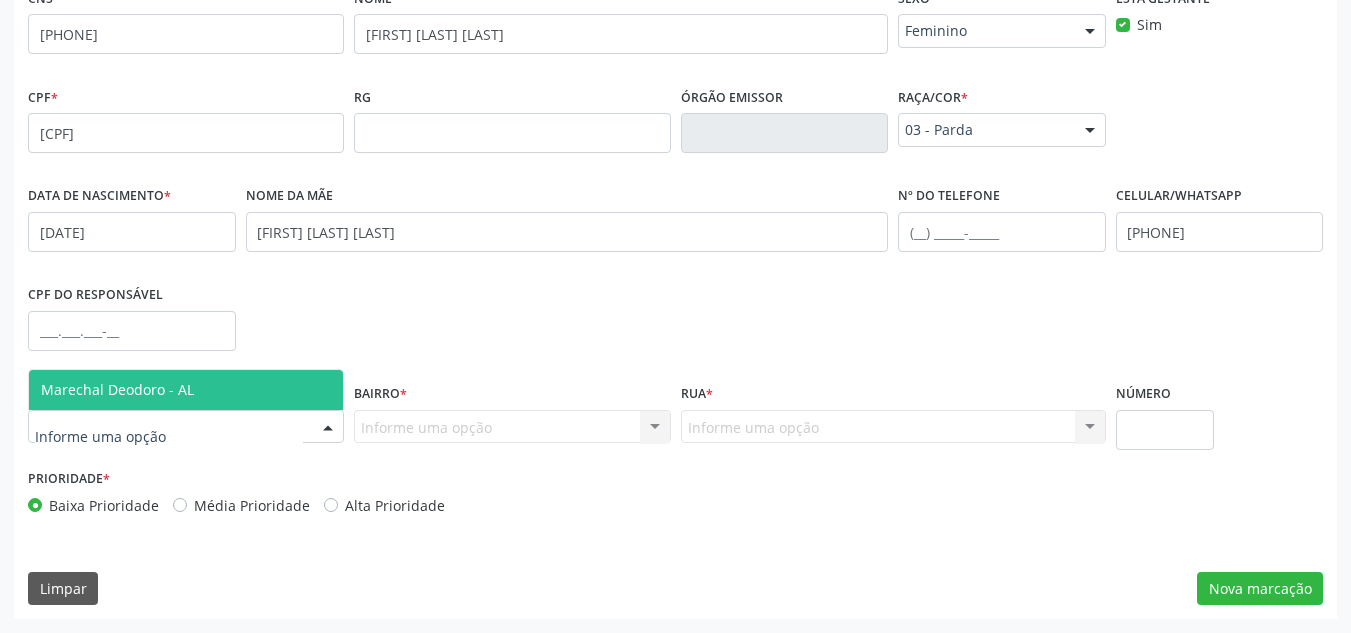 click at bounding box center (186, 427) 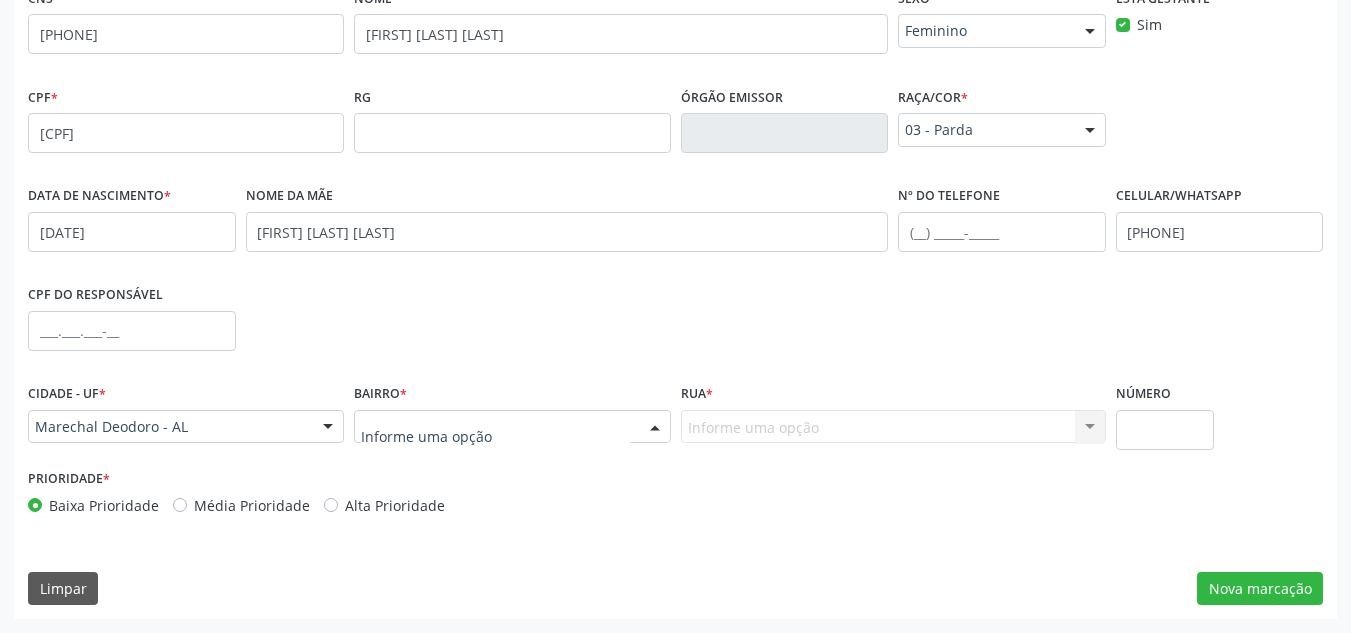 click at bounding box center [512, 427] 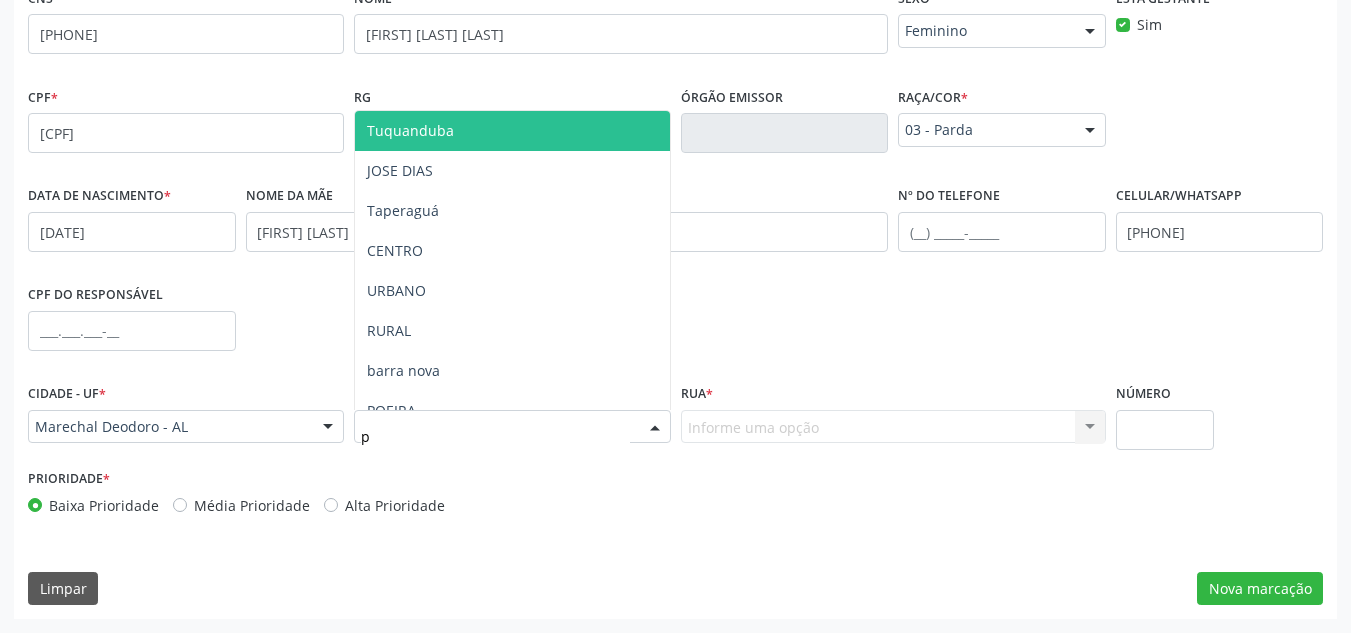 type on "po" 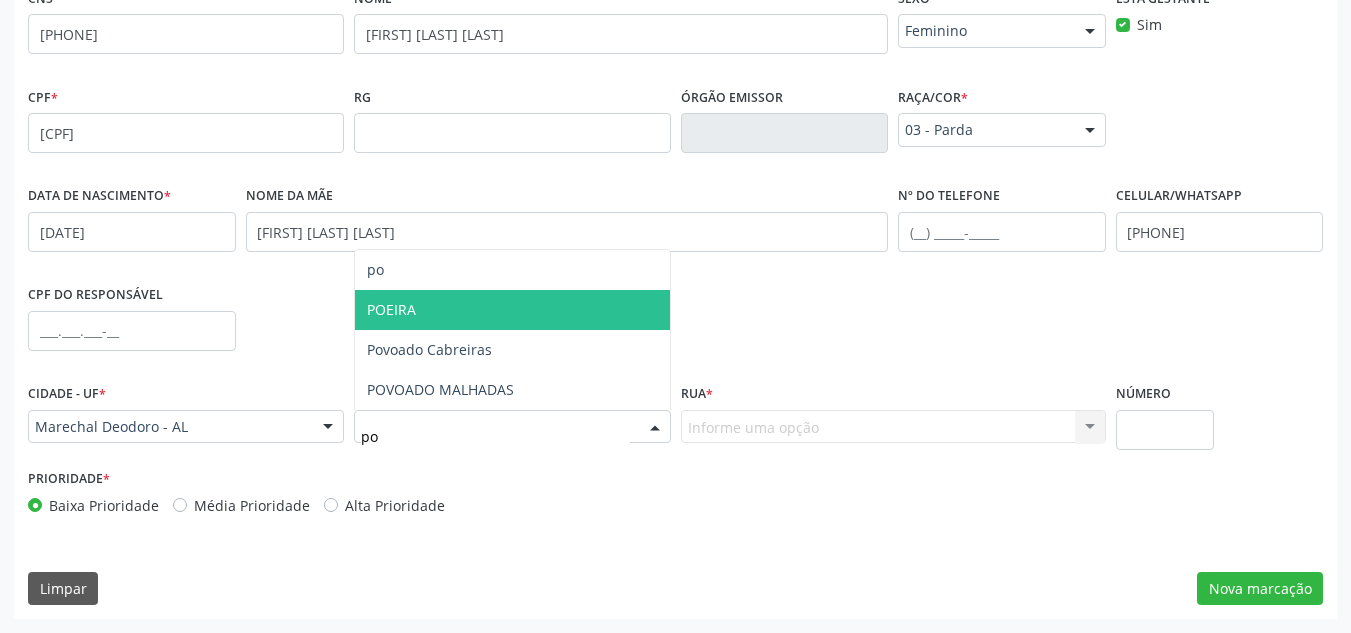 click on "POEIRA" at bounding box center (512, 310) 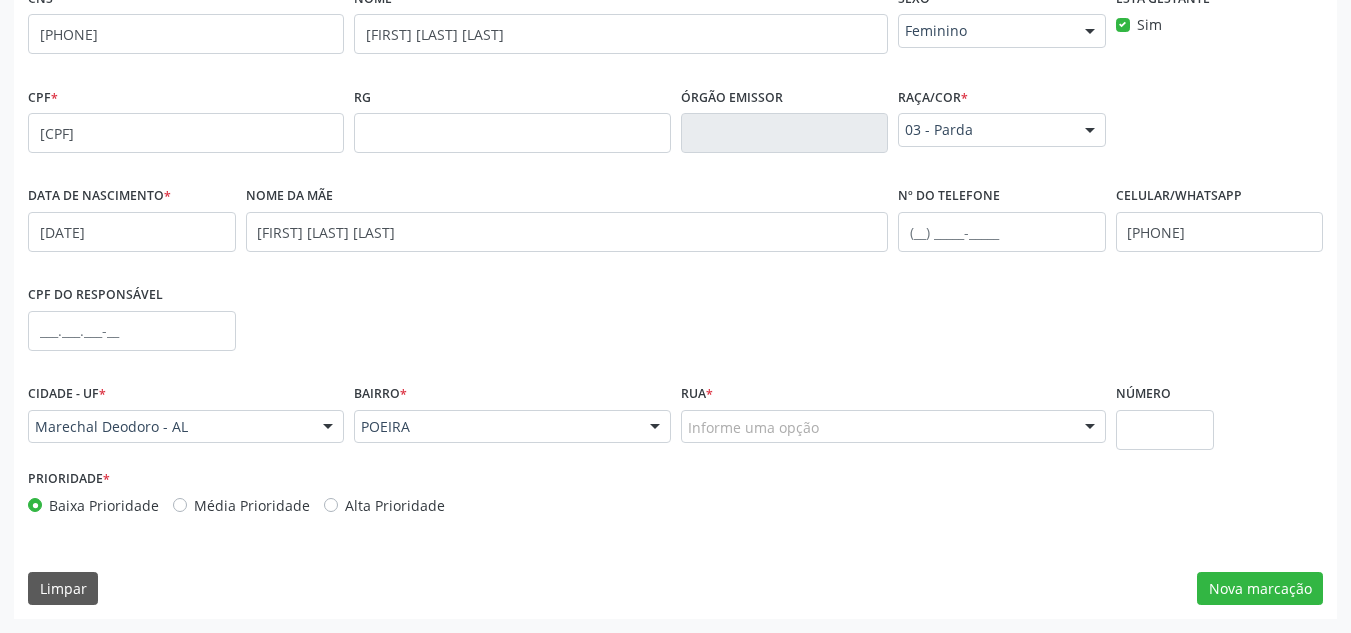 click on "Informe uma opção" at bounding box center (893, 427) 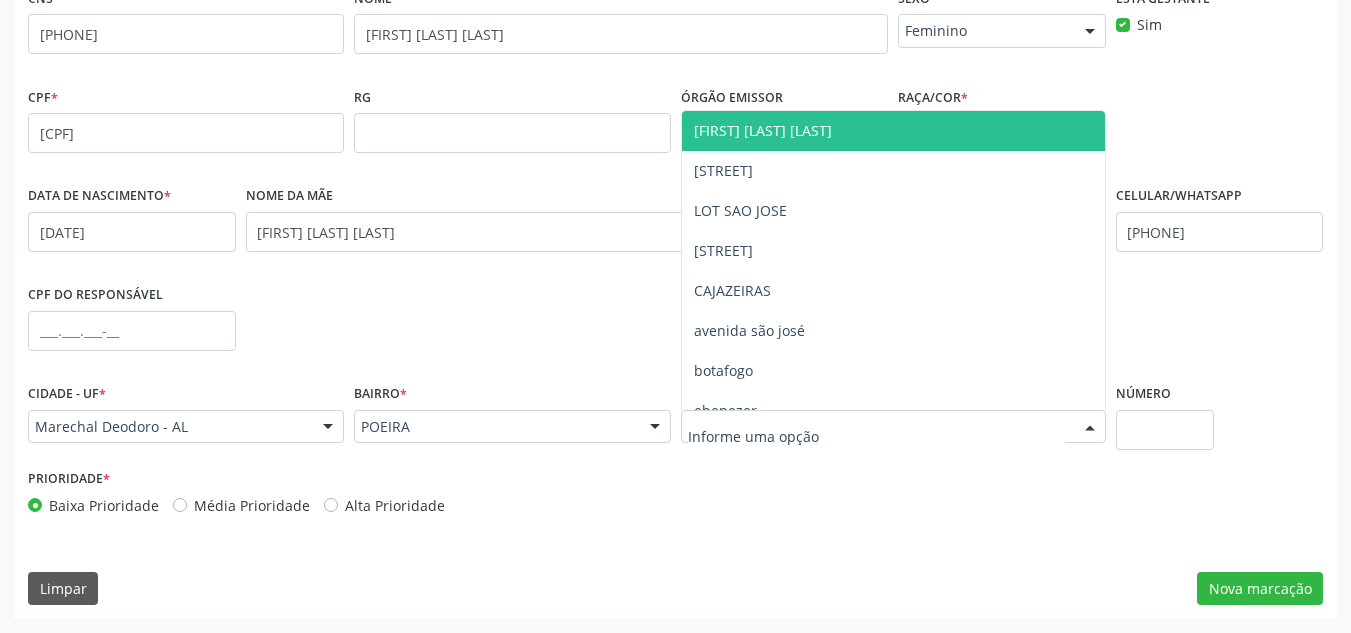 type on "s" 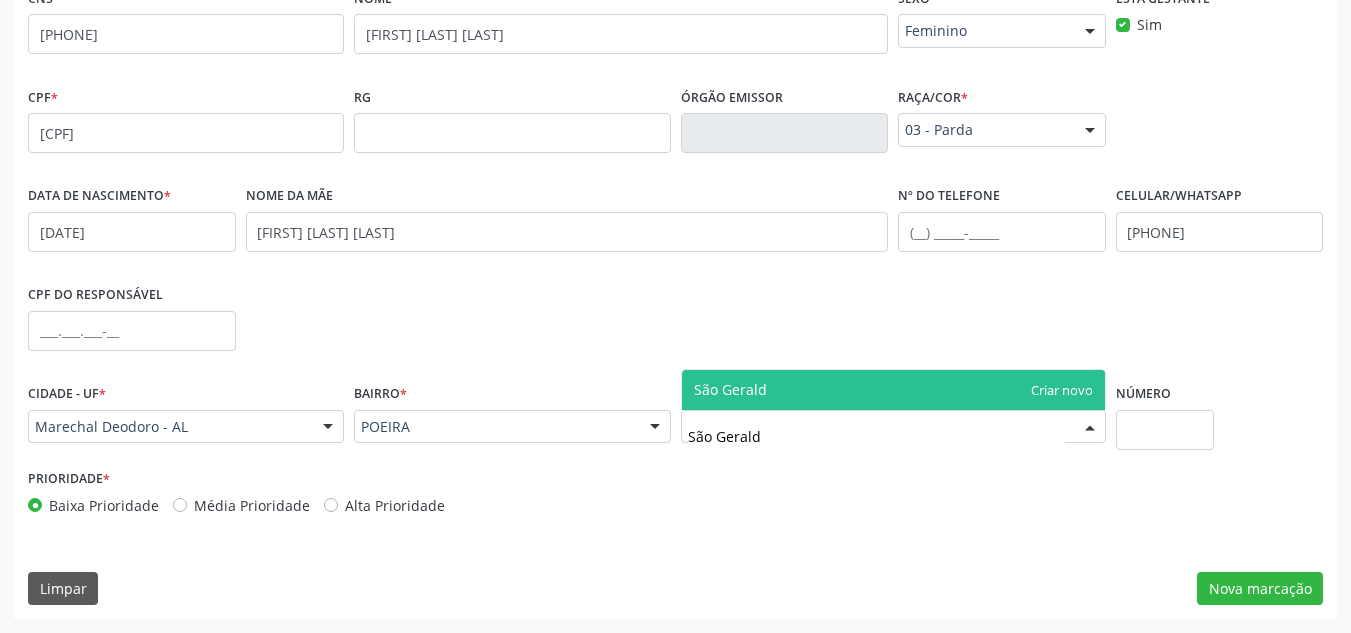 type on "São Geraldo" 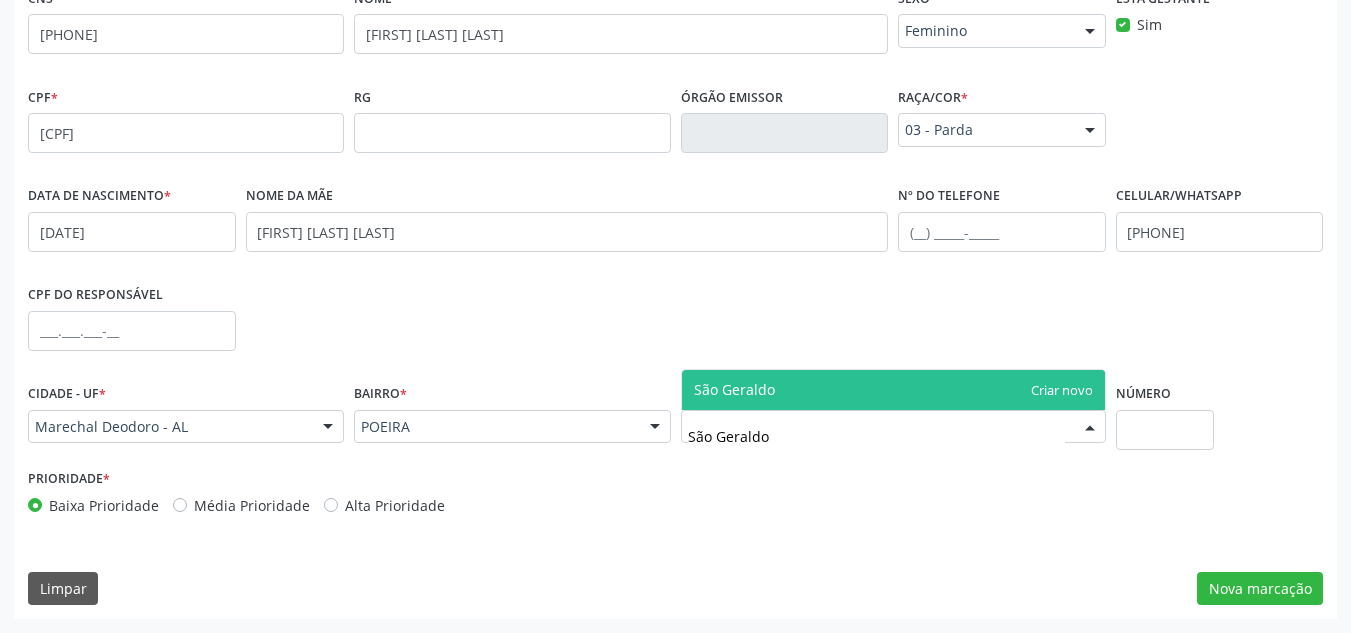 click on "São Geraldo" at bounding box center (893, 390) 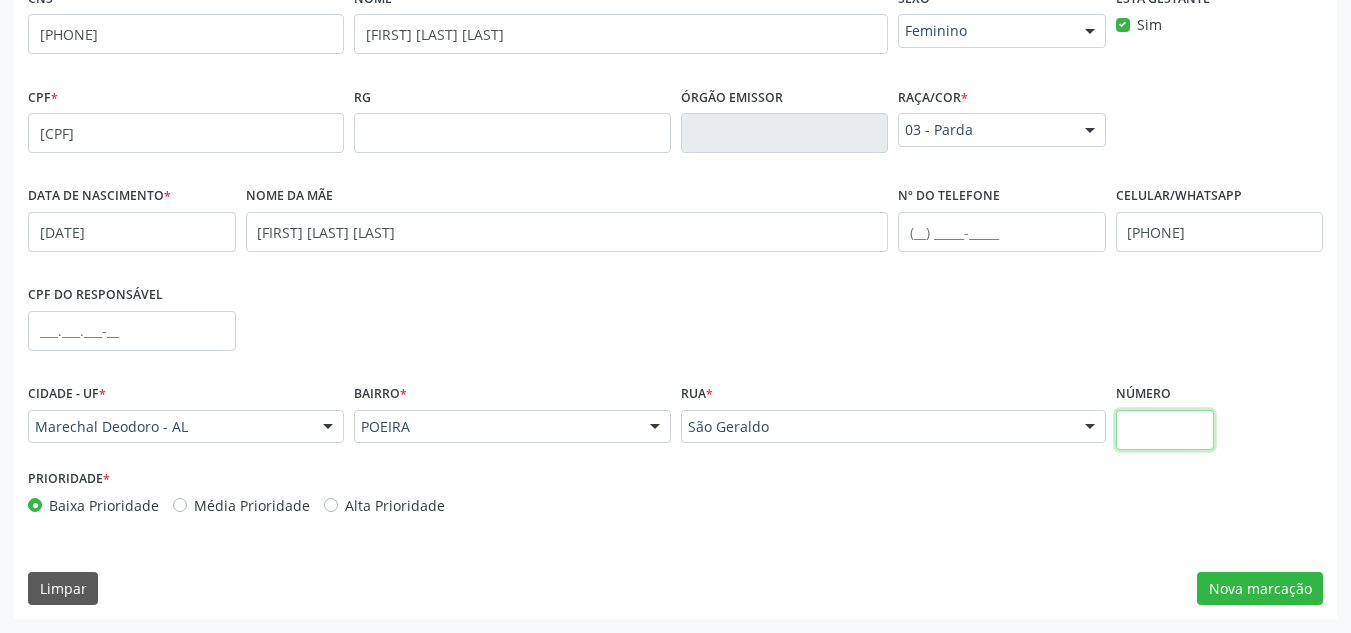 click at bounding box center [1165, 430] 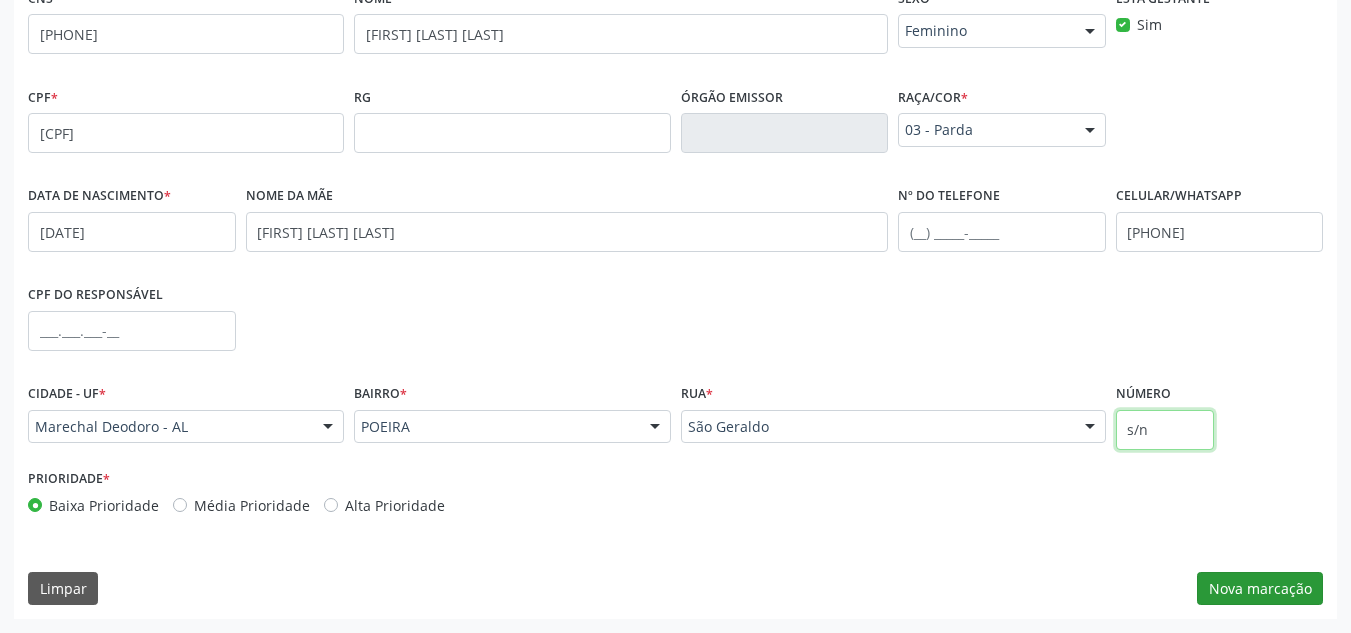 type on "s/n" 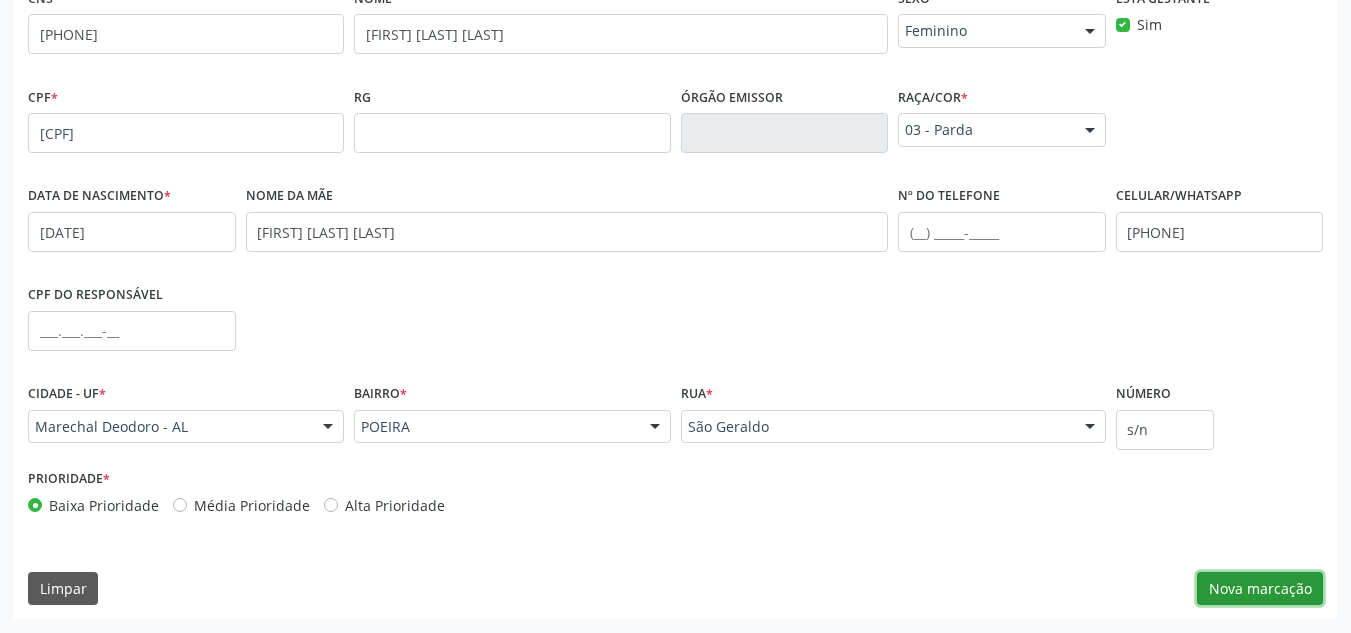 click on "Nova marcação" at bounding box center [1260, 589] 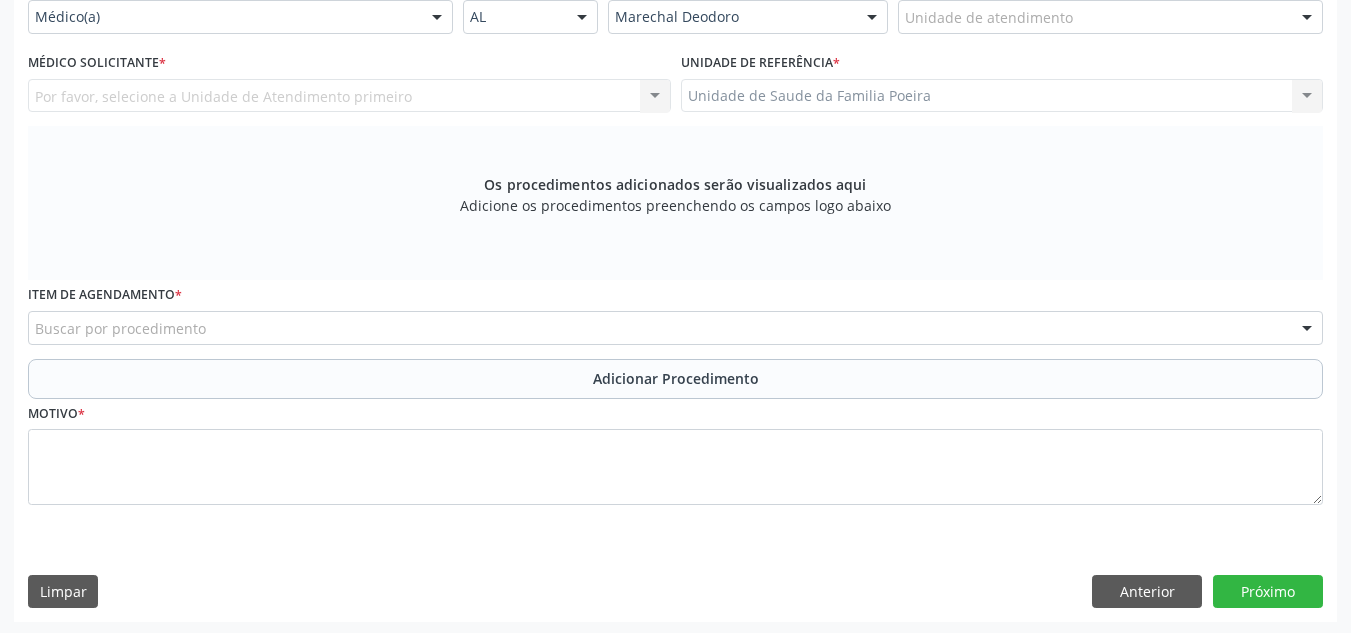 scroll, scrollTop: 496, scrollLeft: 0, axis: vertical 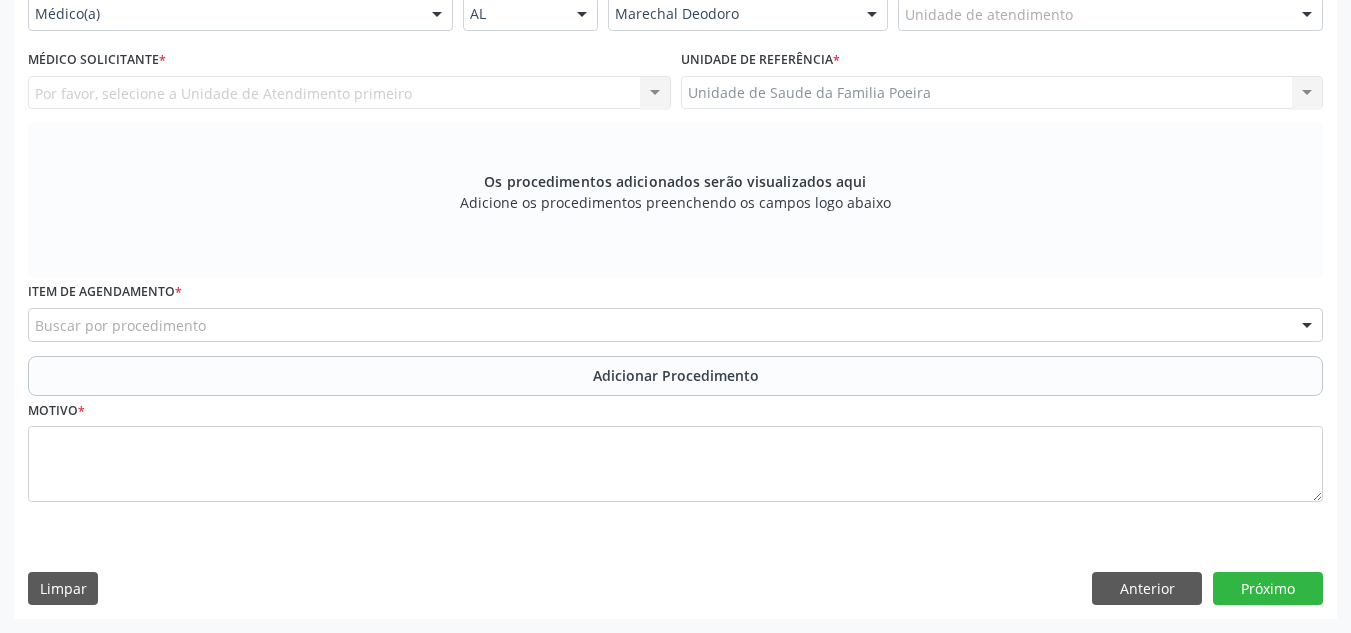click on "Buscar por procedimento" at bounding box center [675, 325] 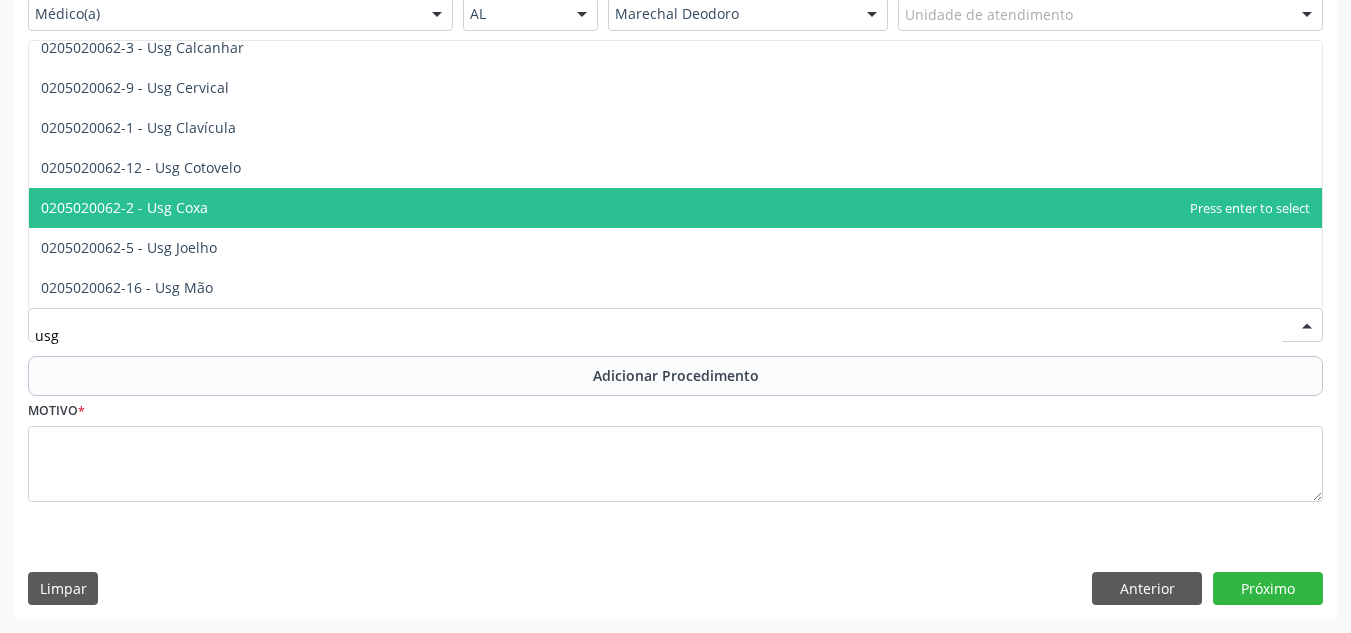 scroll, scrollTop: 0, scrollLeft: 0, axis: both 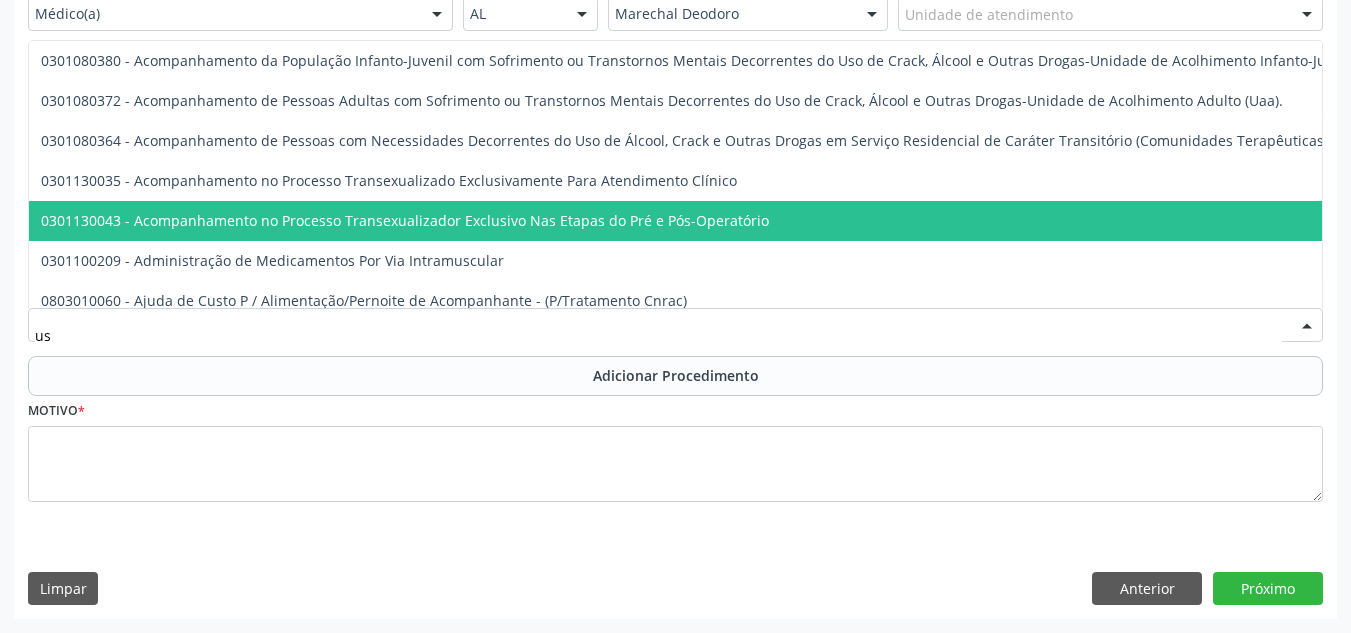 type on "u" 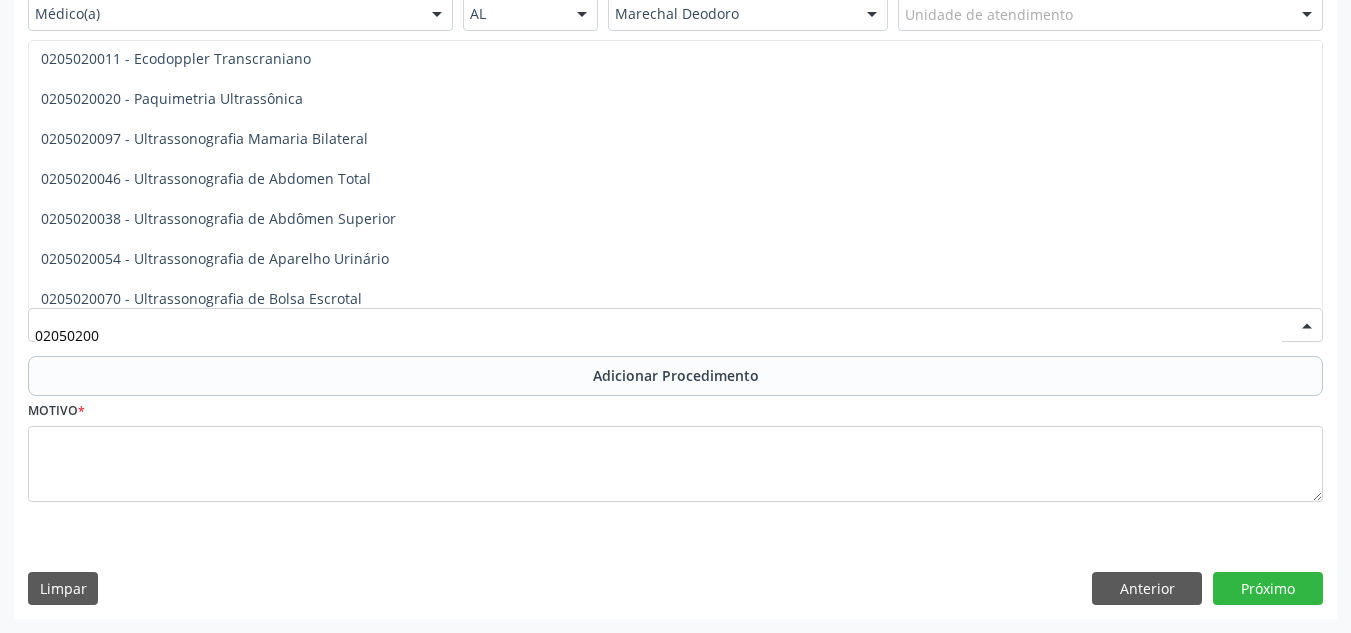 scroll, scrollTop: 0, scrollLeft: 0, axis: both 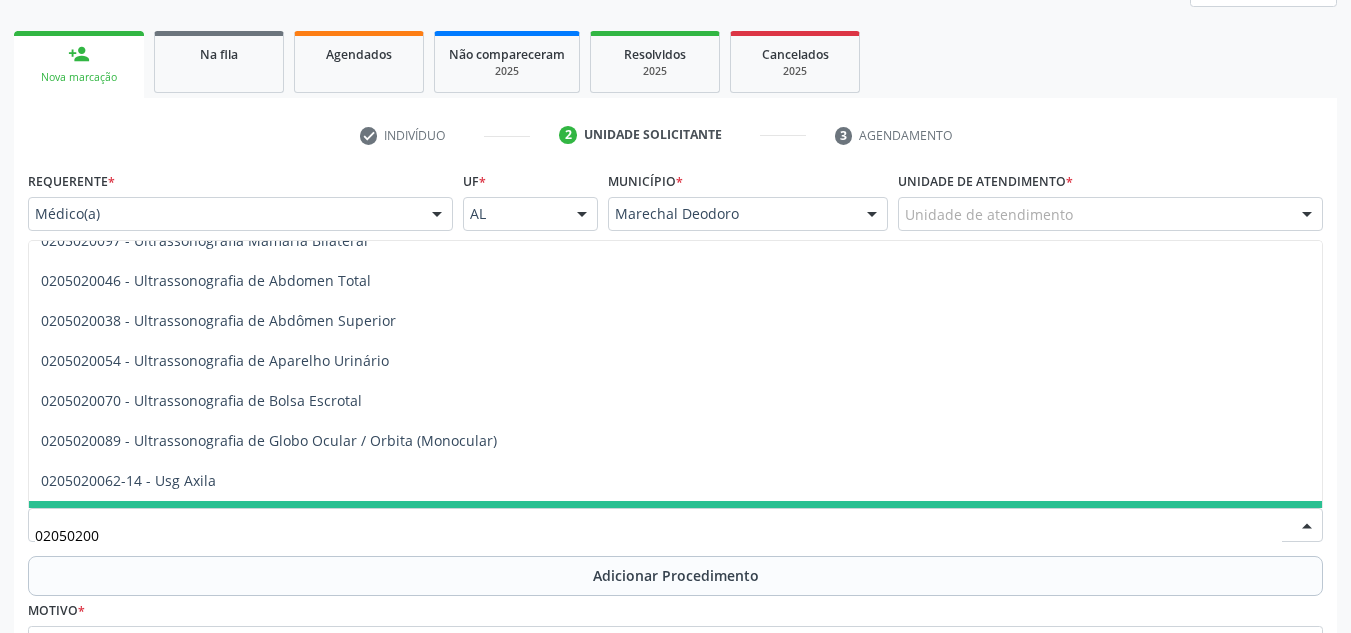 click on "02050200" at bounding box center (658, 535) 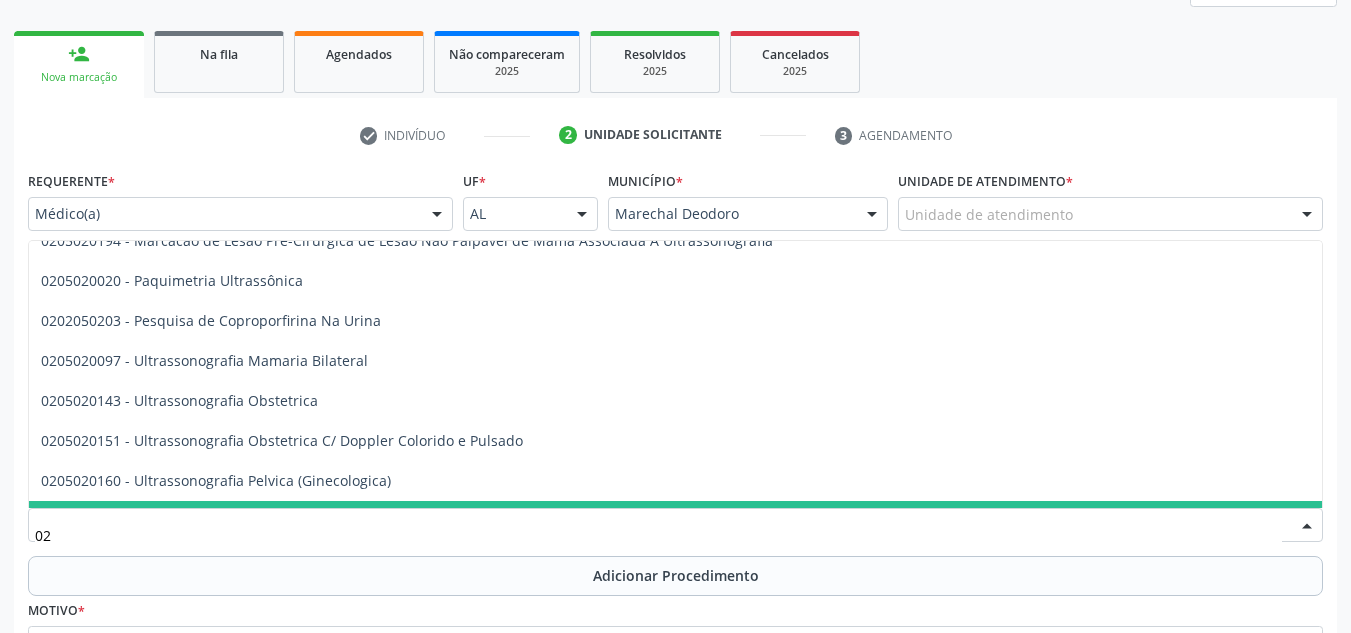 type on "0" 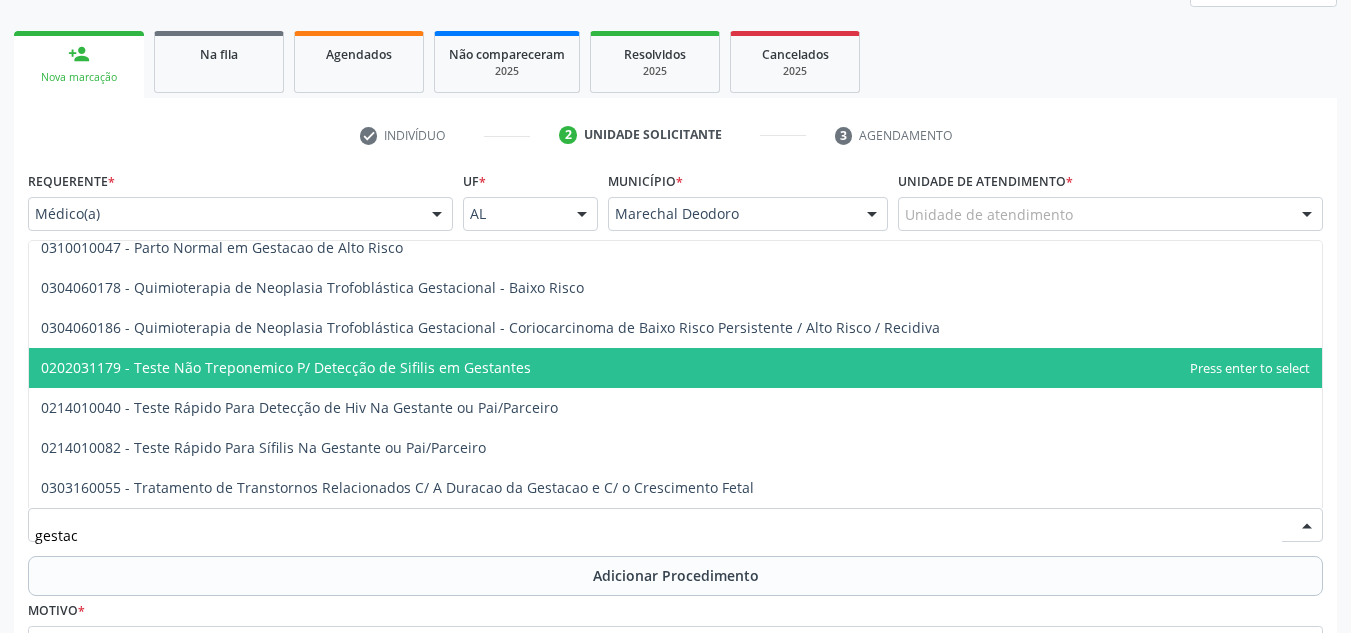 scroll, scrollTop: 0, scrollLeft: 0, axis: both 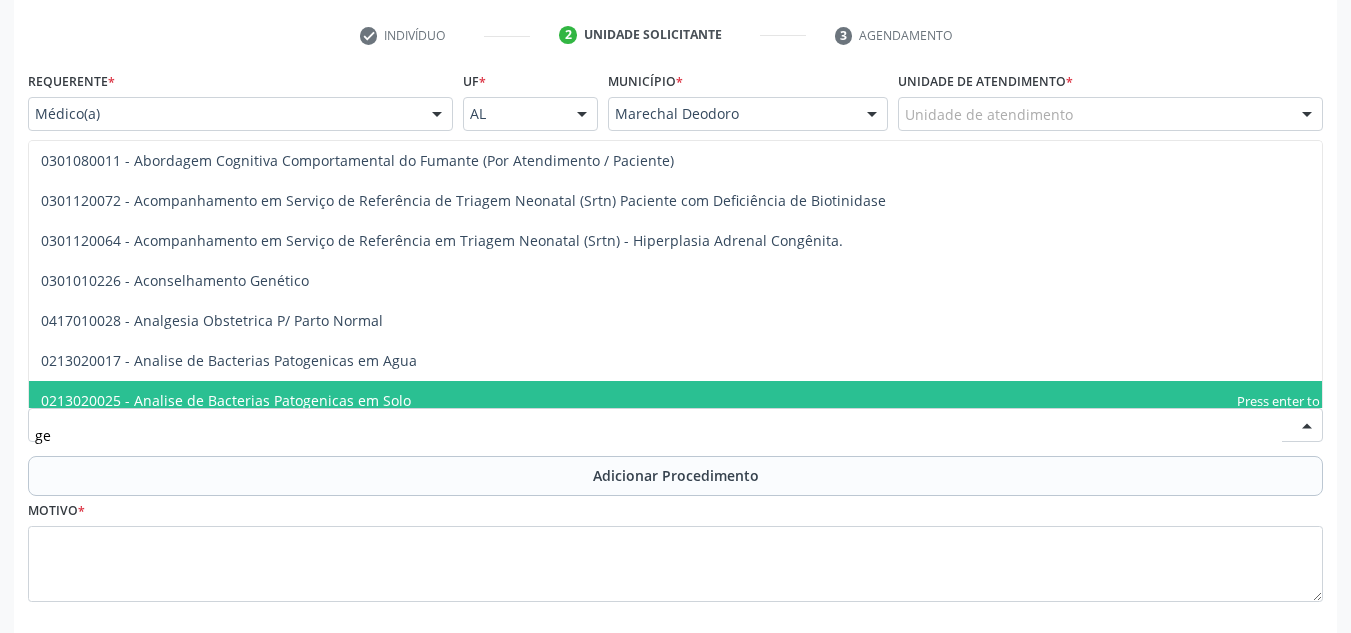 type on "g" 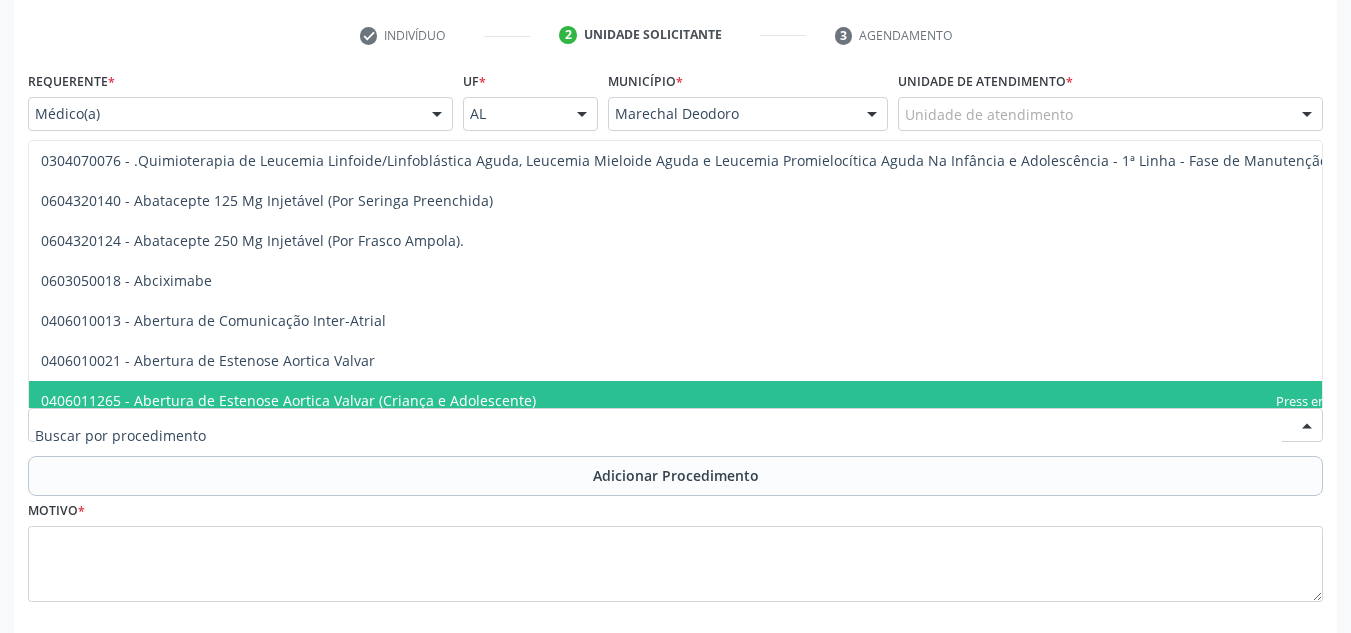 type on "G" 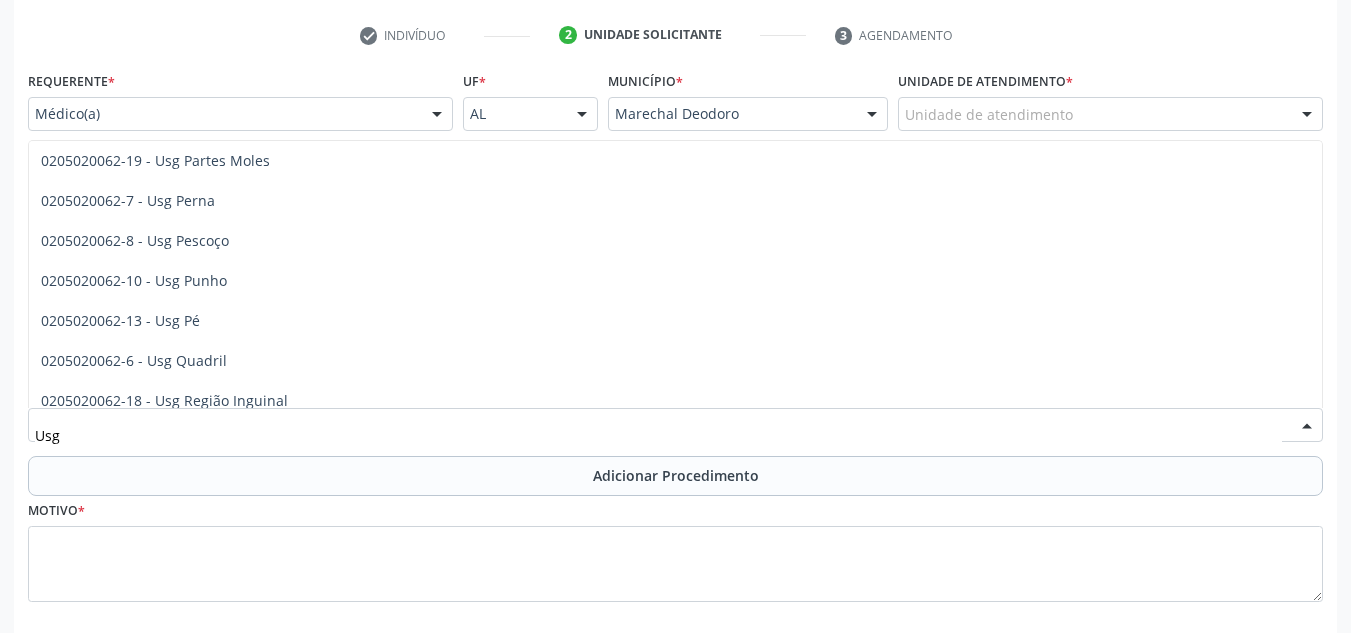 scroll, scrollTop: 493, scrollLeft: 0, axis: vertical 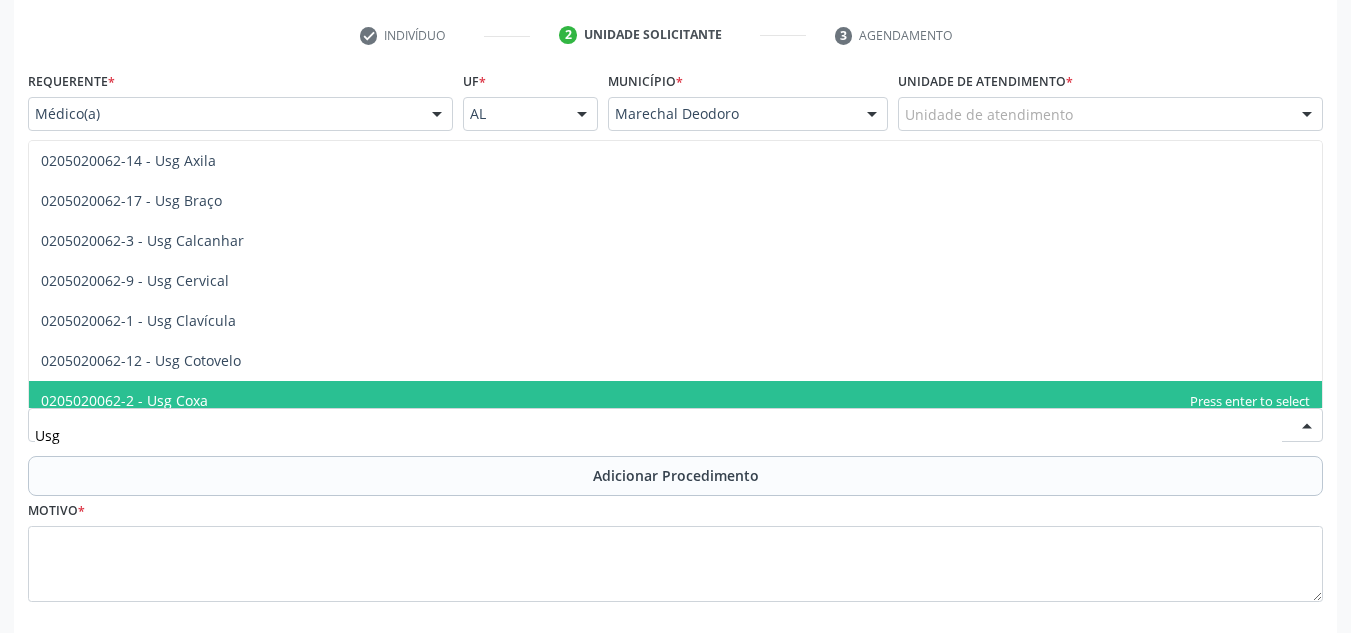 click on "Usg" at bounding box center (658, 435) 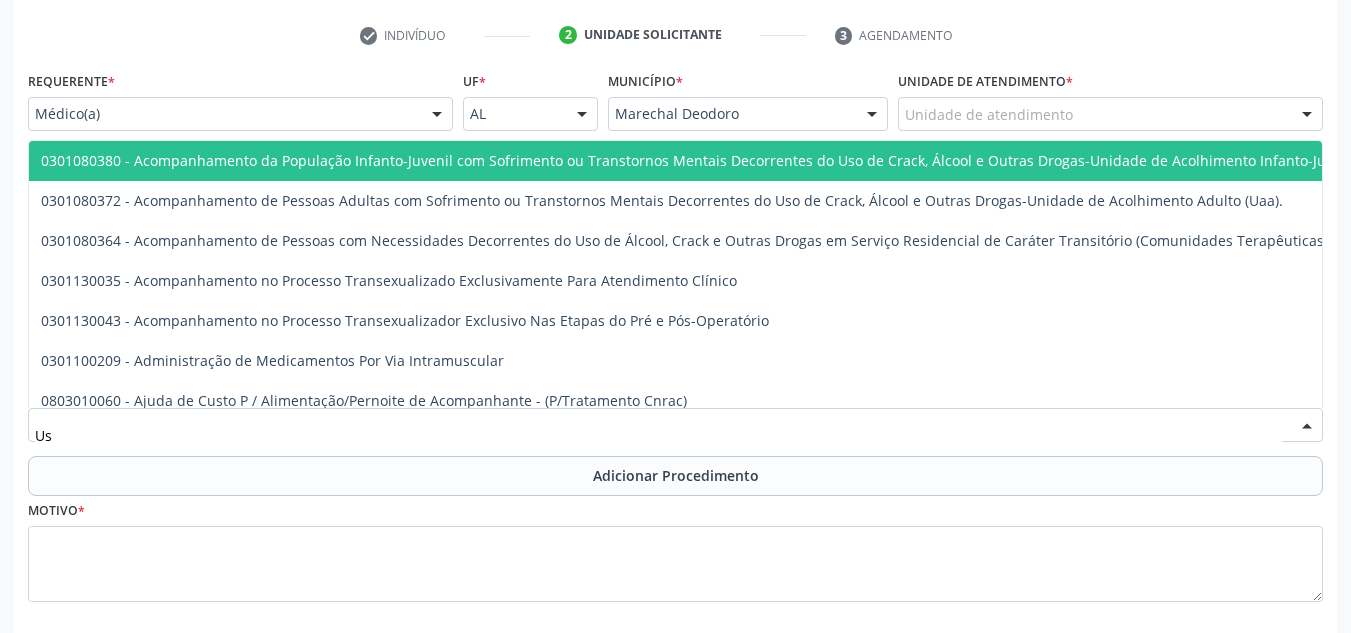 type on "U" 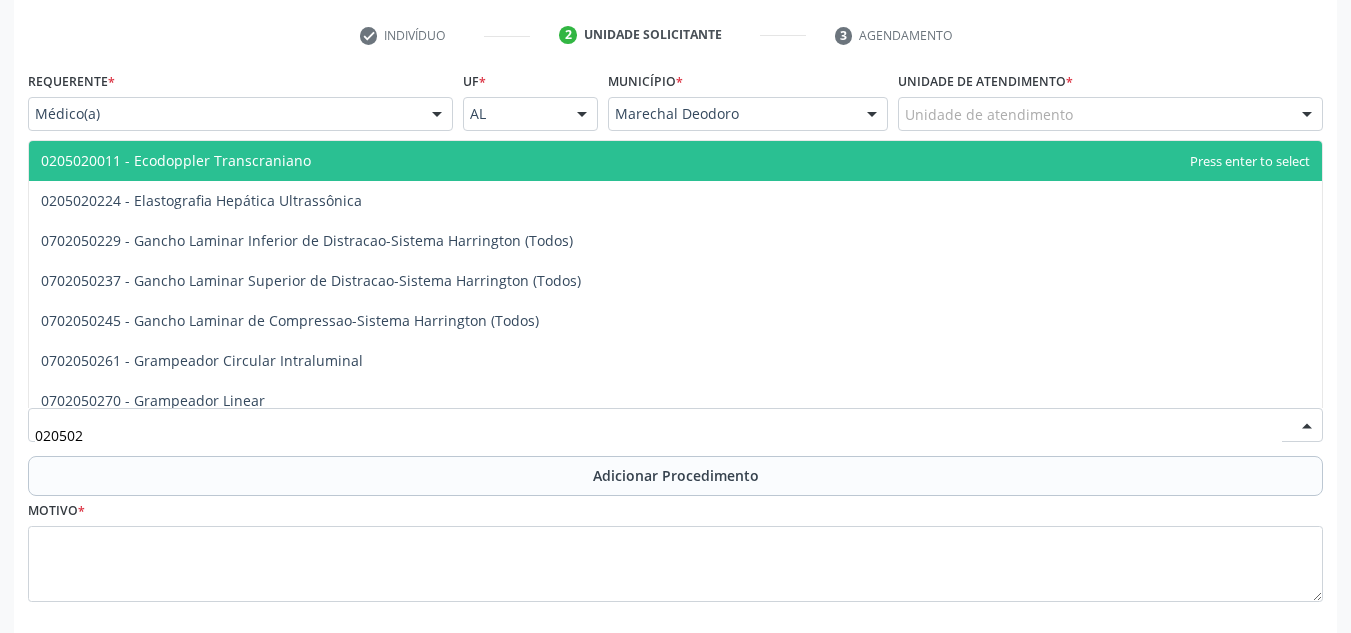 type on "0205020" 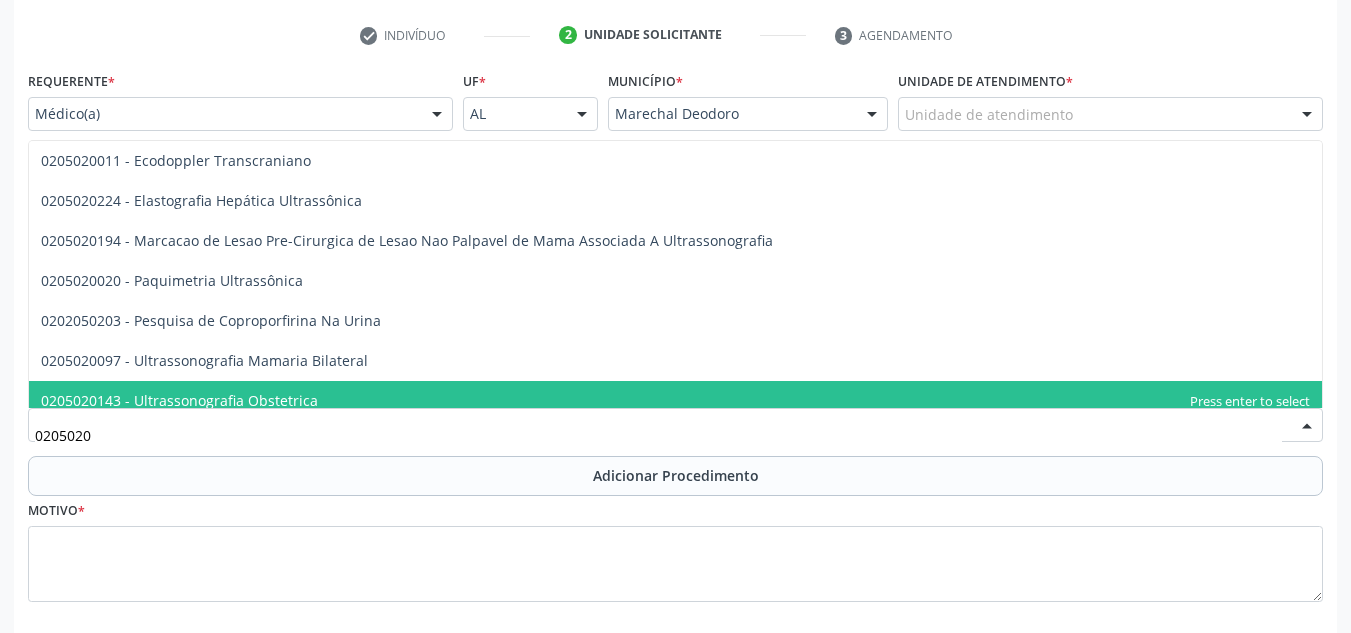 click on "0205020143 - Ultrassonografia Obstetrica" at bounding box center [675, 401] 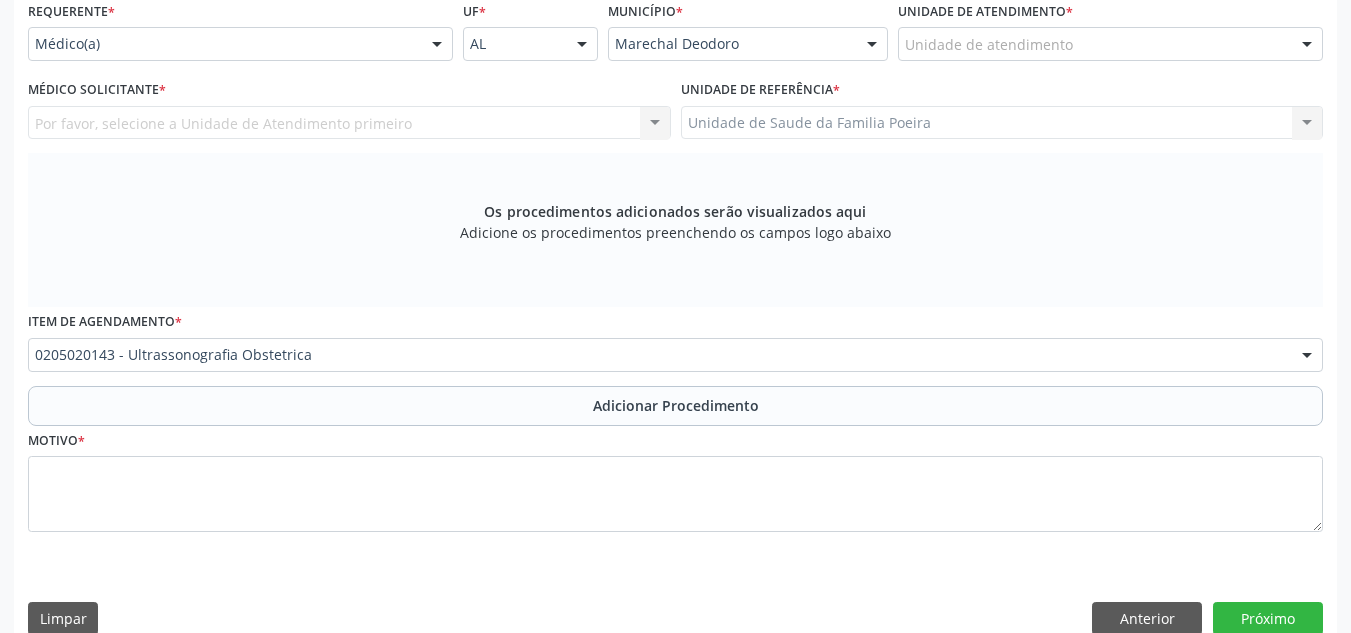 scroll, scrollTop: 496, scrollLeft: 0, axis: vertical 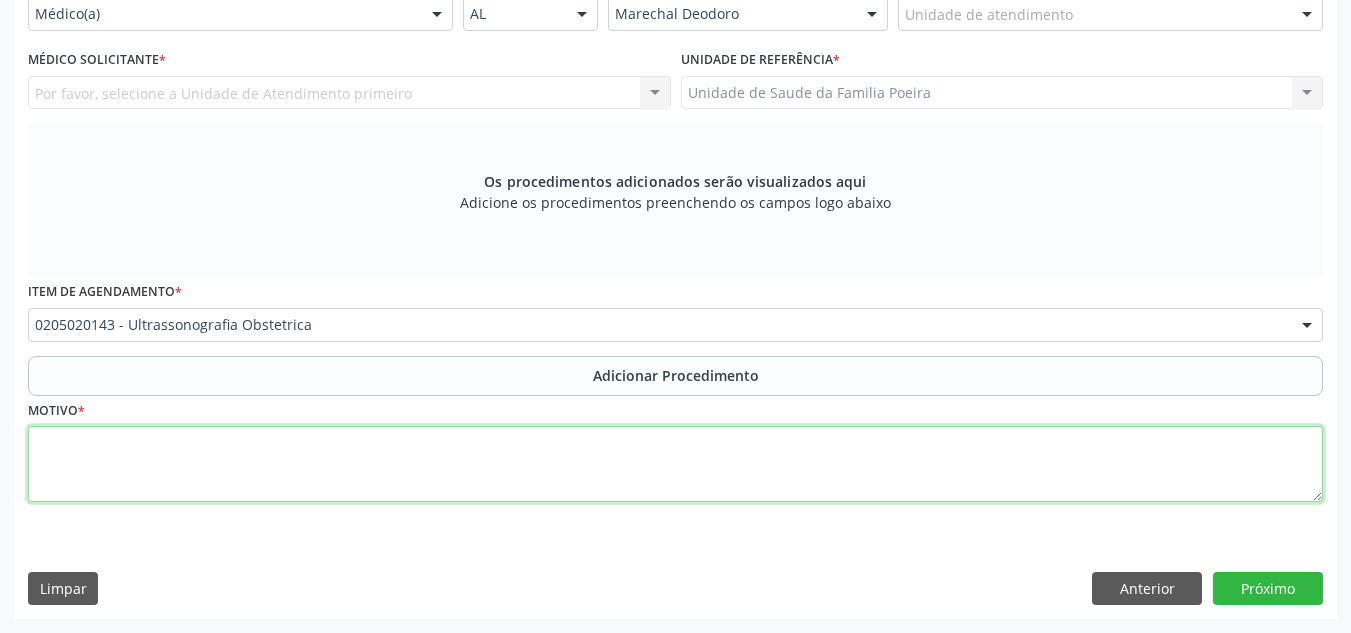 click at bounding box center (675, 464) 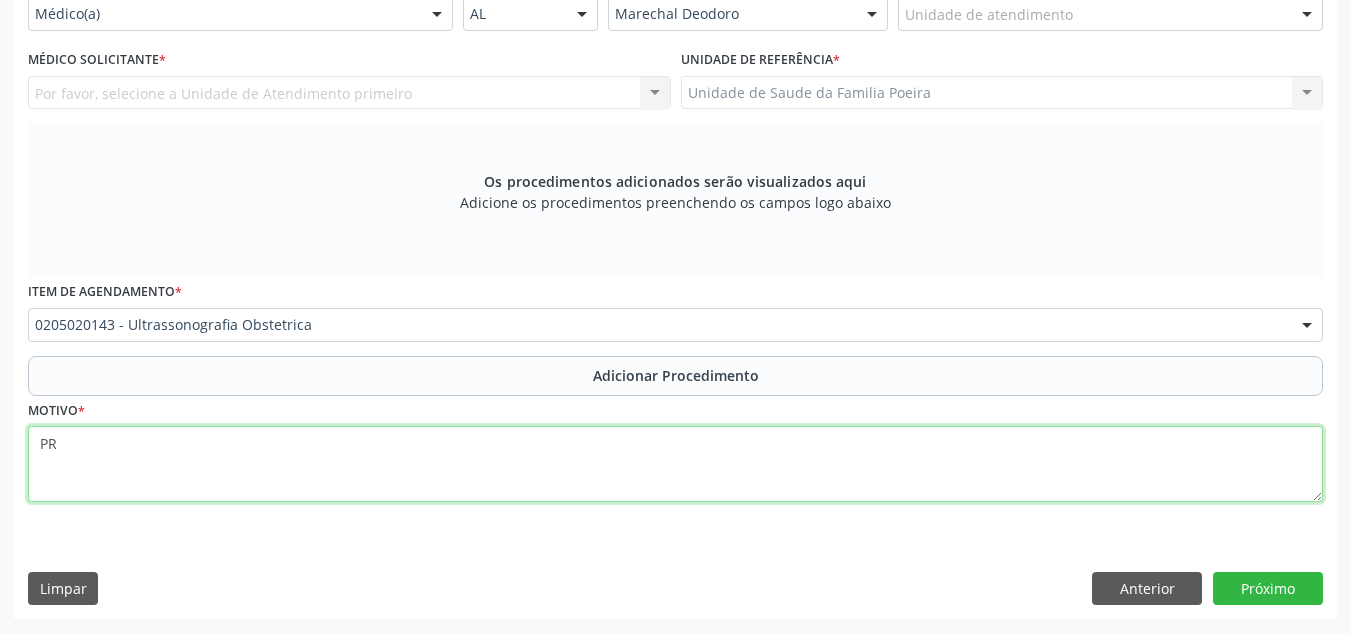 type on "P" 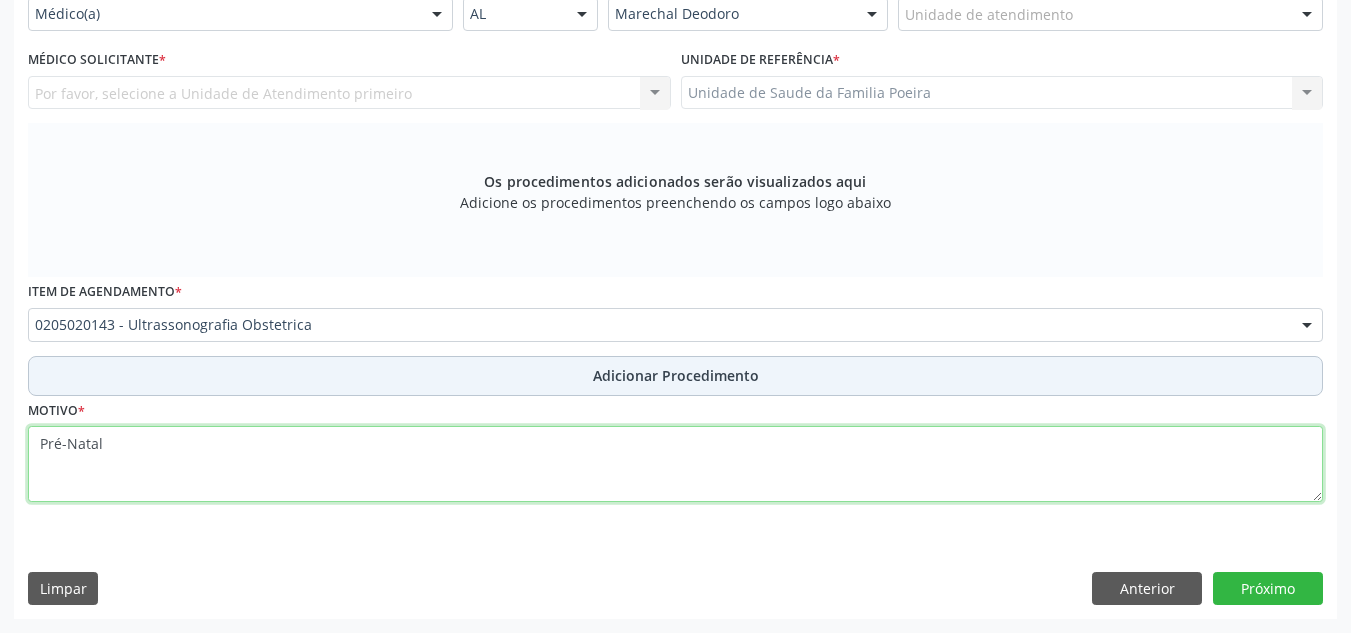 type on "Pré-Natal" 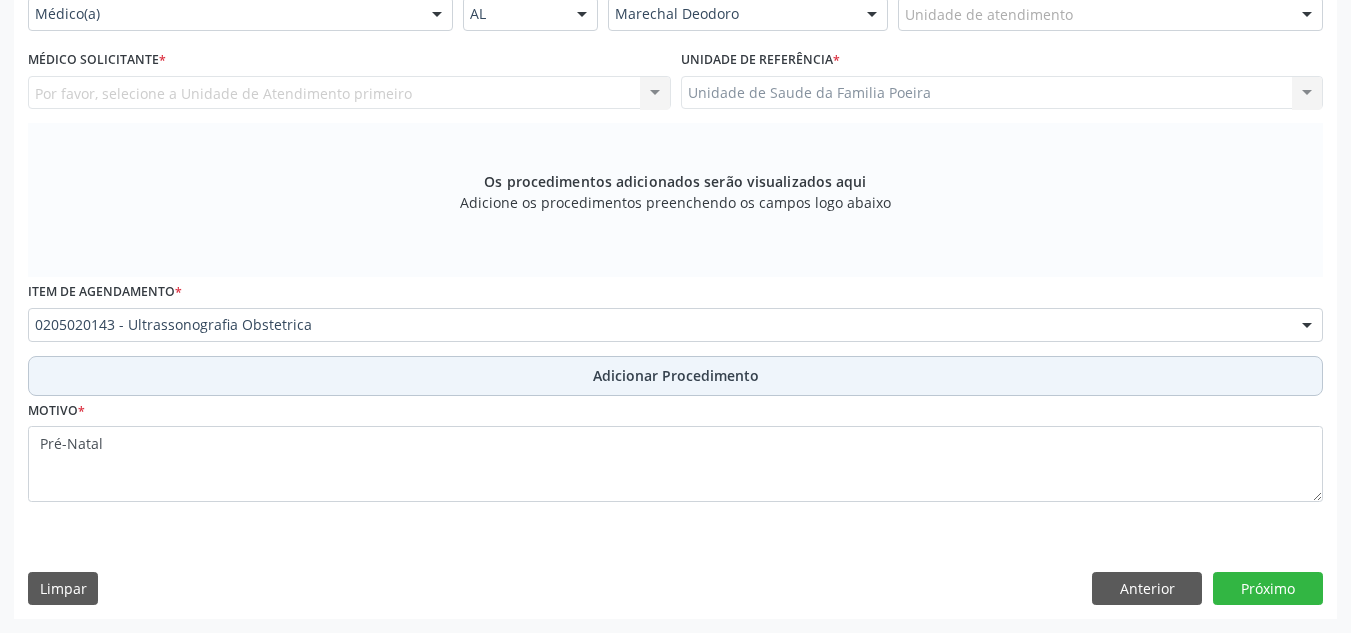 click on "Adicionar Procedimento" at bounding box center (676, 375) 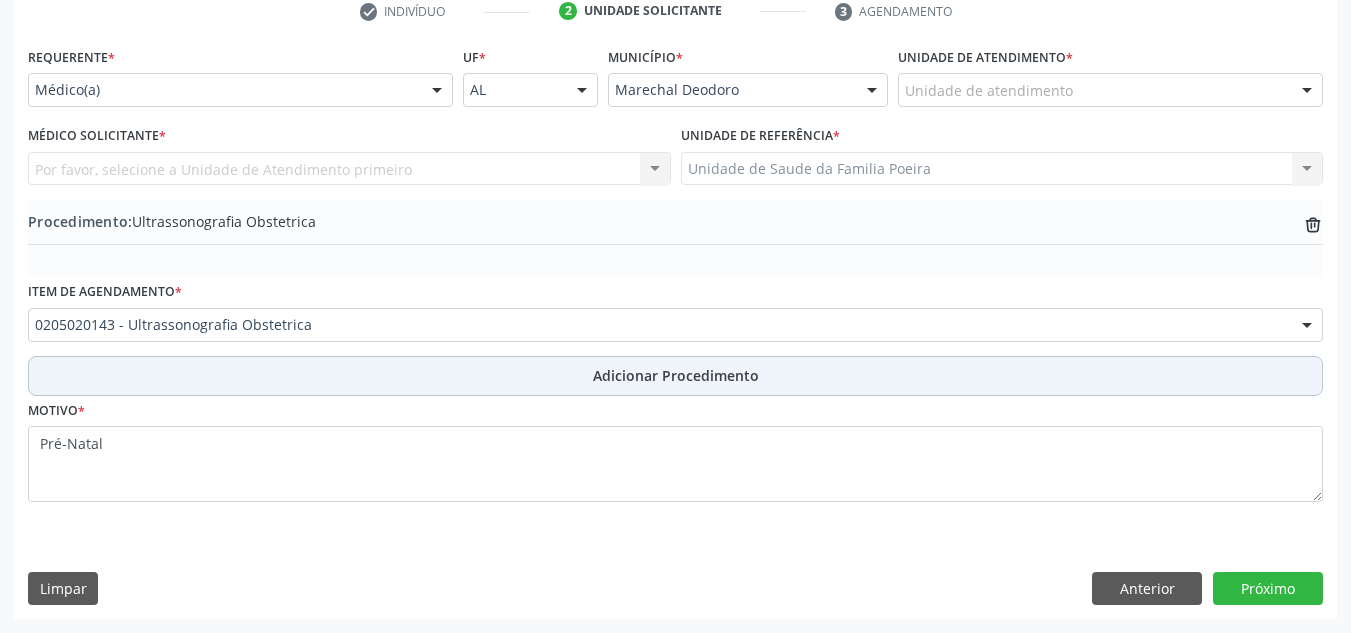 scroll, scrollTop: 420, scrollLeft: 0, axis: vertical 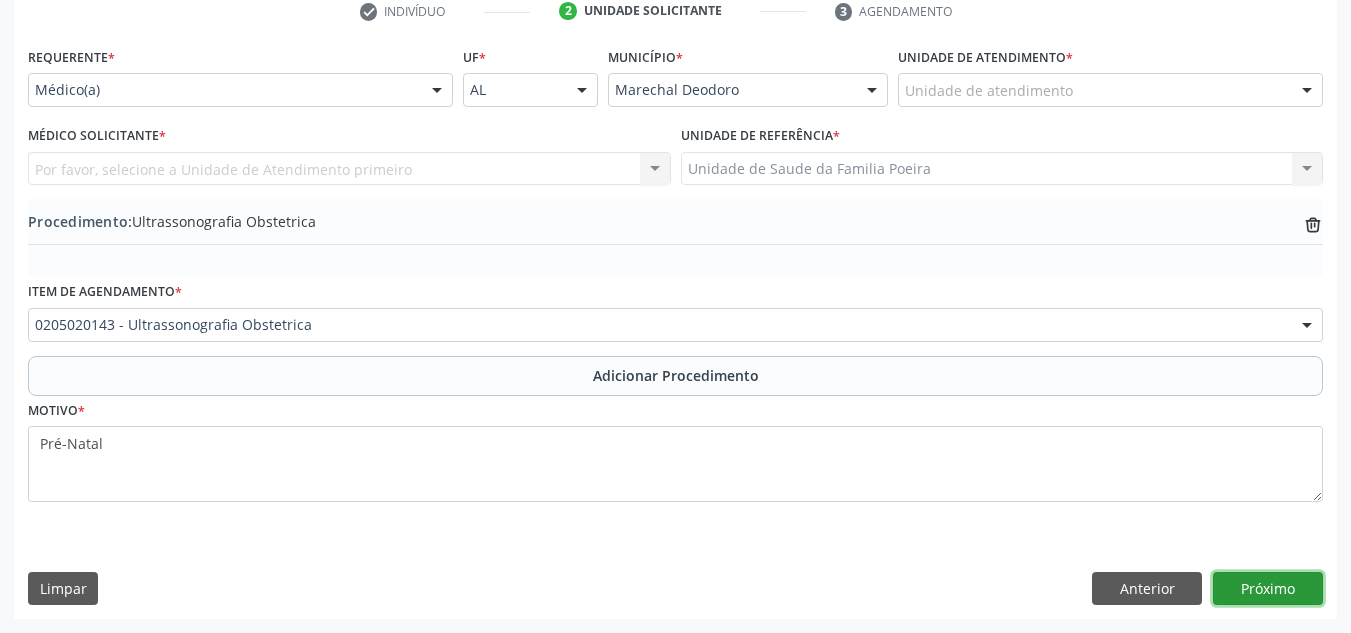 click on "Próximo" at bounding box center [1268, 589] 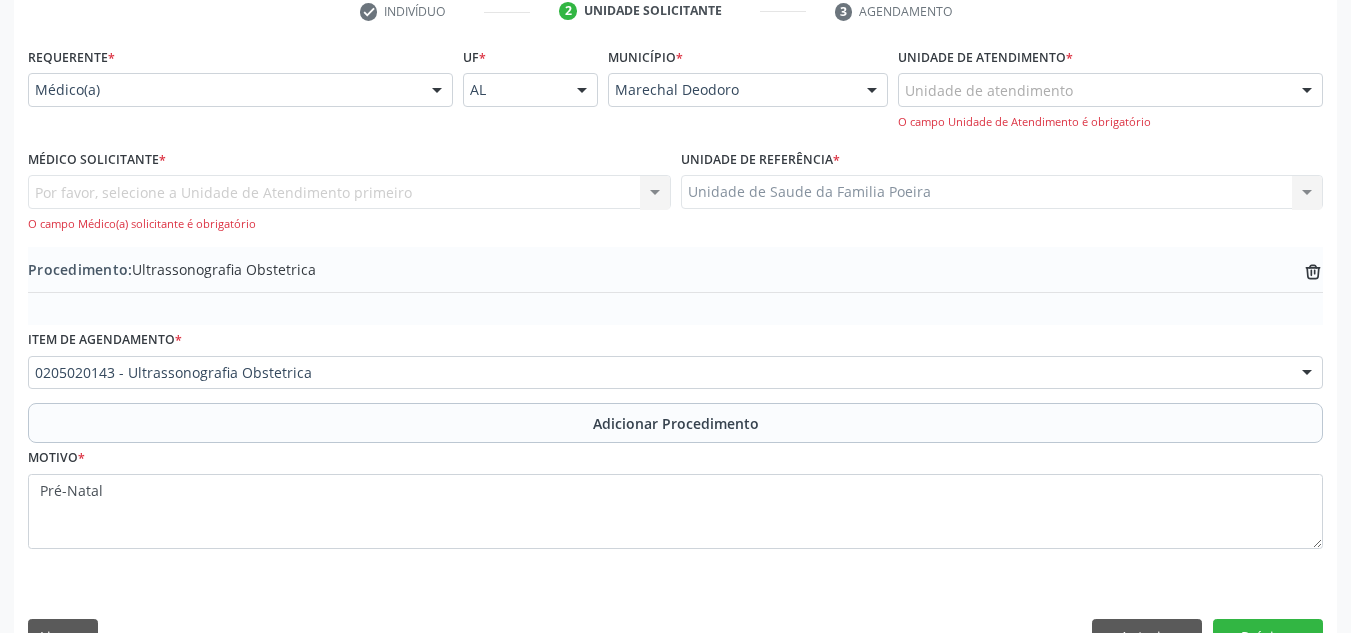 click on "Unidade de atendimento" at bounding box center (1110, 90) 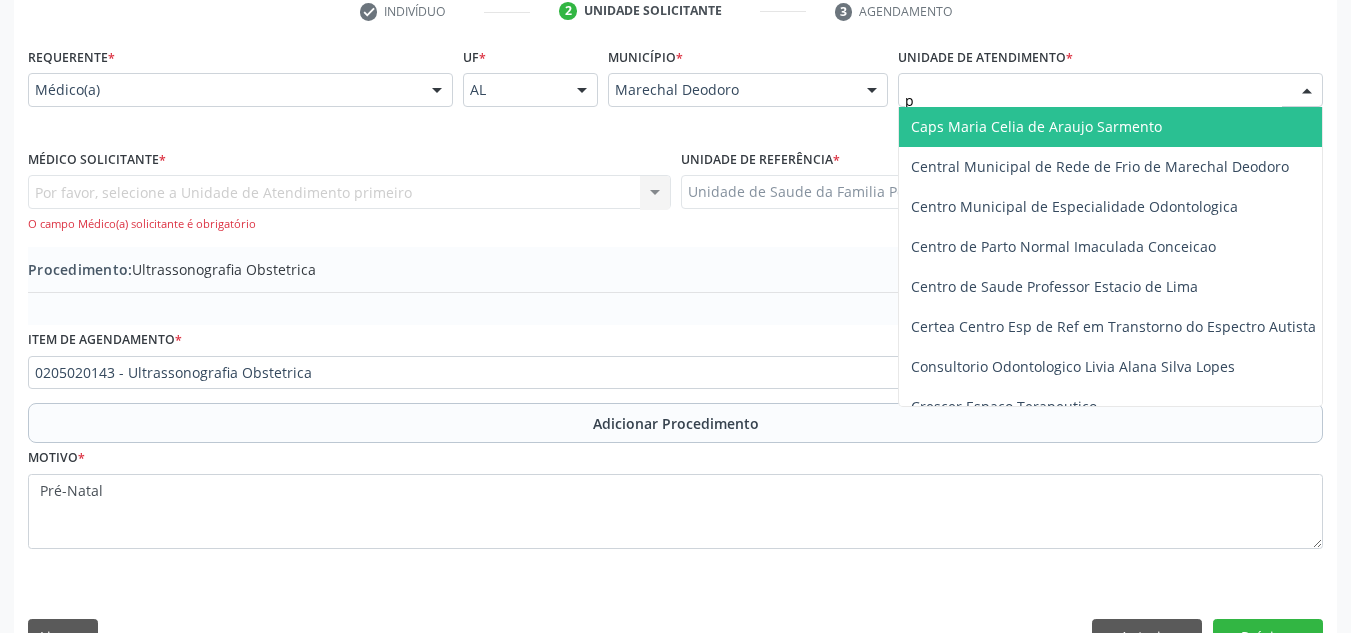 type on "po" 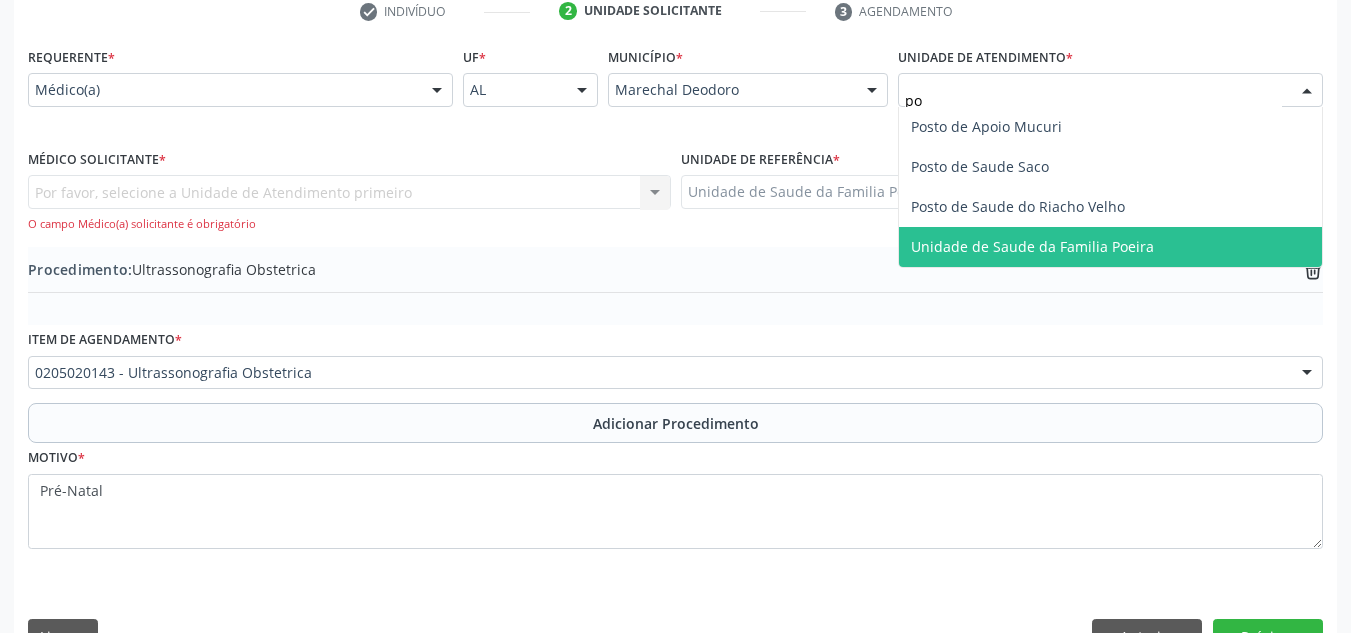 click on "Unidade de Saude da Familia Poeira" at bounding box center [1032, 246] 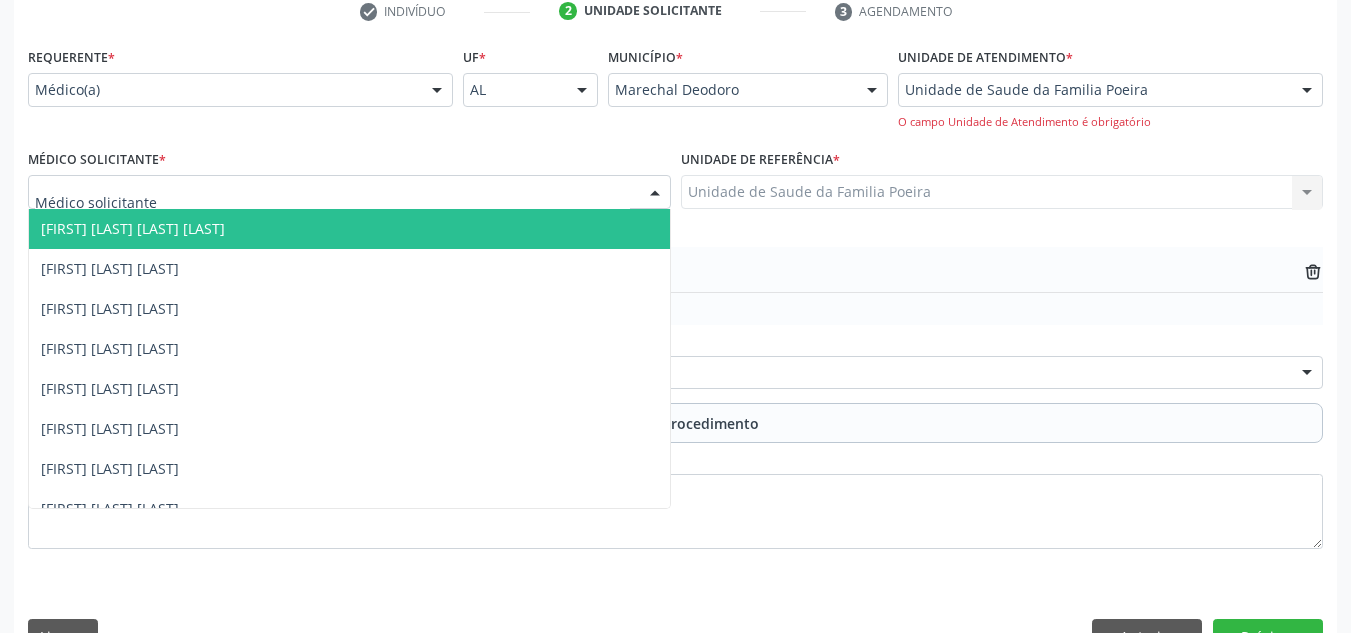 click at bounding box center (349, 192) 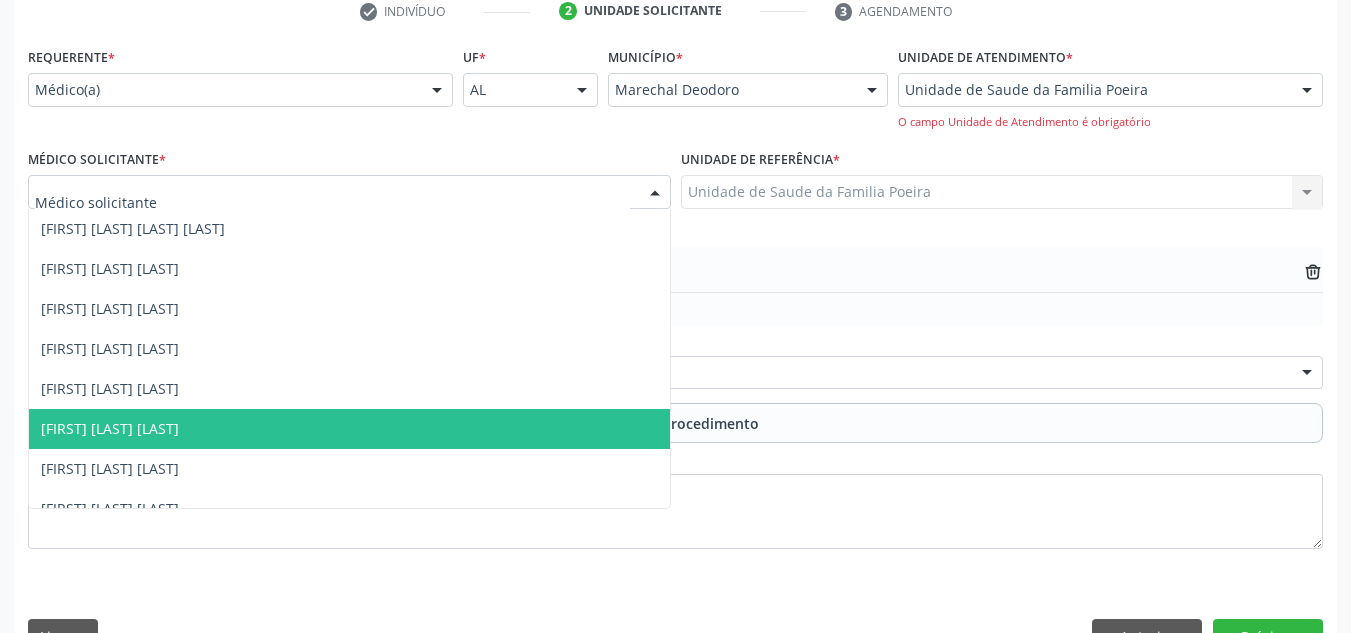 click on "Cosmo Faustino do Nascimento Junior" at bounding box center (110, 428) 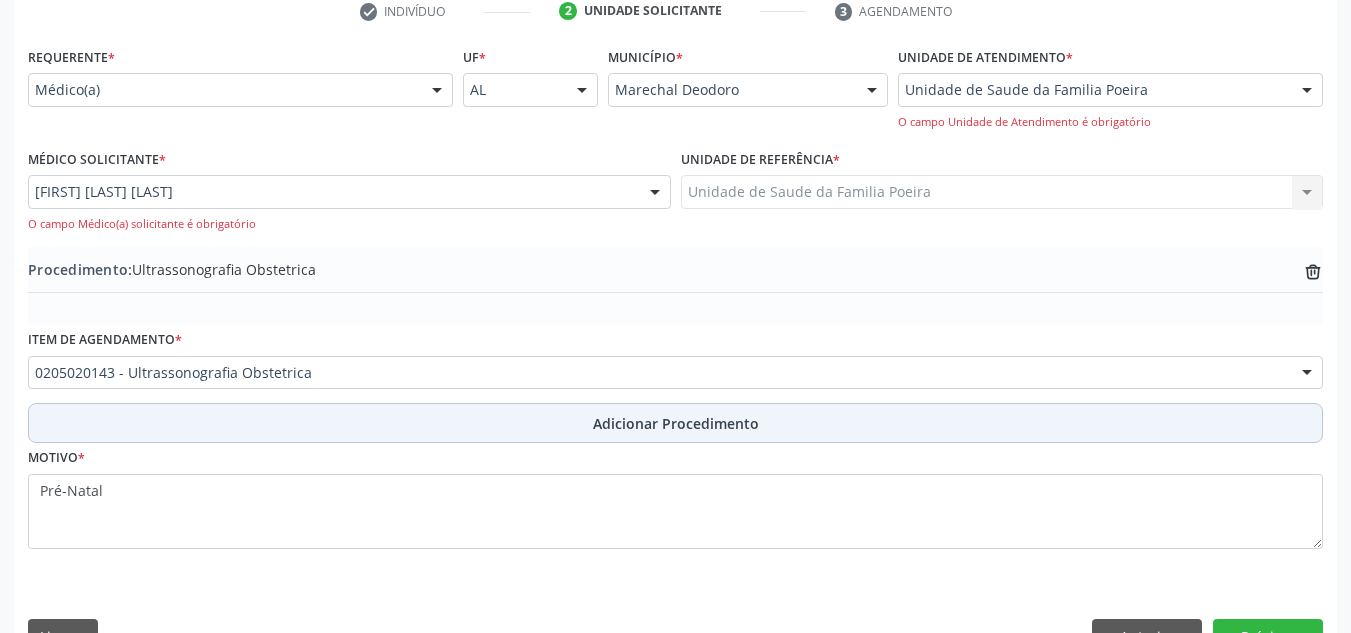 click on "Adicionar Procedimento" at bounding box center (676, 423) 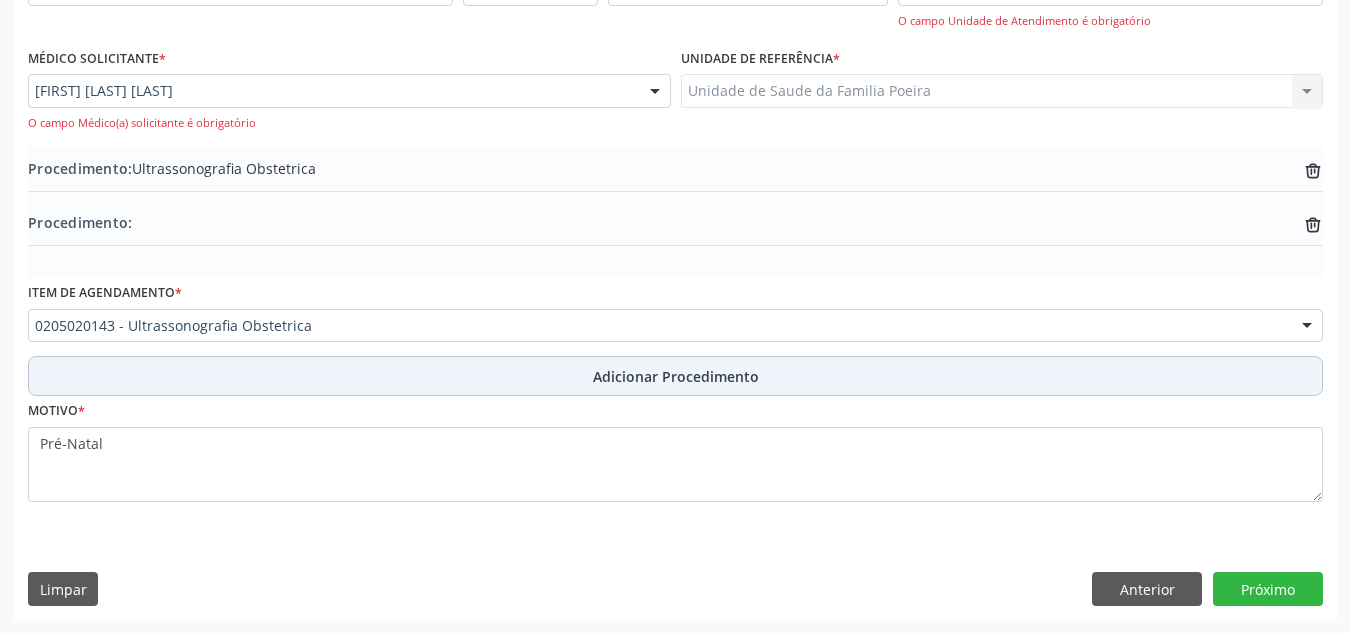 scroll, scrollTop: 522, scrollLeft: 0, axis: vertical 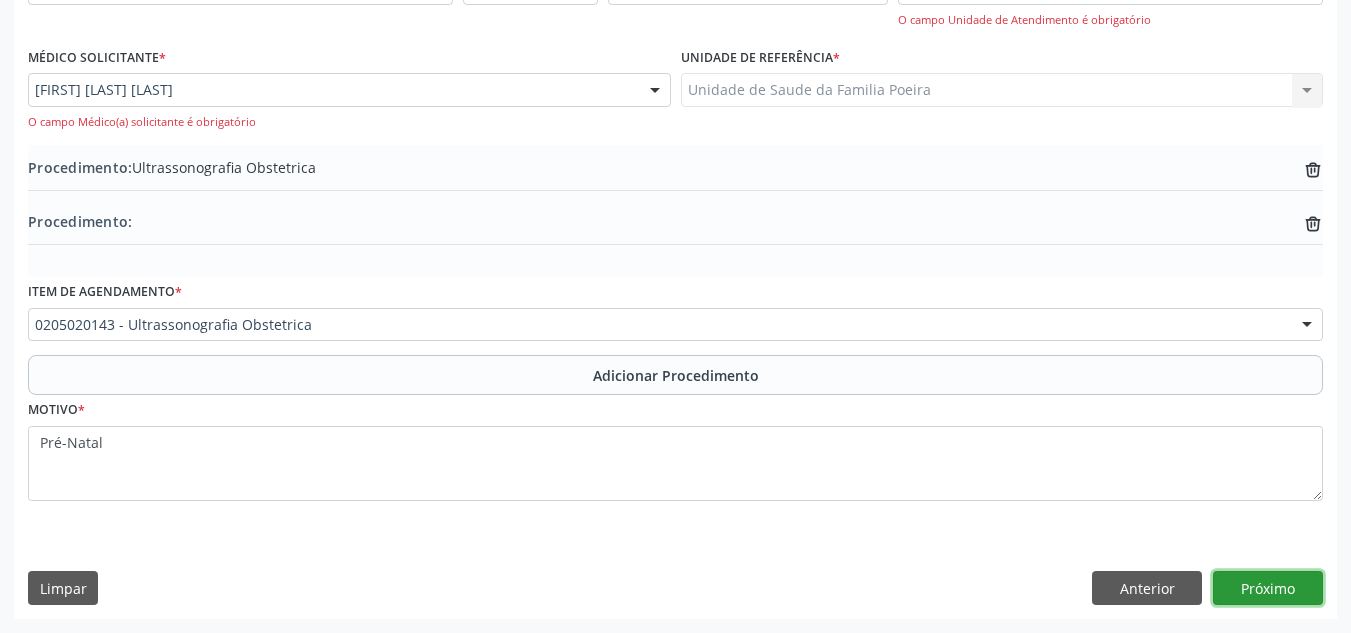 click on "Próximo" at bounding box center (1268, 588) 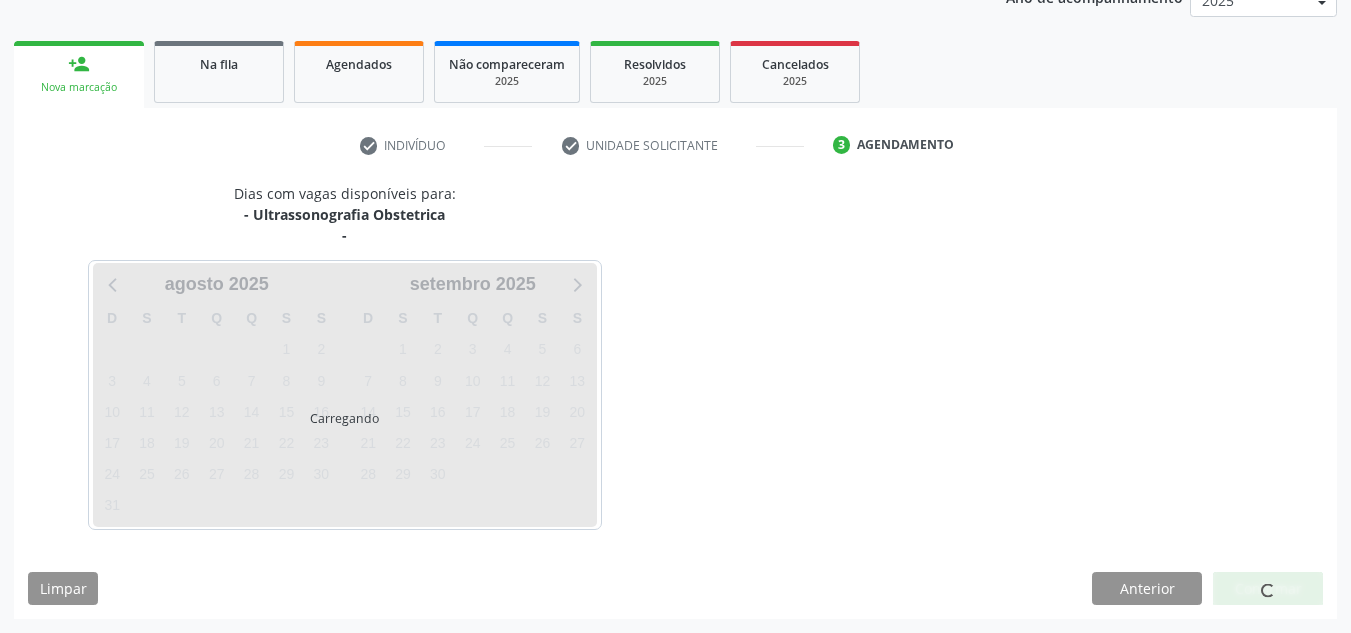 scroll, scrollTop: 345, scrollLeft: 0, axis: vertical 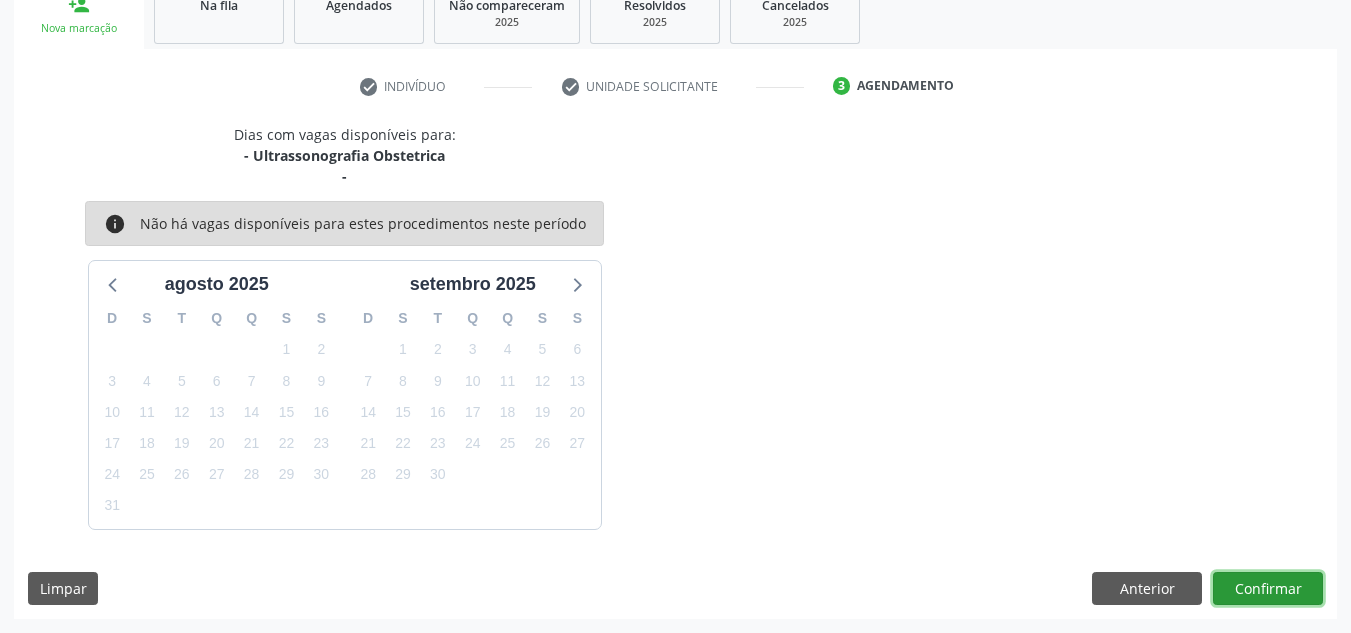 click on "Confirmar" at bounding box center (1268, 589) 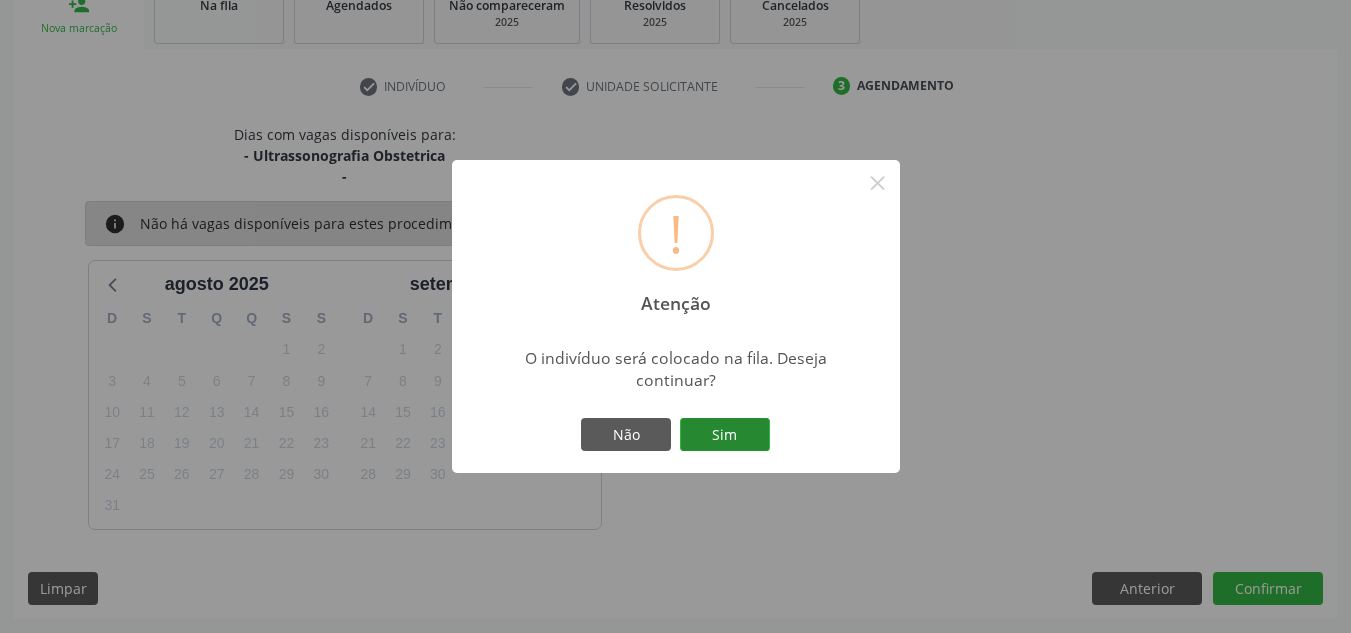 click on "Sim" at bounding box center (725, 435) 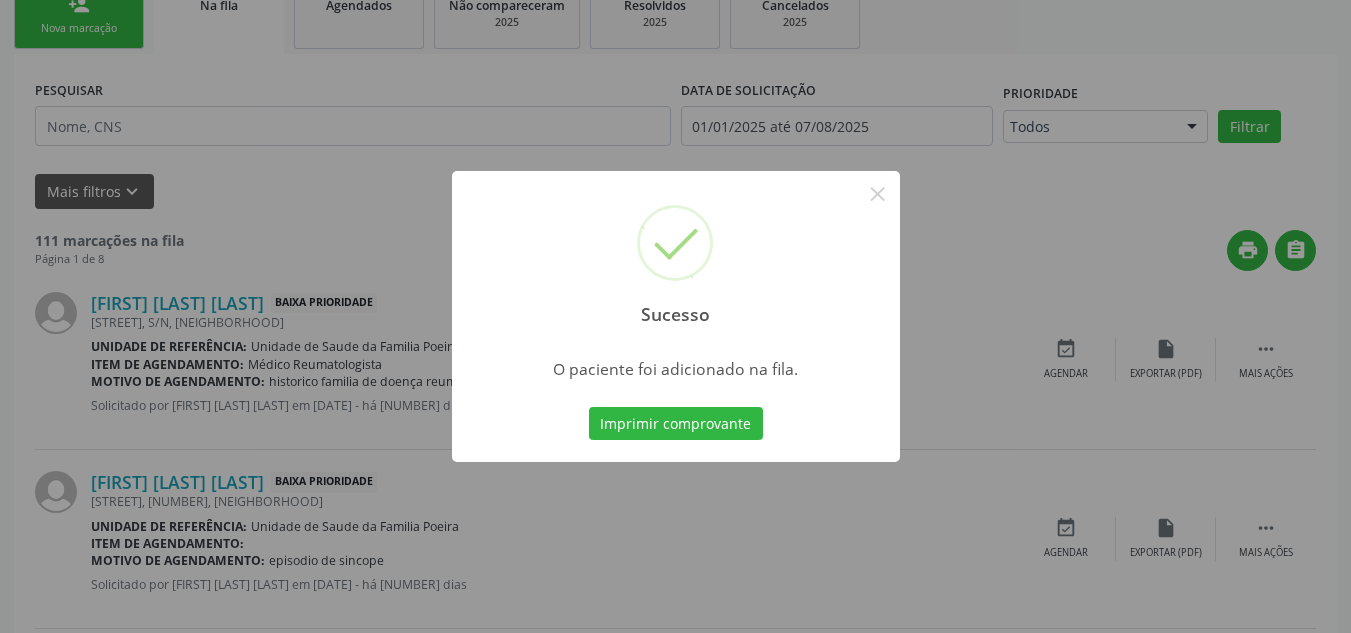 scroll, scrollTop: 62, scrollLeft: 0, axis: vertical 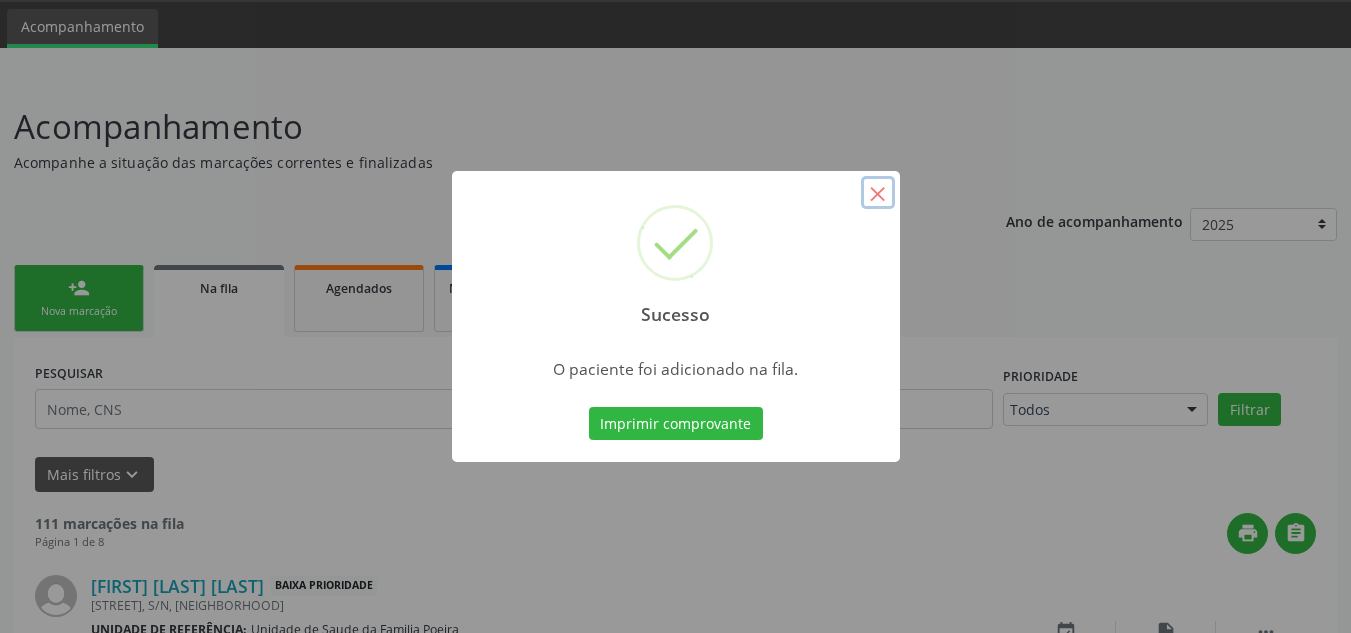 click on "×" at bounding box center [878, 193] 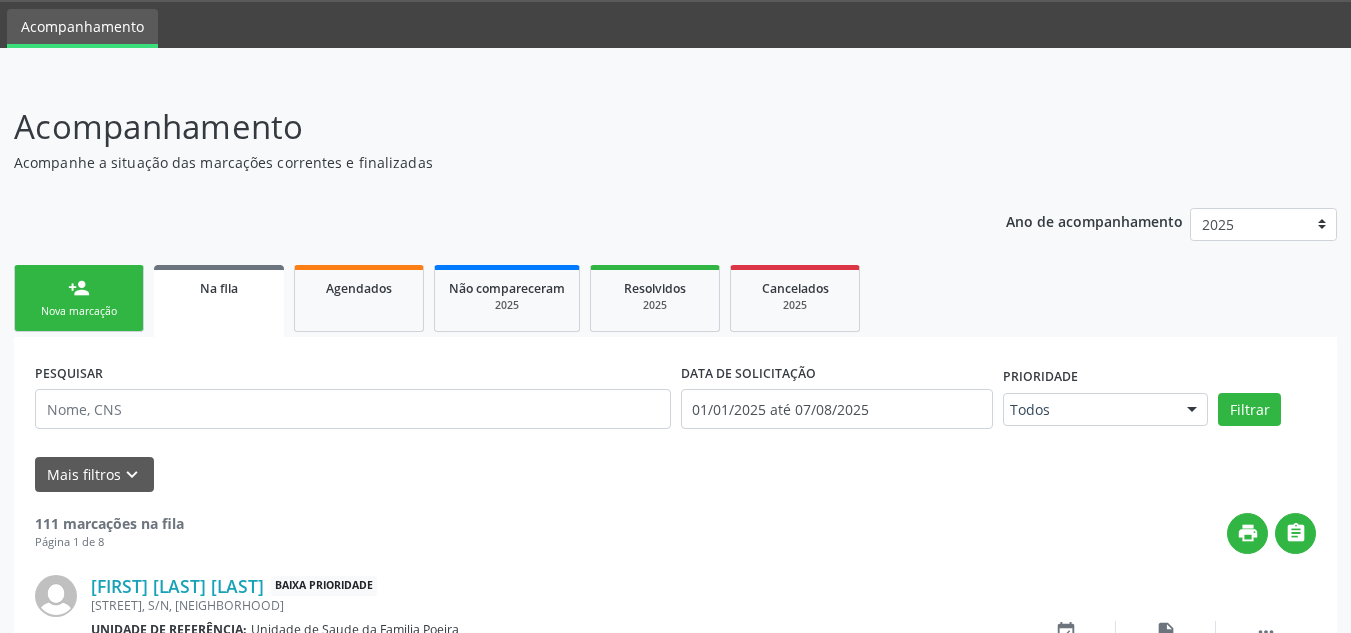 click on "Nova marcação" at bounding box center (79, 311) 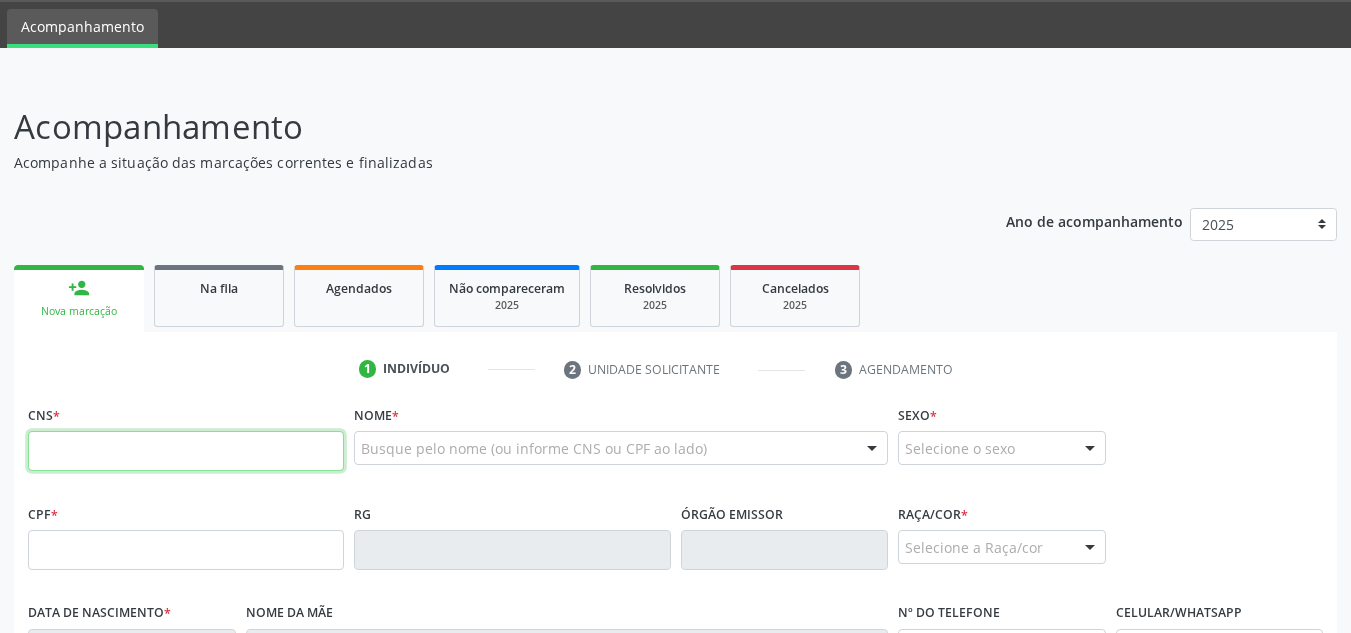 paste on "705 0012 2326 4950" 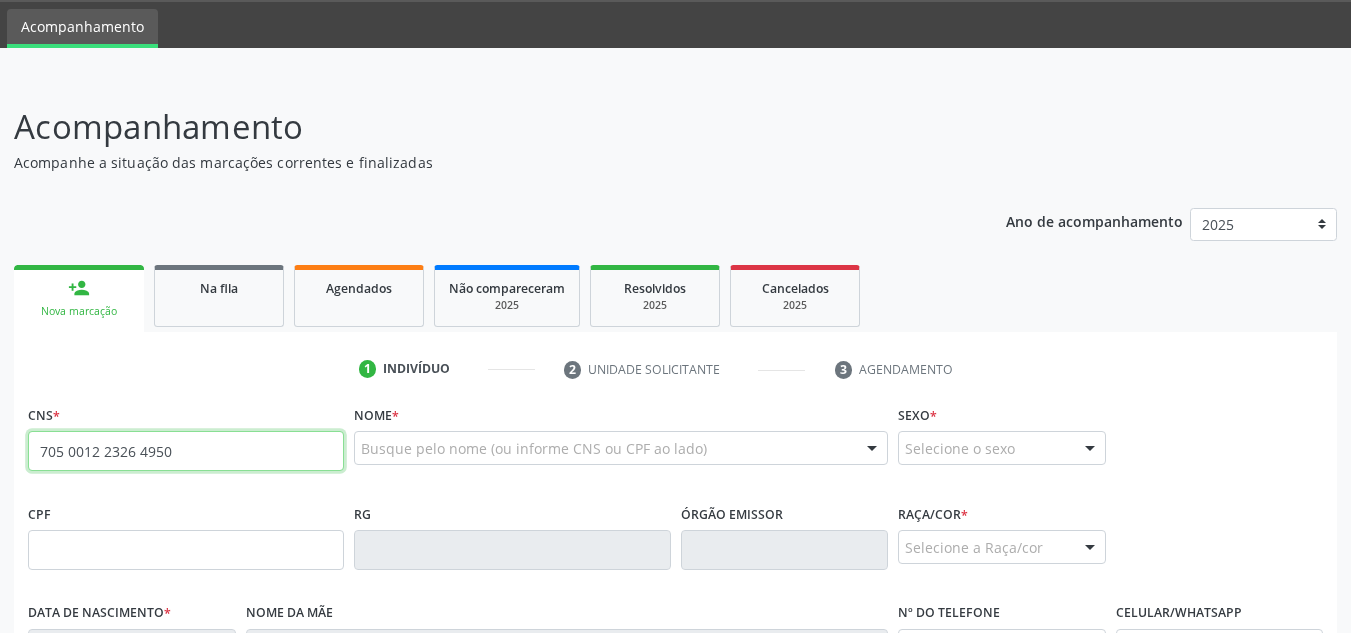 type on "705 0012 2326 4950" 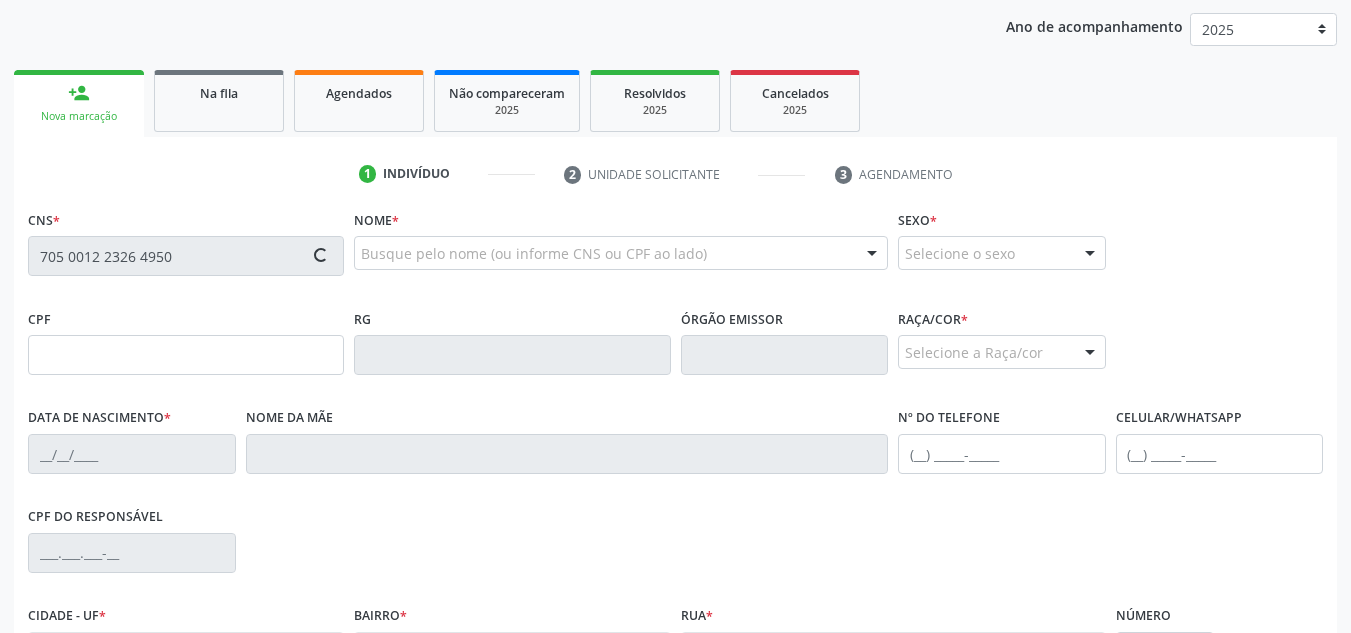 scroll, scrollTop: 262, scrollLeft: 0, axis: vertical 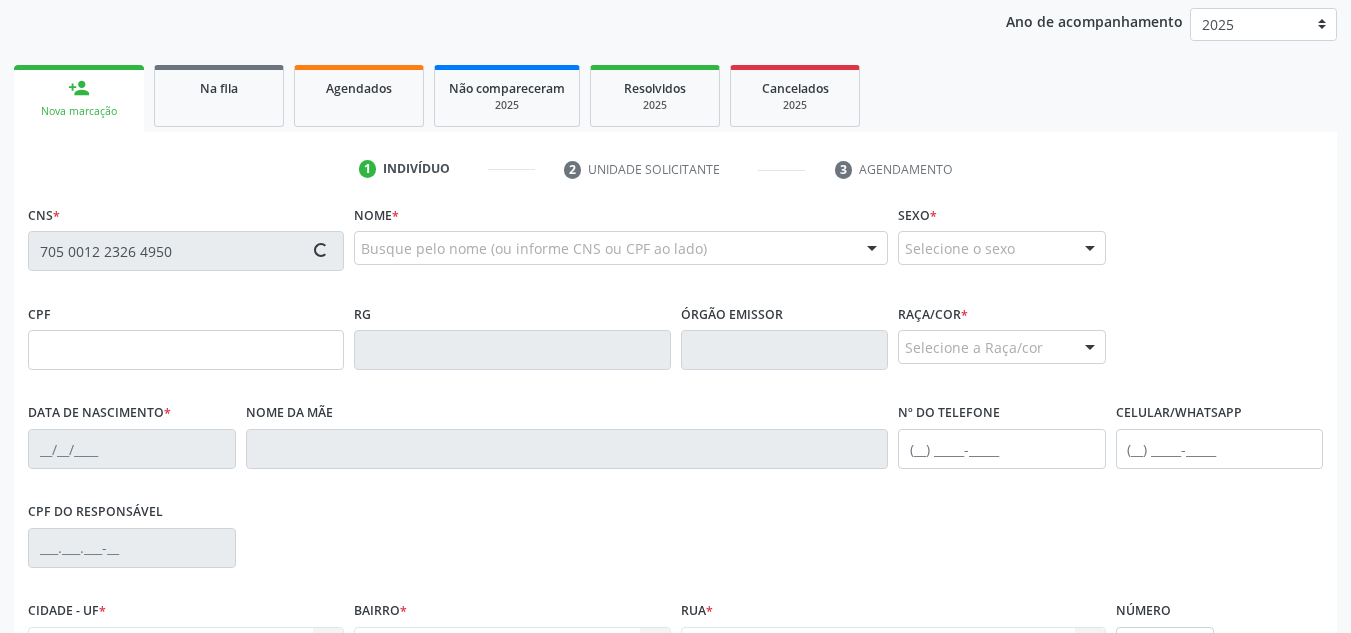 type on "347.678.514-91" 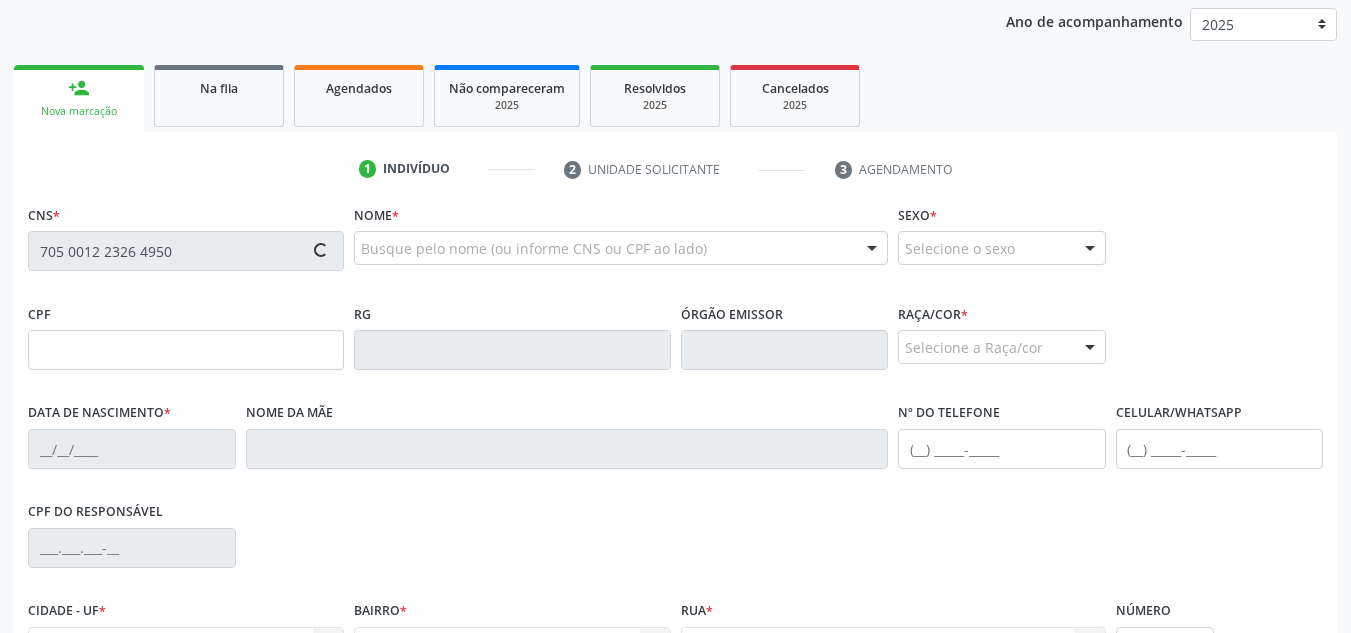 type on "03/12/1954" 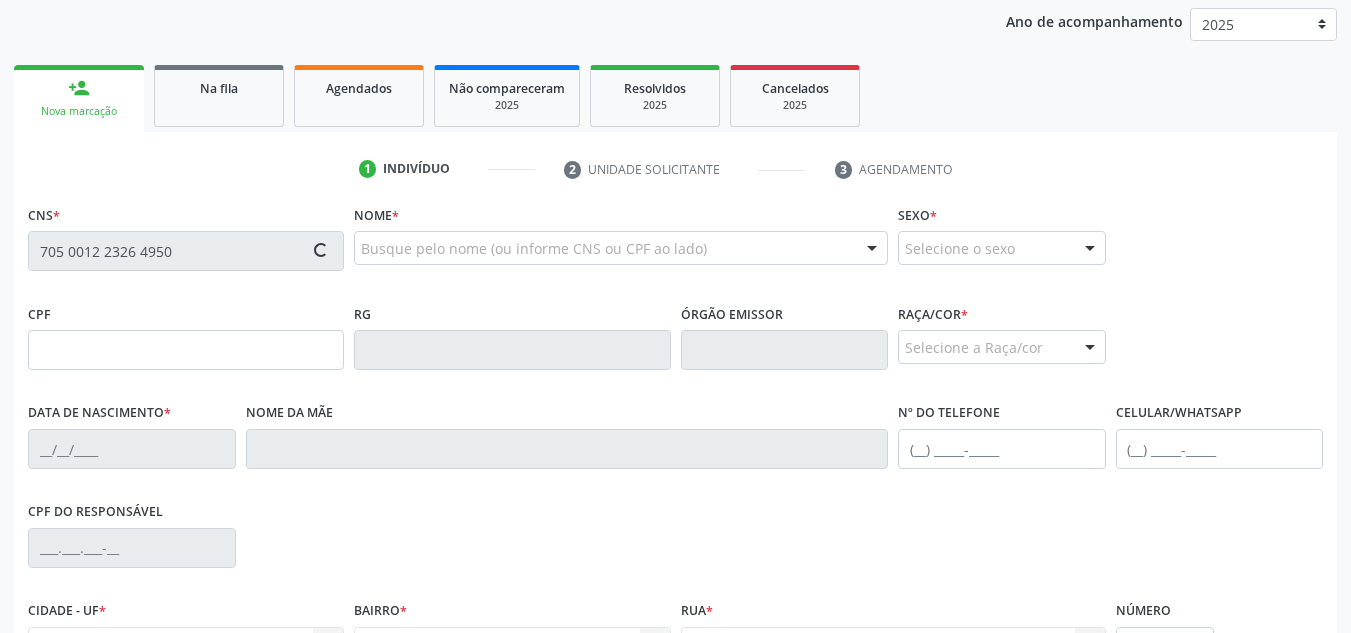 type on "Rosa Conceição da Silva" 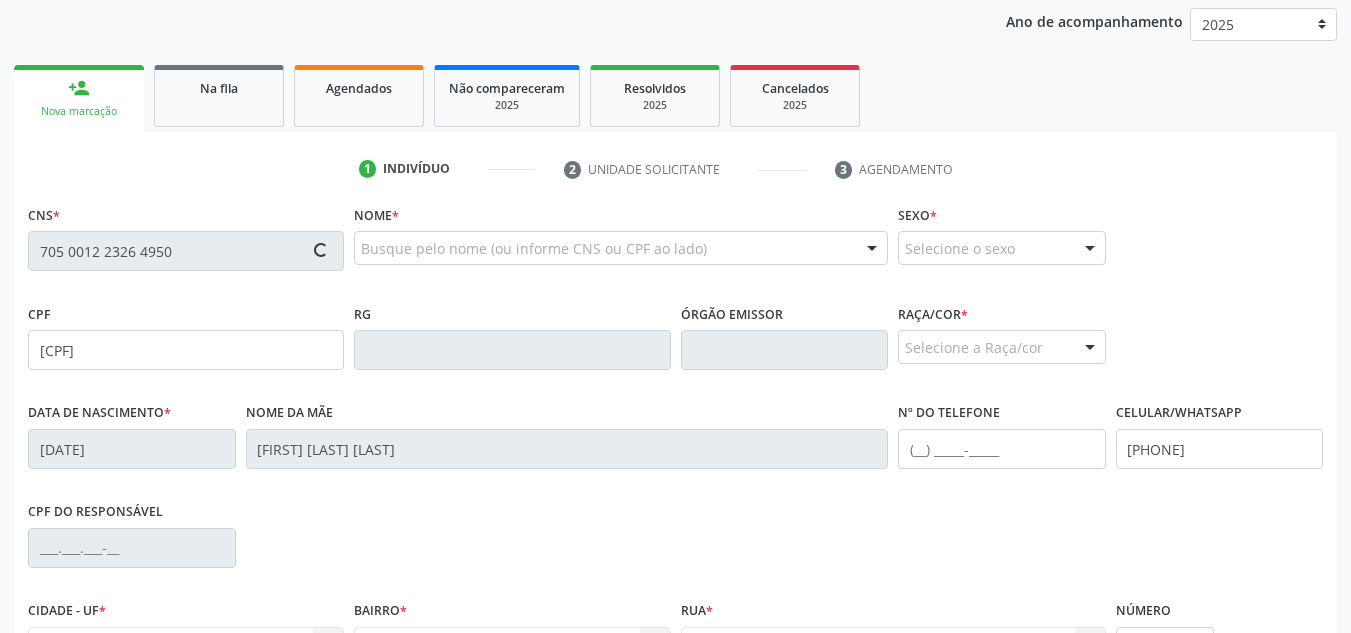 type on "1424" 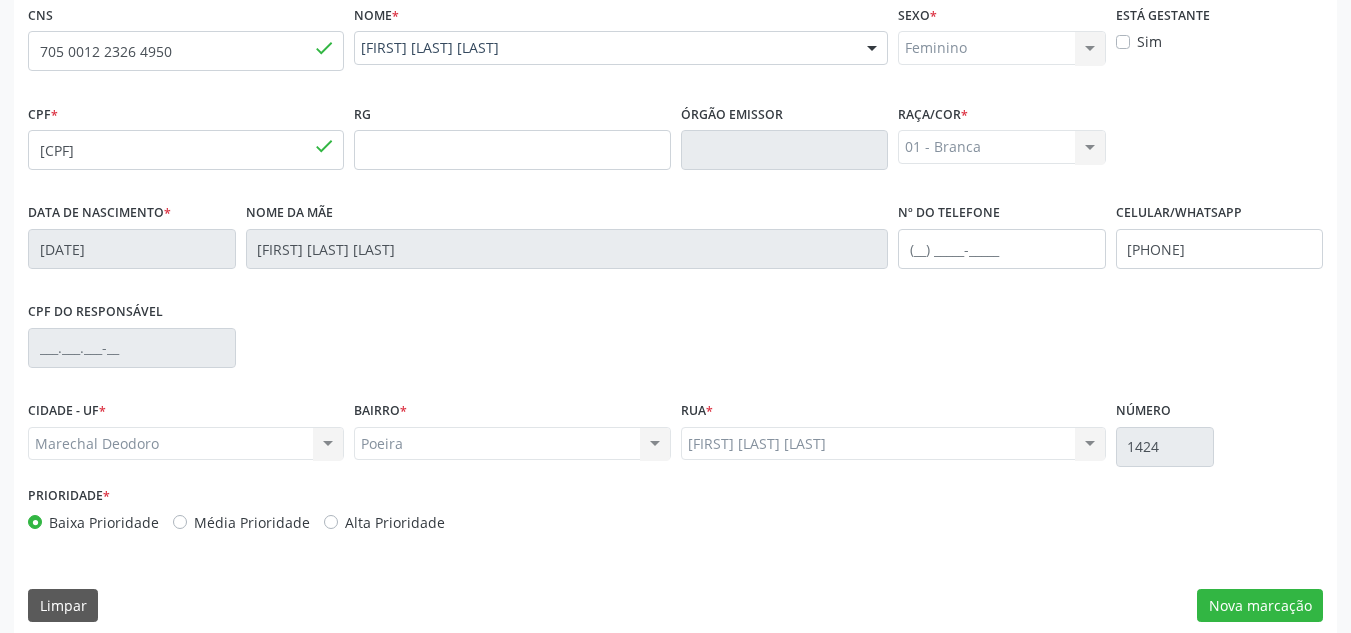 scroll, scrollTop: 479, scrollLeft: 0, axis: vertical 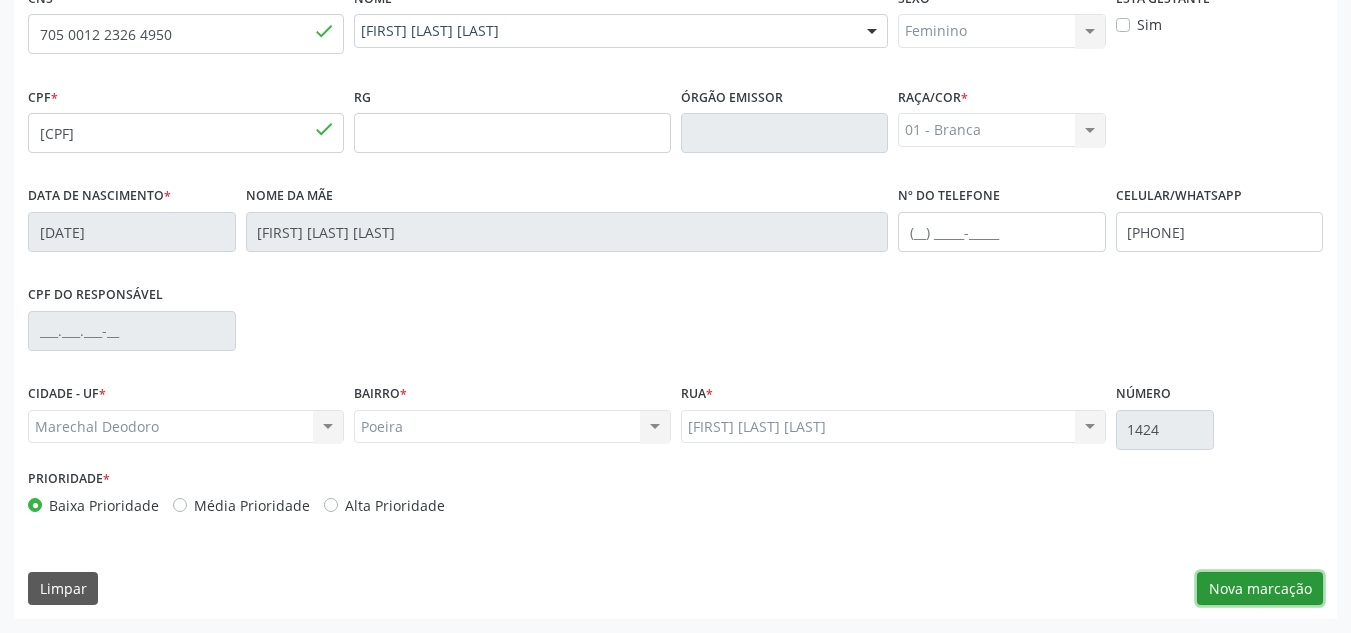 click on "Nova marcação" at bounding box center [1260, 589] 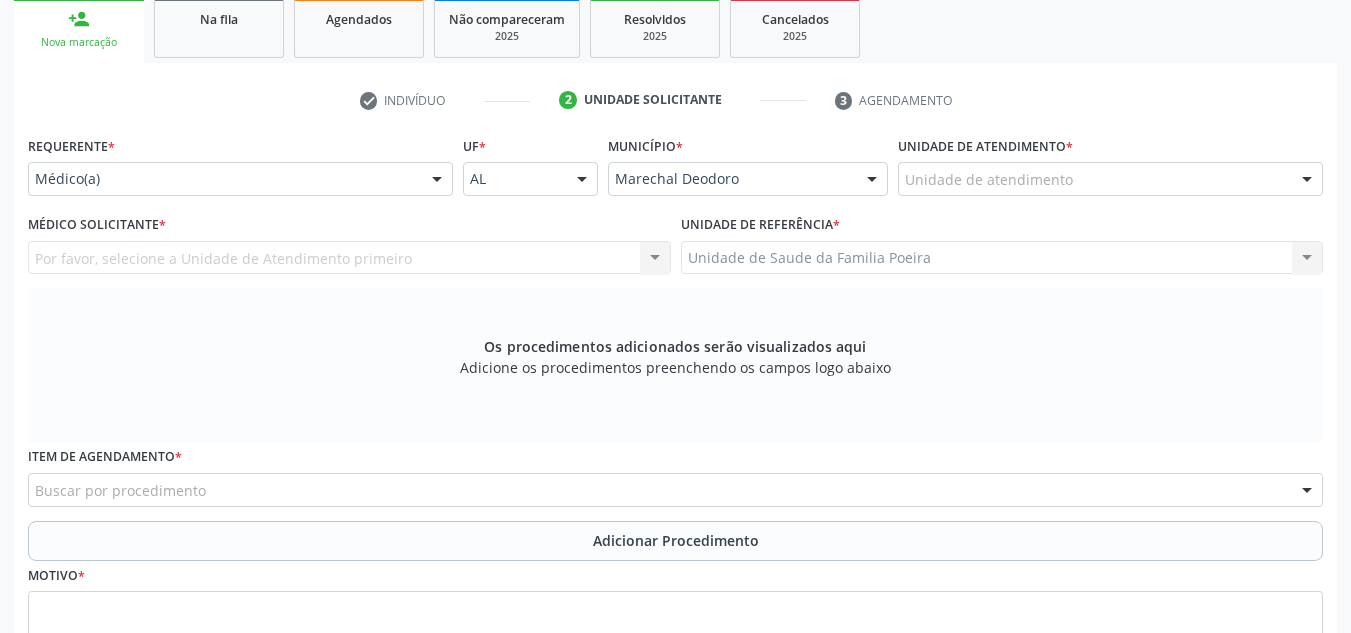 scroll, scrollTop: 279, scrollLeft: 0, axis: vertical 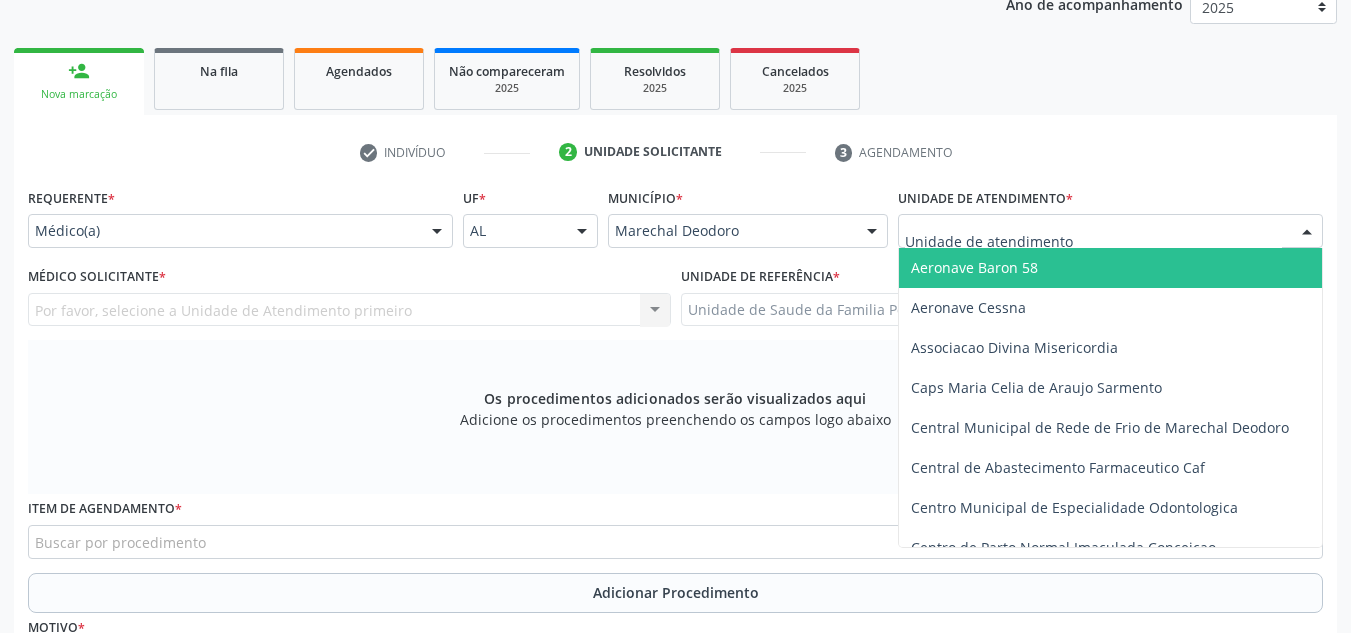 click at bounding box center [1110, 231] 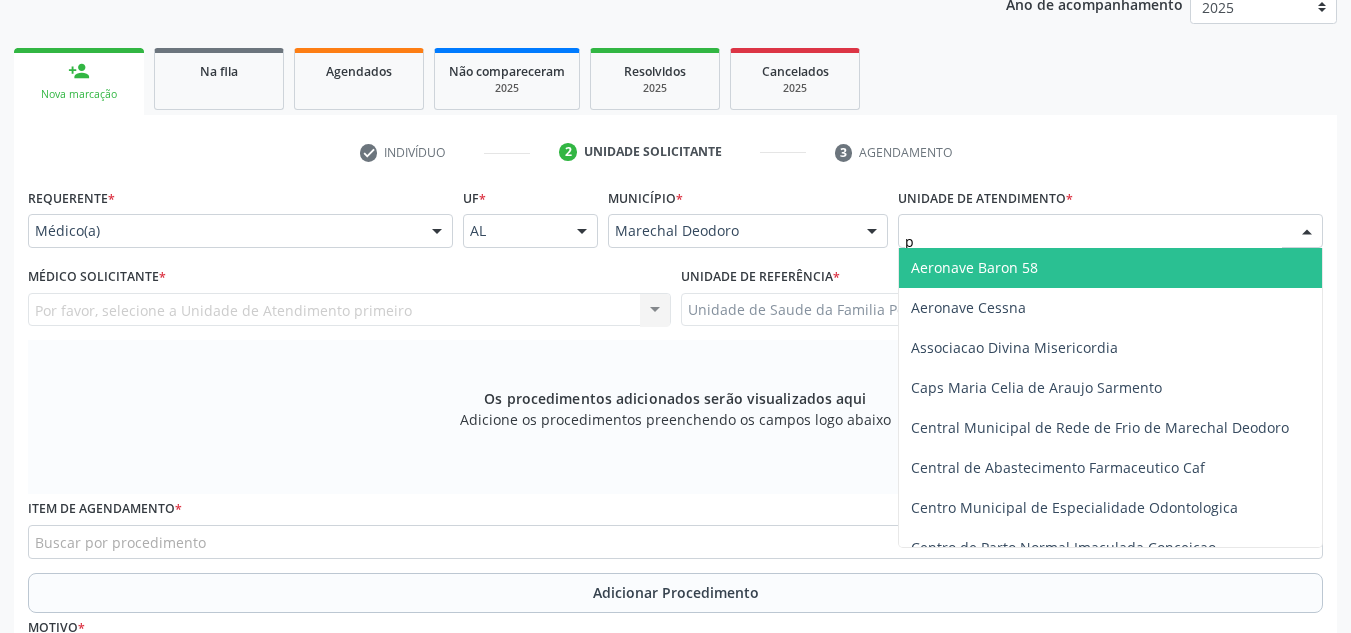 type on "po" 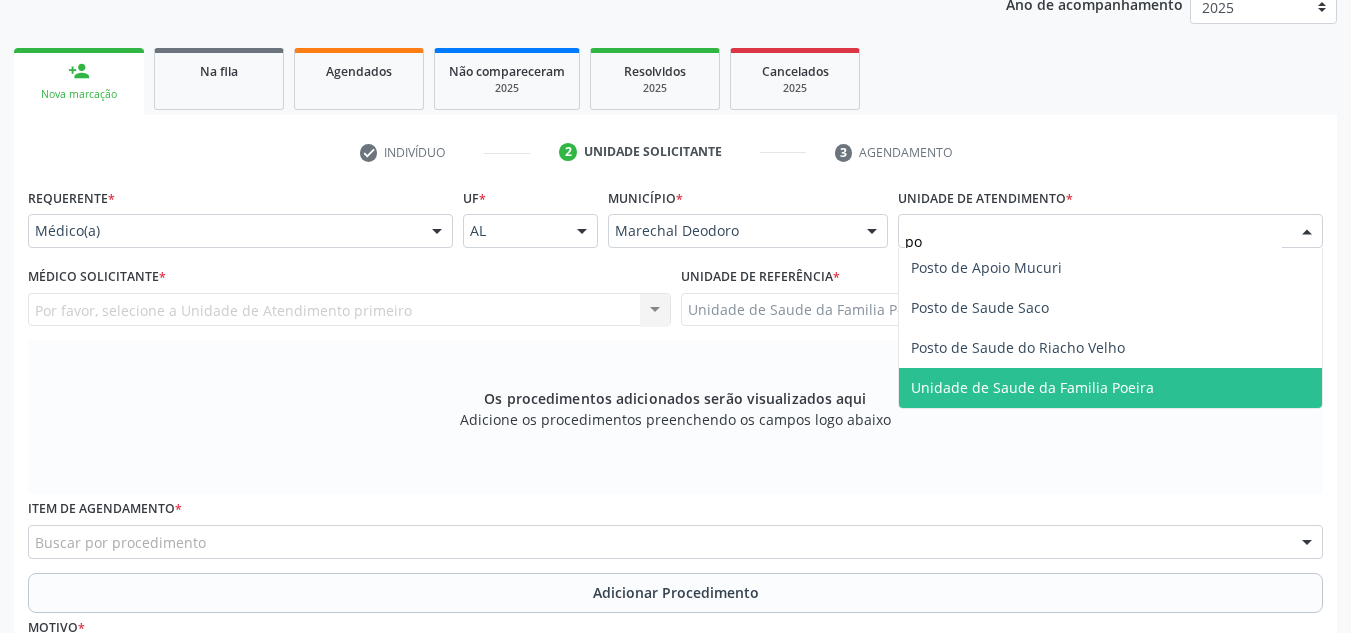 click on "Unidade de Saude da Familia Poeira" at bounding box center (1110, 388) 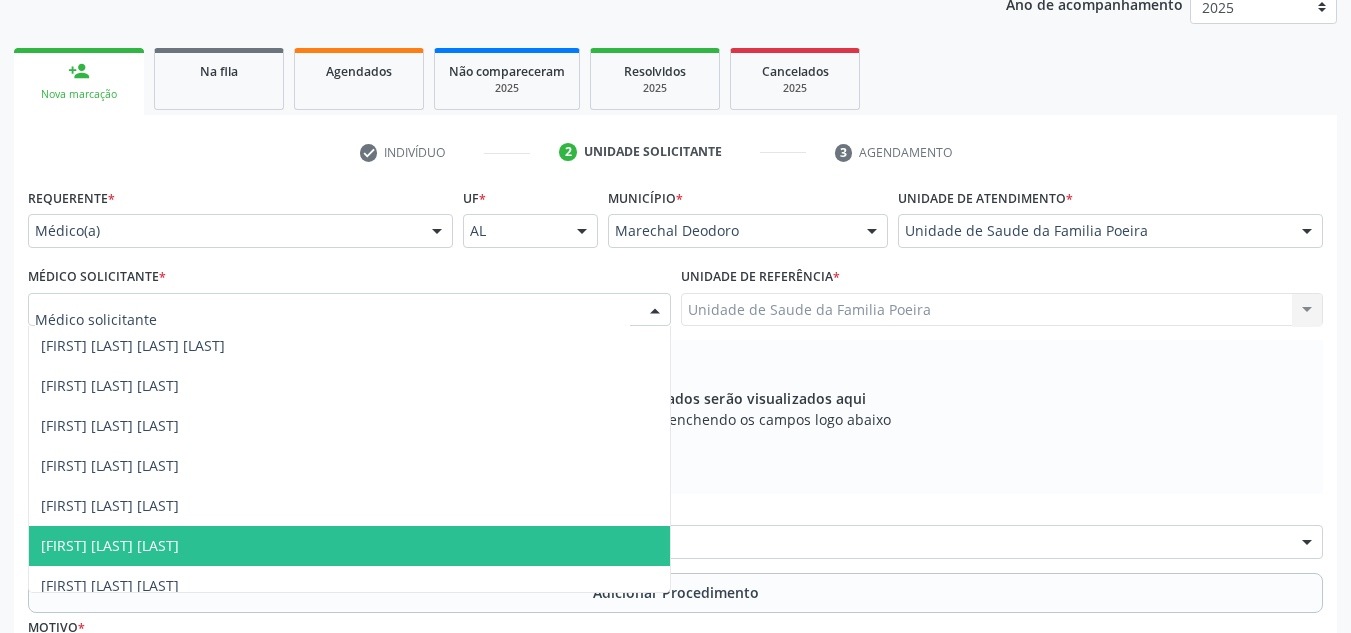 click on "Cosmo Faustino do Nascimento Junior" at bounding box center (110, 545) 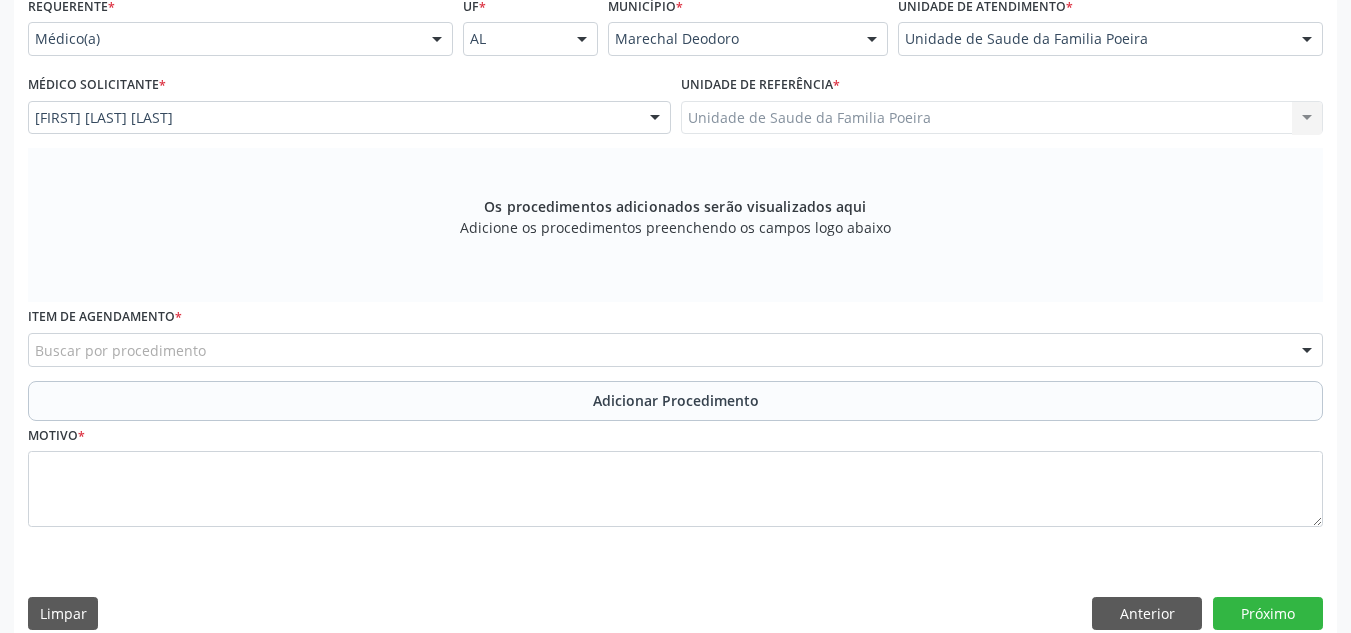 scroll, scrollTop: 496, scrollLeft: 0, axis: vertical 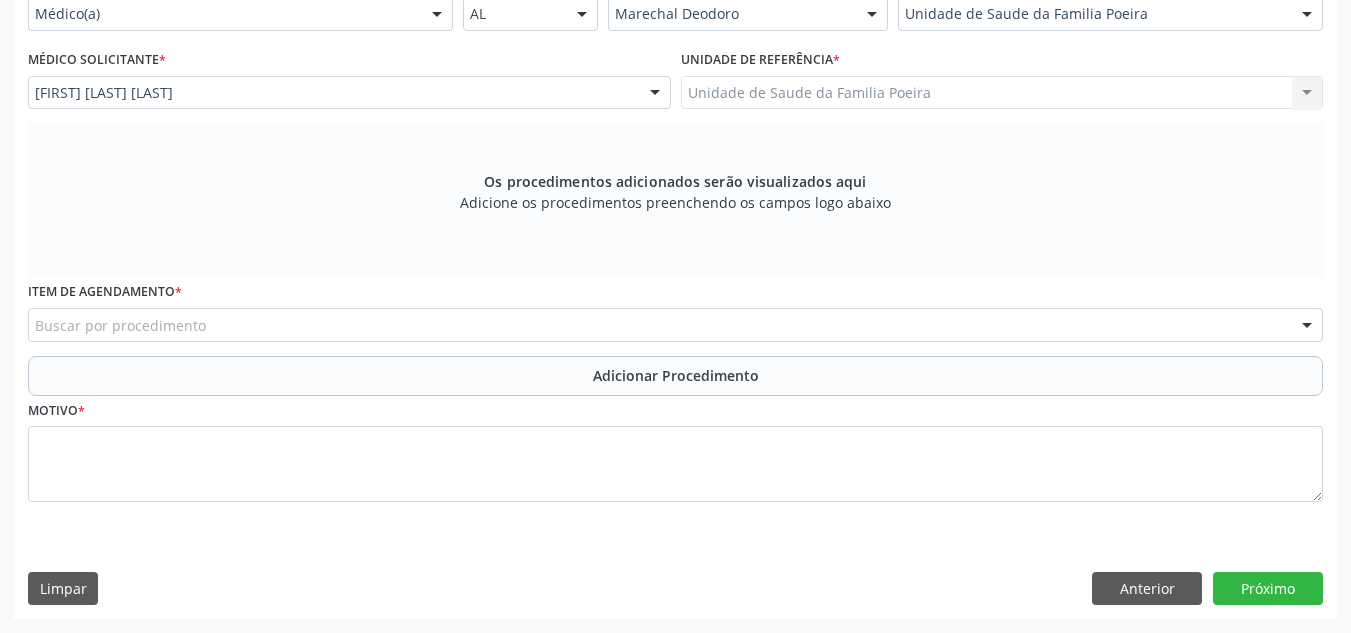 click on "Buscar por procedimento" at bounding box center [675, 325] 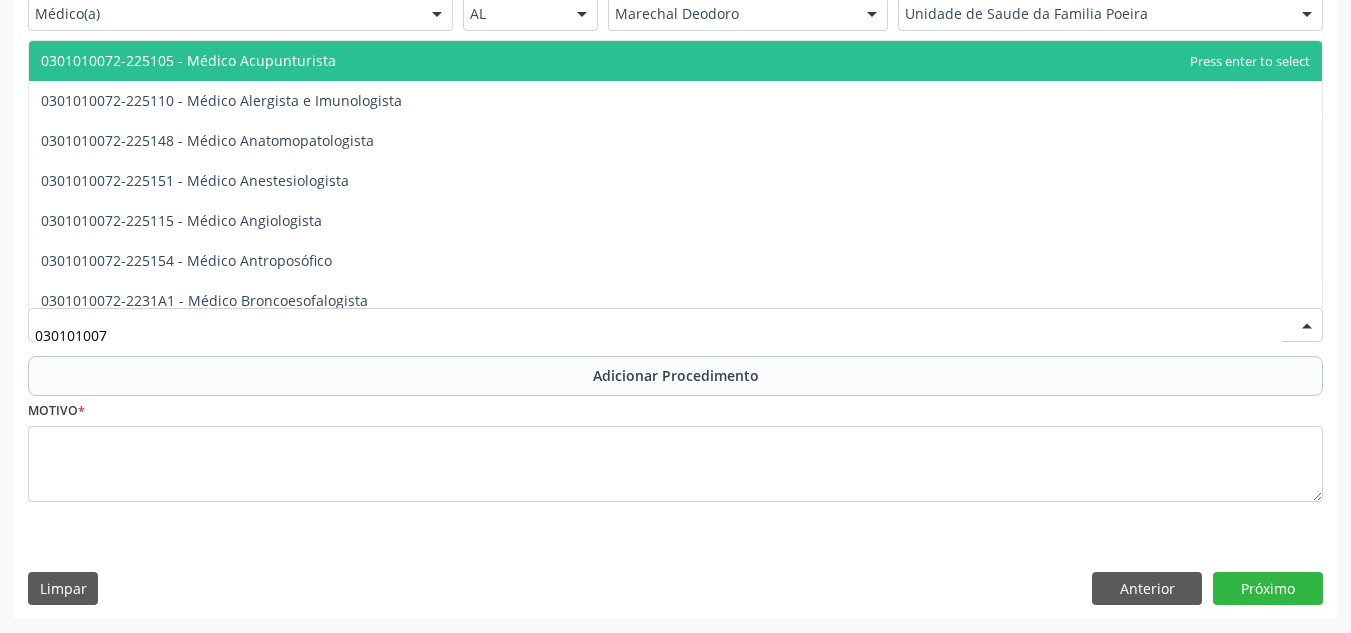 type on "0301010072" 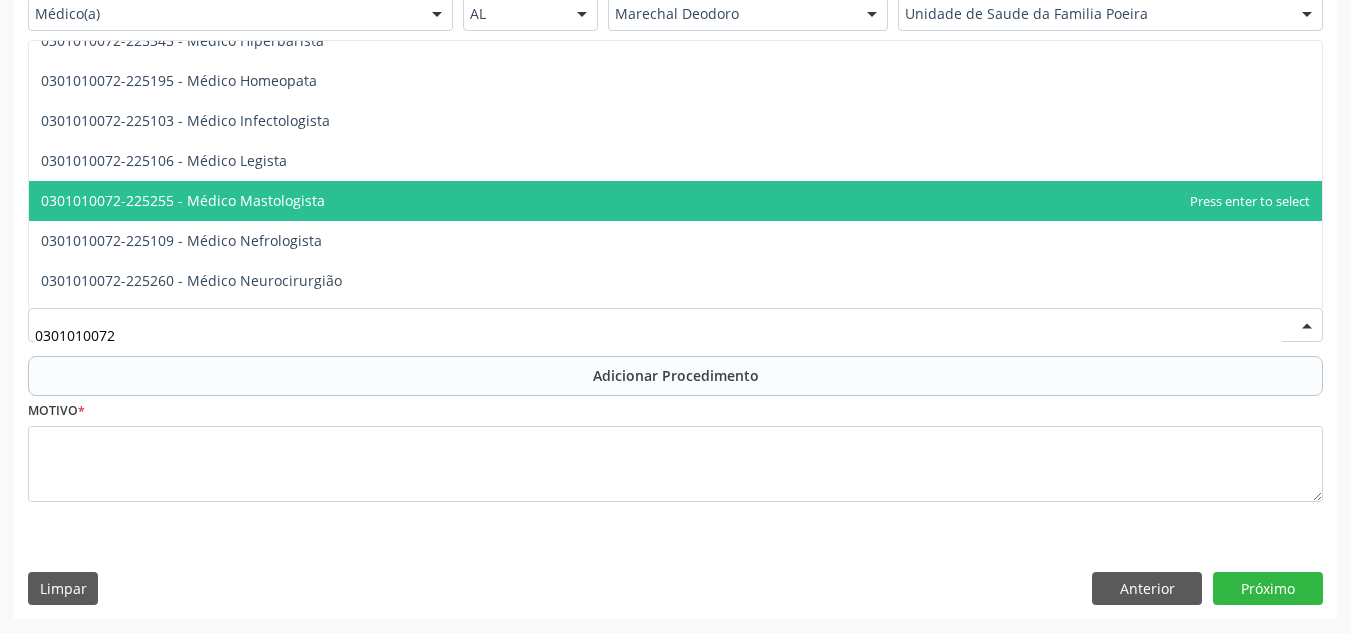 scroll, scrollTop: 1400, scrollLeft: 0, axis: vertical 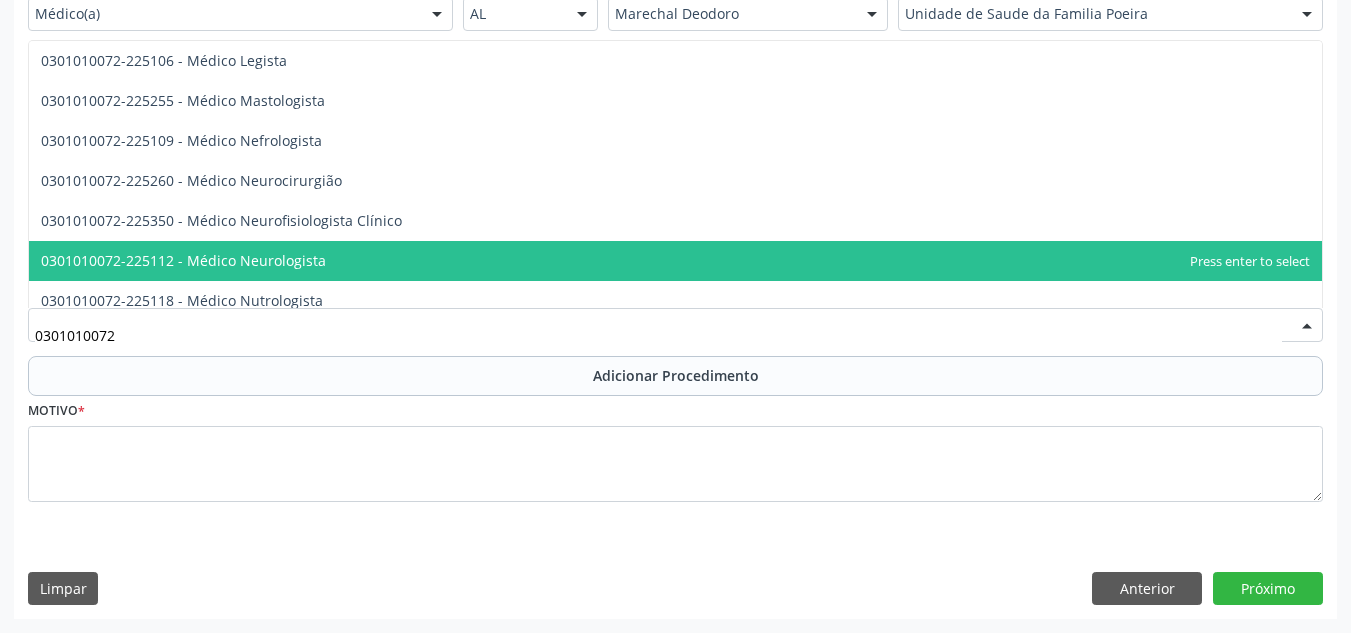 click on "0301010072-225112 - Médico Neurologista" at bounding box center (675, 261) 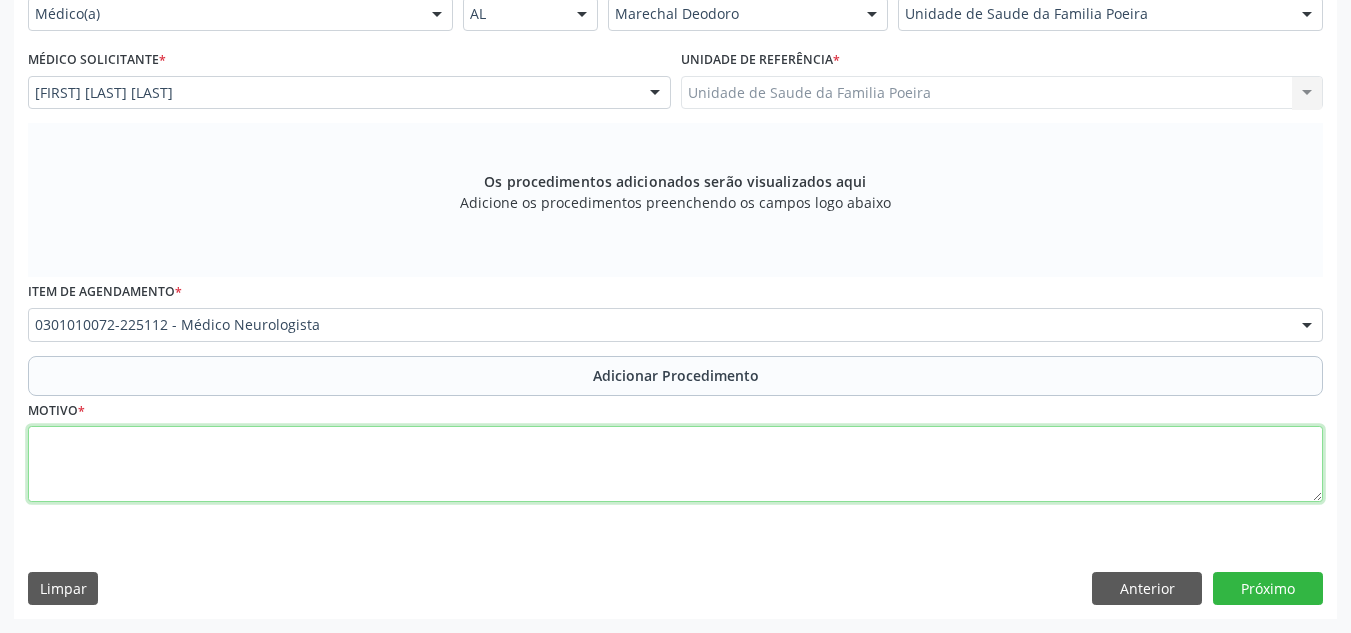 click at bounding box center [675, 464] 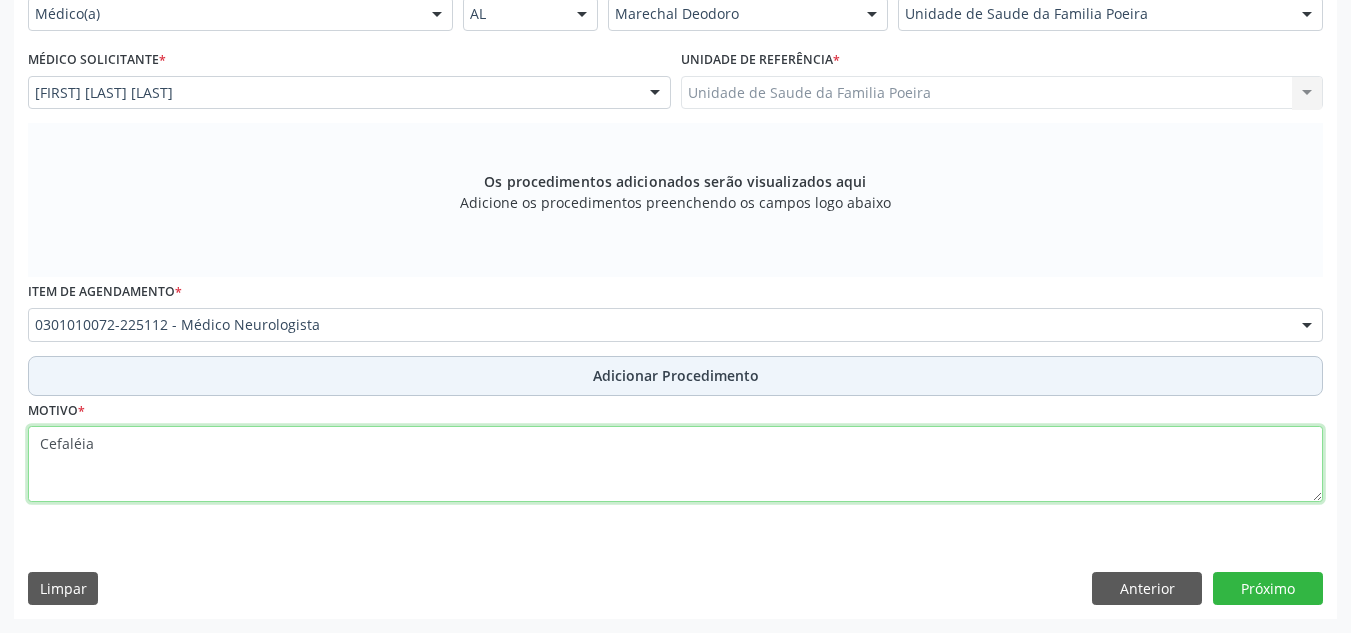 type on "Cefaléia" 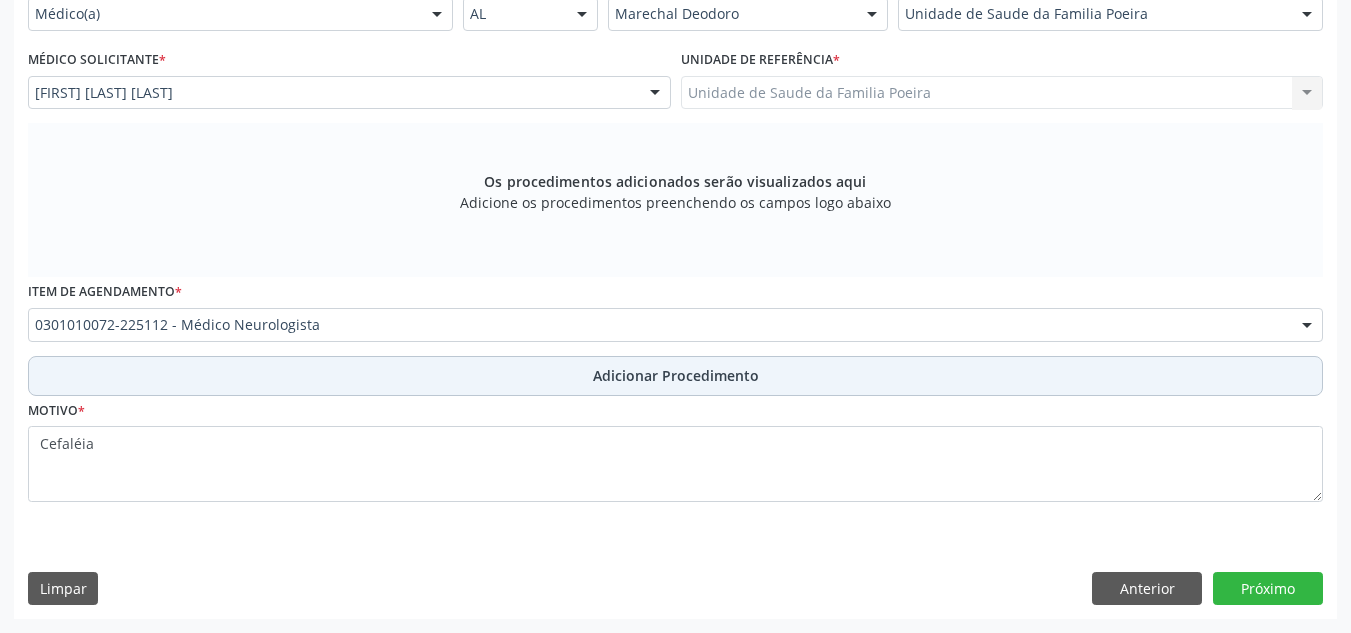 click on "Adicionar Procedimento" at bounding box center (676, 375) 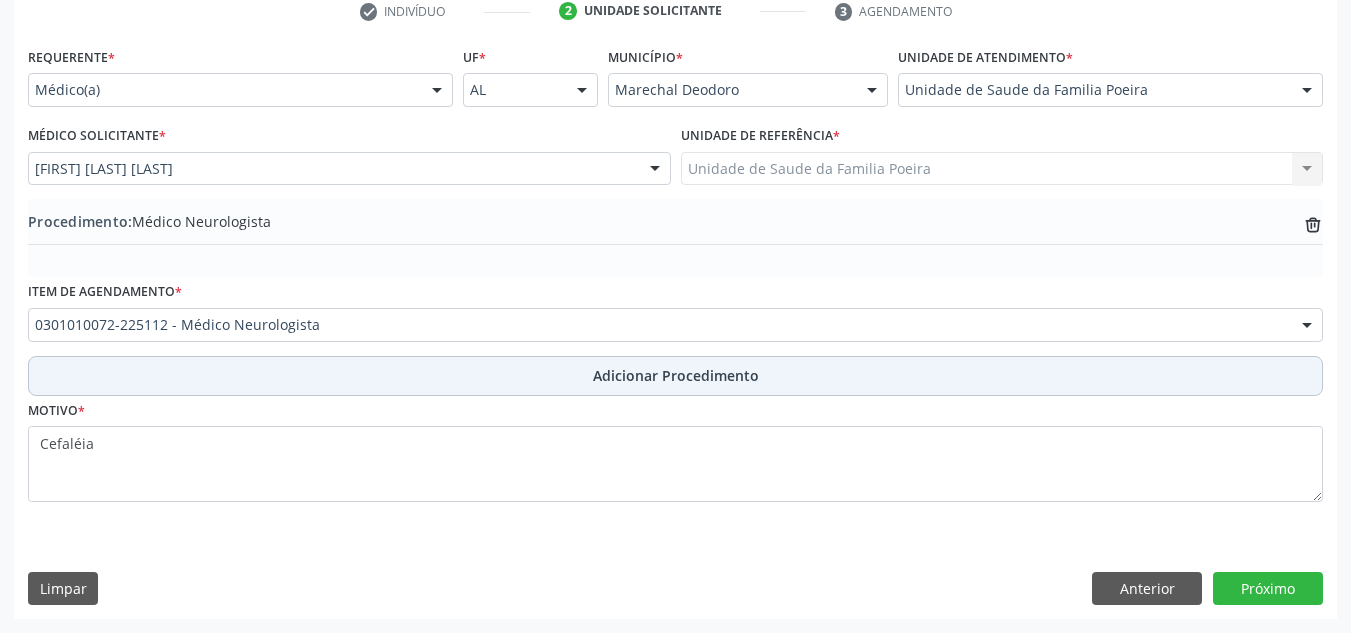scroll, scrollTop: 420, scrollLeft: 0, axis: vertical 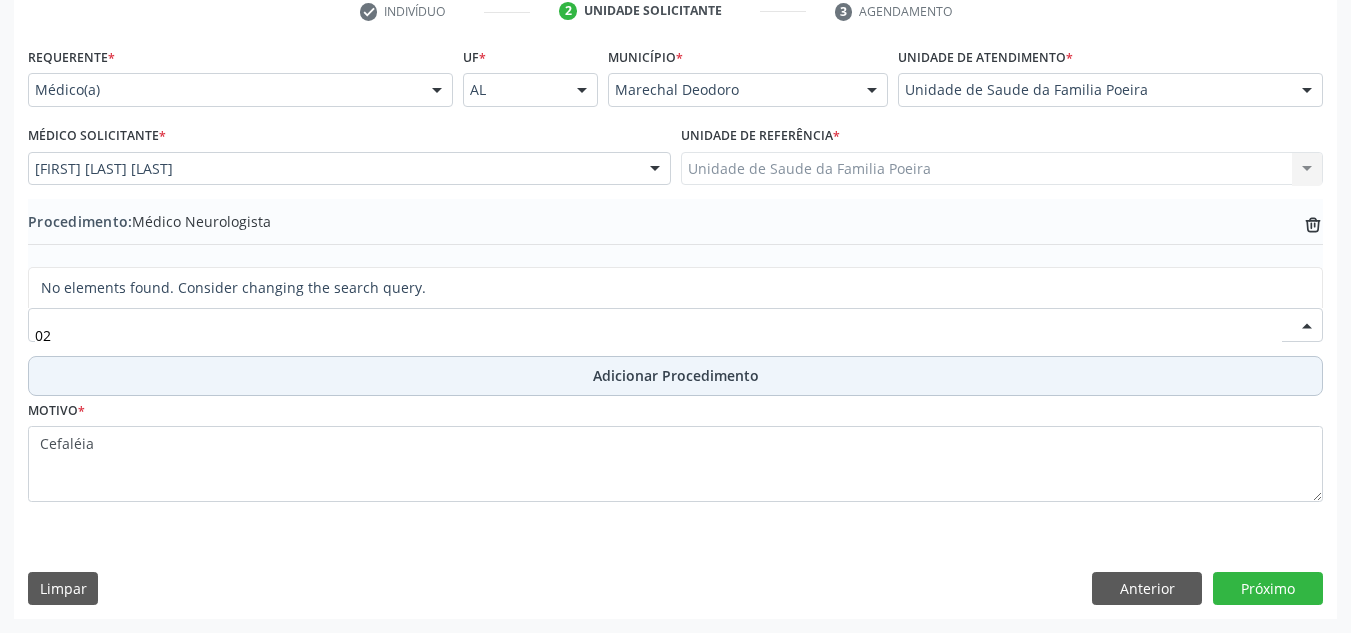 type on "0" 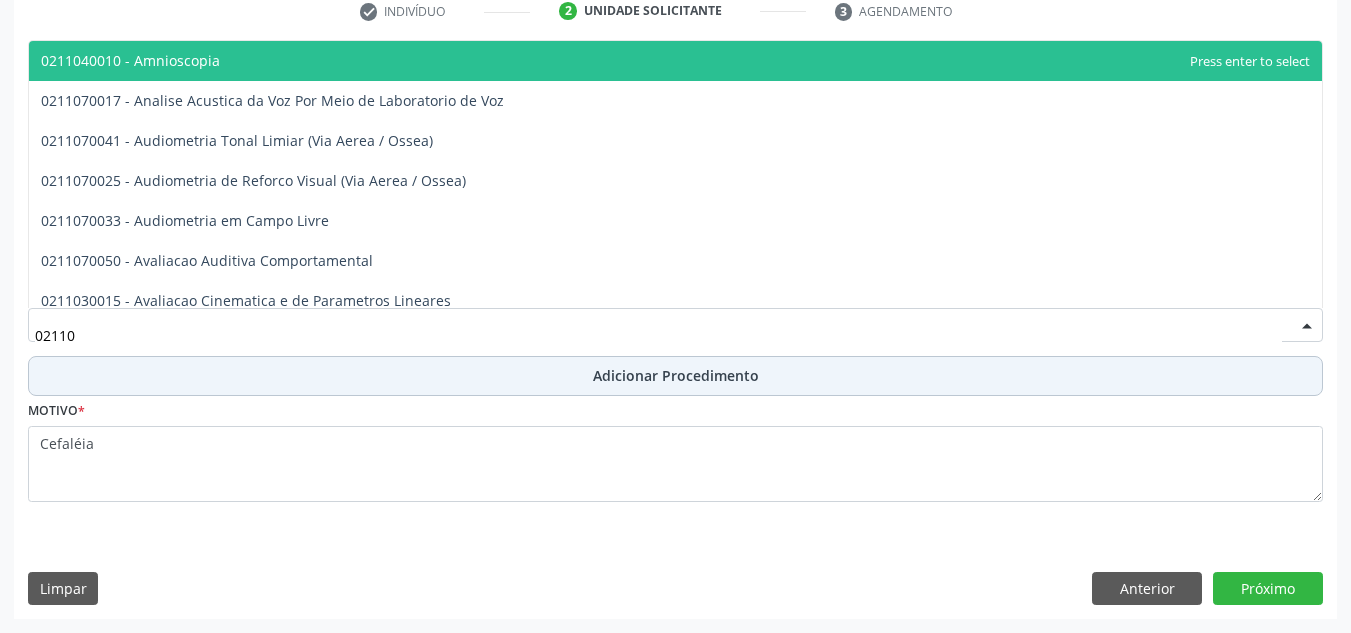 type on "021102" 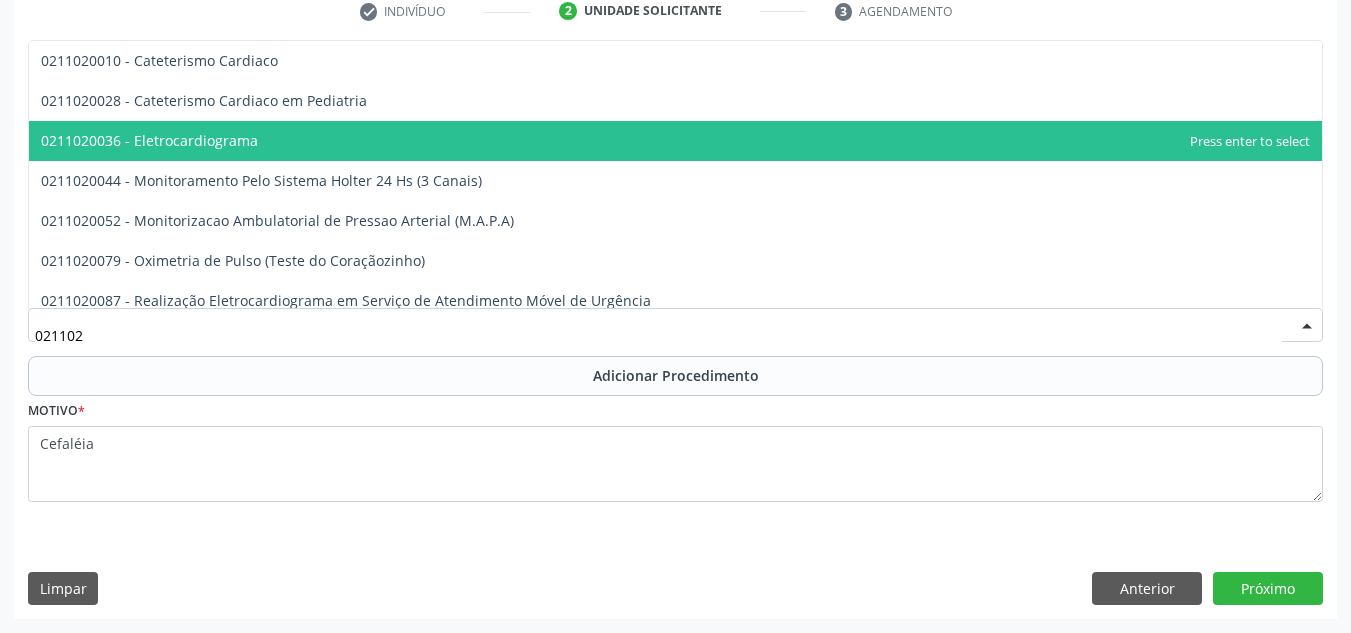 click on "0211020036 - Eletrocardiograma" at bounding box center [675, 141] 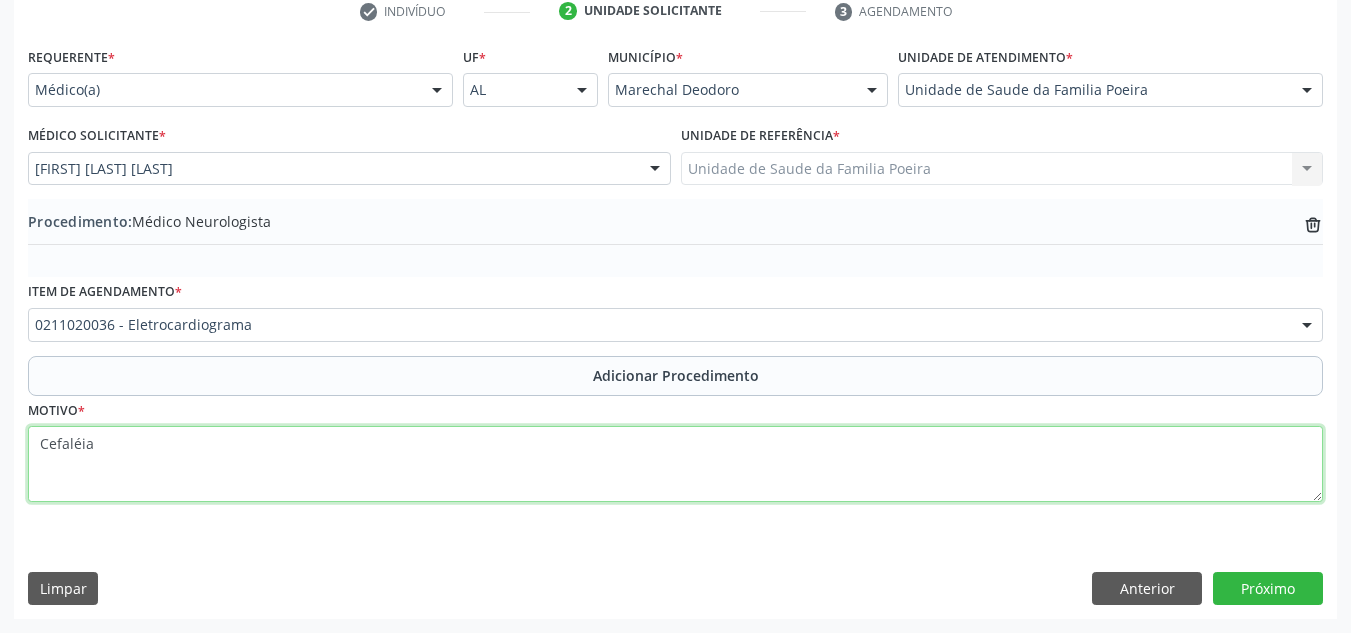 click on "Cefaléia" at bounding box center (675, 464) 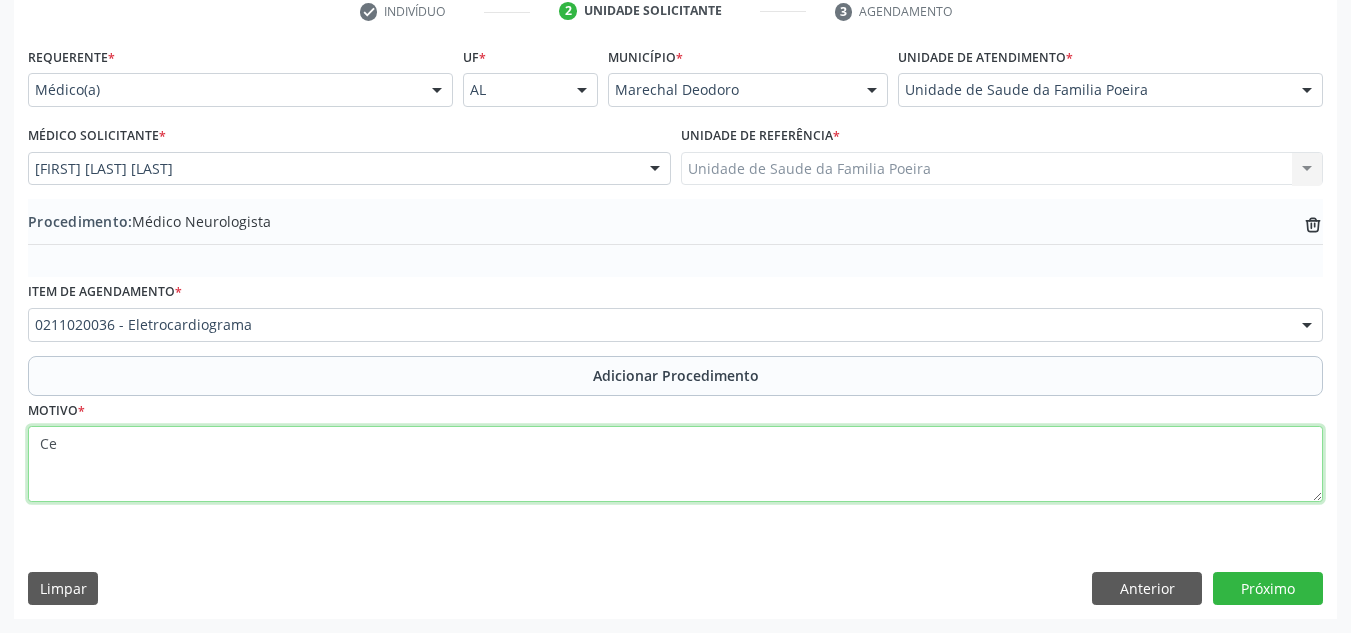 type on "C" 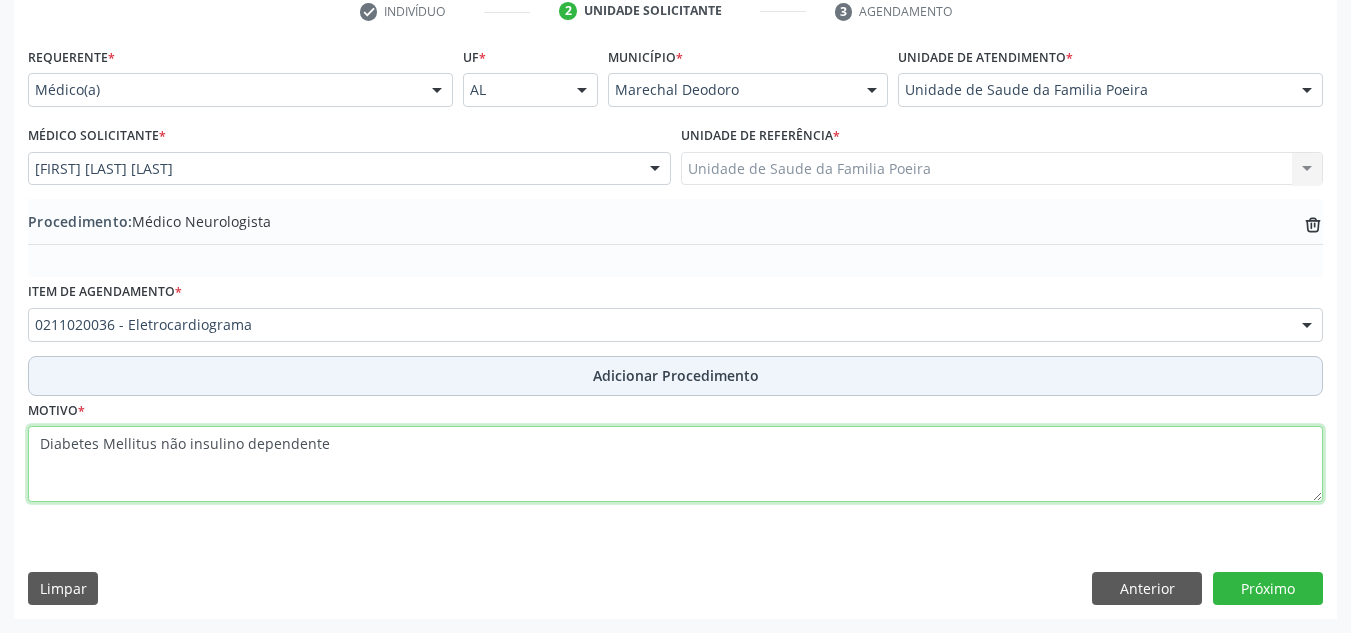 type on "Diabetes Mellitus não insulino dependente" 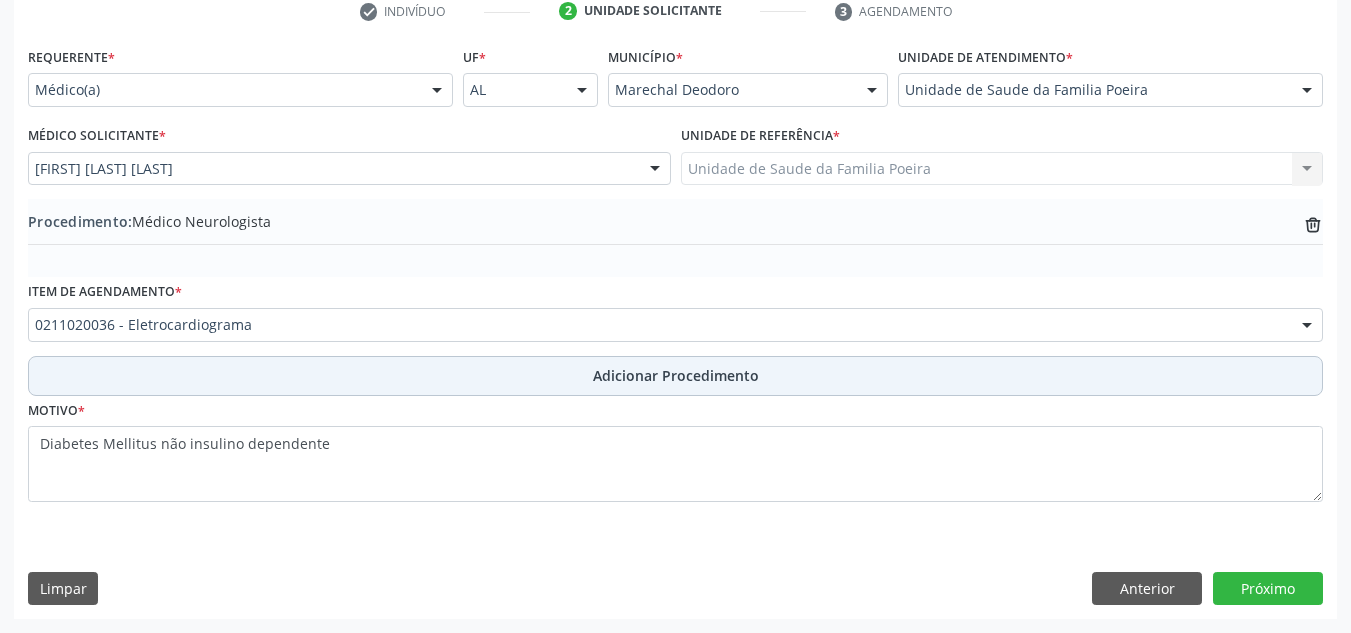 click on "Adicionar Procedimento" at bounding box center [675, 376] 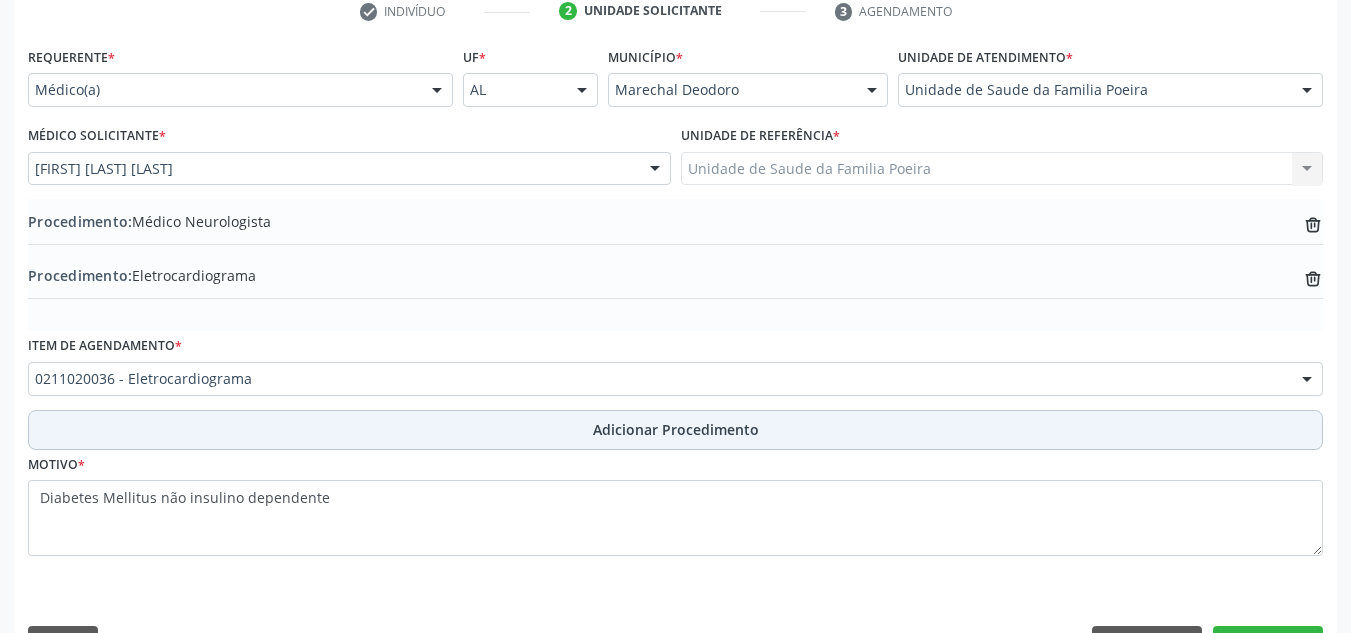 click on "Adicionar Procedimento" at bounding box center [675, 430] 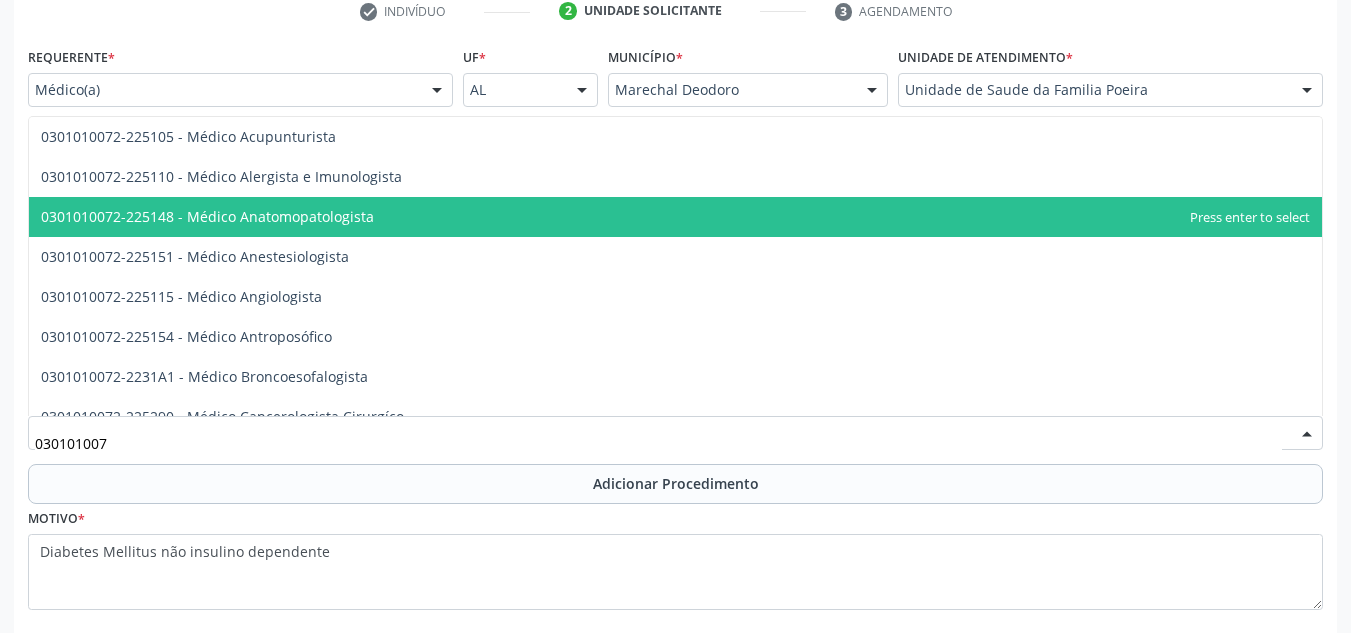 type on "0301010072" 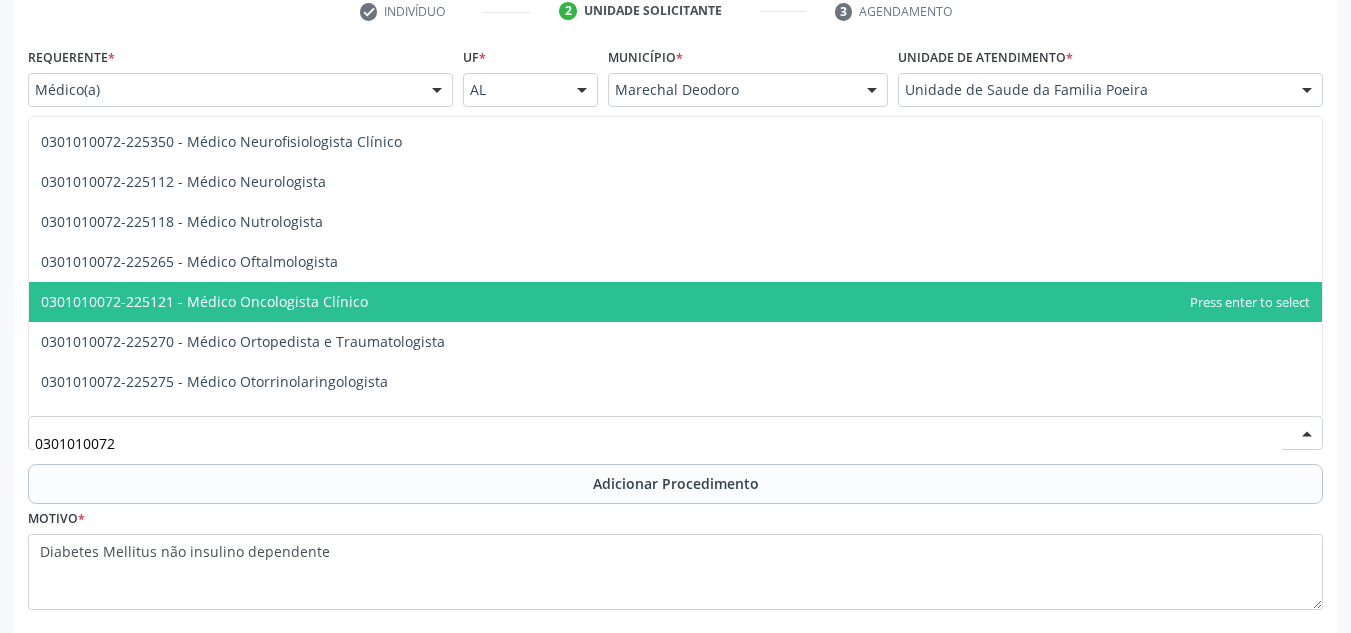 scroll, scrollTop: 1600, scrollLeft: 0, axis: vertical 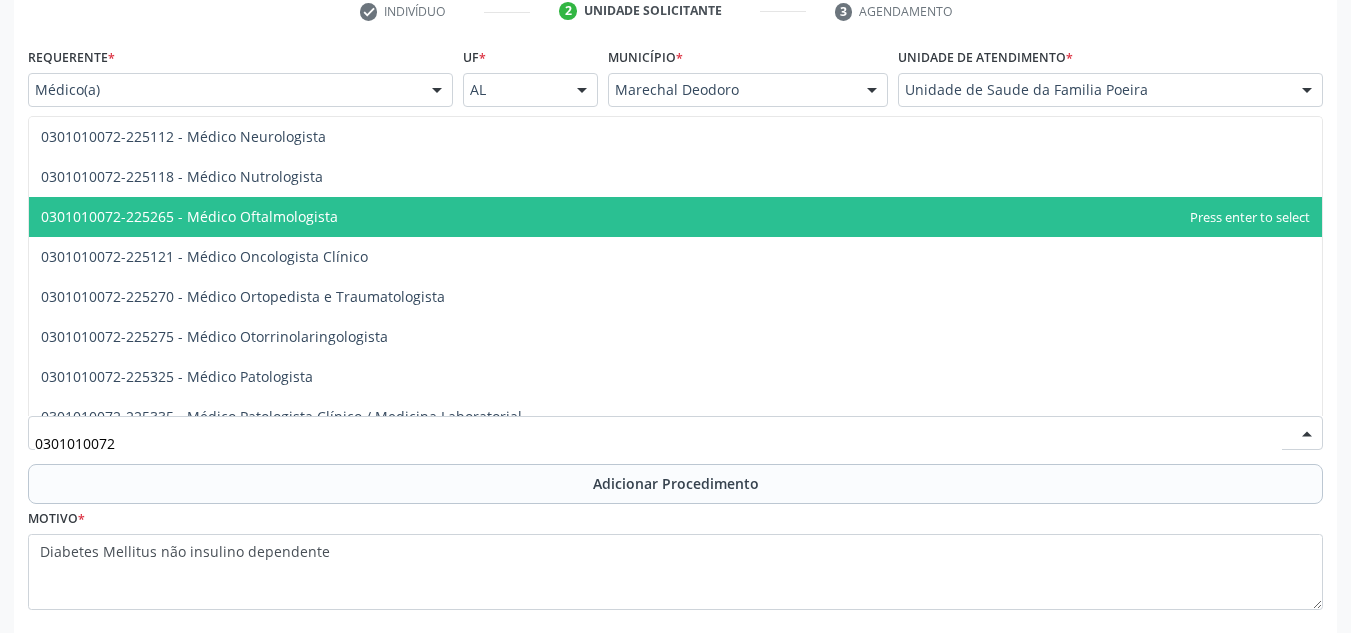 click on "0301010072-225265 - Médico Oftalmologista" at bounding box center (189, 216) 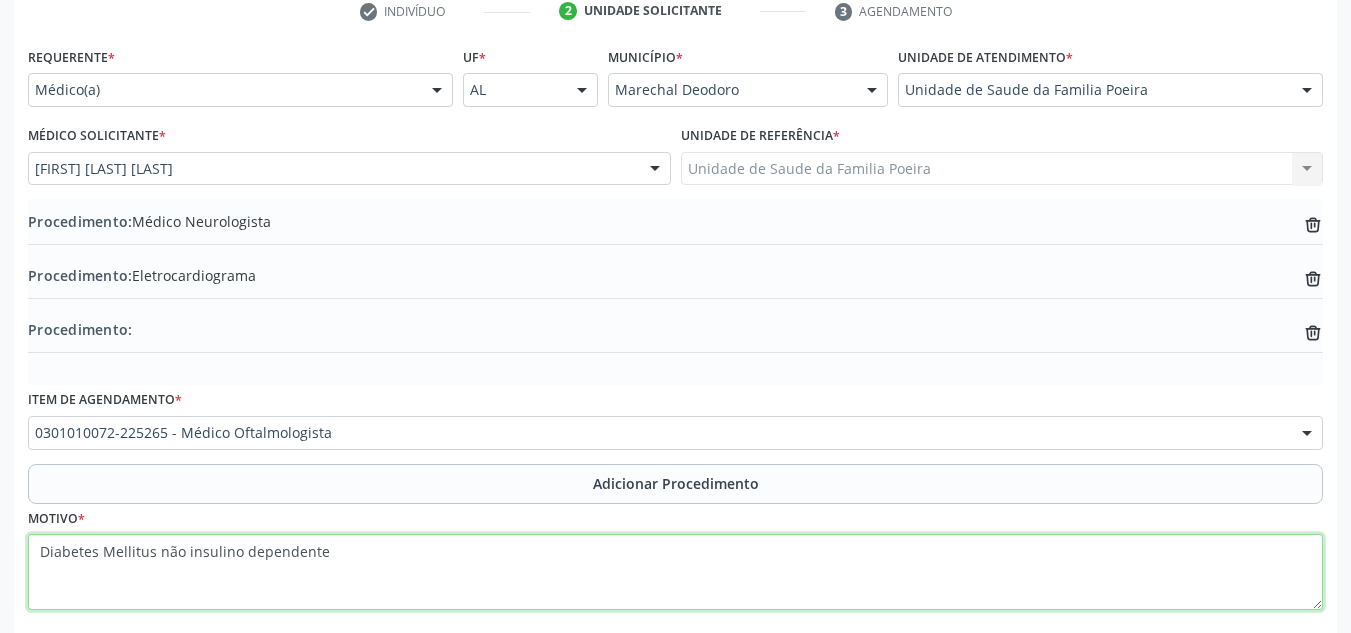 drag, startPoint x: 356, startPoint y: 575, endPoint x: 84, endPoint y: 561, distance: 272.36005 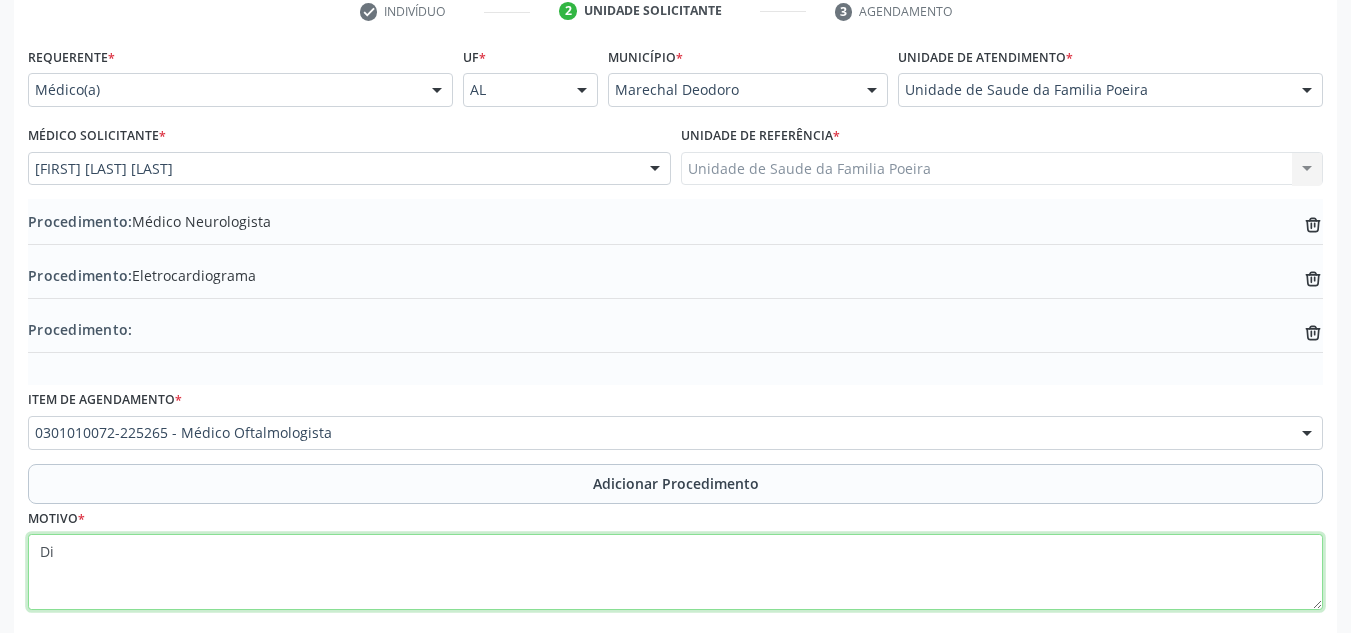 type on "D" 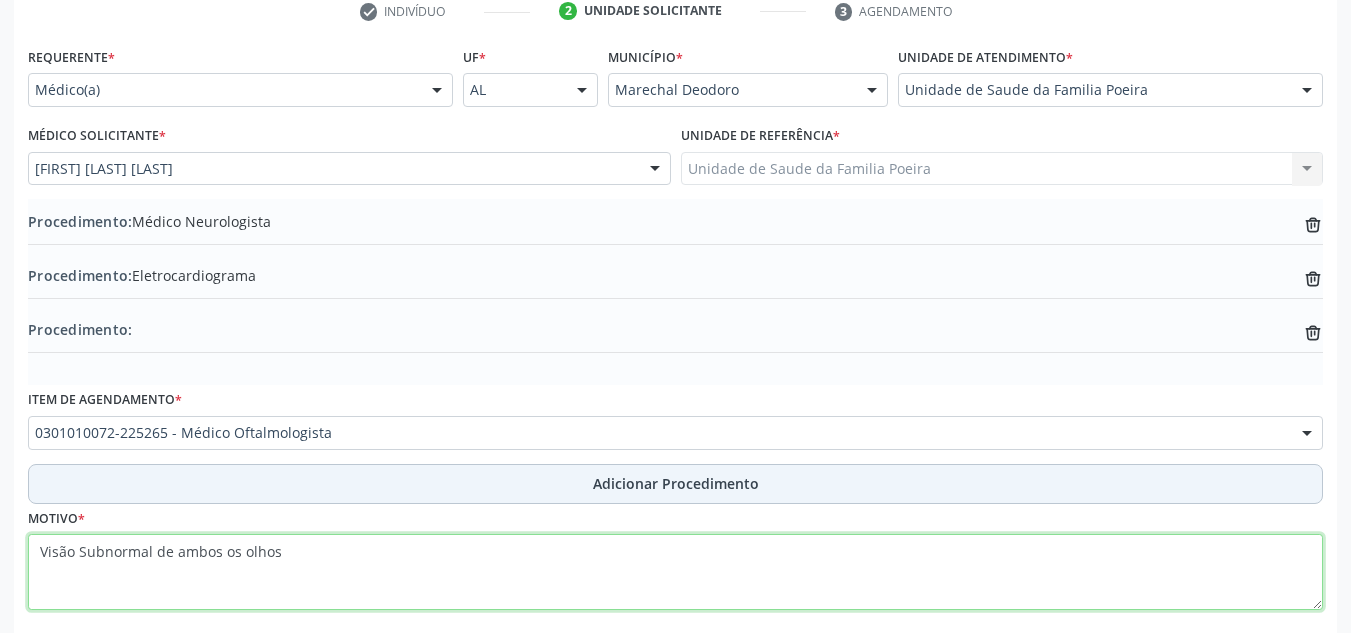 type on "Visão Subnormal de ambos os olhos" 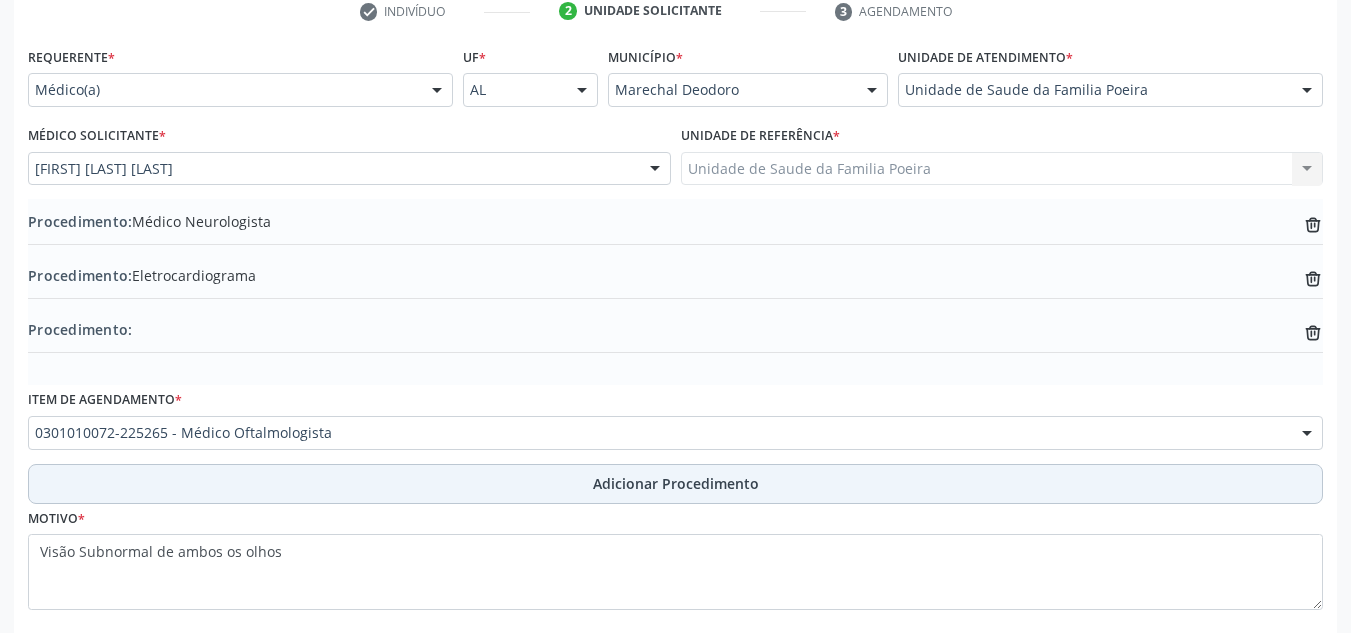 click on "Adicionar Procedimento" at bounding box center [676, 483] 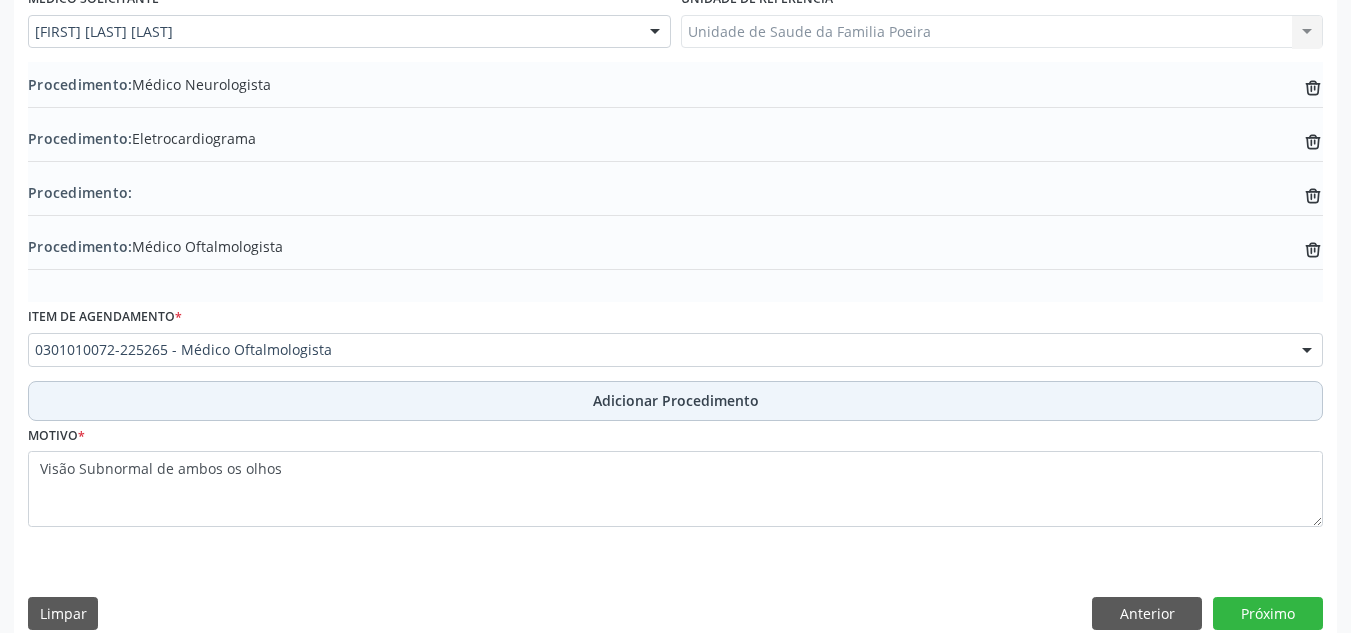 scroll, scrollTop: 582, scrollLeft: 0, axis: vertical 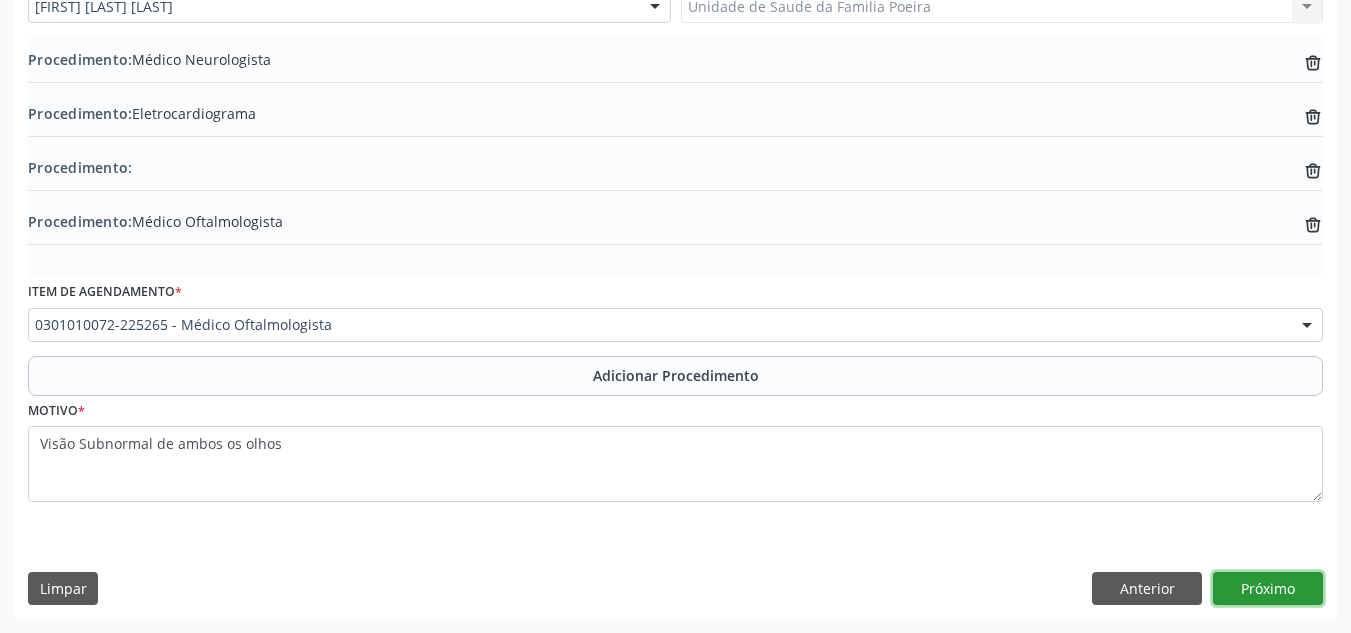 click on "Próximo" at bounding box center (1268, 589) 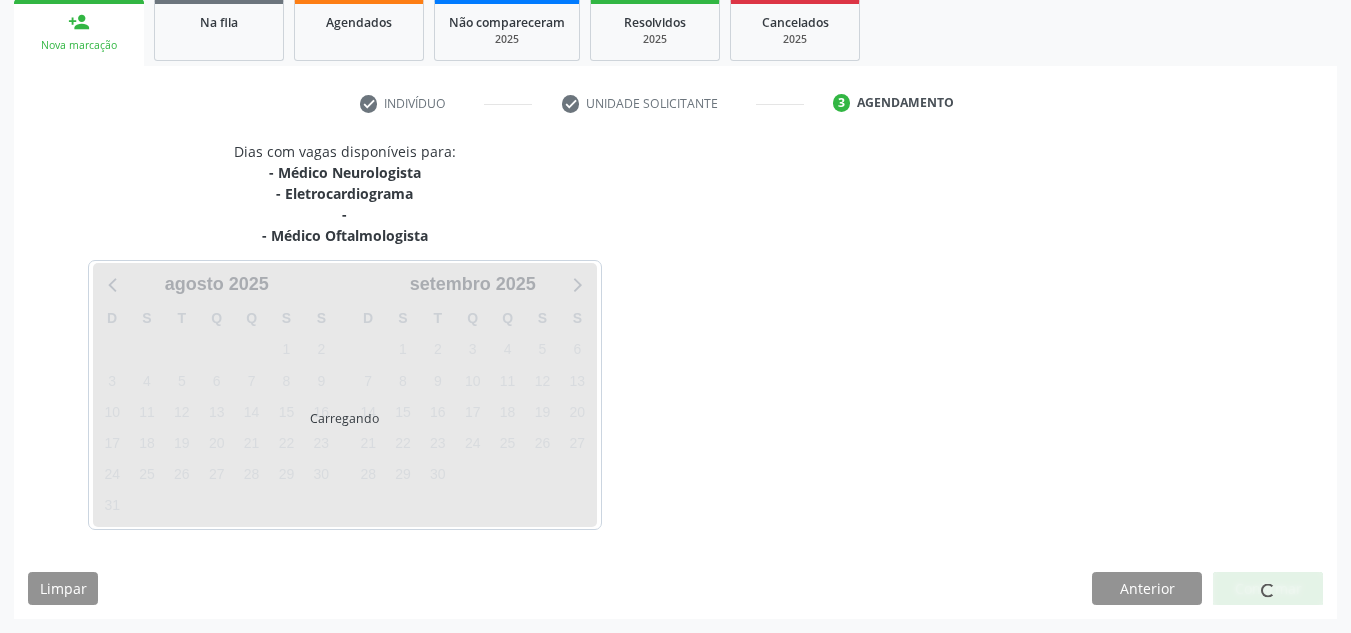 scroll, scrollTop: 387, scrollLeft: 0, axis: vertical 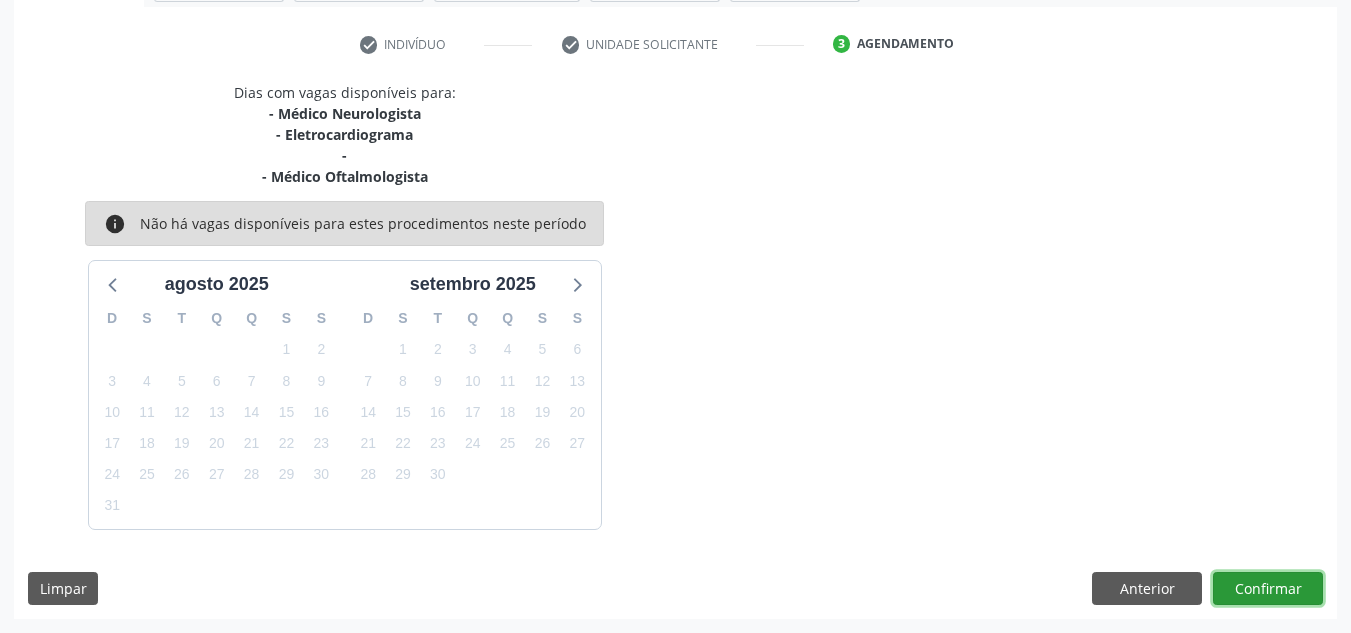 click on "Confirmar" at bounding box center [1268, 589] 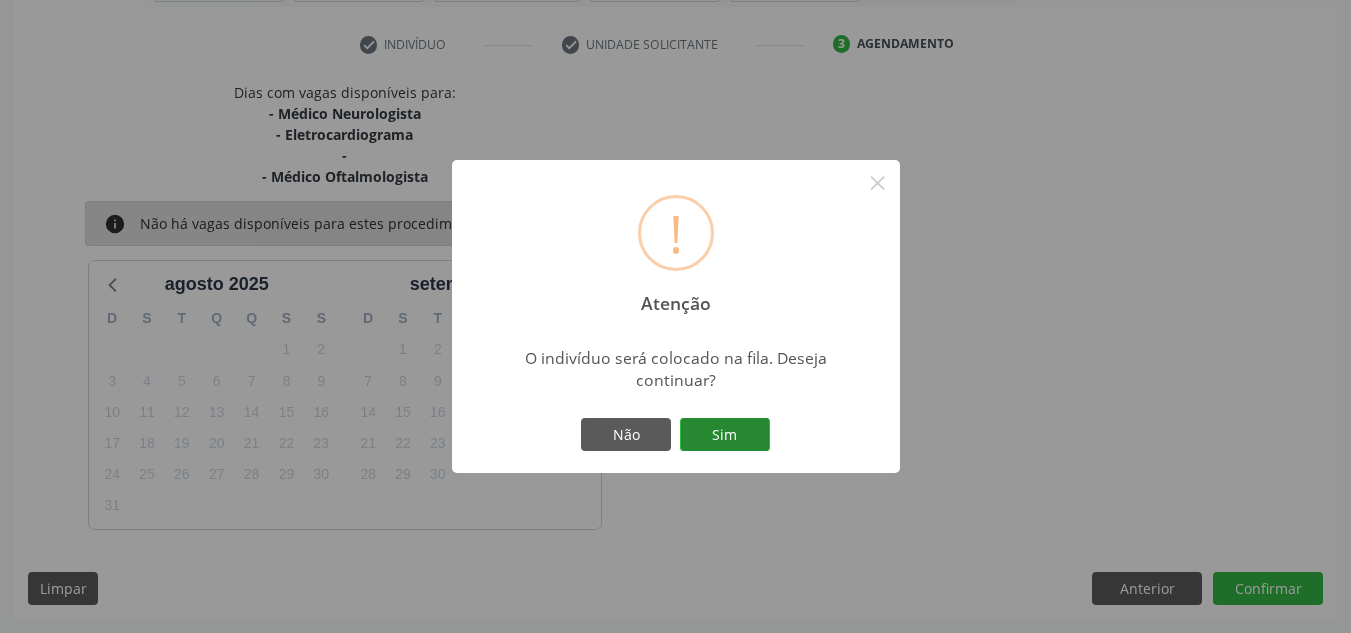 click on "Sim" at bounding box center (725, 435) 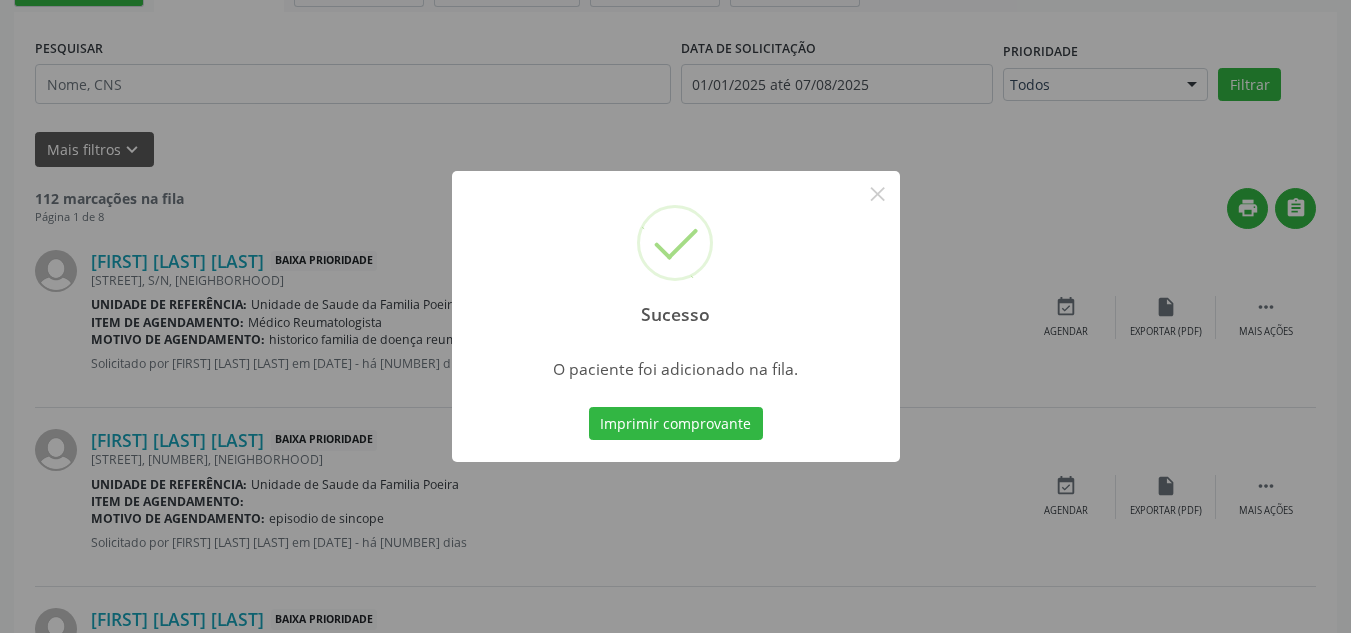 scroll, scrollTop: 62, scrollLeft: 0, axis: vertical 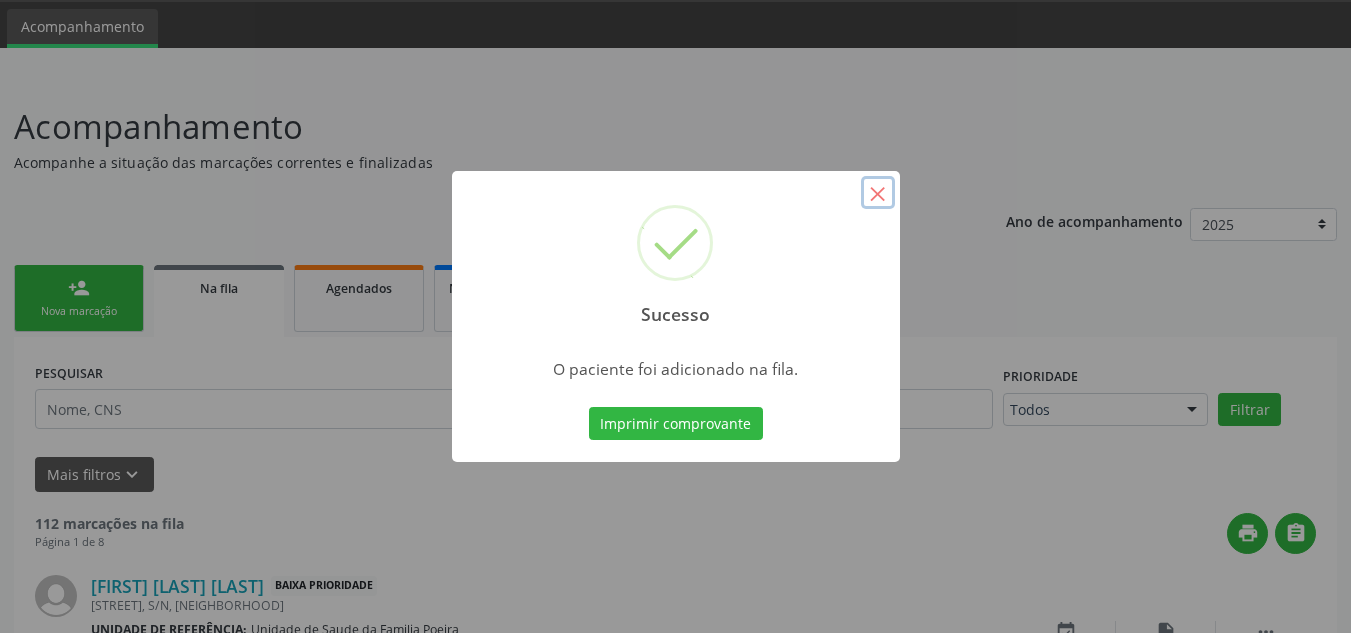 click on "×" at bounding box center [878, 193] 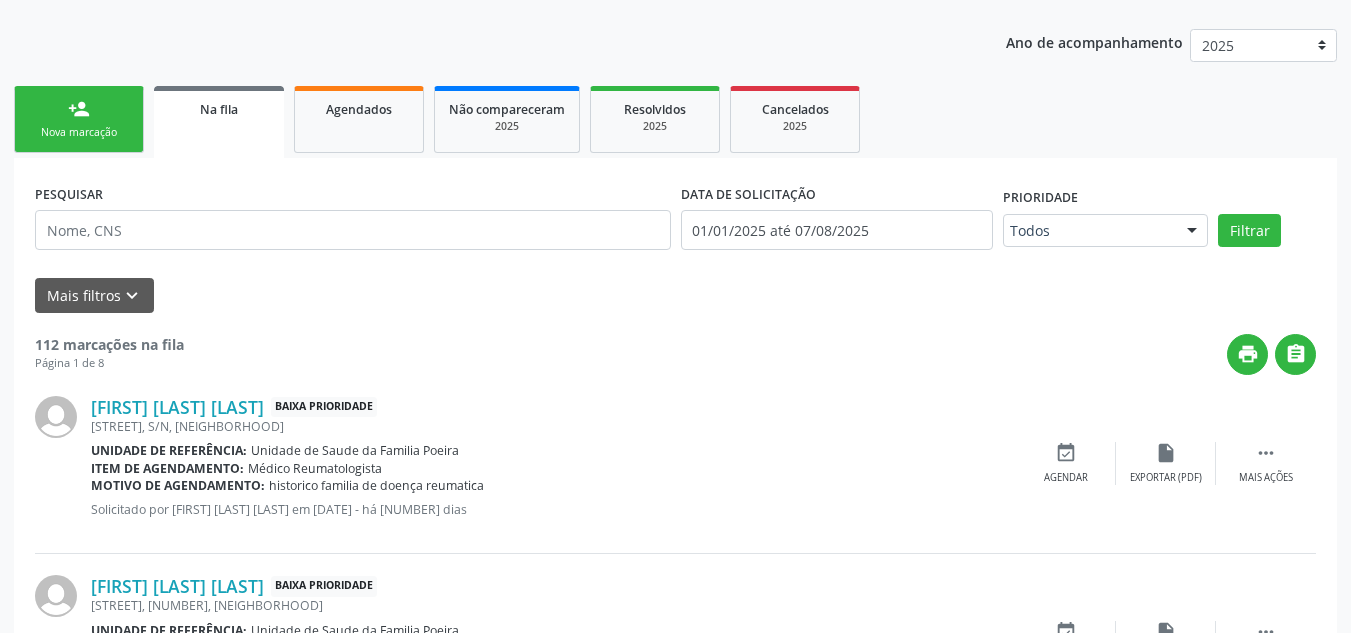 scroll, scrollTop: 262, scrollLeft: 0, axis: vertical 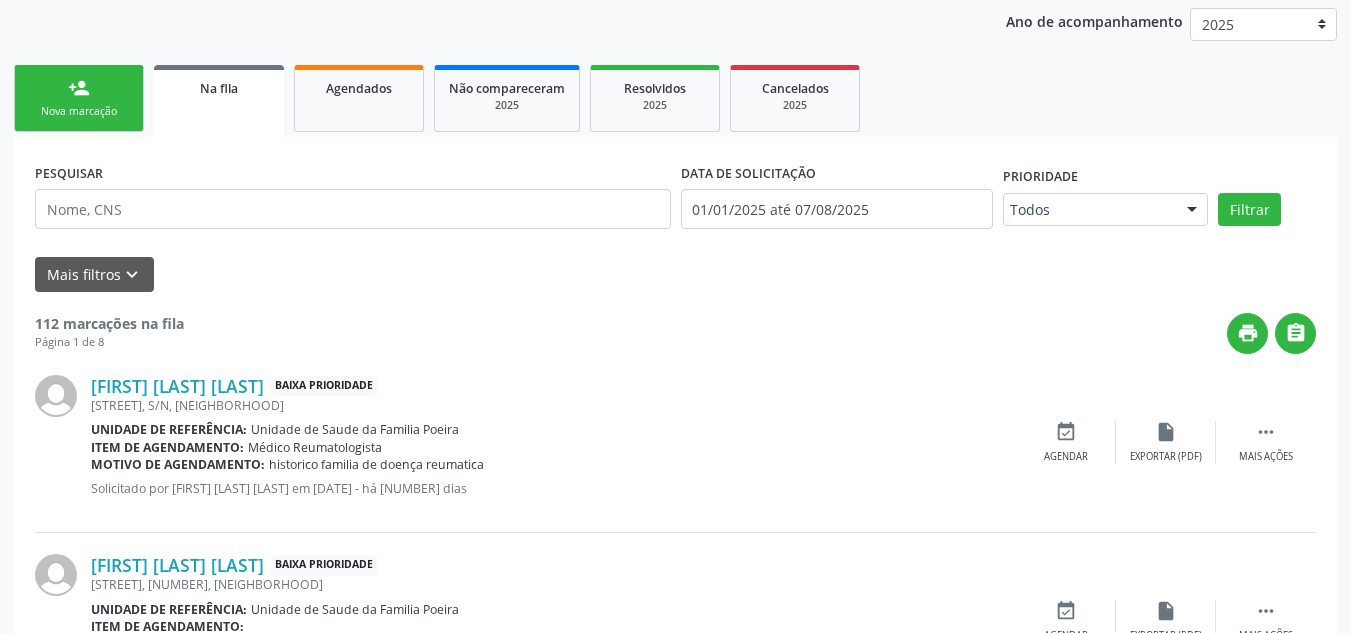 click on "Nova marcação" at bounding box center [79, 111] 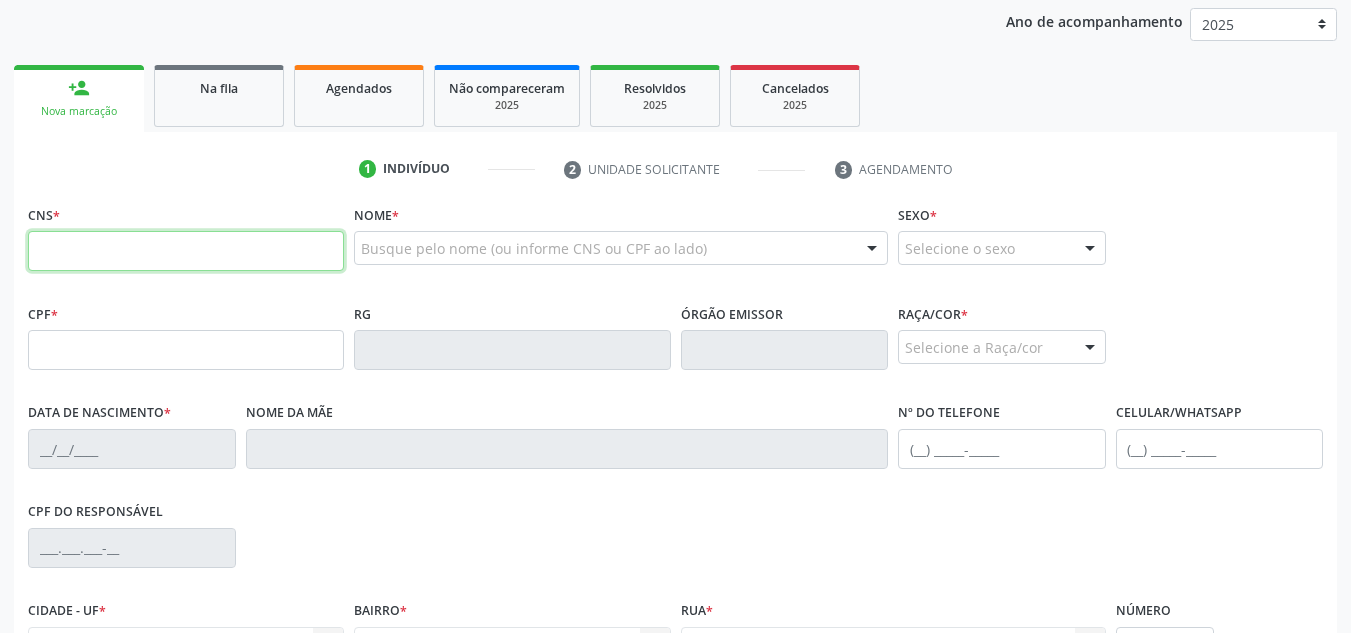 paste on "706 8067 2648 4824" 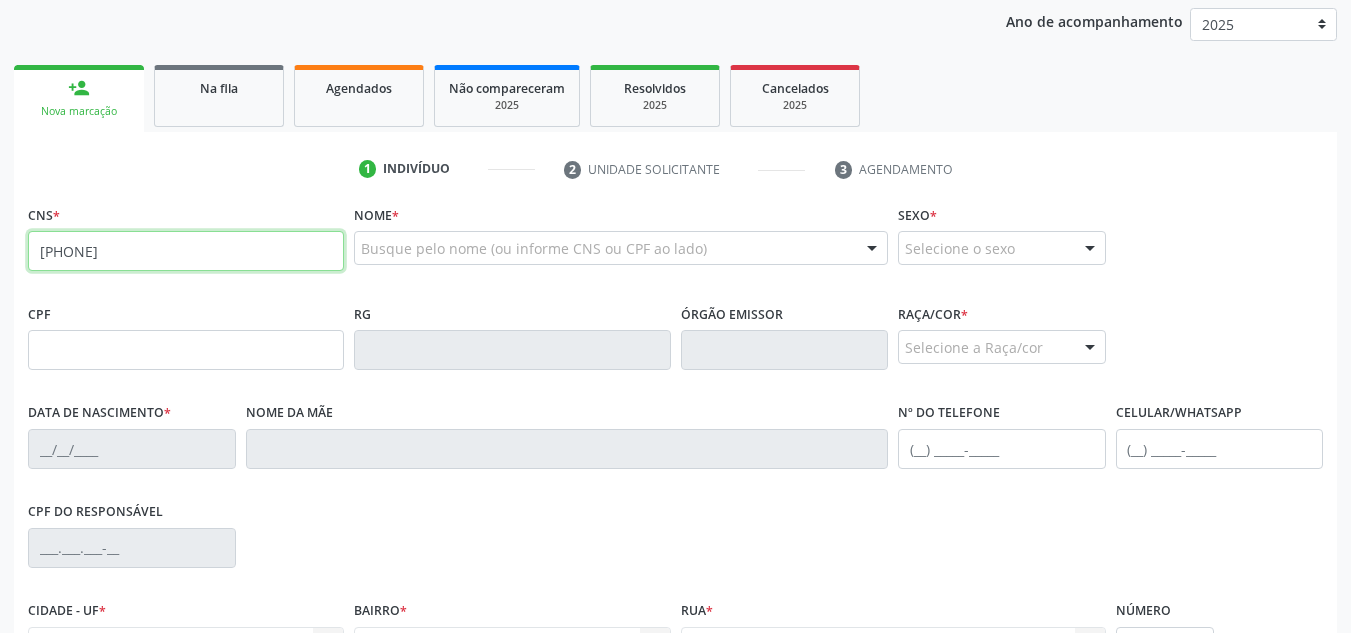 type on "706 8067 2648 4824" 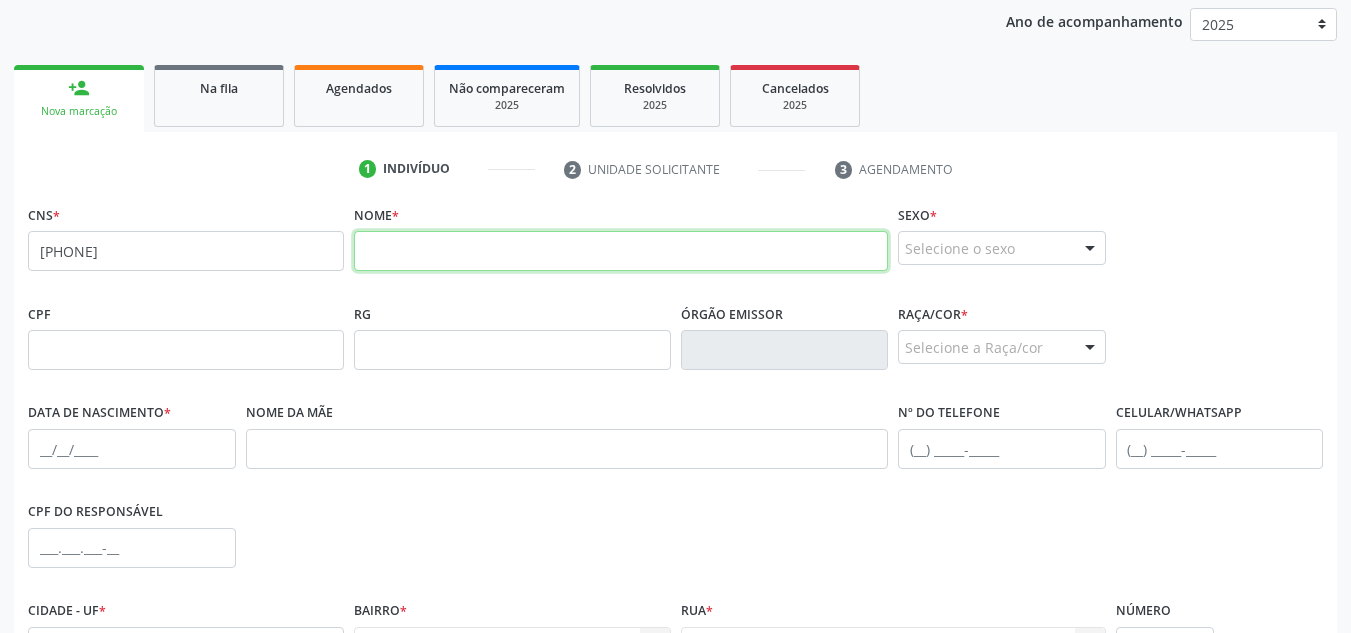 drag, startPoint x: 458, startPoint y: 243, endPoint x: 554, endPoint y: 264, distance: 98.270035 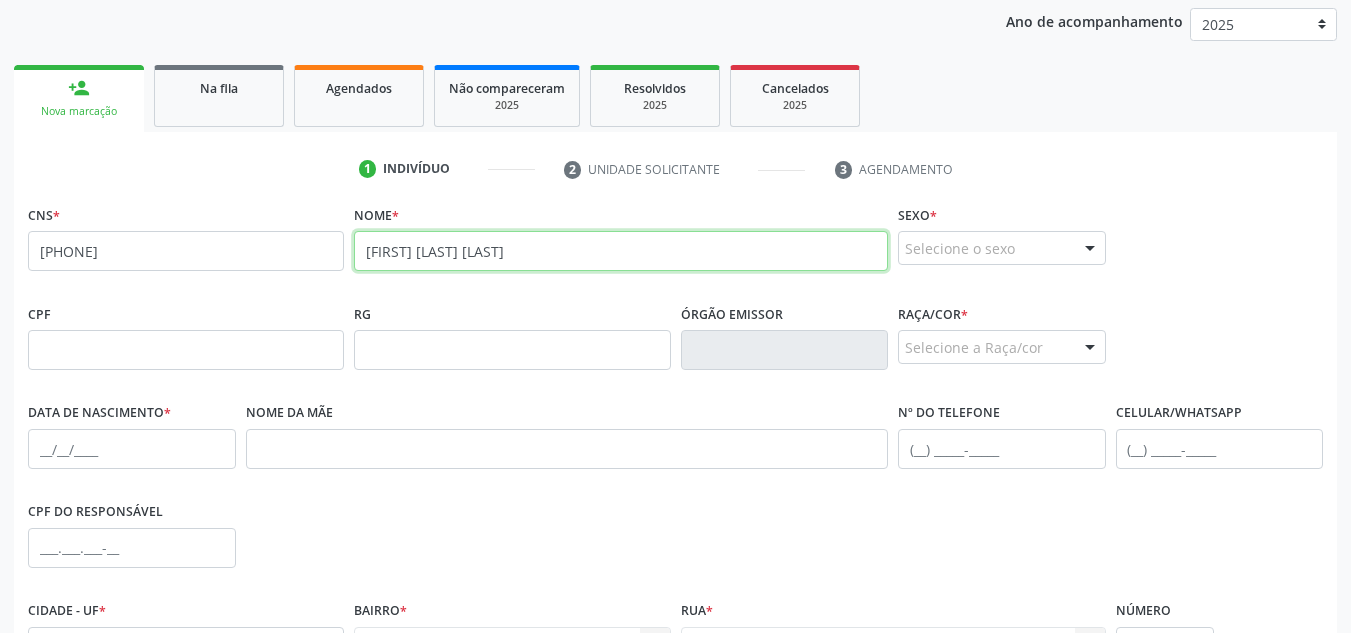 type on "Jose Claudemir Barros da Rocha" 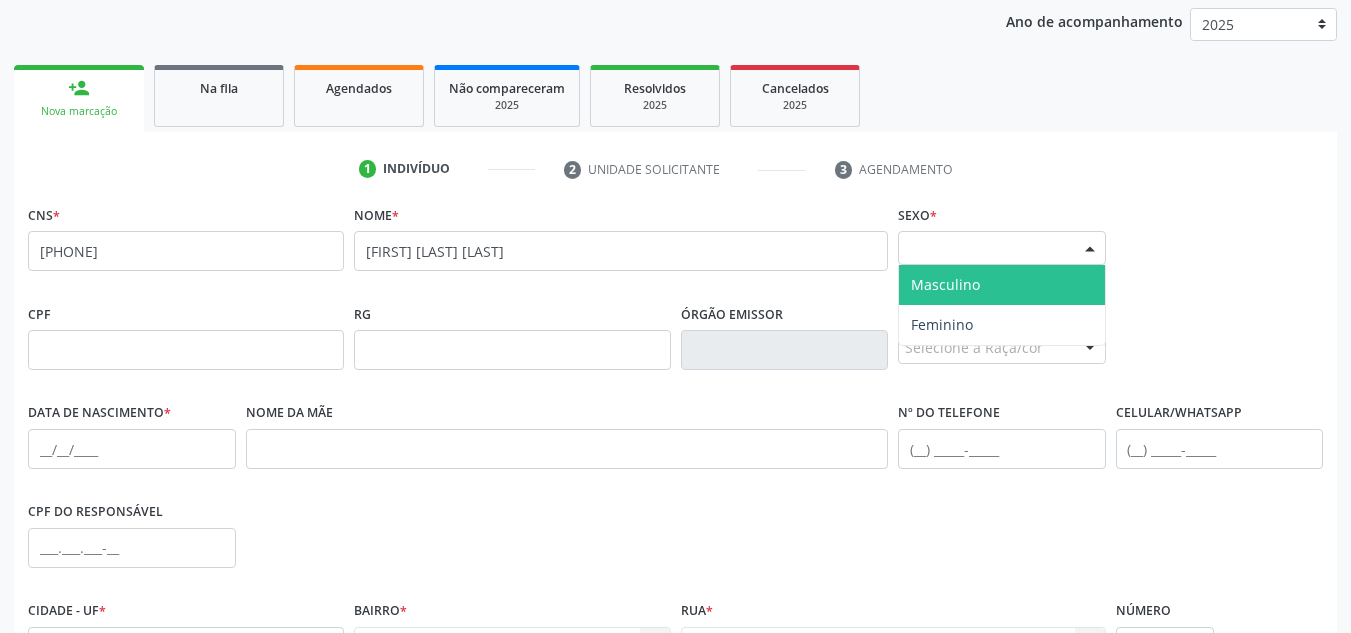 click on "Selecione o sexo
Masculino   Feminino
Nenhum resultado encontrado para: "   "
Não há nenhuma opção para ser exibida." at bounding box center [1002, 248] 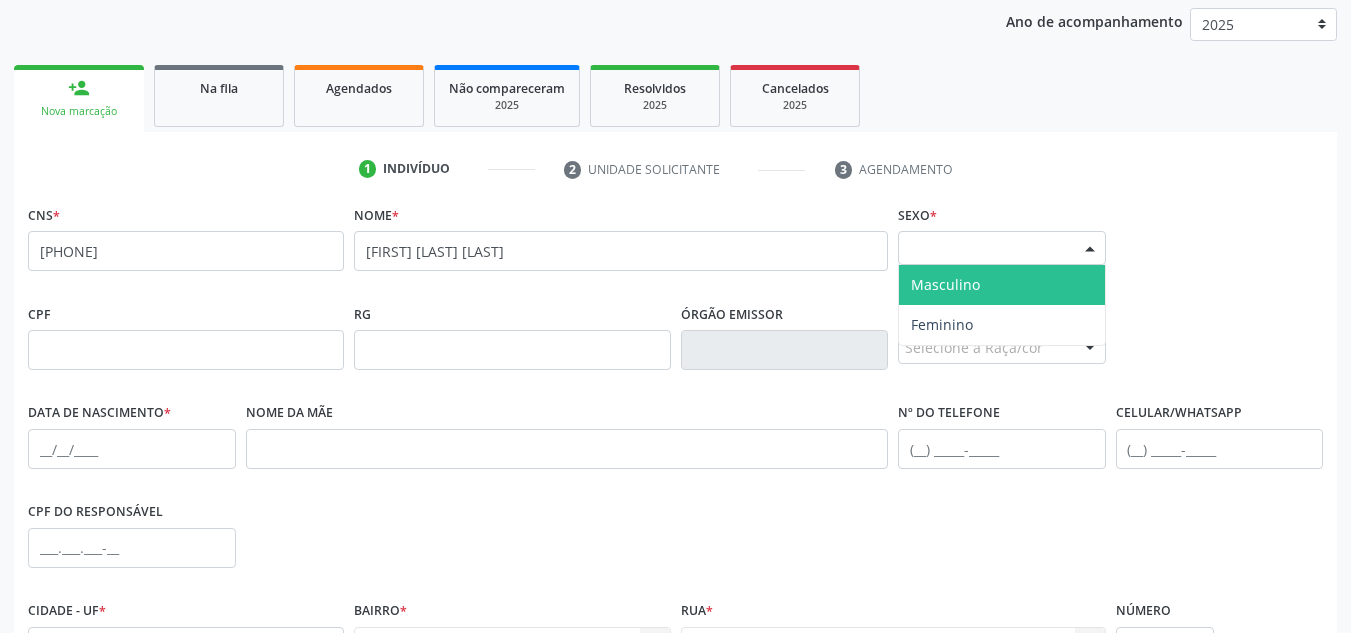 click on "Masculino" at bounding box center (1002, 285) 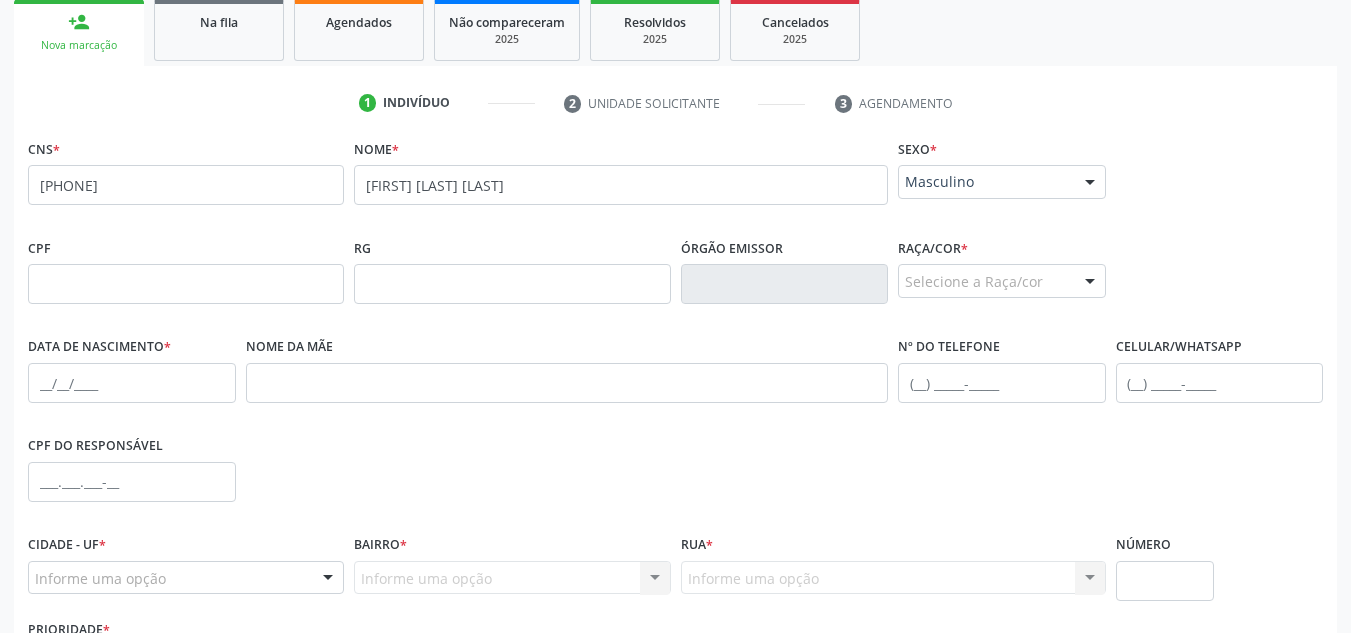 scroll, scrollTop: 362, scrollLeft: 0, axis: vertical 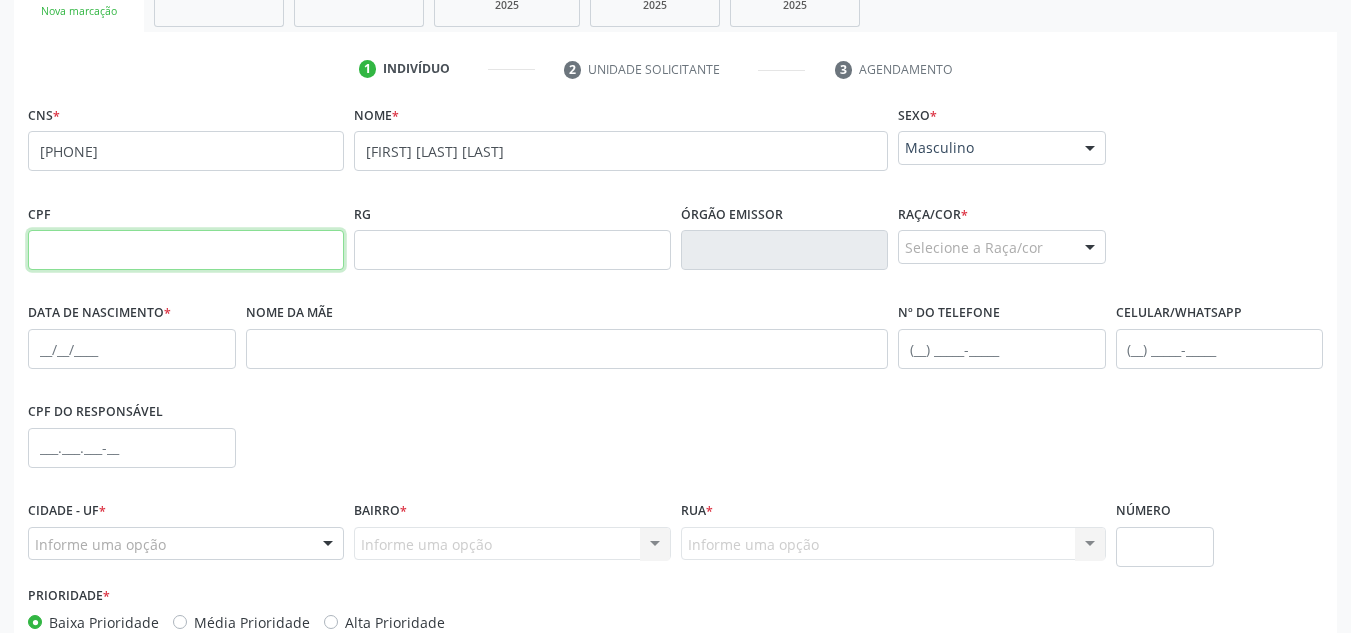 click at bounding box center (186, 250) 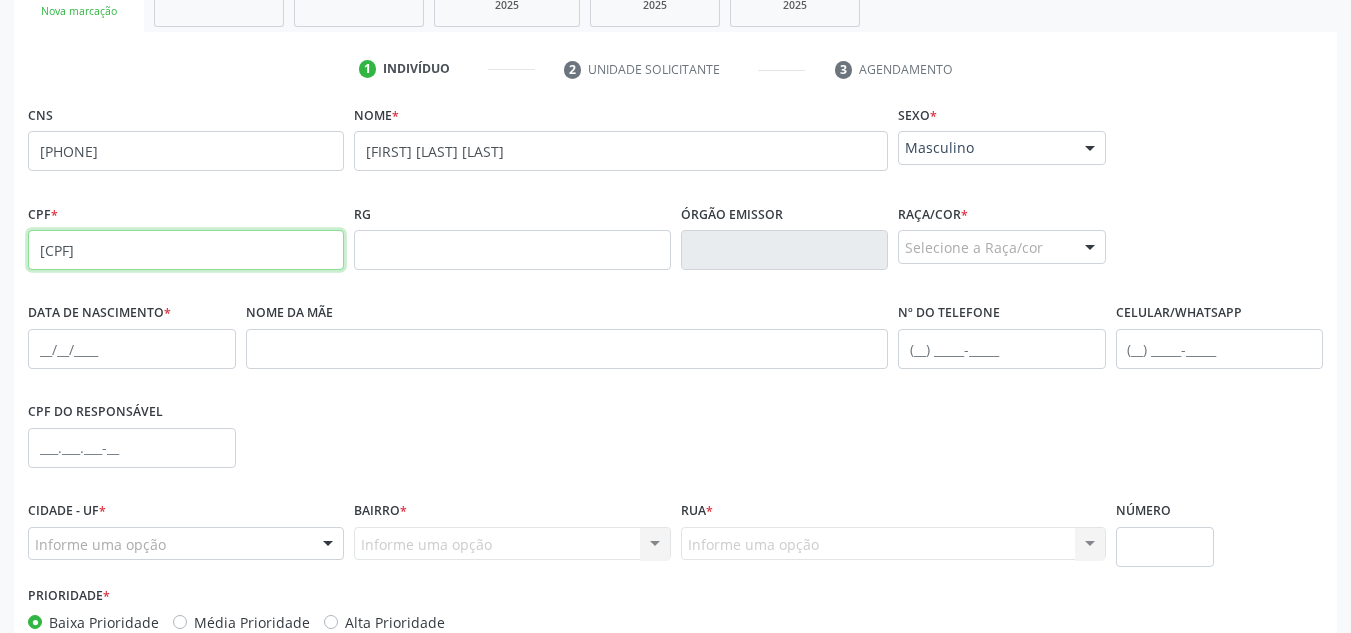 type on "091.615.484-05" 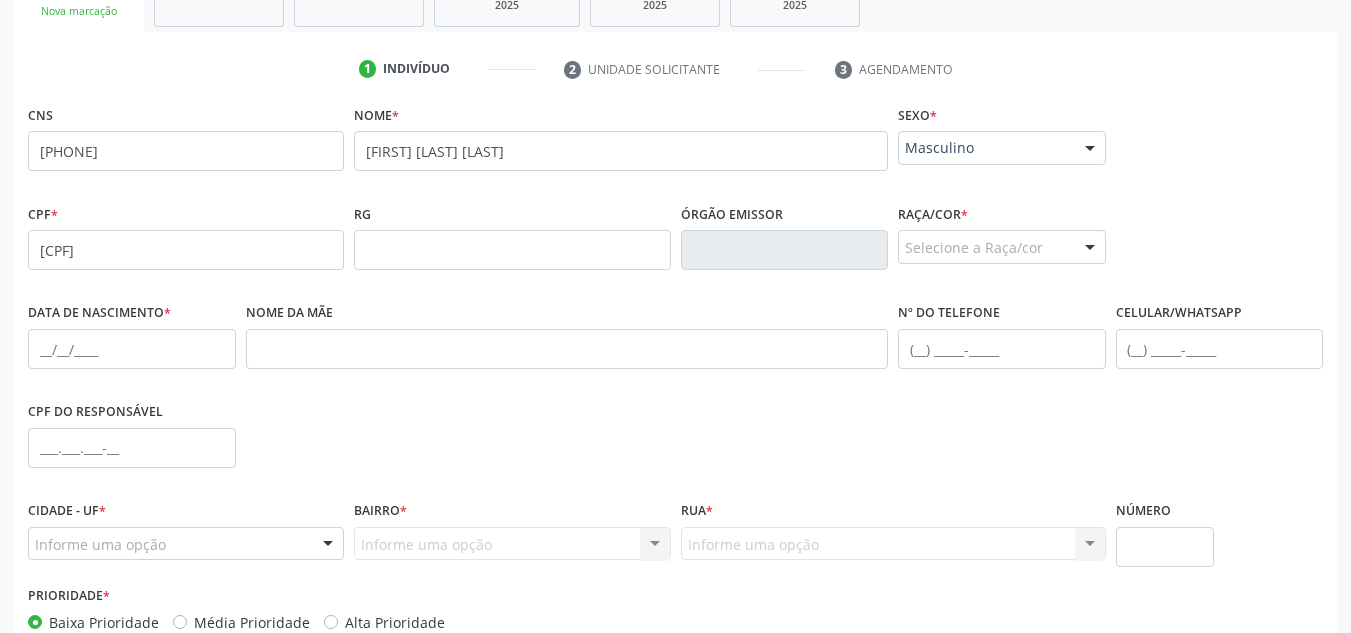 click on "Raça/cor
*
Selecione a Raça/cor
01 - Branca   02 - Preta   04 - Amarela   03 - Parda   05 - Indígena
Nenhum resultado encontrado para: "   "
Não há nenhuma opção para ser exibida." at bounding box center (1002, 238) 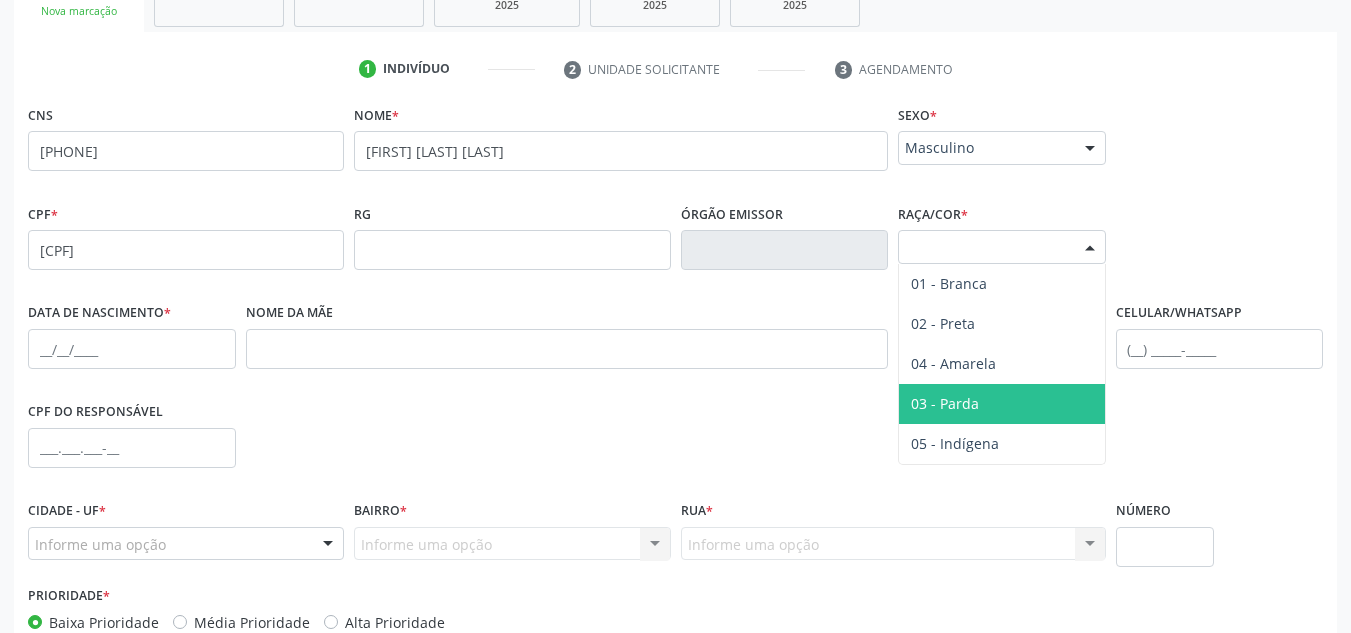 click on "03 - Parda" at bounding box center [945, 403] 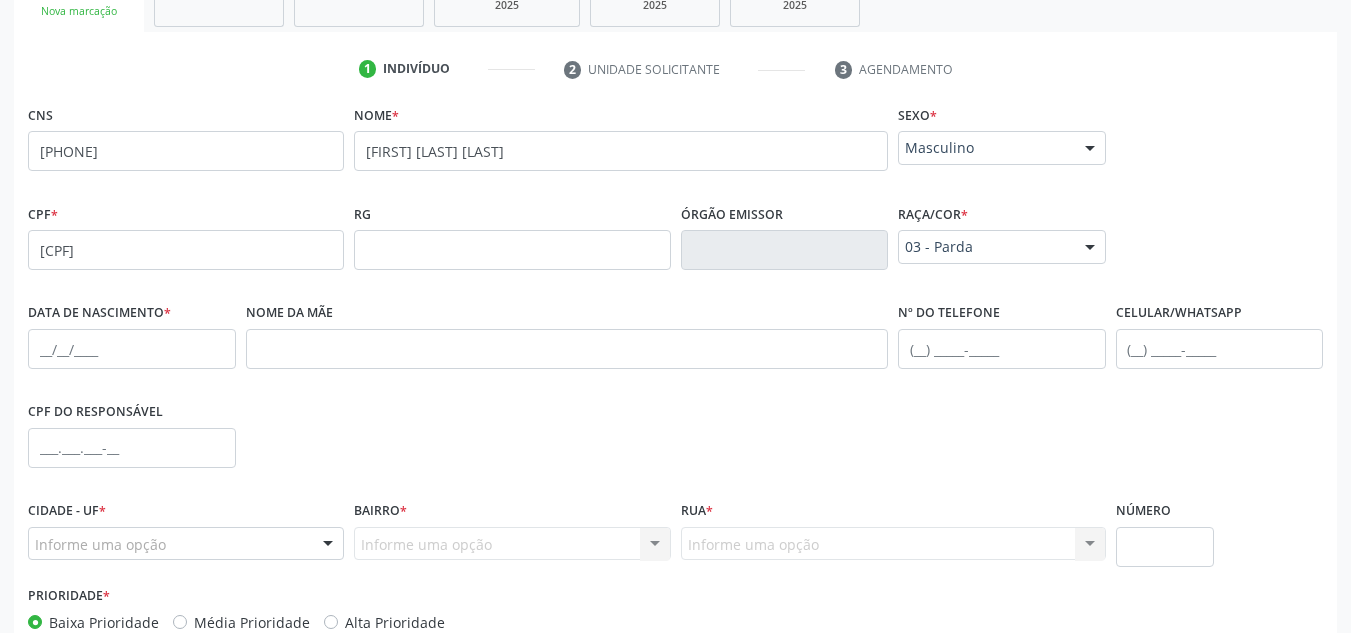 scroll, scrollTop: 479, scrollLeft: 0, axis: vertical 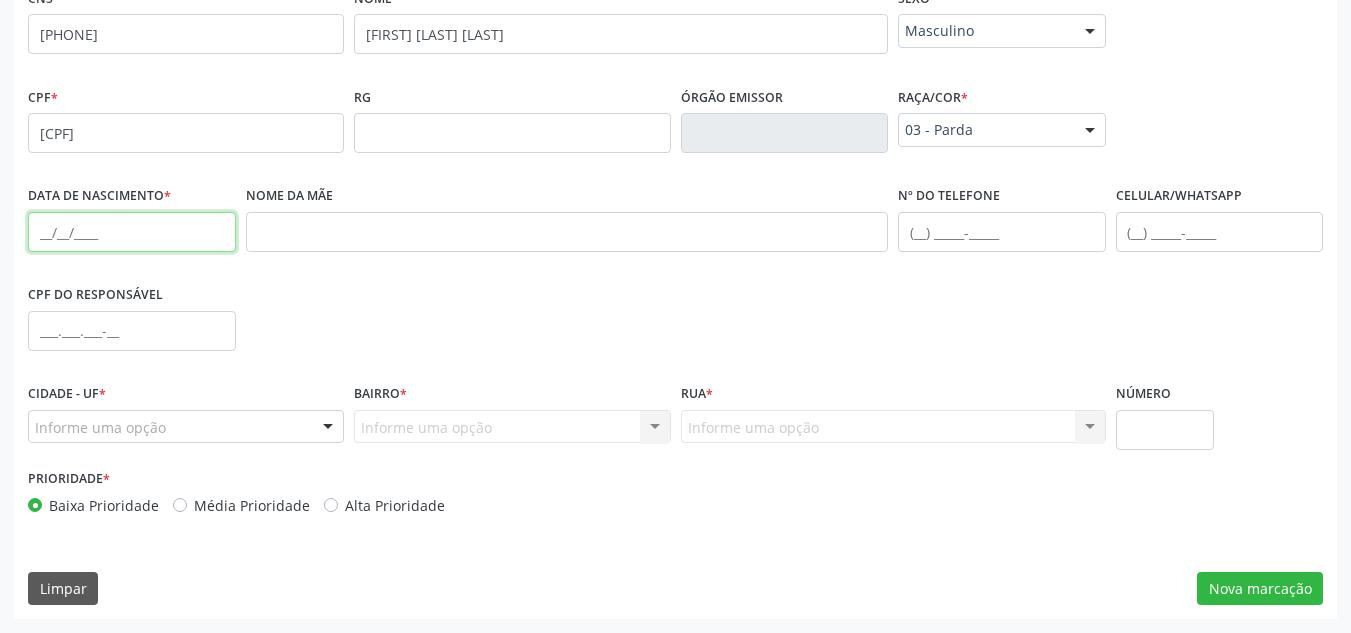 drag, startPoint x: 88, startPoint y: 215, endPoint x: 301, endPoint y: 237, distance: 214.13313 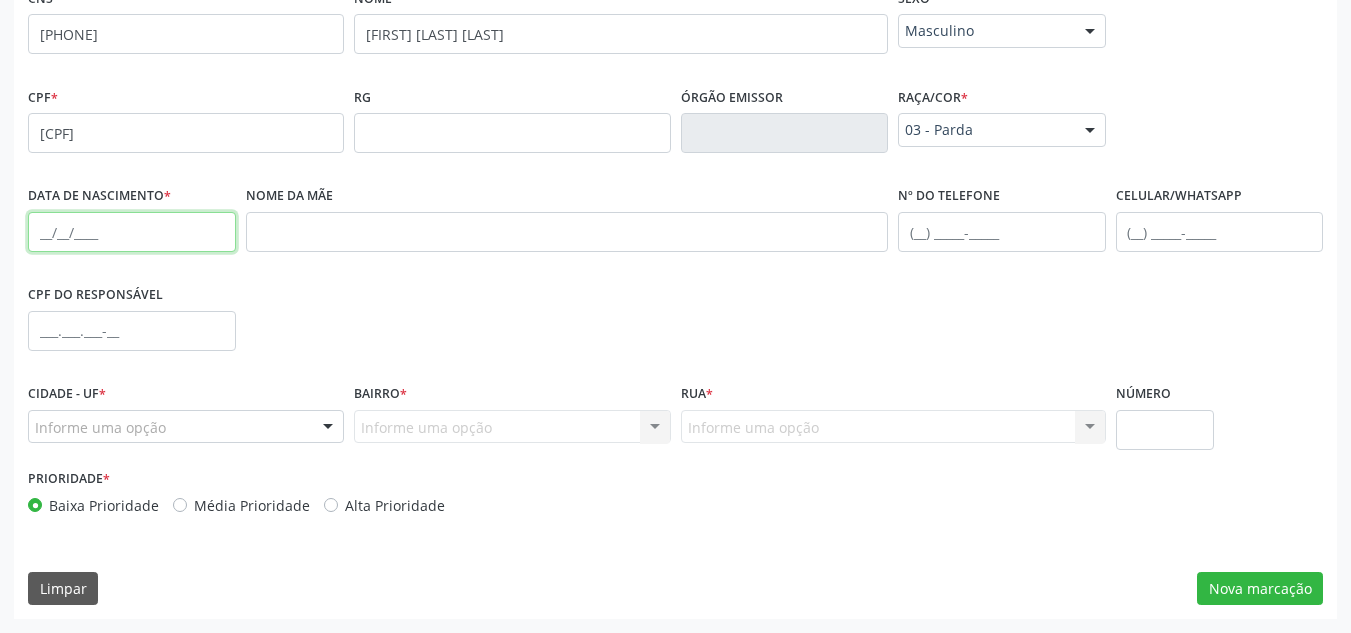 paste on "08/09/1989" 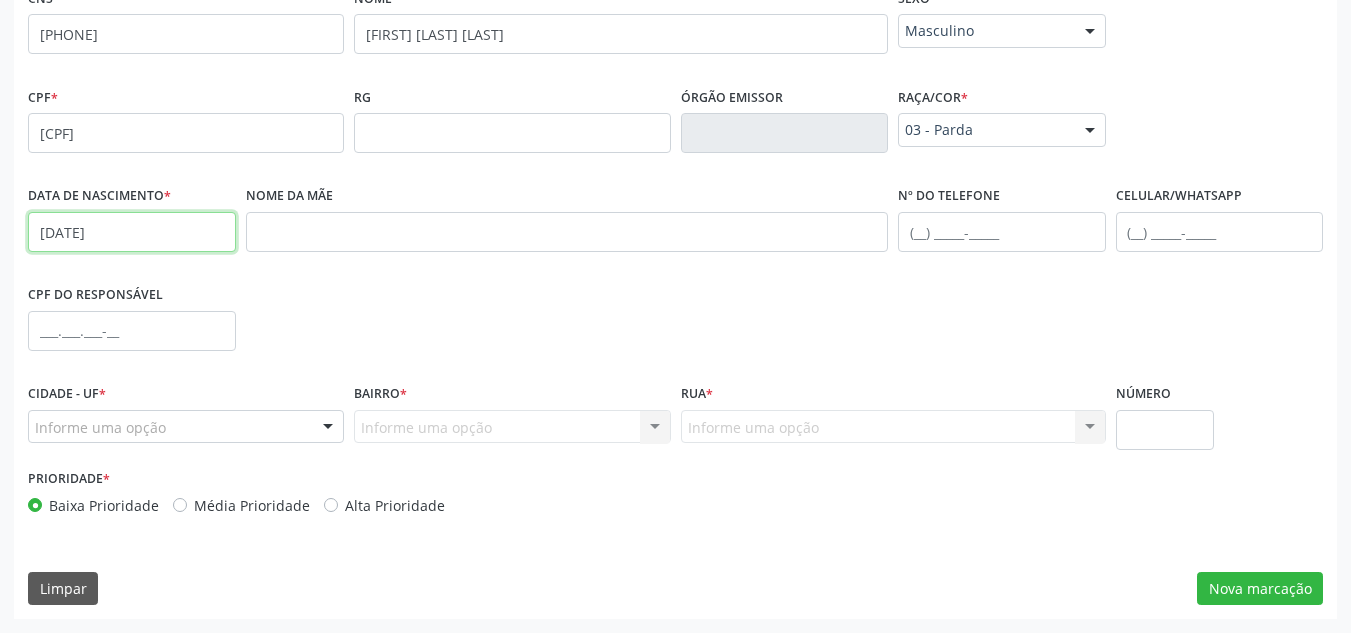 type on "08/09/1989" 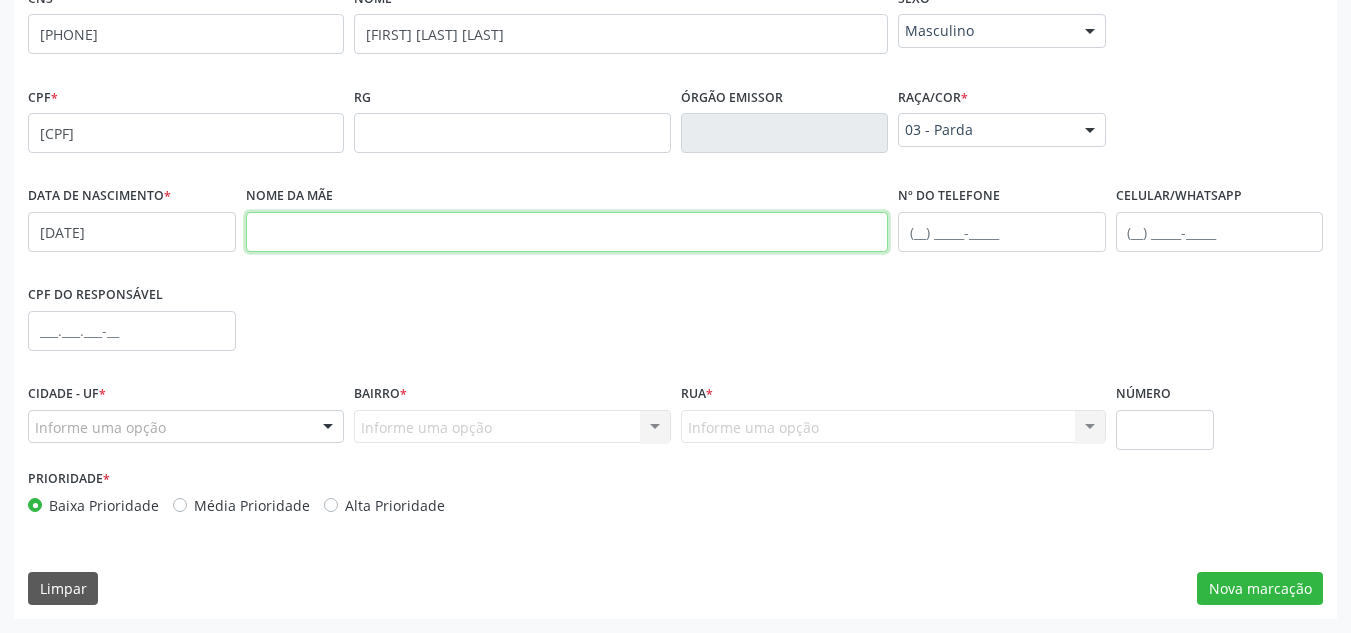 click at bounding box center (567, 232) 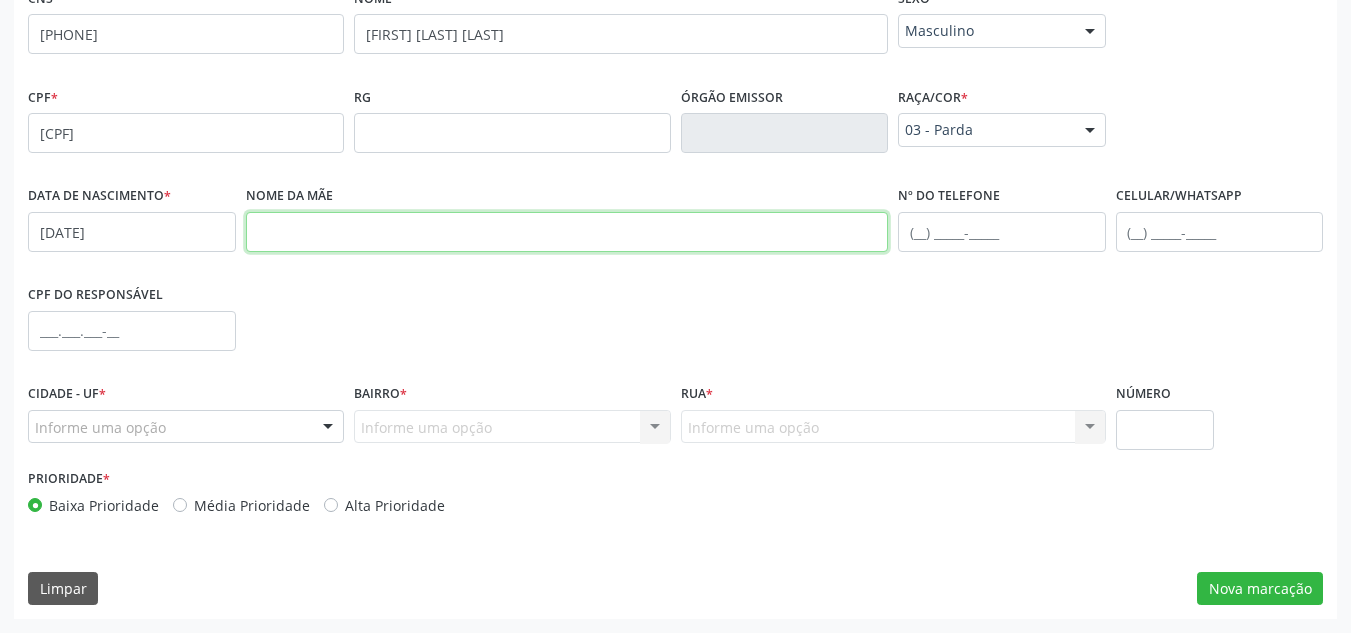 paste on "Rosa Maria Barros" 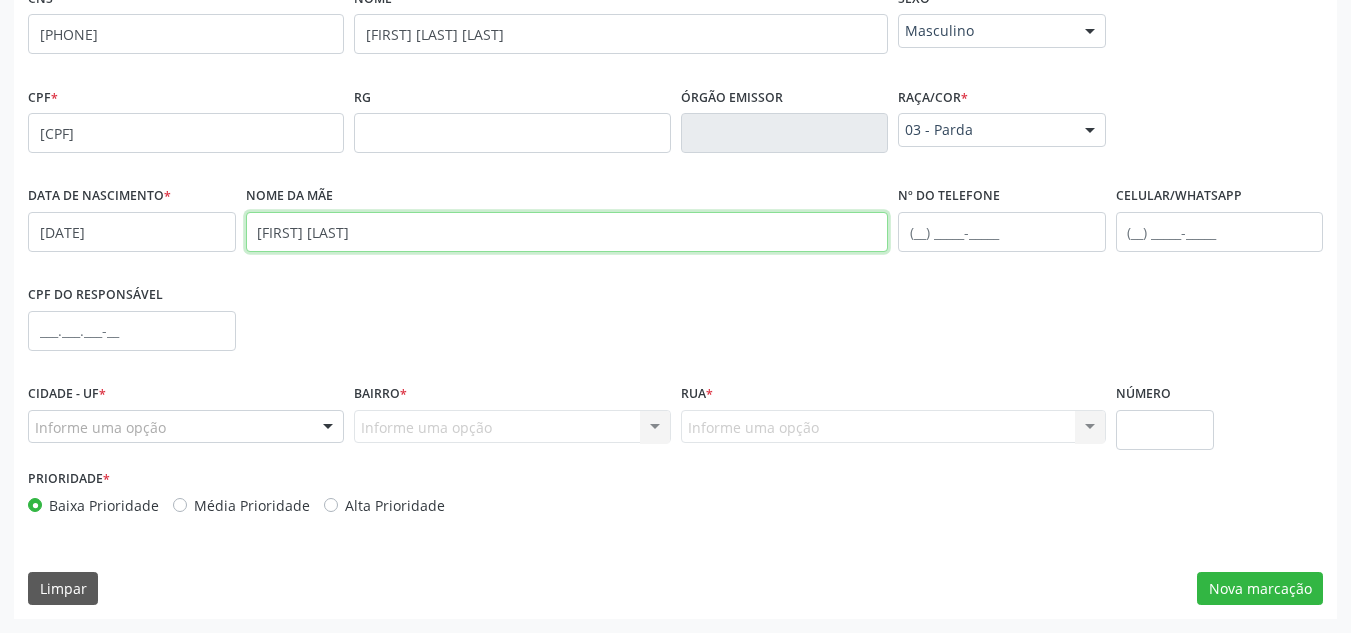 type on "Rosa Maria Barros" 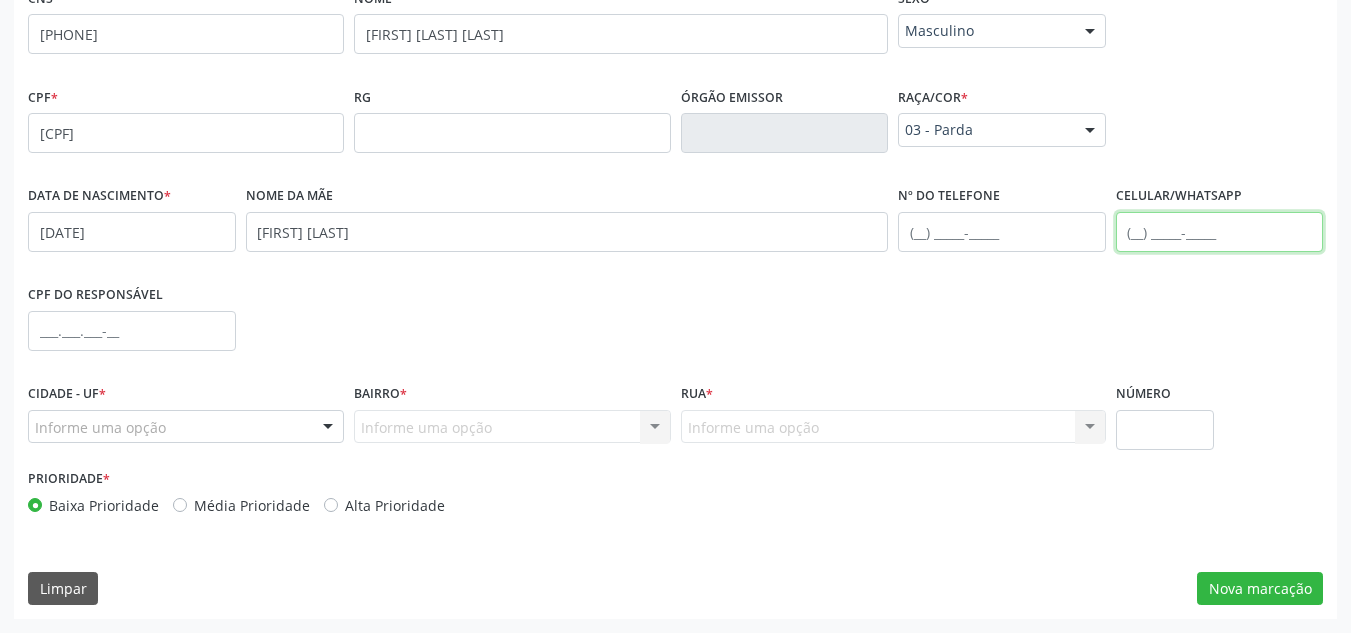 drag, startPoint x: 1131, startPoint y: 221, endPoint x: 1144, endPoint y: 224, distance: 13.341664 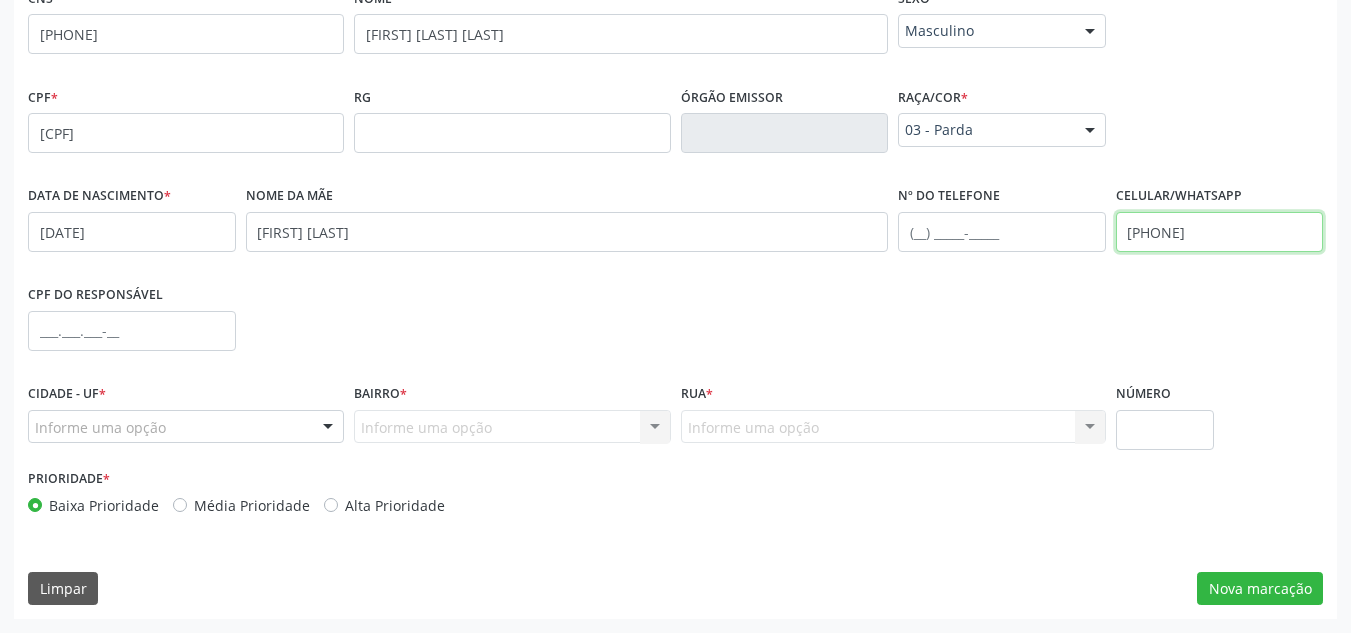 type on "(82) 99307-7924" 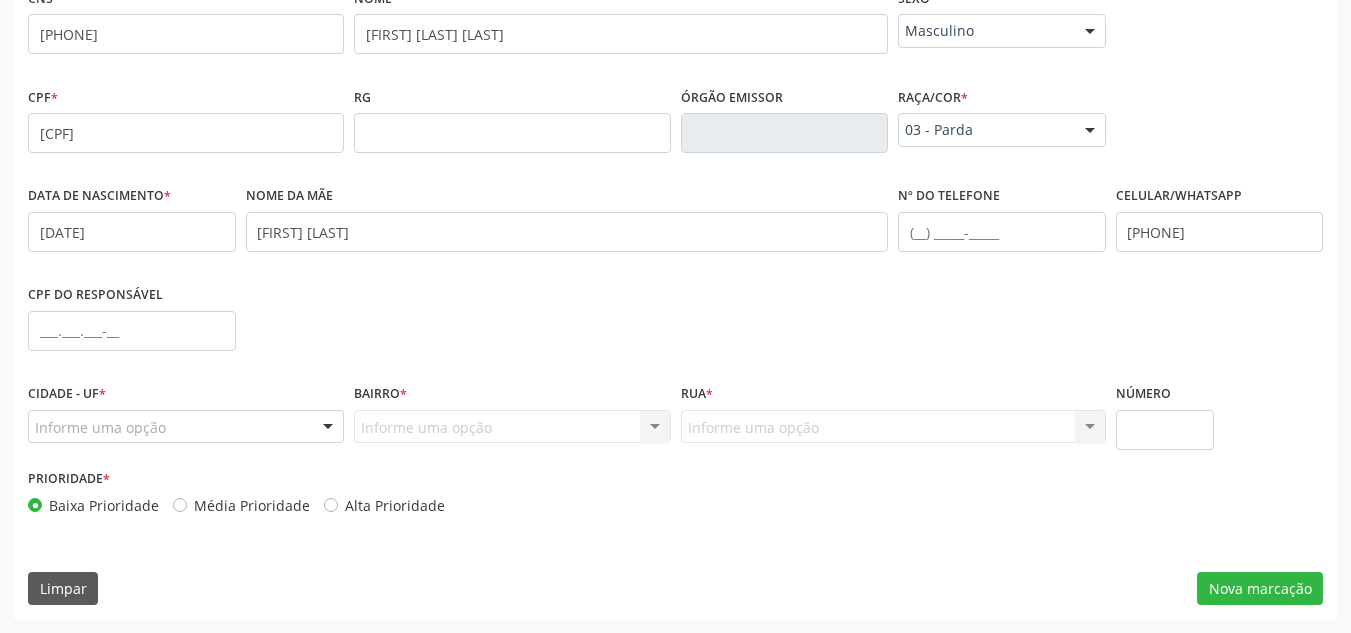 click on "Informe uma opção" at bounding box center [186, 427] 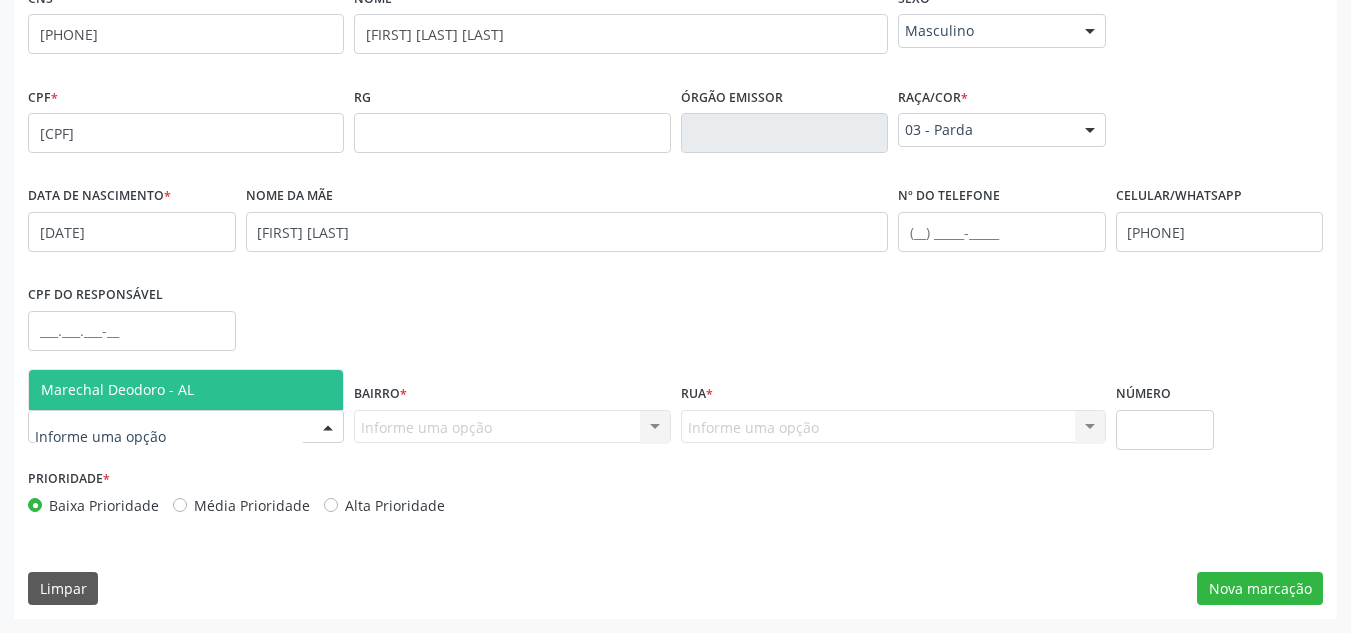 click on "Marechal Deodoro - AL" at bounding box center [186, 390] 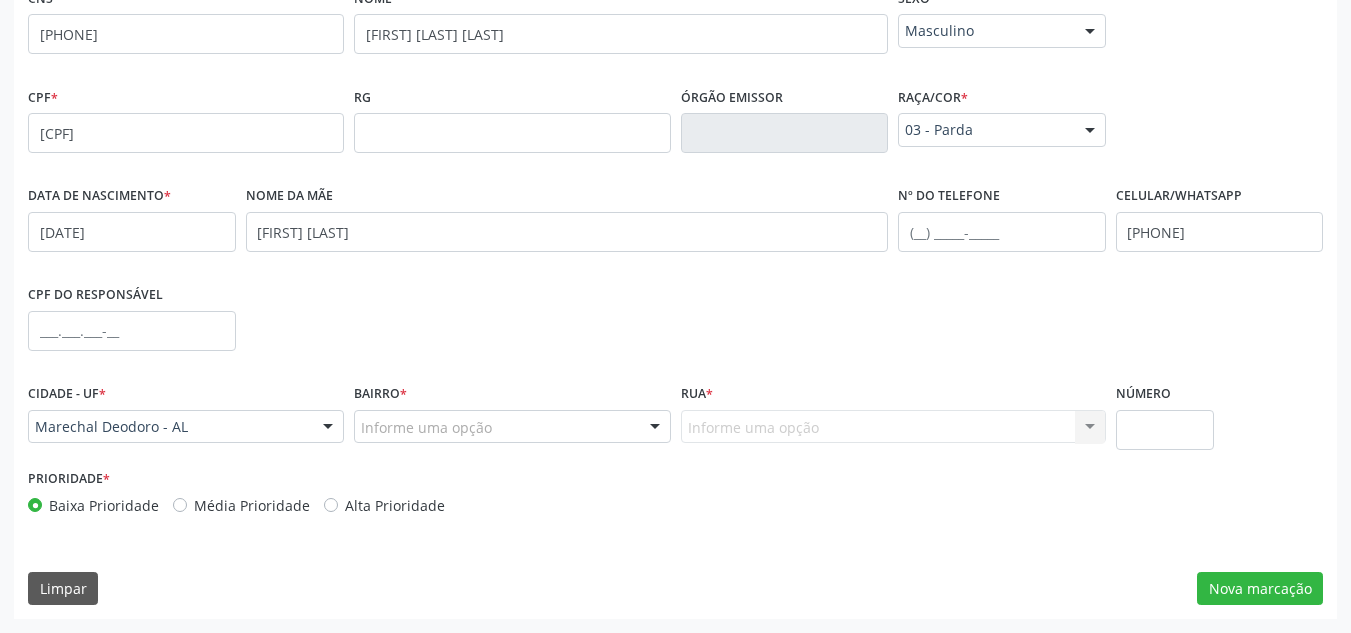 click on "Informe uma opção" at bounding box center [512, 427] 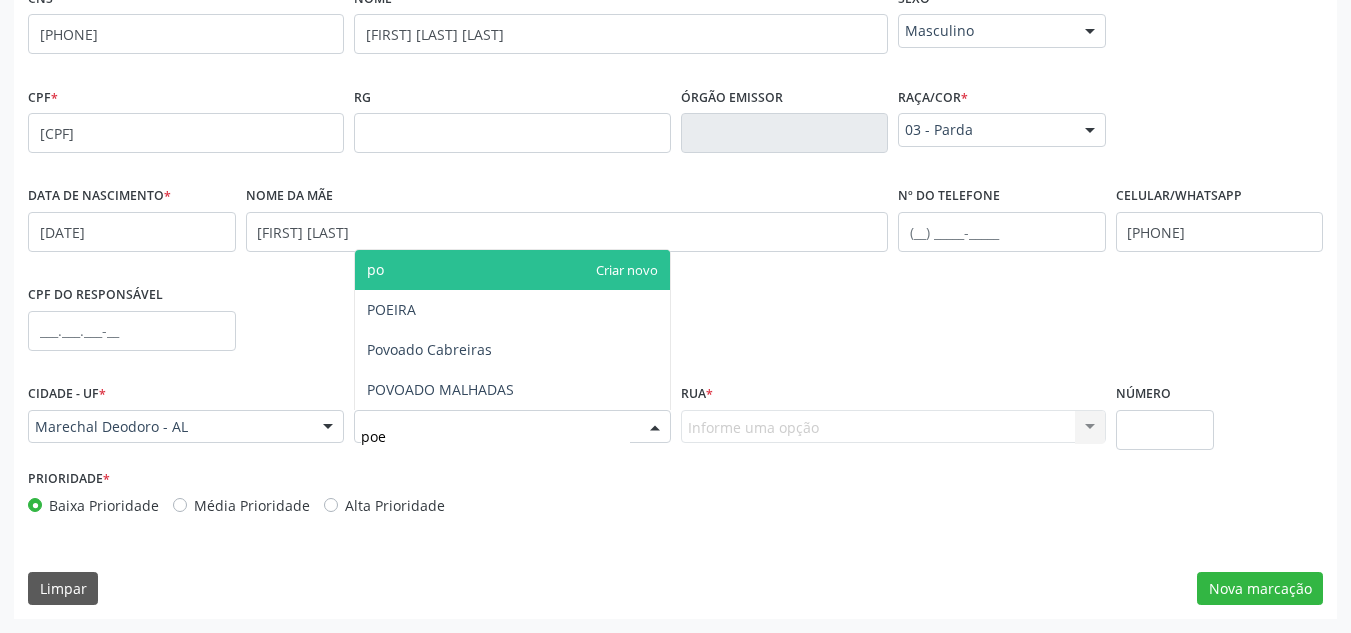 type on "poei" 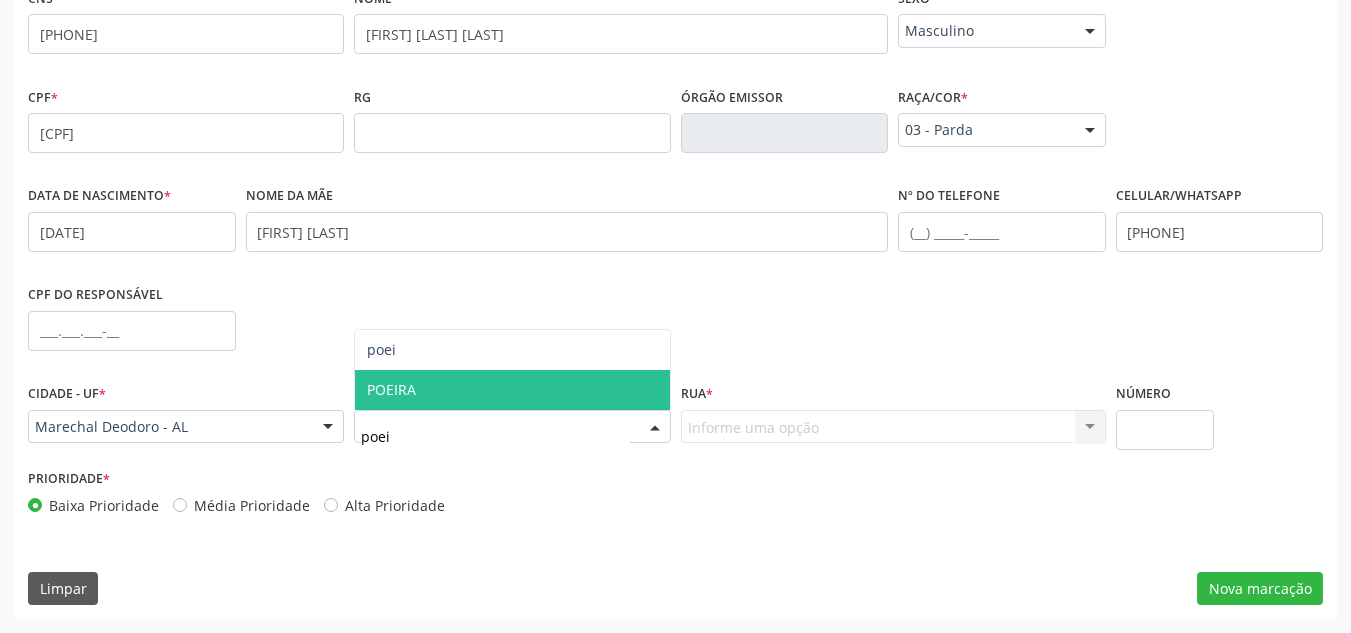 click on "POEIRA" at bounding box center [512, 390] 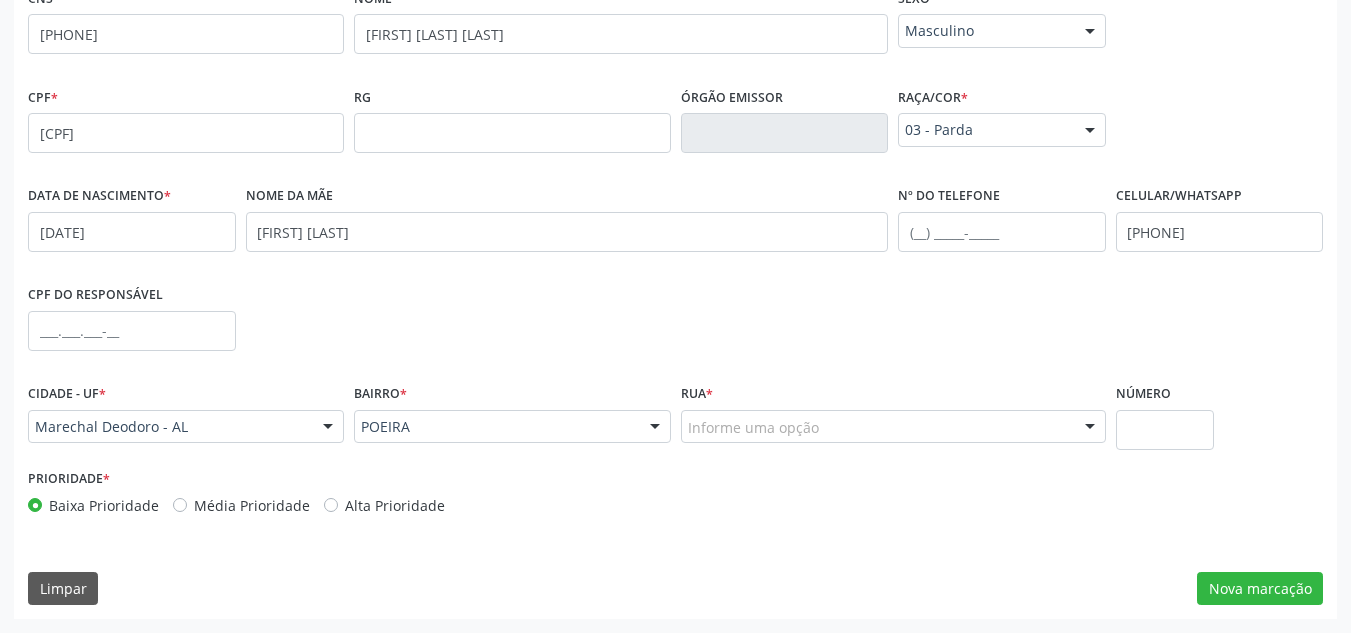 click on "Informe uma opção" at bounding box center [893, 427] 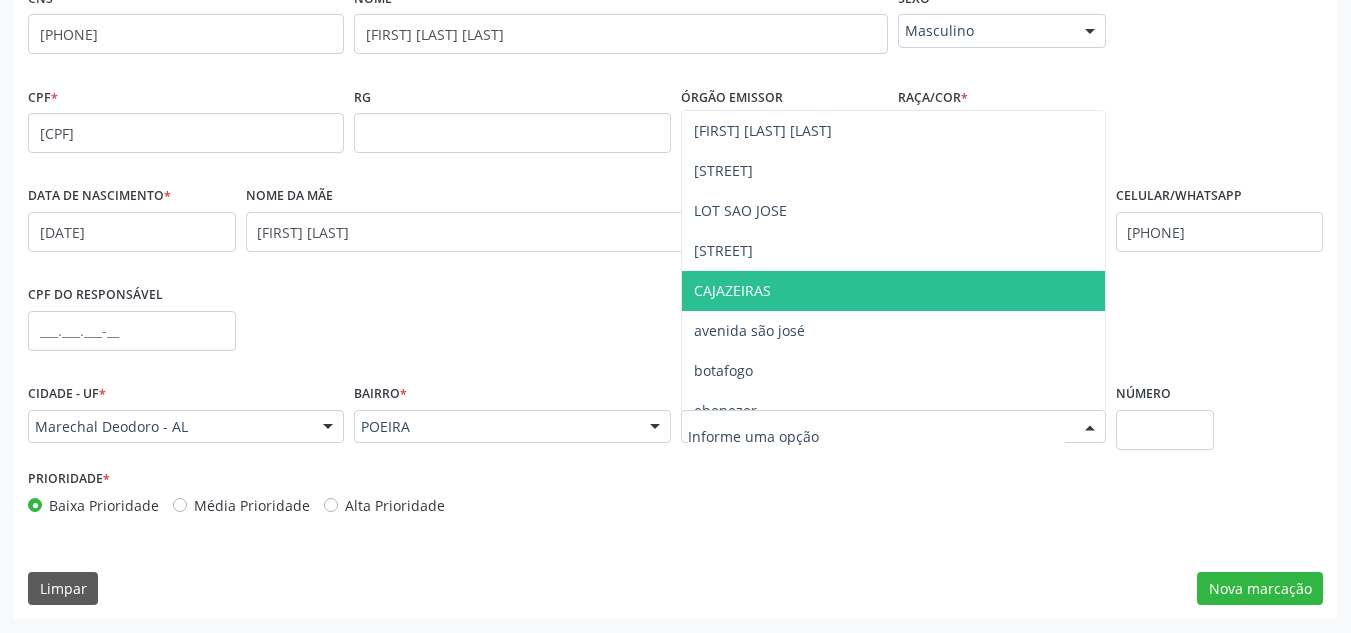 click on "CAJAZEIRAS" at bounding box center (732, 290) 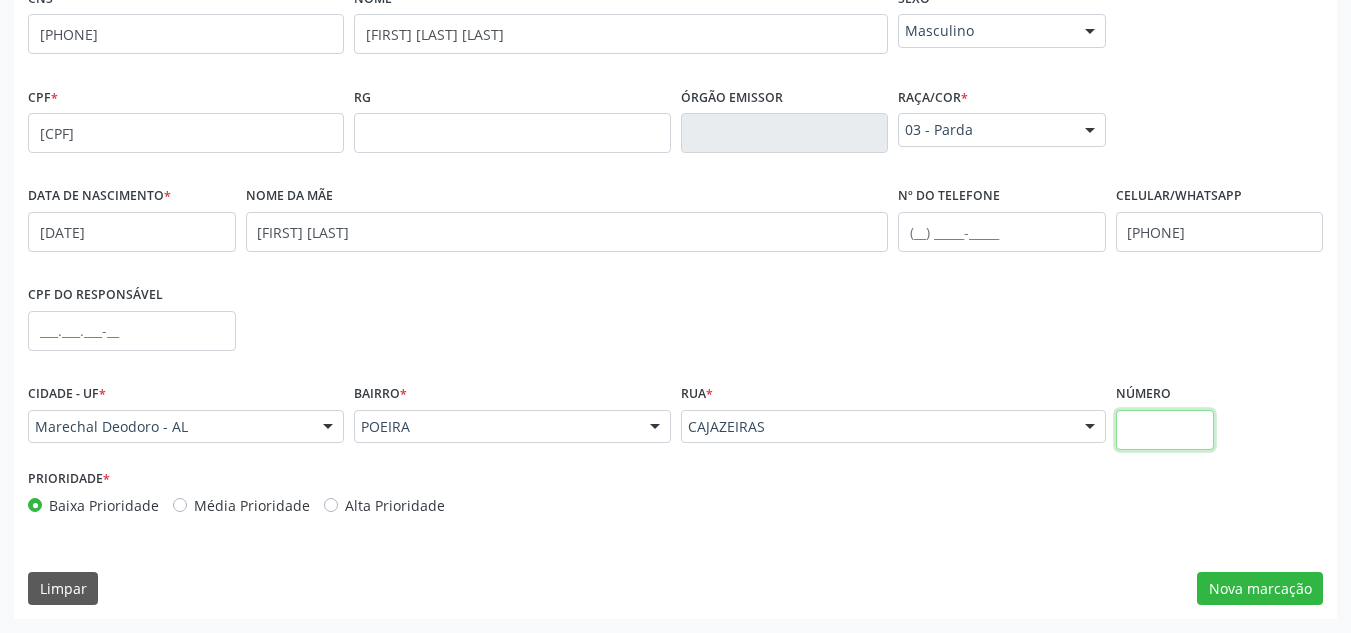 click at bounding box center (1165, 430) 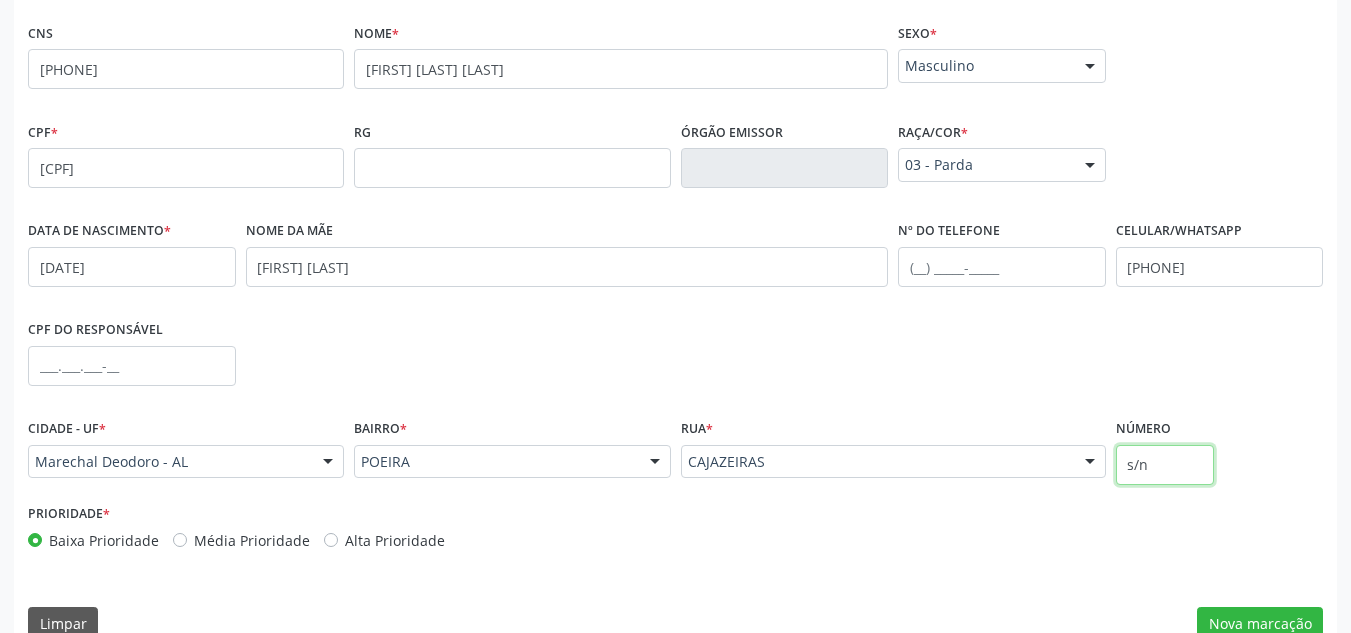 scroll, scrollTop: 479, scrollLeft: 0, axis: vertical 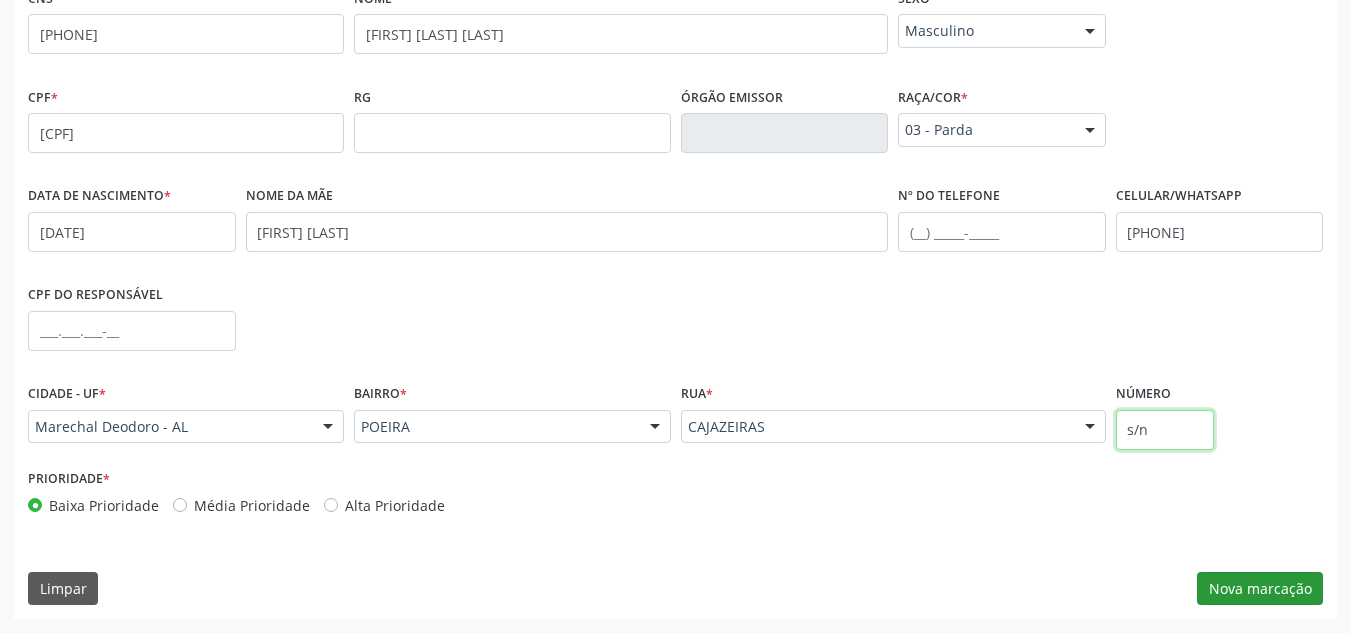type on "s/n" 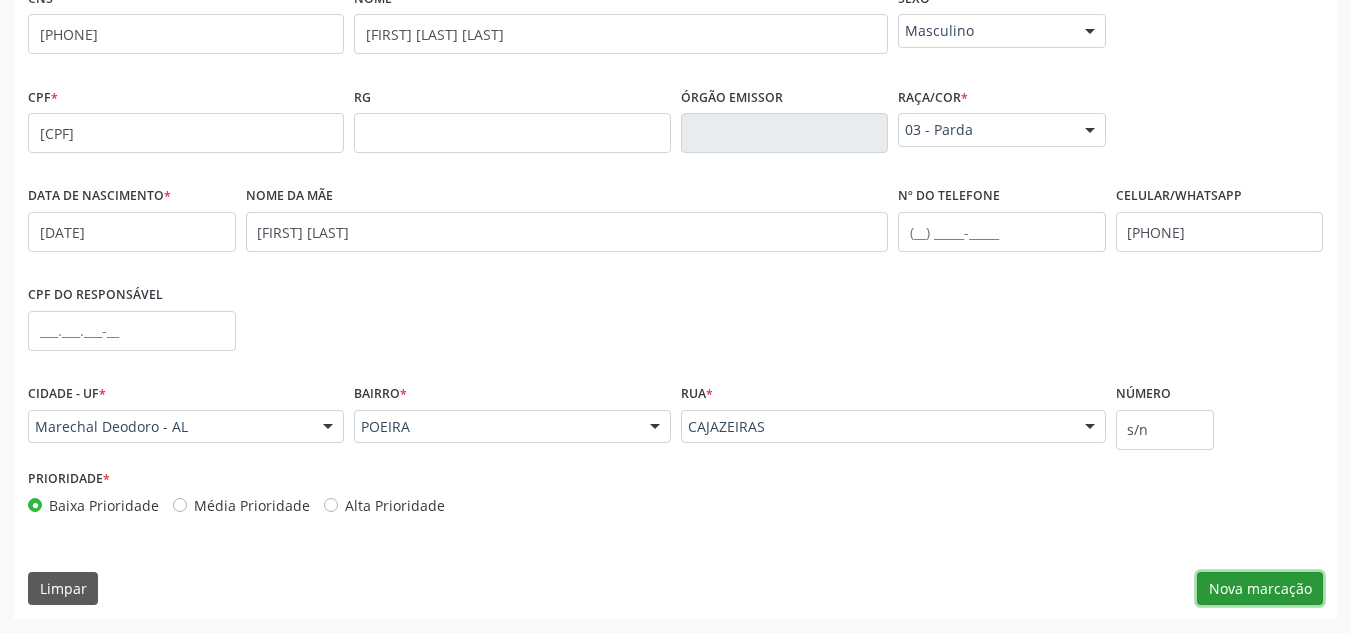 click on "Nova marcação" at bounding box center (1260, 589) 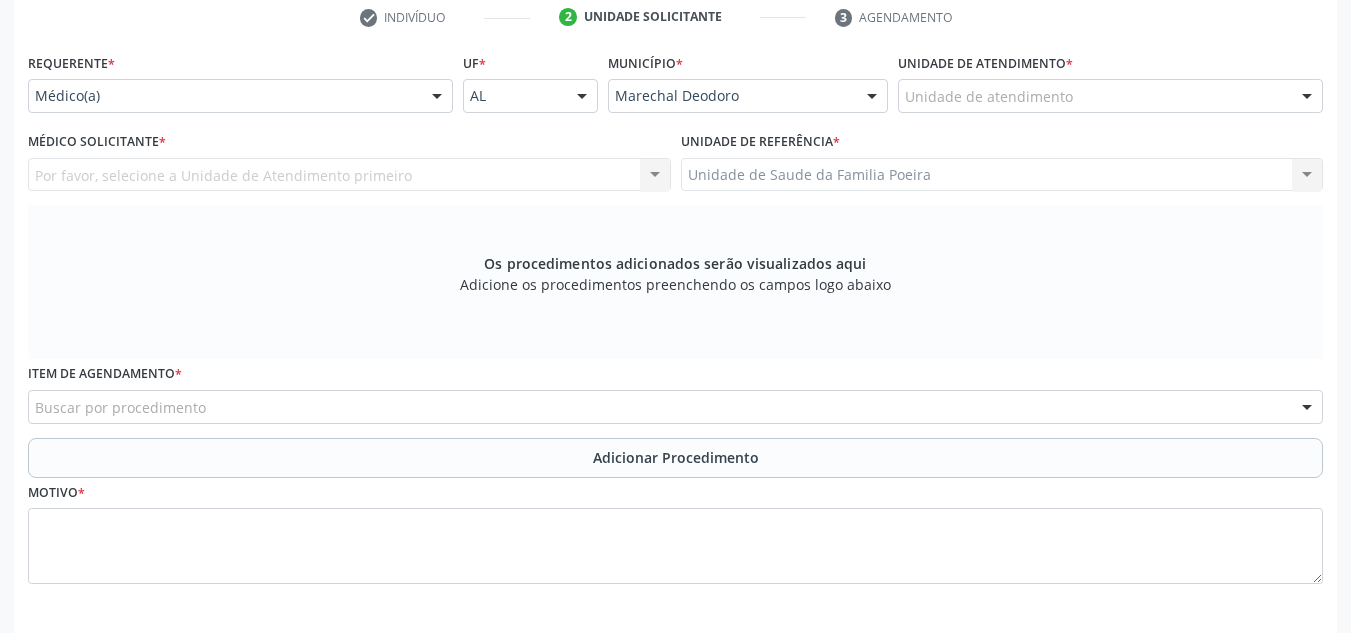 scroll, scrollTop: 379, scrollLeft: 0, axis: vertical 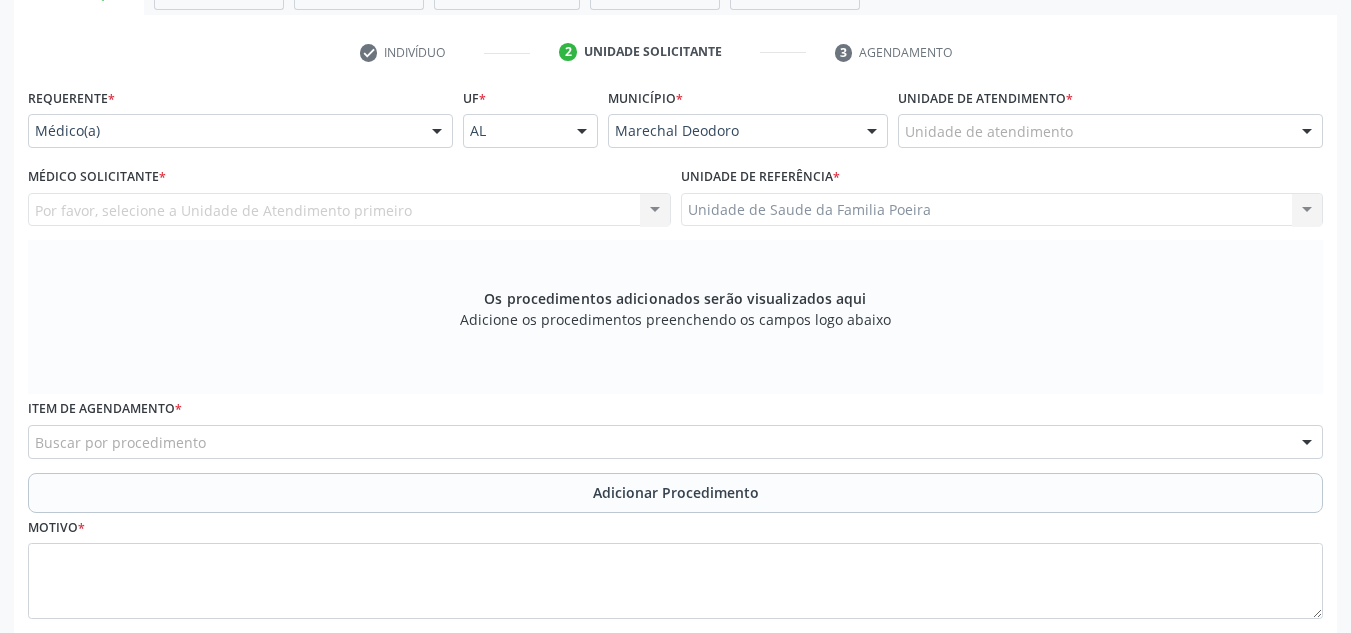 click on "Unidade de atendimento" at bounding box center (1110, 131) 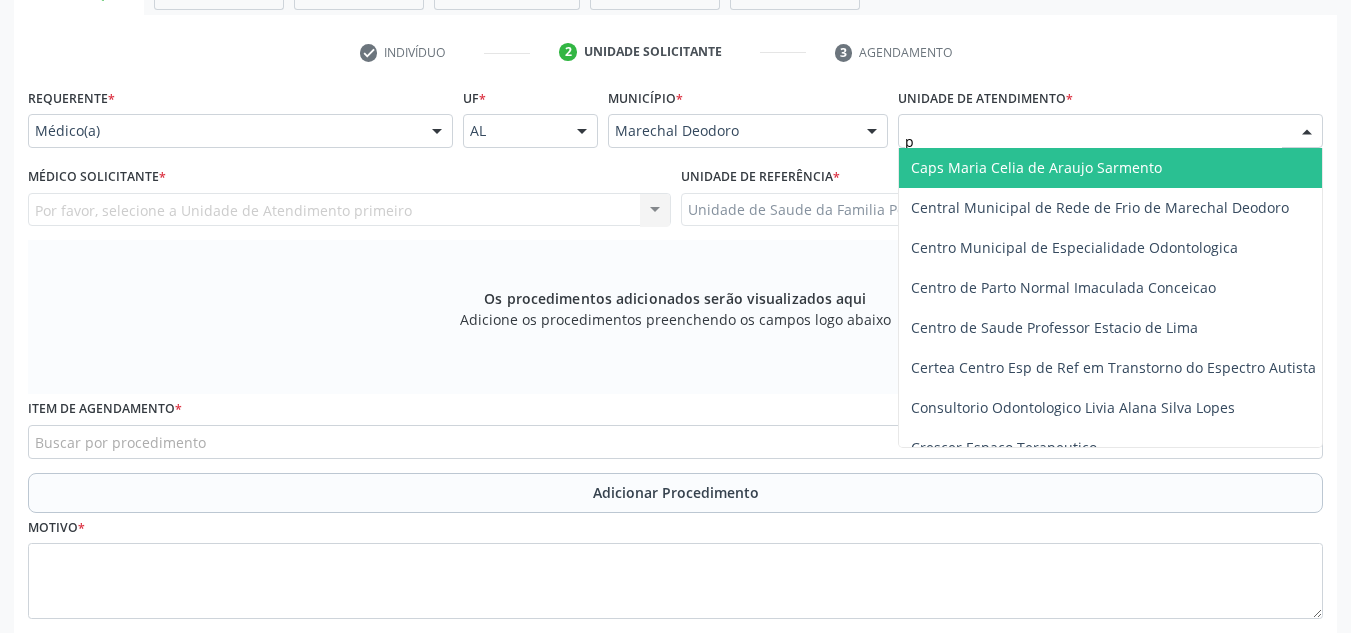 type on "po" 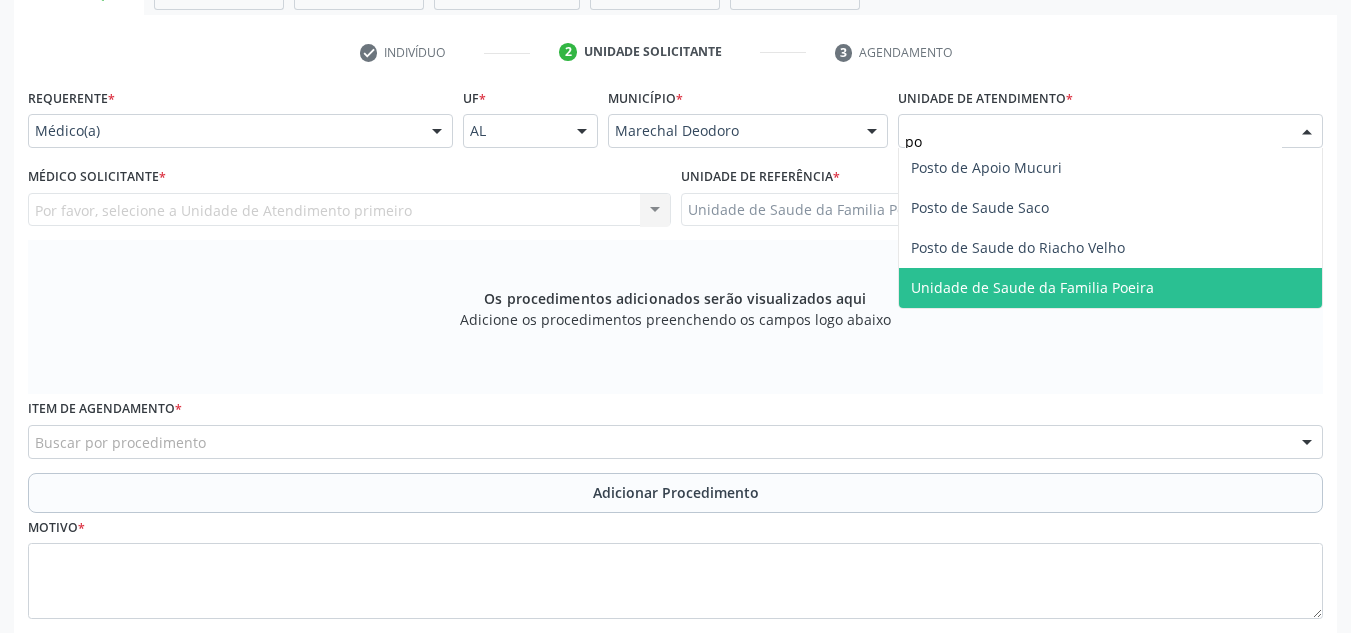 click on "Unidade de Saude da Familia Poeira" at bounding box center [1110, 288] 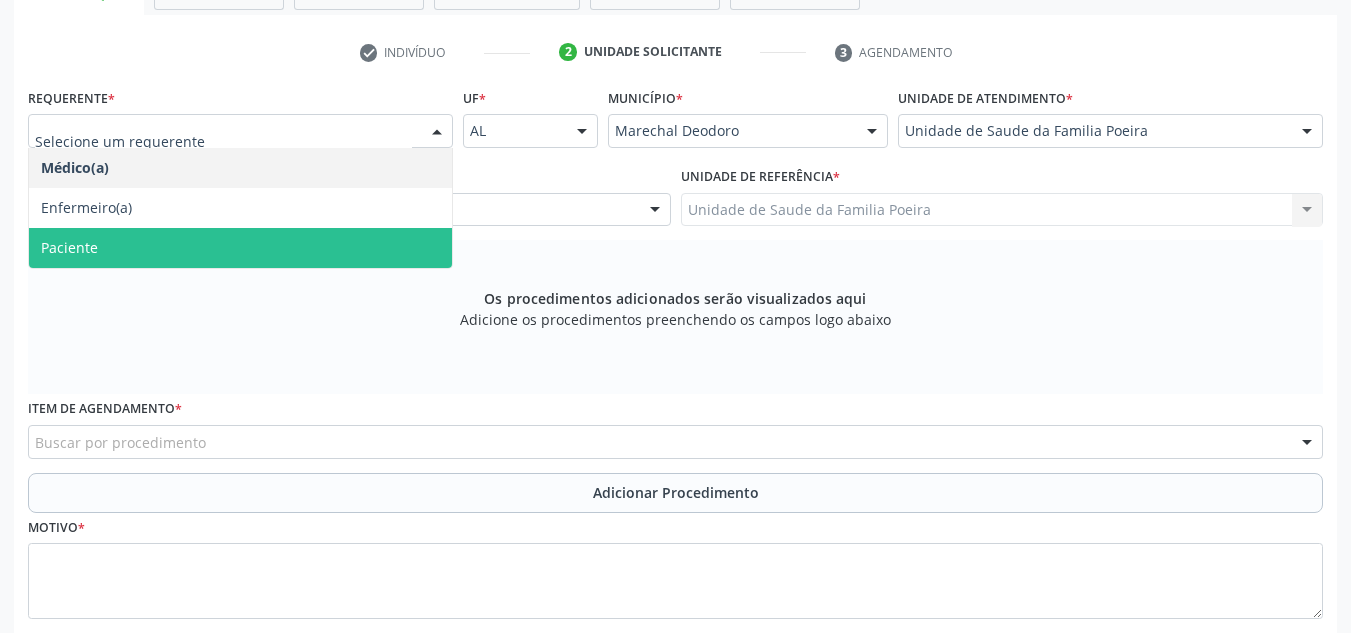 click on "Paciente" at bounding box center (240, 248) 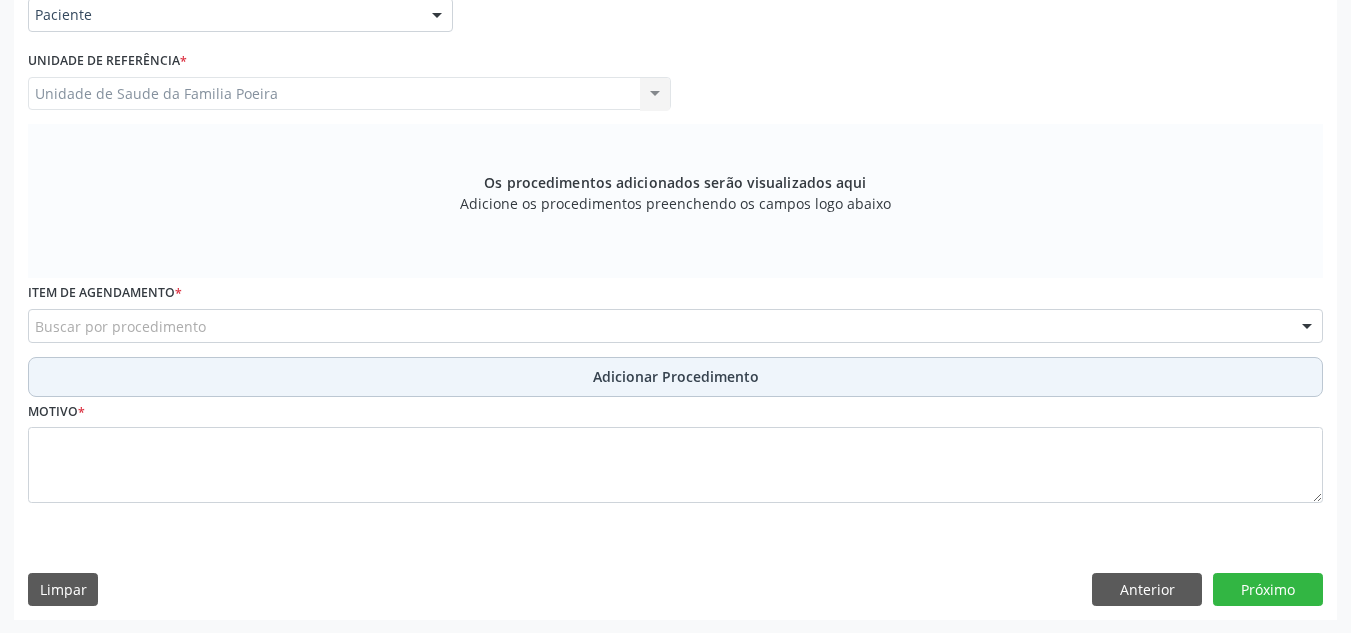 scroll, scrollTop: 496, scrollLeft: 0, axis: vertical 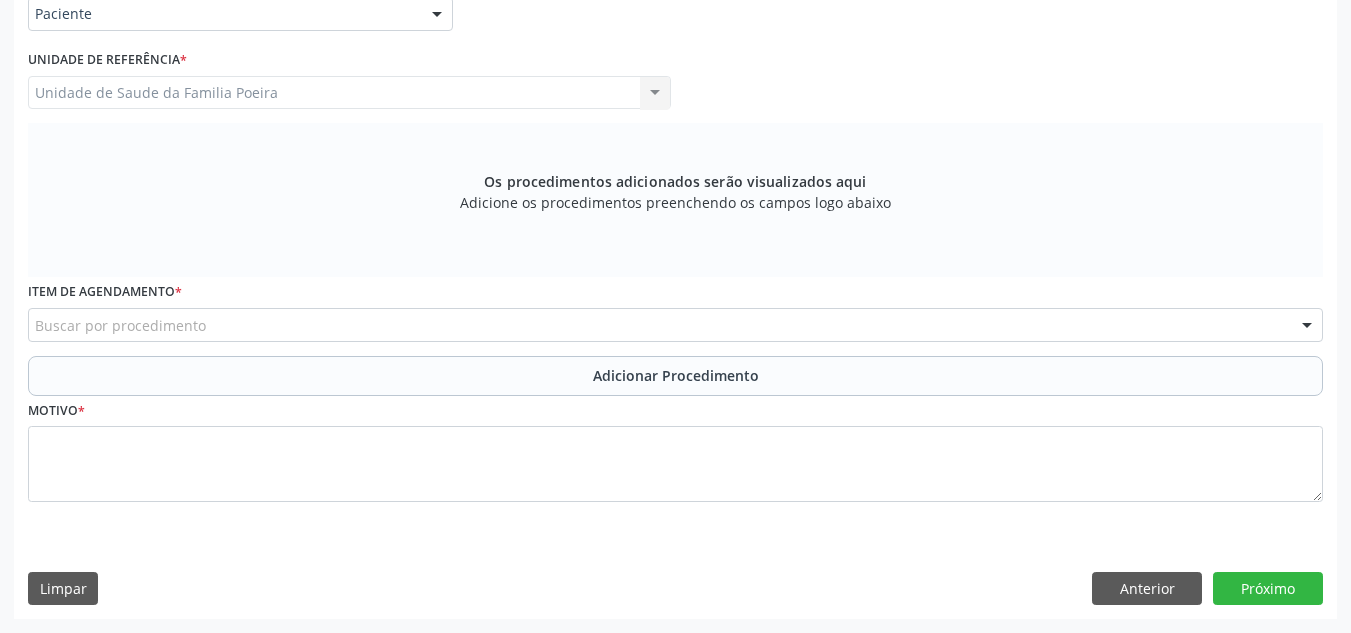 click on "Buscar por procedimento" at bounding box center [675, 325] 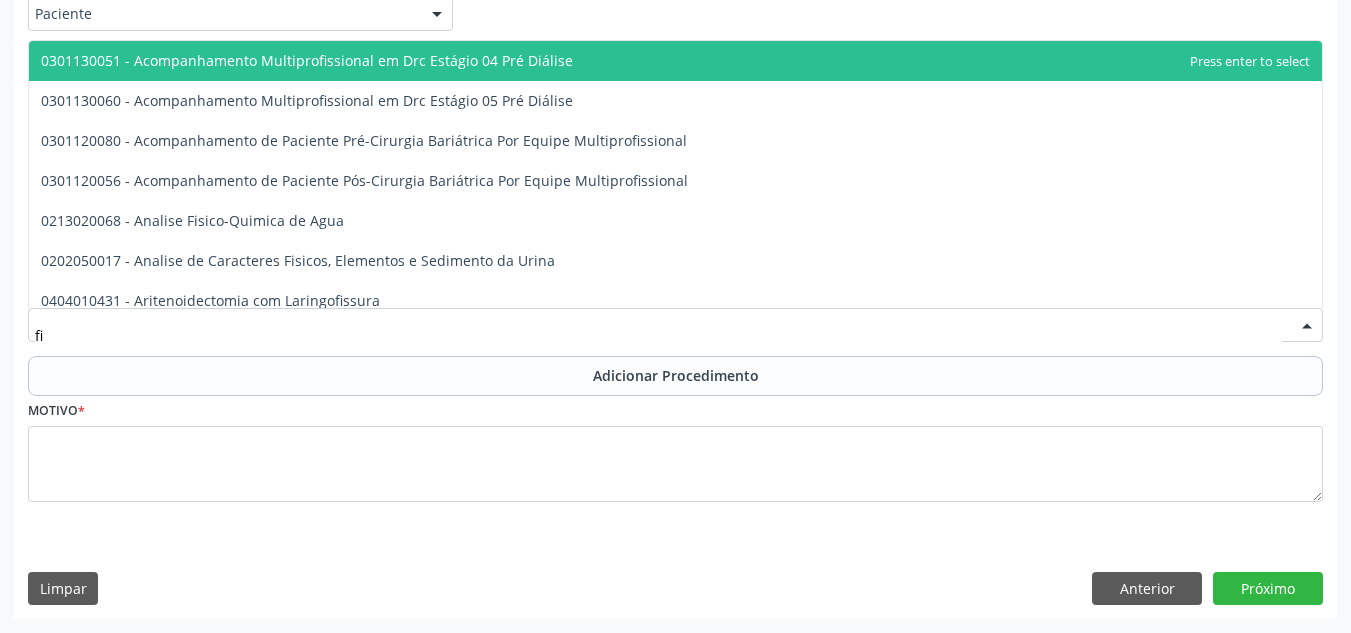type on "f" 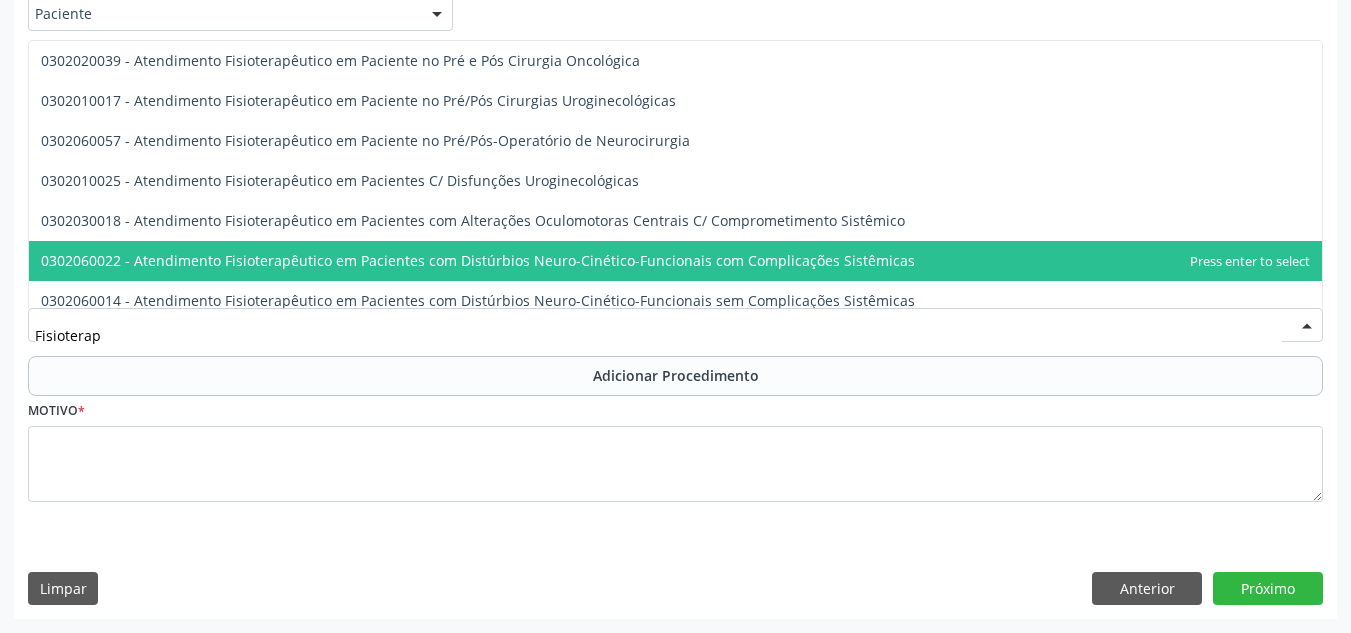 scroll, scrollTop: 693, scrollLeft: 0, axis: vertical 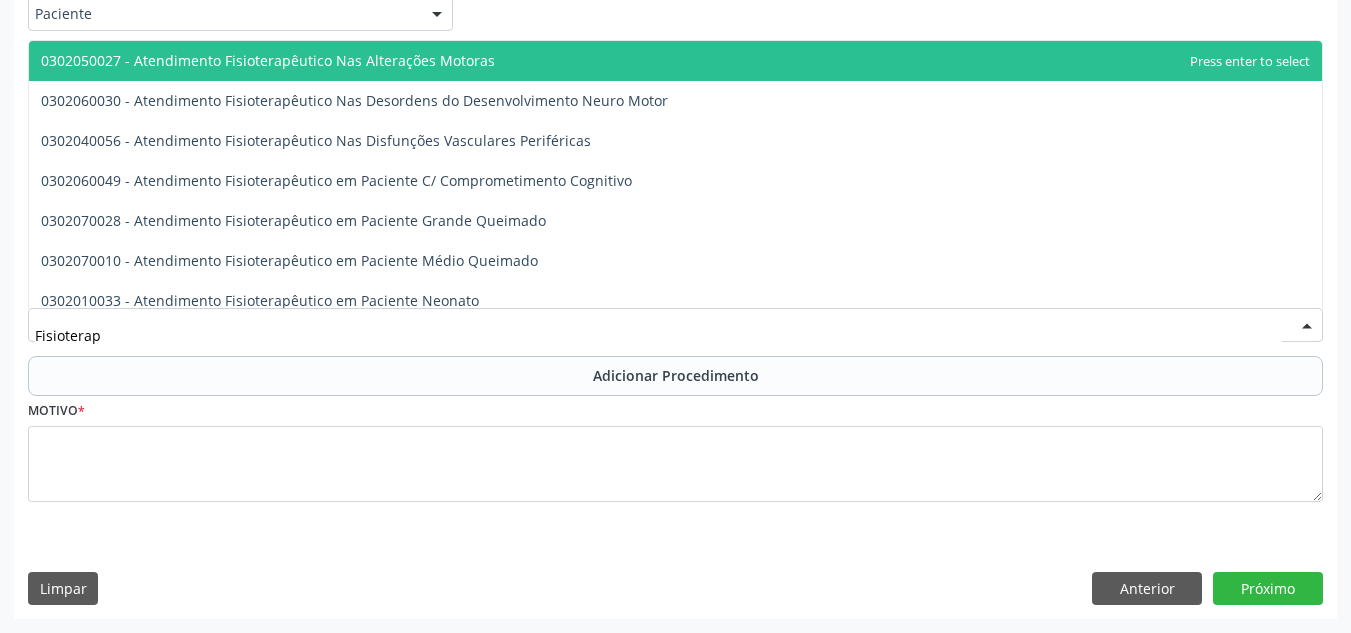 type on "Fisiotera" 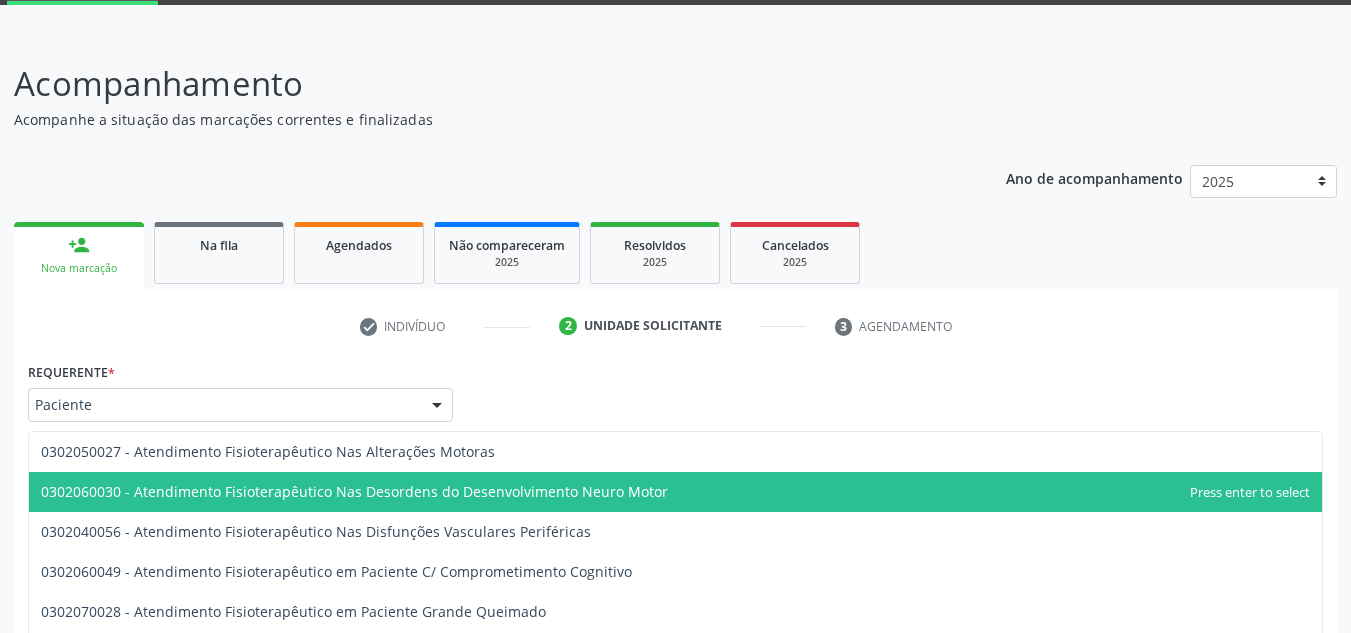 scroll, scrollTop: 0, scrollLeft: 0, axis: both 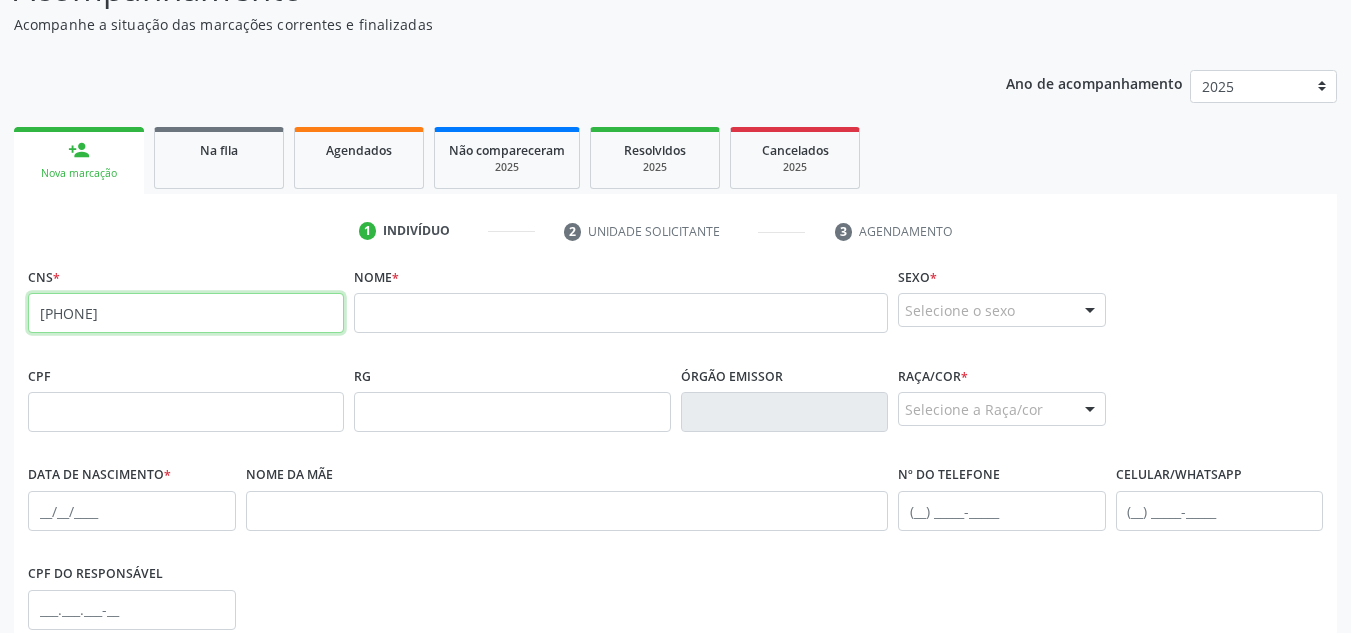drag, startPoint x: 175, startPoint y: 317, endPoint x: 227, endPoint y: 337, distance: 55.713554 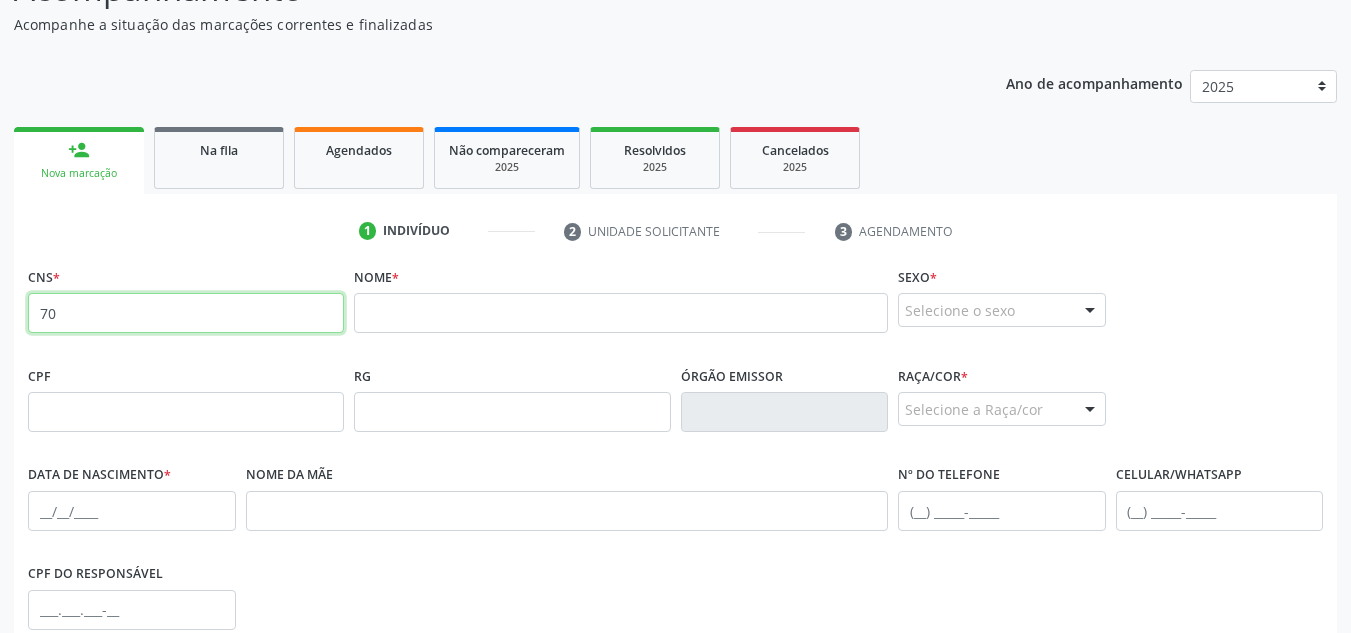 type on "7" 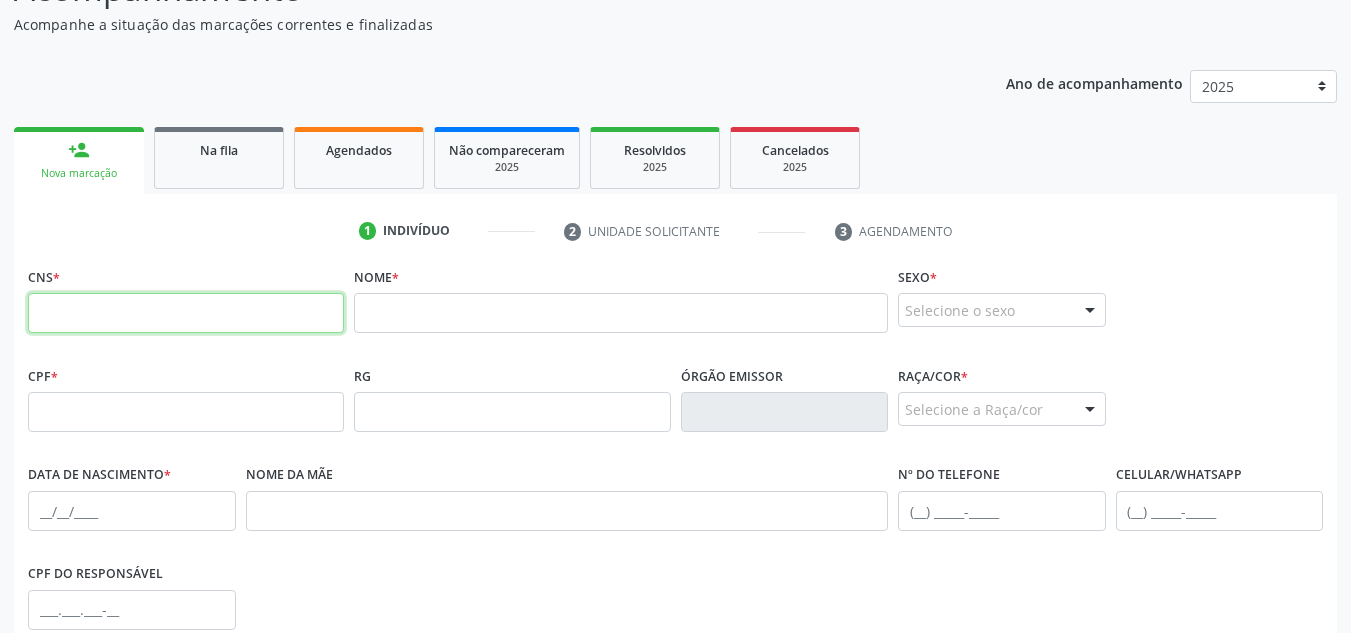 paste on "704 2062 1862 9789" 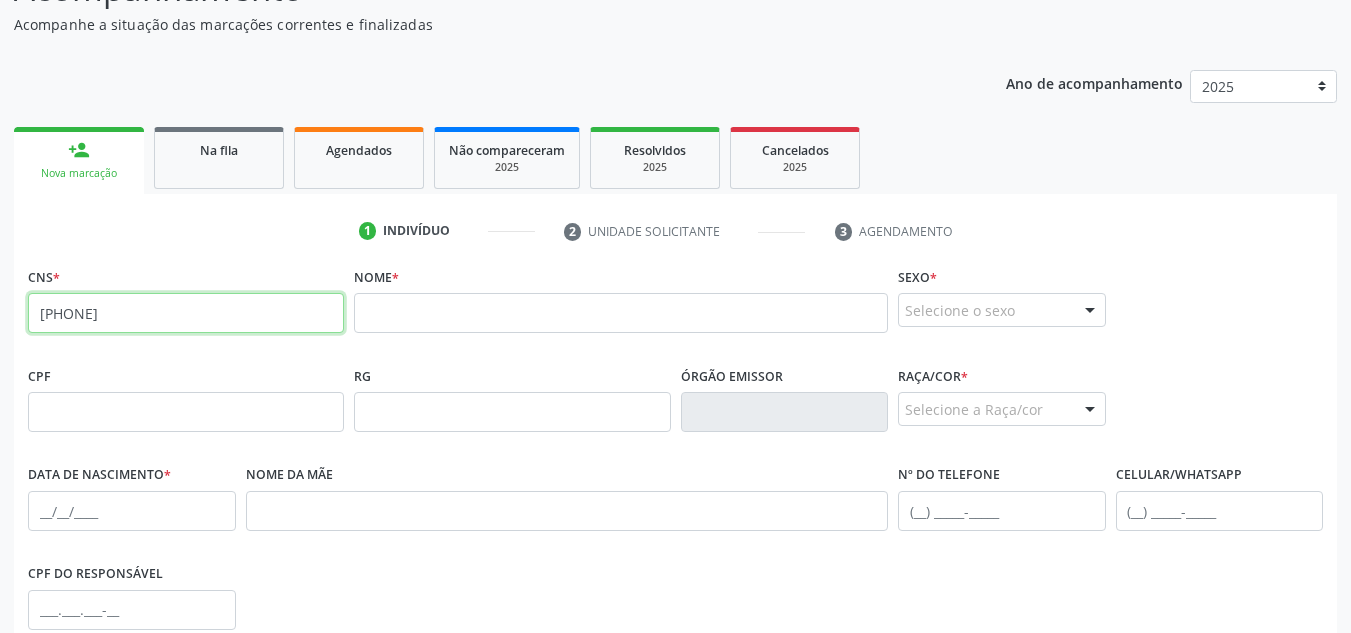 type on "704 2062 1862 9789" 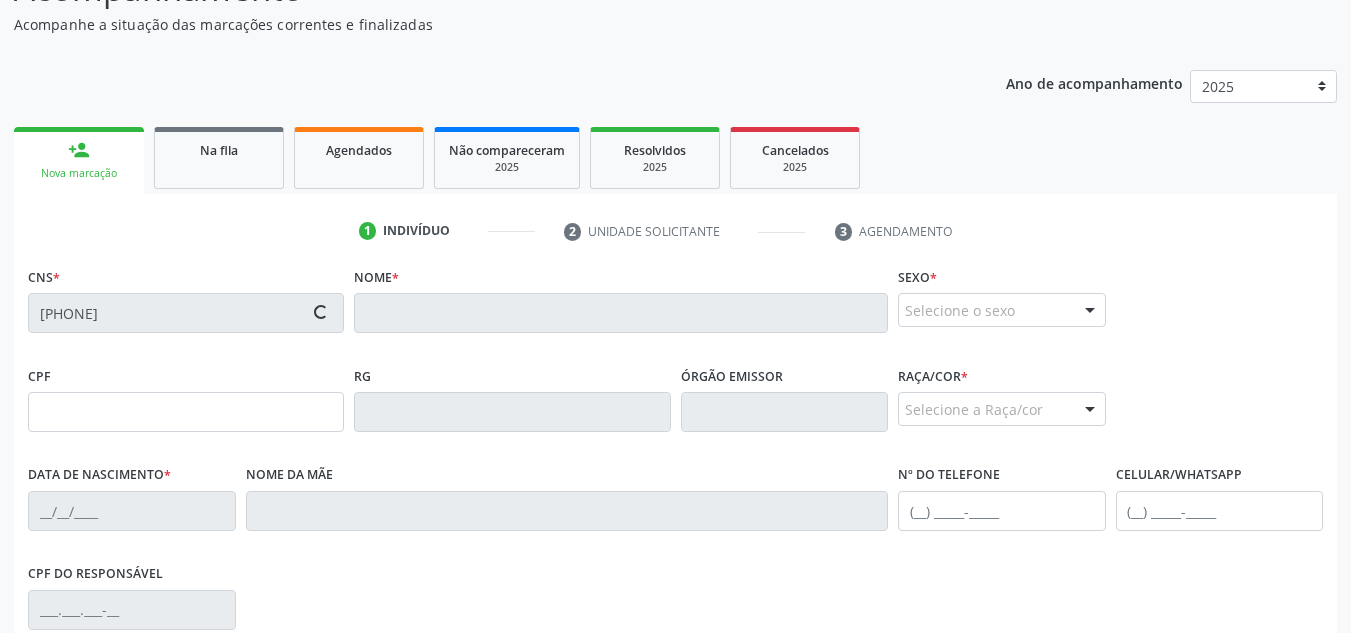 type on "089.985.044-80" 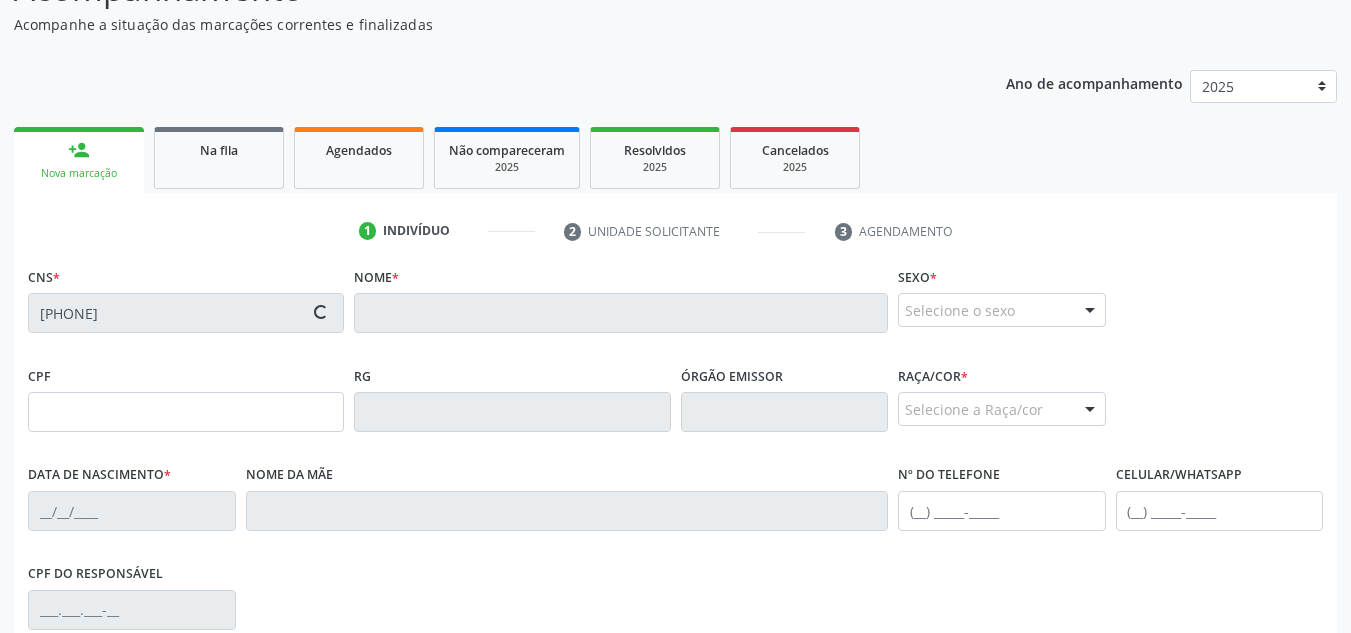 type on "05/07/1990" 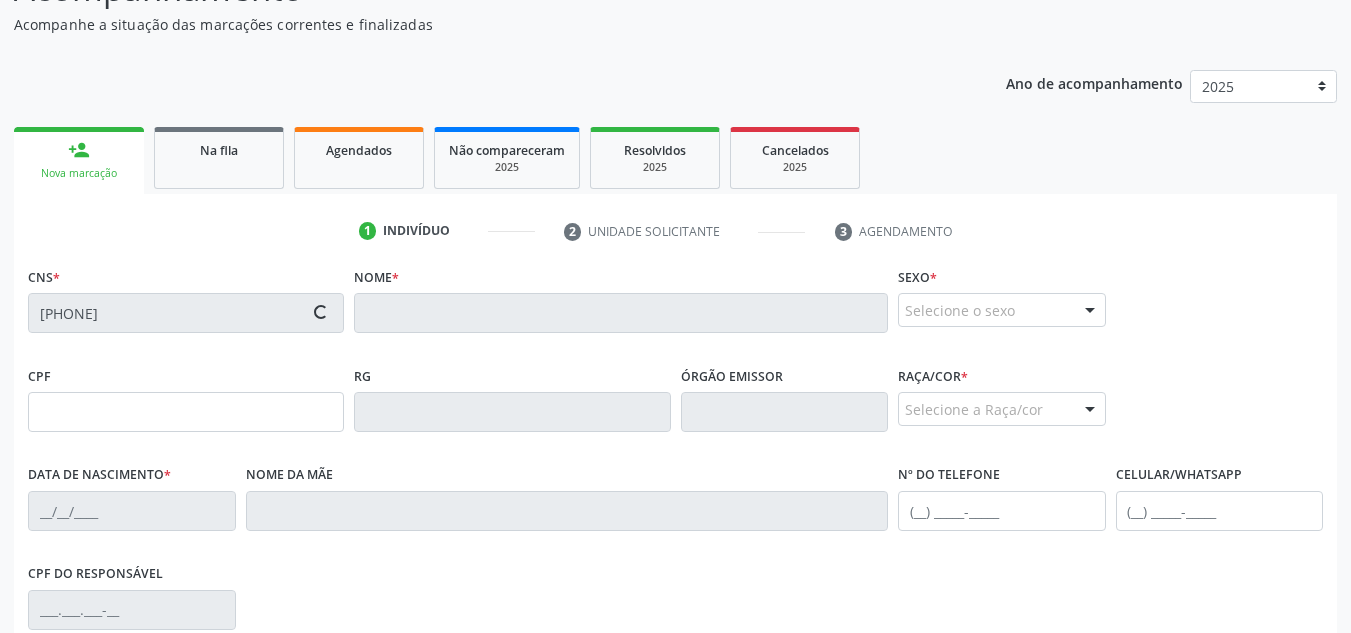 type on "(82) 99315-3701" 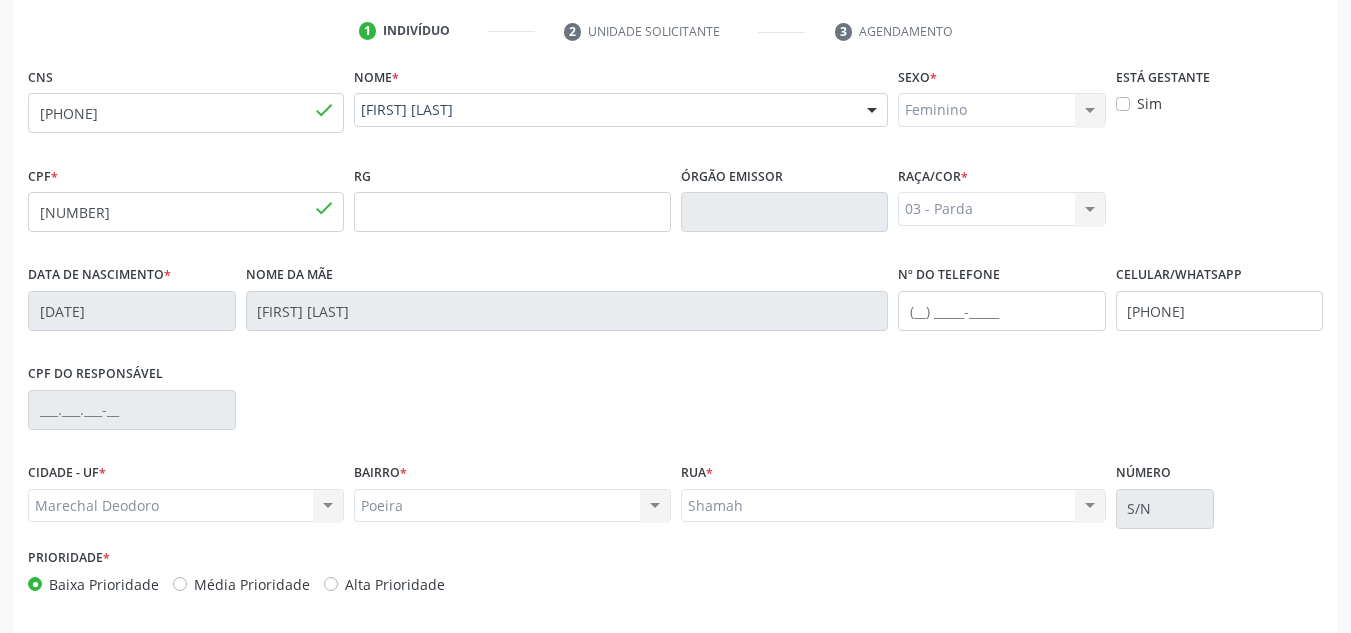 scroll, scrollTop: 479, scrollLeft: 0, axis: vertical 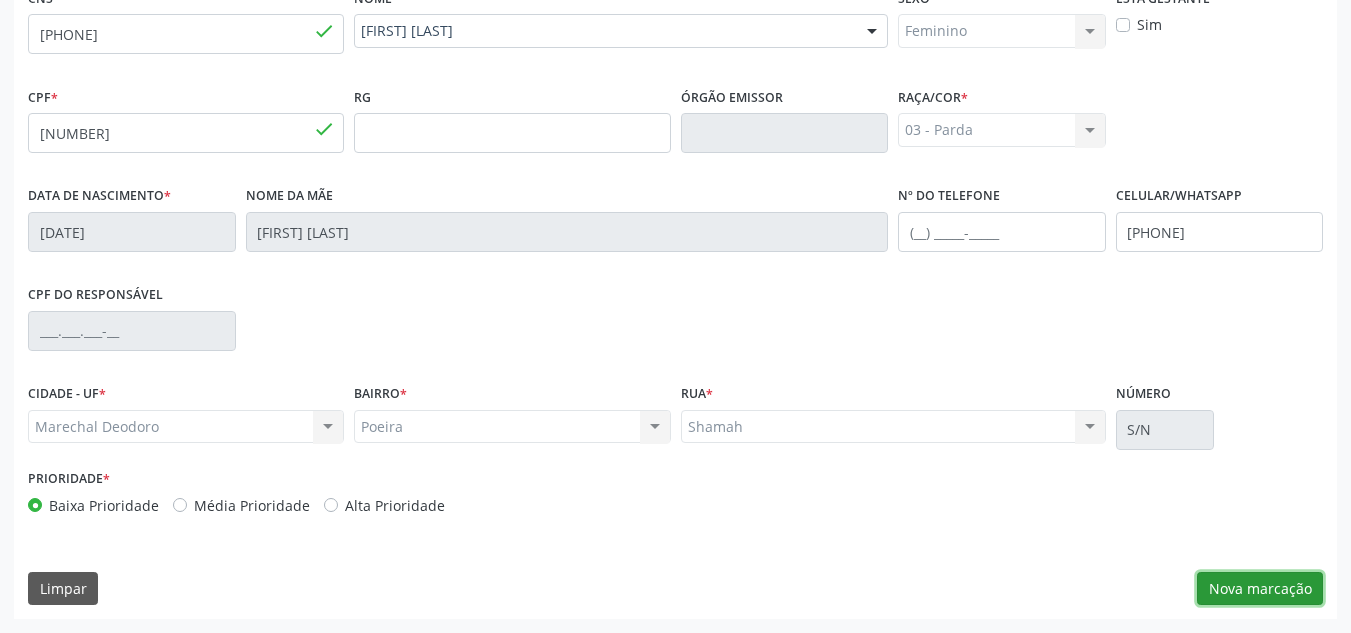 click on "Nova marcação" at bounding box center (1260, 589) 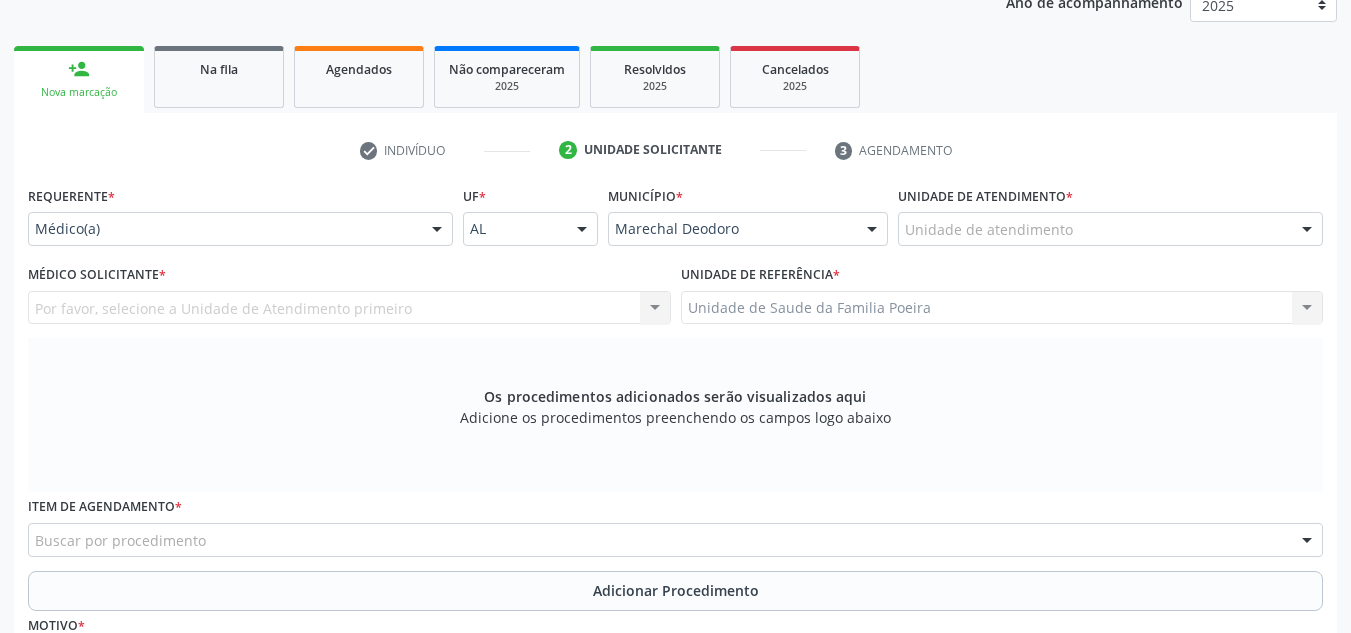 scroll, scrollTop: 279, scrollLeft: 0, axis: vertical 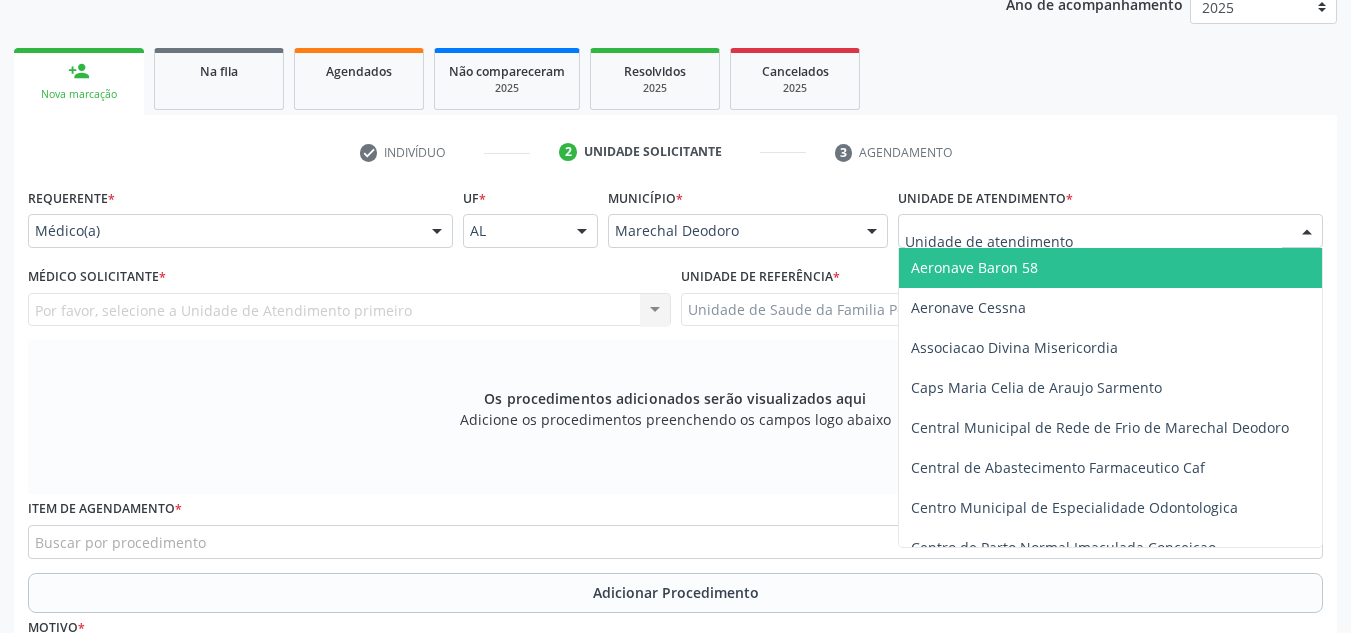 click at bounding box center [1110, 231] 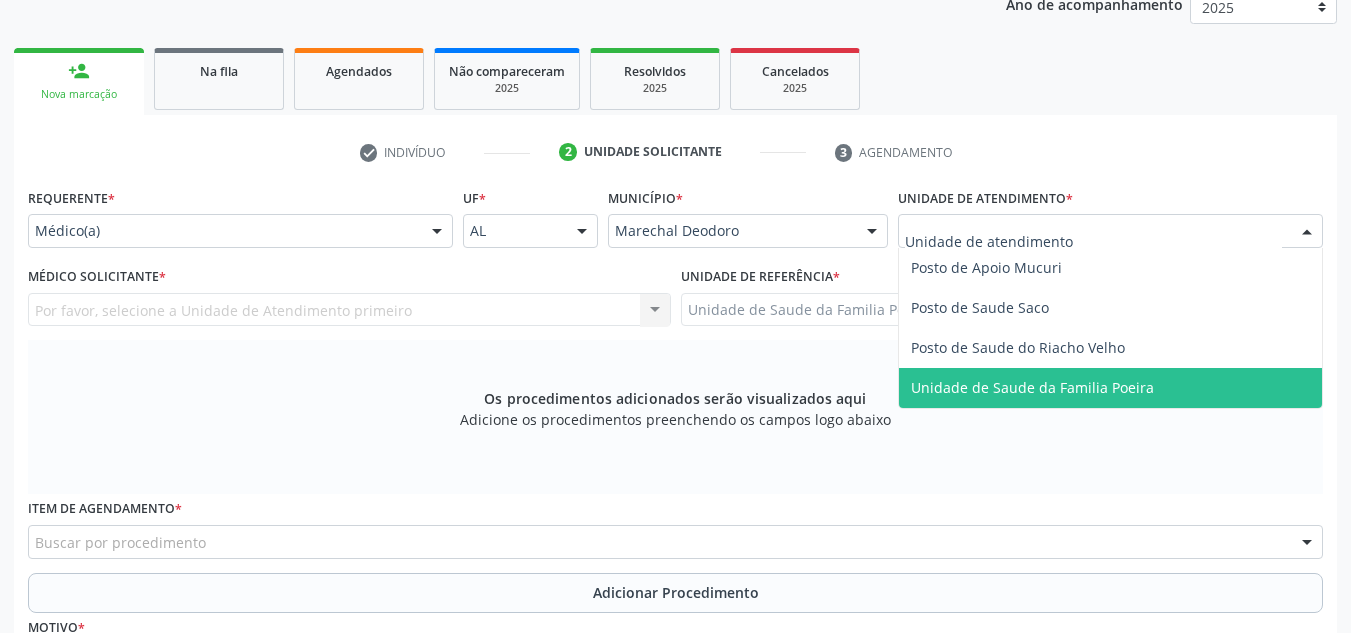 click on "Requerente
*
Médico(a)         Médico(a)   Enfermeiro(a)   Paciente
Nenhum resultado encontrado para: "   "
Não há nenhuma opção para ser exibida.
UF
*
AL         AL
Nenhum resultado encontrado para: "   "
Não há nenhuma opção para ser exibida.
Município
*
Marechal Deodoro         Marechal Deodoro
Nenhum resultado encontrado para: "   "
Não há nenhuma opção para ser exibida.
Unidade de atendimento
*
Posto de Apoio Mucuri   Posto de Saude Saco   Posto de Saude do Riacho Velho   Unidade de Saude da Familia Poeira
Nenhum resultado encontrado para: " po  "
Não há nenhuma opção para ser exibida.
Médico Solicitante
*
Por favor, selecione a Unidade de Atendimento primeiro
Nenhum resultado encontrado para: "   "" at bounding box center [675, 465] 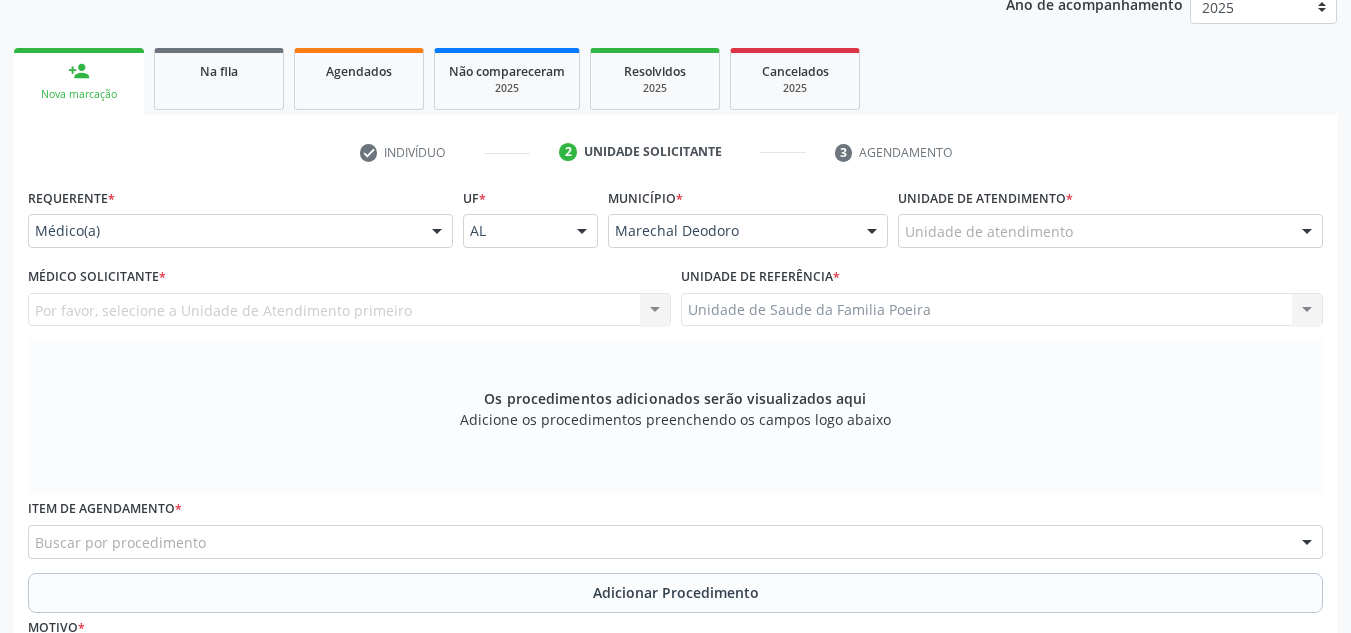 click on "Por favor, selecione a Unidade de Atendimento primeiro
Nenhum resultado encontrado para: "   "
Não há nenhuma opção para ser exibida." at bounding box center (349, 310) 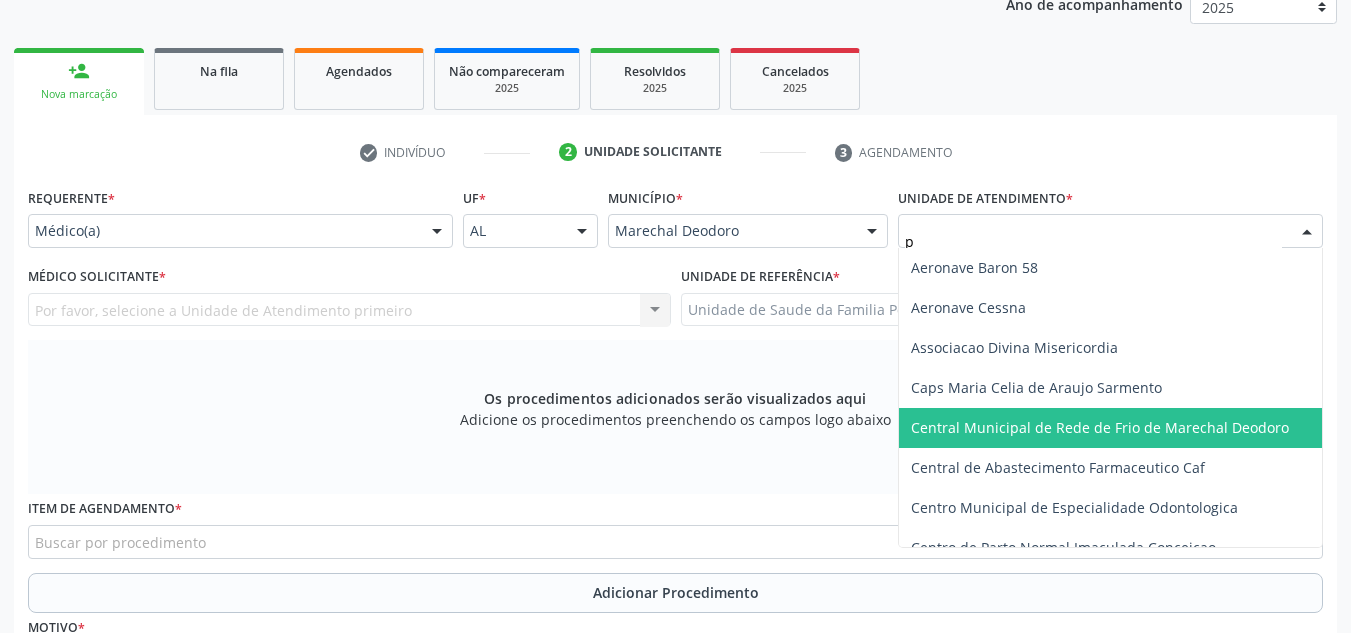 type on "po" 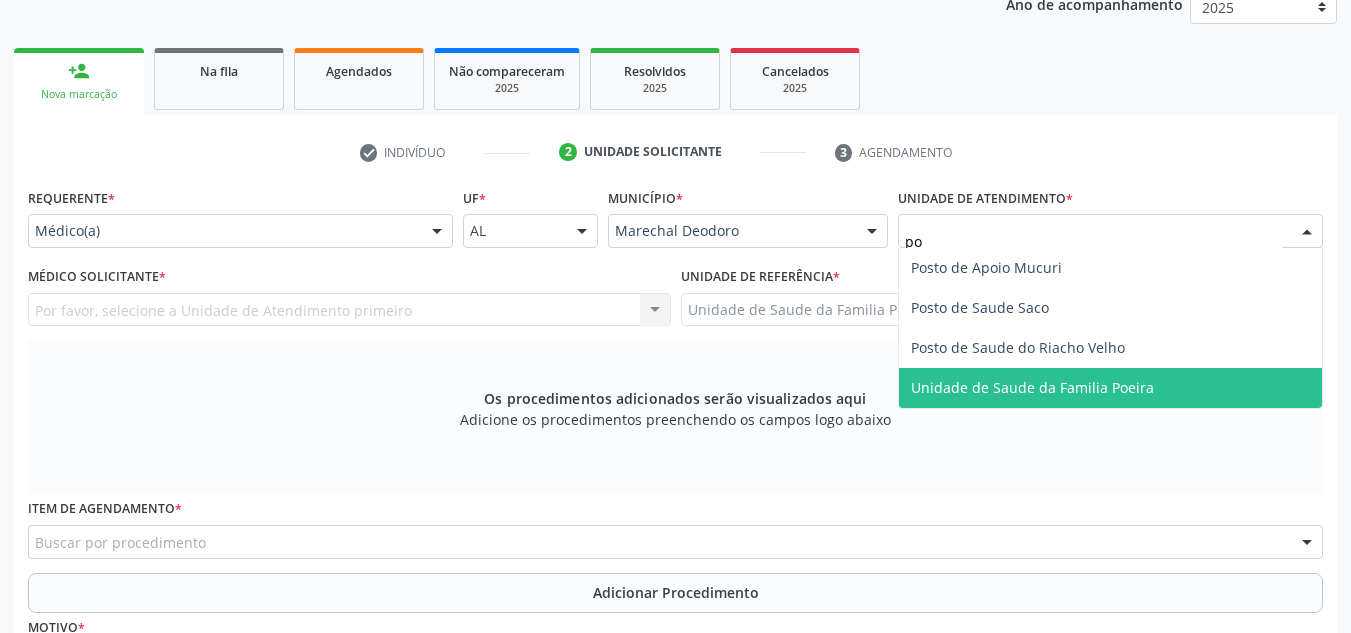 click on "Unidade de Saude da Familia Poeira" at bounding box center [1032, 387] 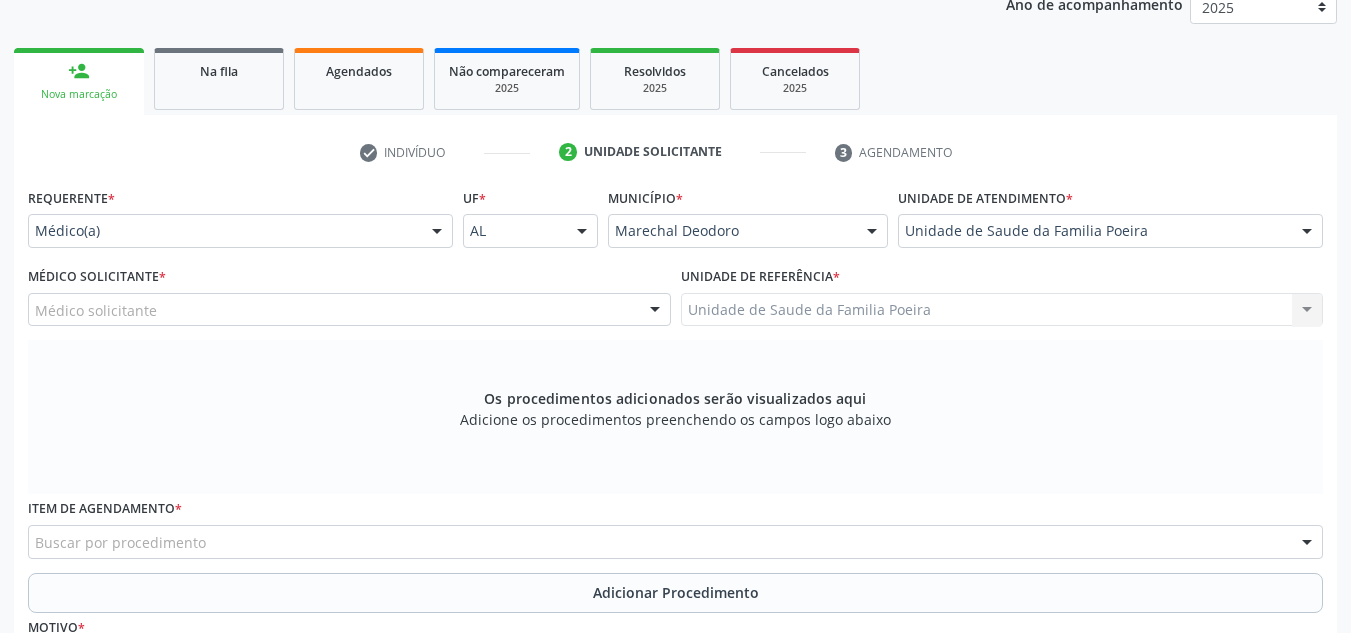 click on "Médico solicitante" at bounding box center [349, 310] 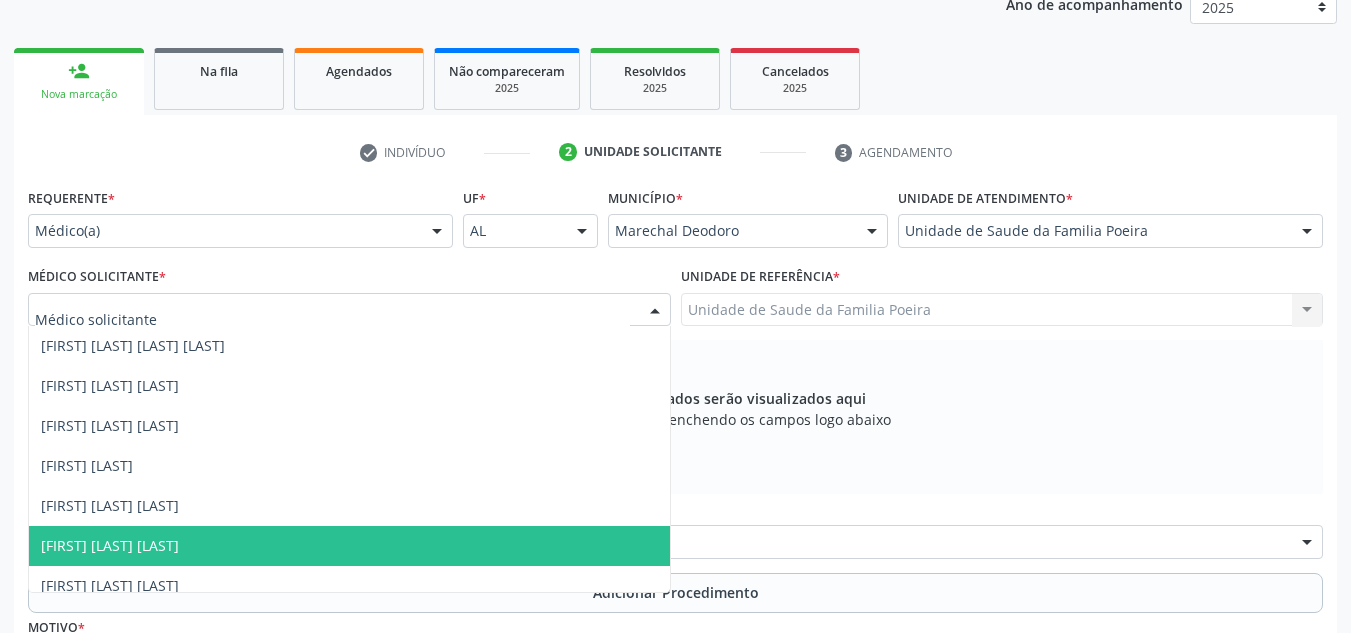 click on "[FIRST] [LAST] [LAST] [LAST] [LAST]" at bounding box center (349, 546) 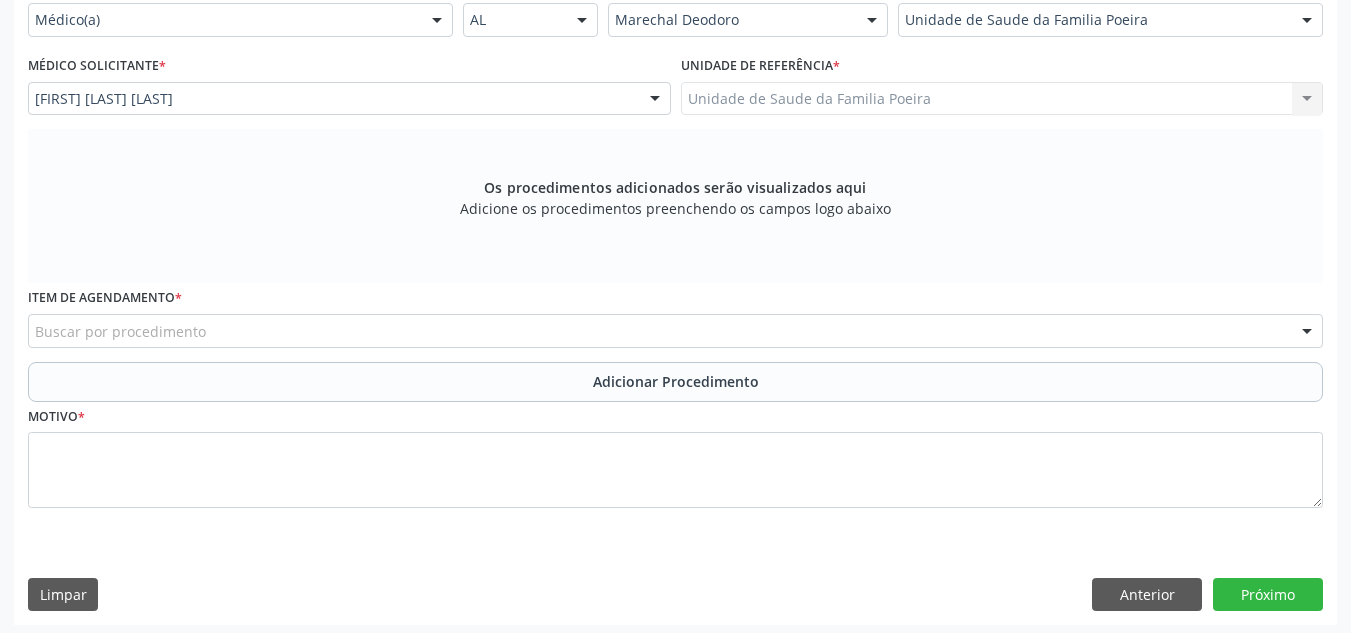 scroll, scrollTop: 496, scrollLeft: 0, axis: vertical 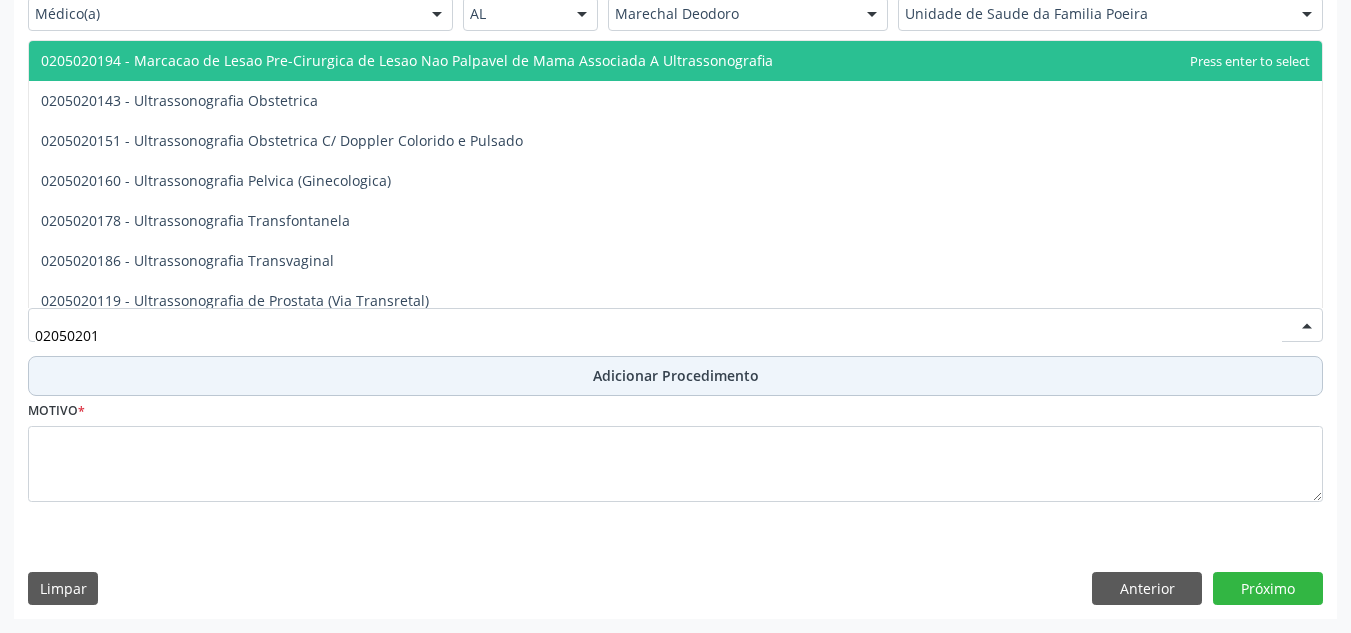 type on "020502016" 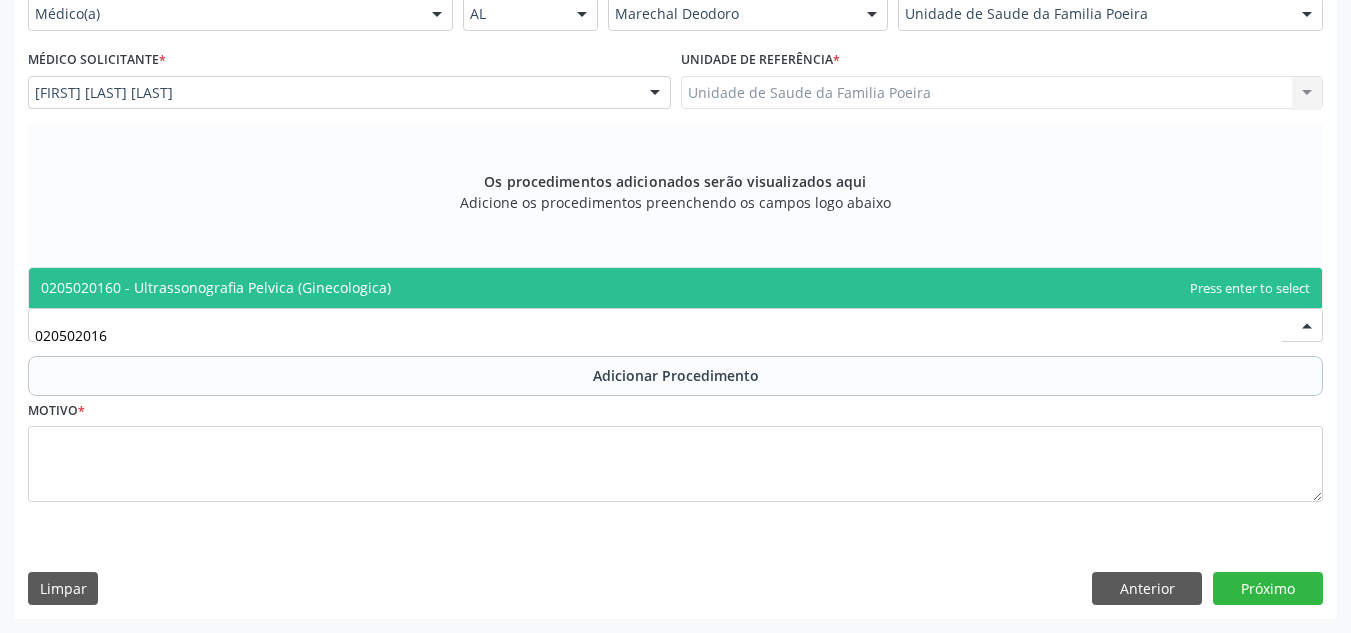 click on "0205020160 - Ultrassonografia Pelvica (Ginecologica)" at bounding box center (675, 288) 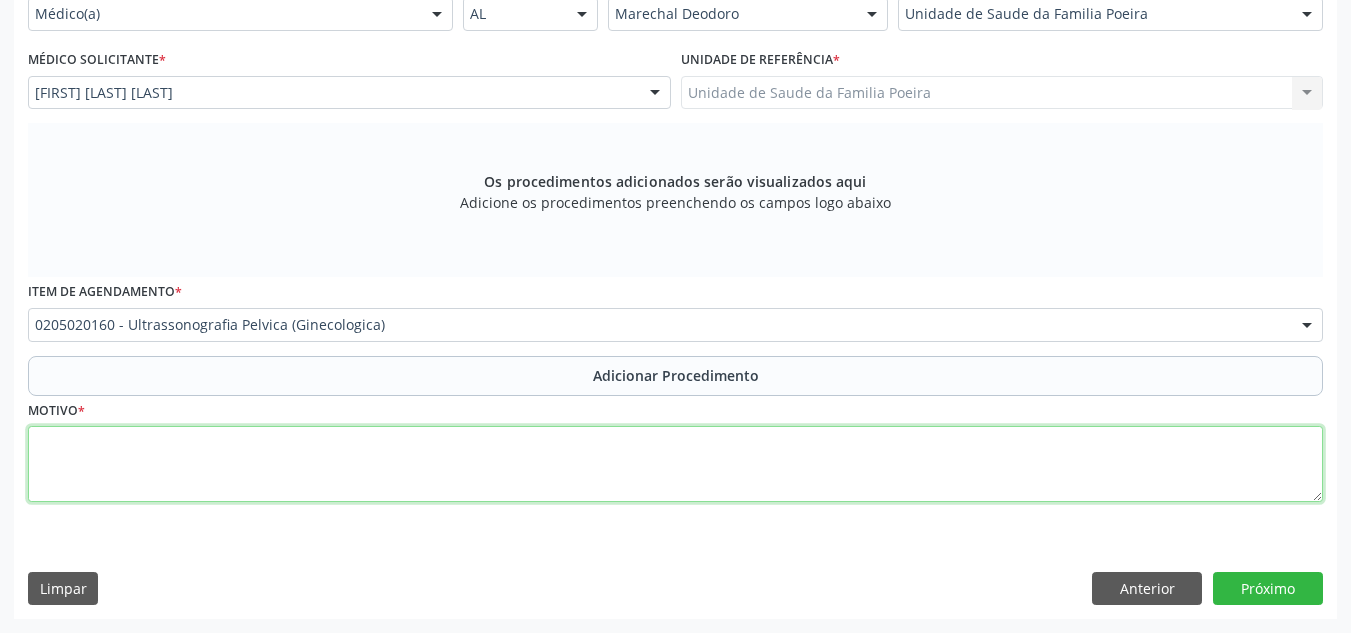 click at bounding box center [675, 464] 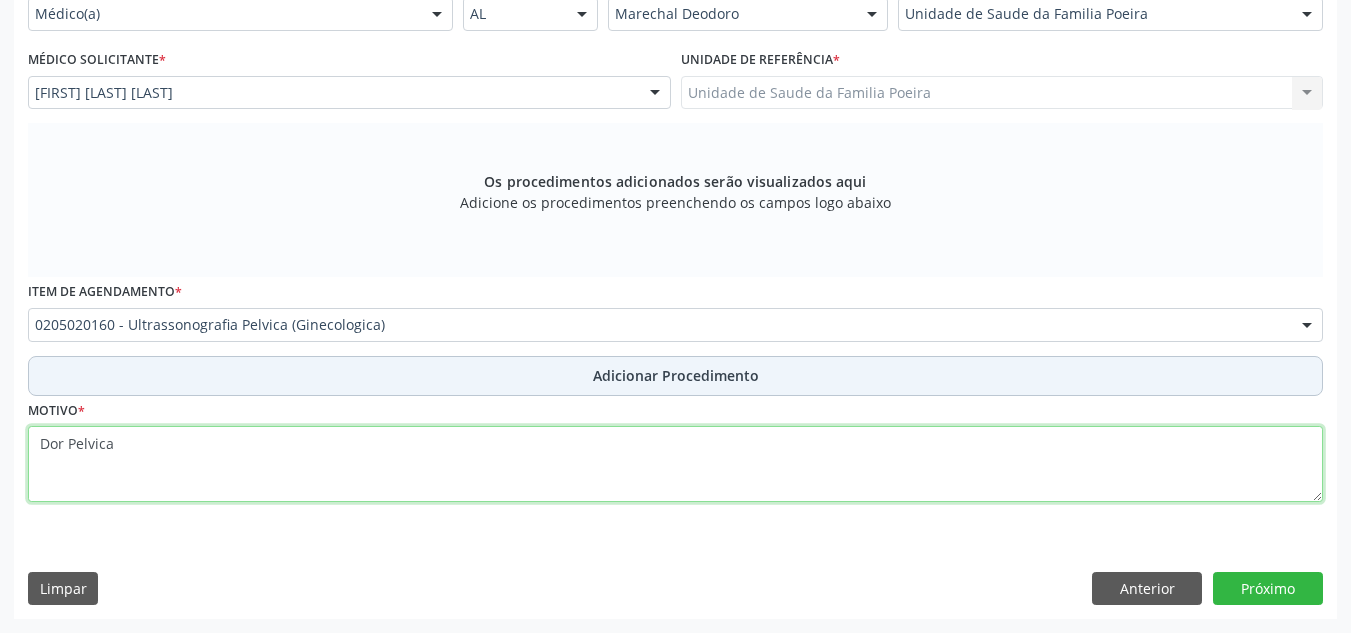 type on "Dor Pelvica" 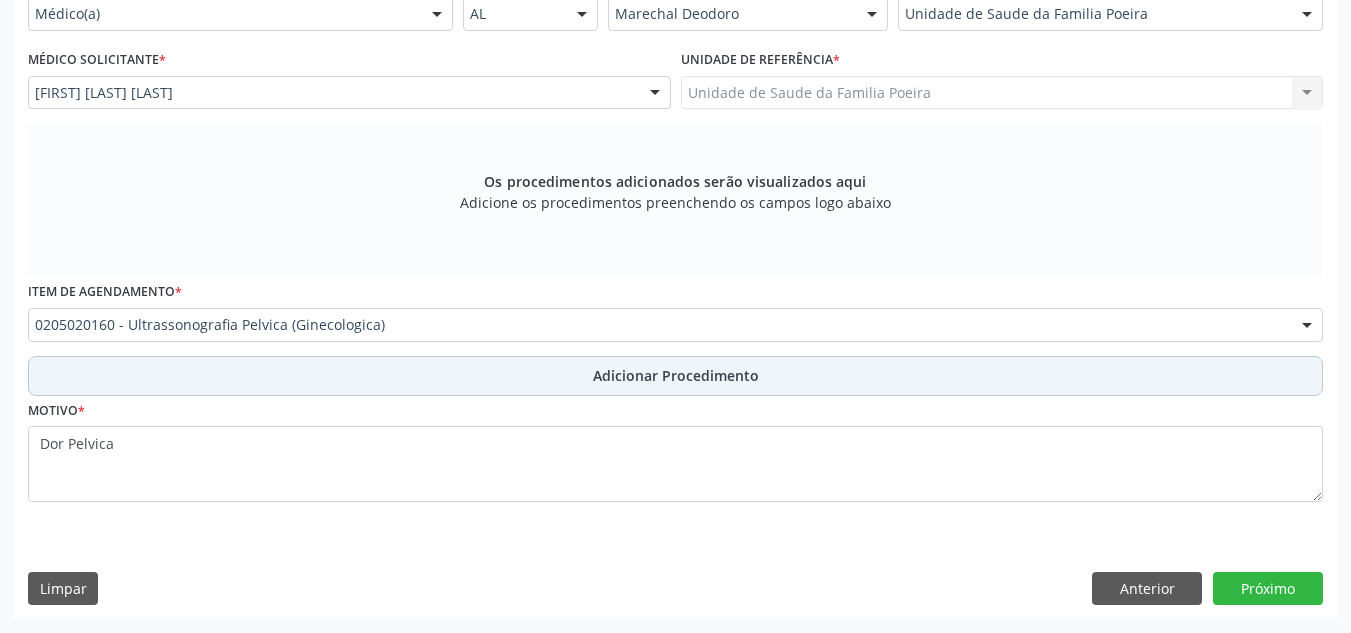 click on "Adicionar Procedimento" at bounding box center (675, 376) 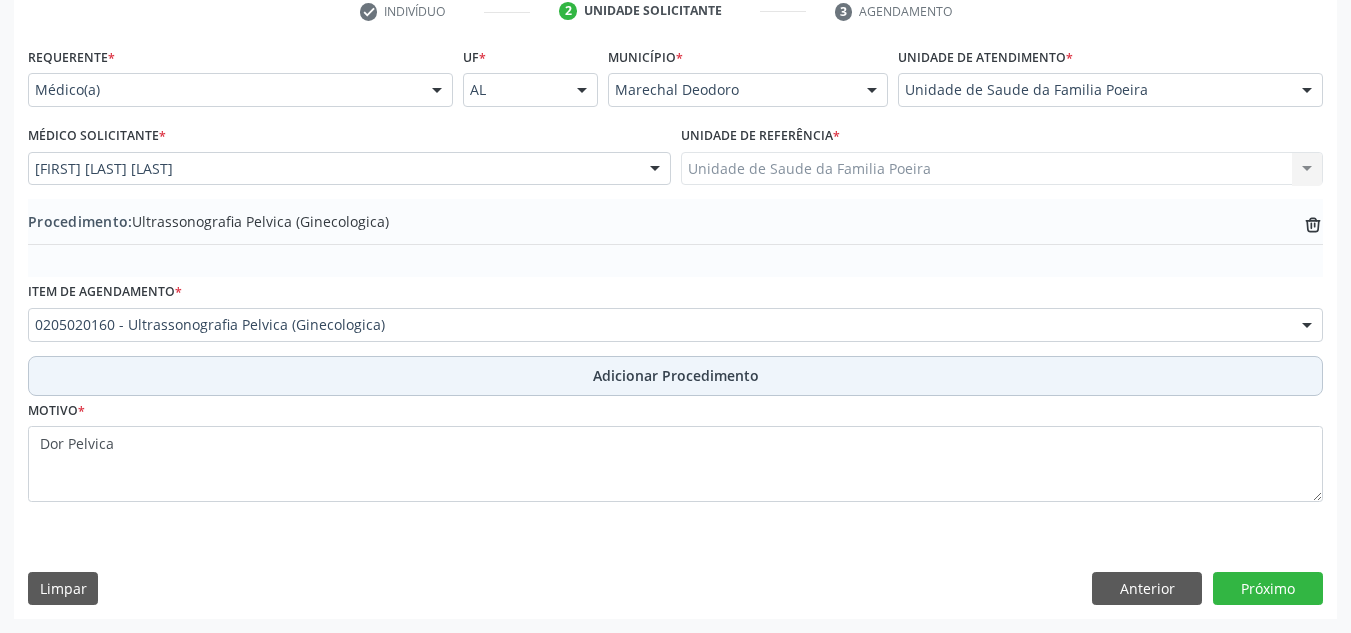 scroll, scrollTop: 420, scrollLeft: 0, axis: vertical 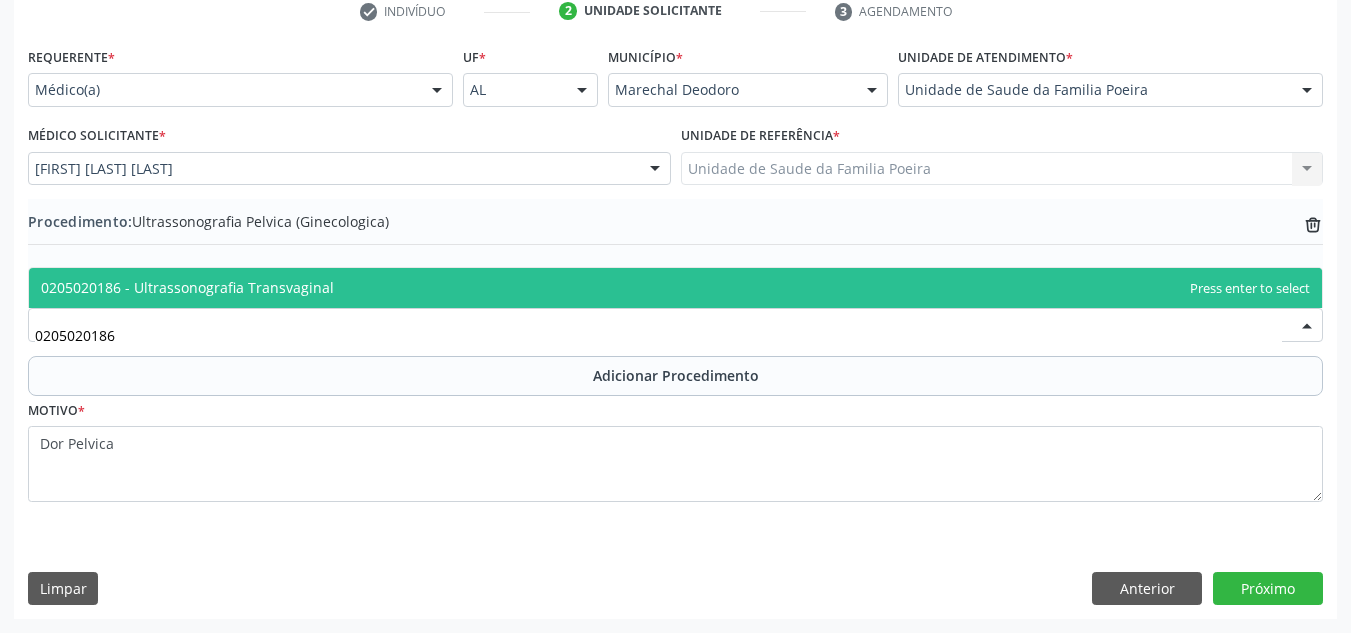 type on "0205020186" 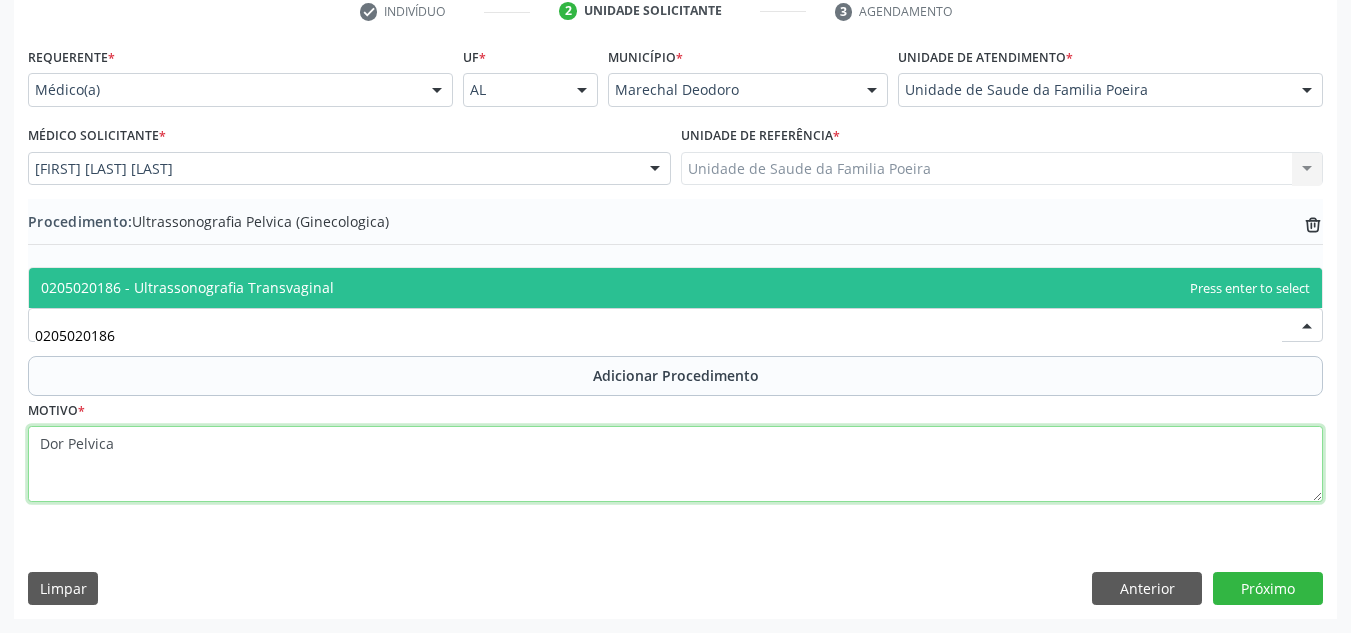 click on "Dor Pelvica" at bounding box center [675, 464] 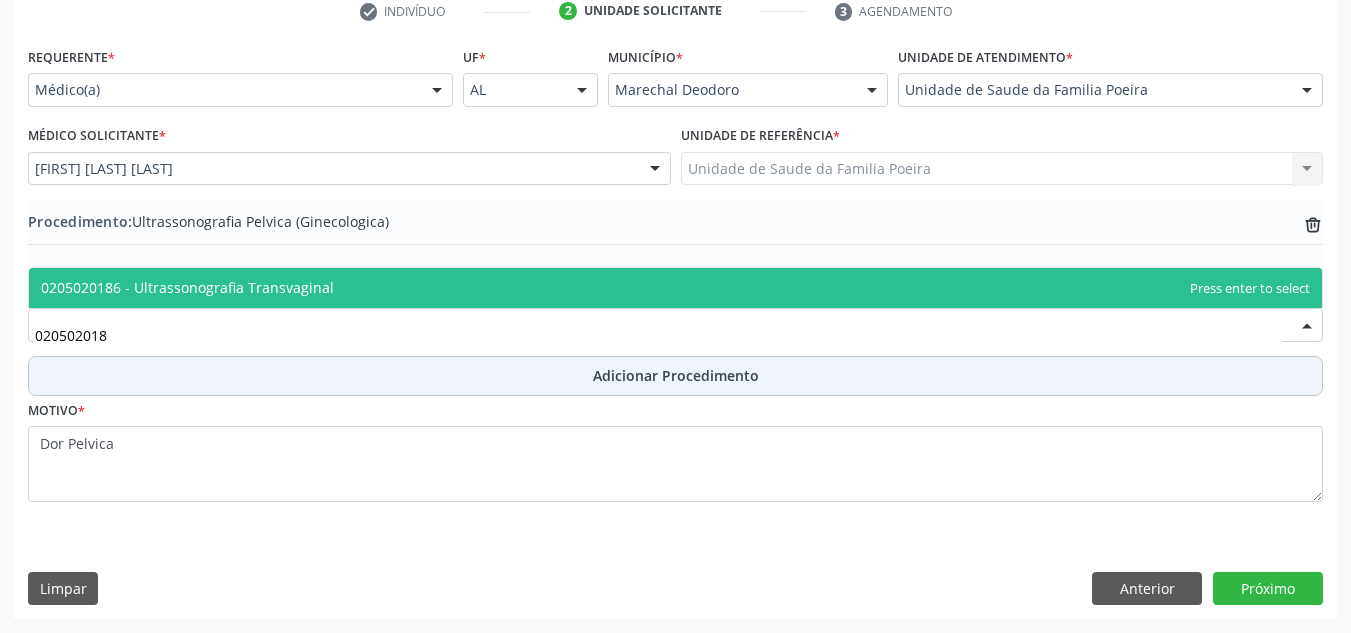 type on "0205020186" 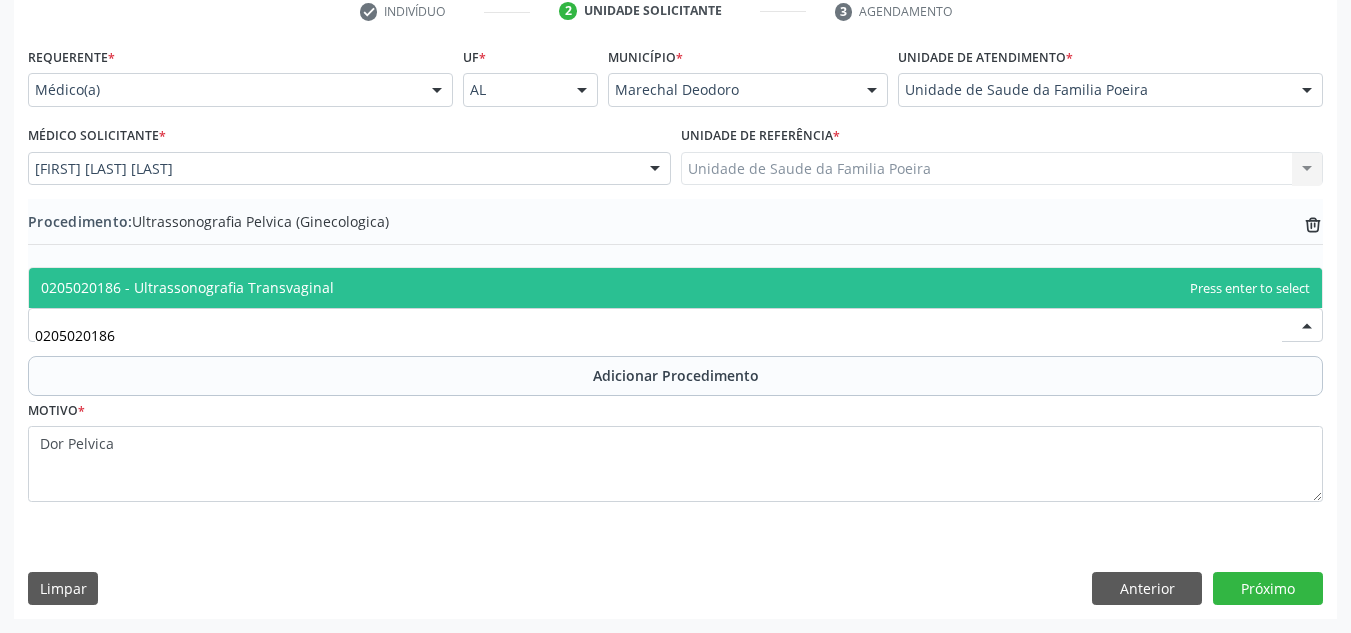 click on "0205020186 - Ultrassonografia Transvaginal" at bounding box center (675, 288) 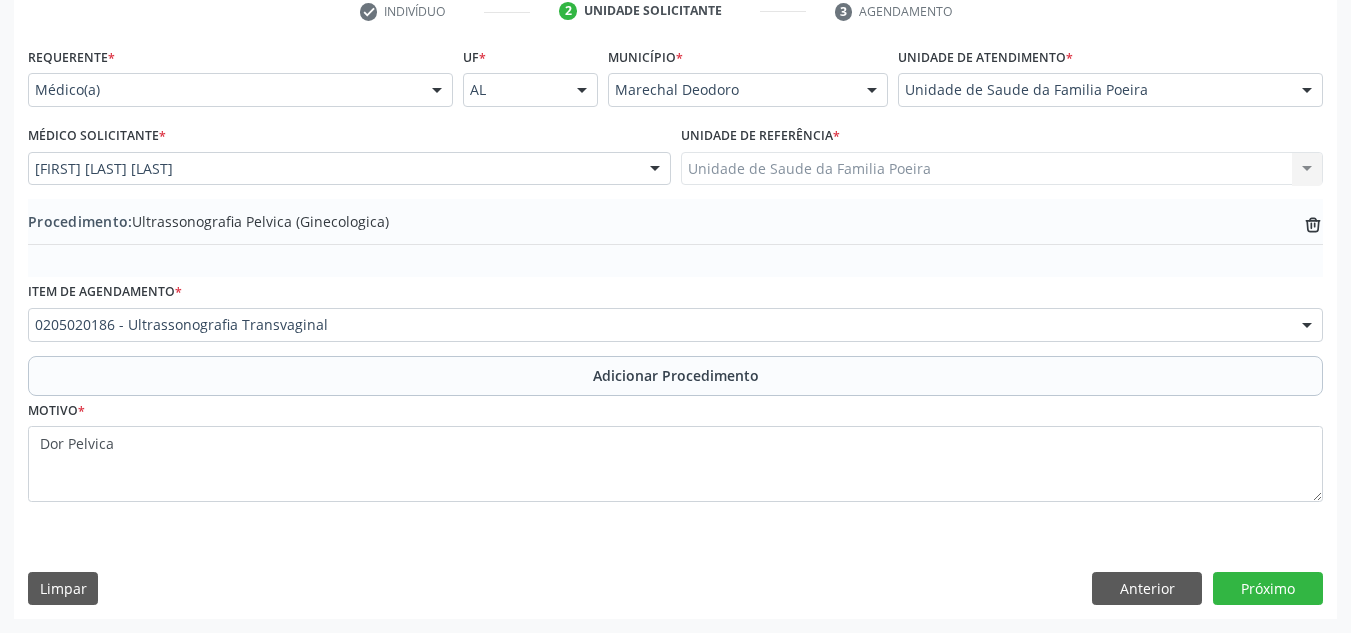 click on "Motivo
*
Dor Pelvica" at bounding box center (675, 449) 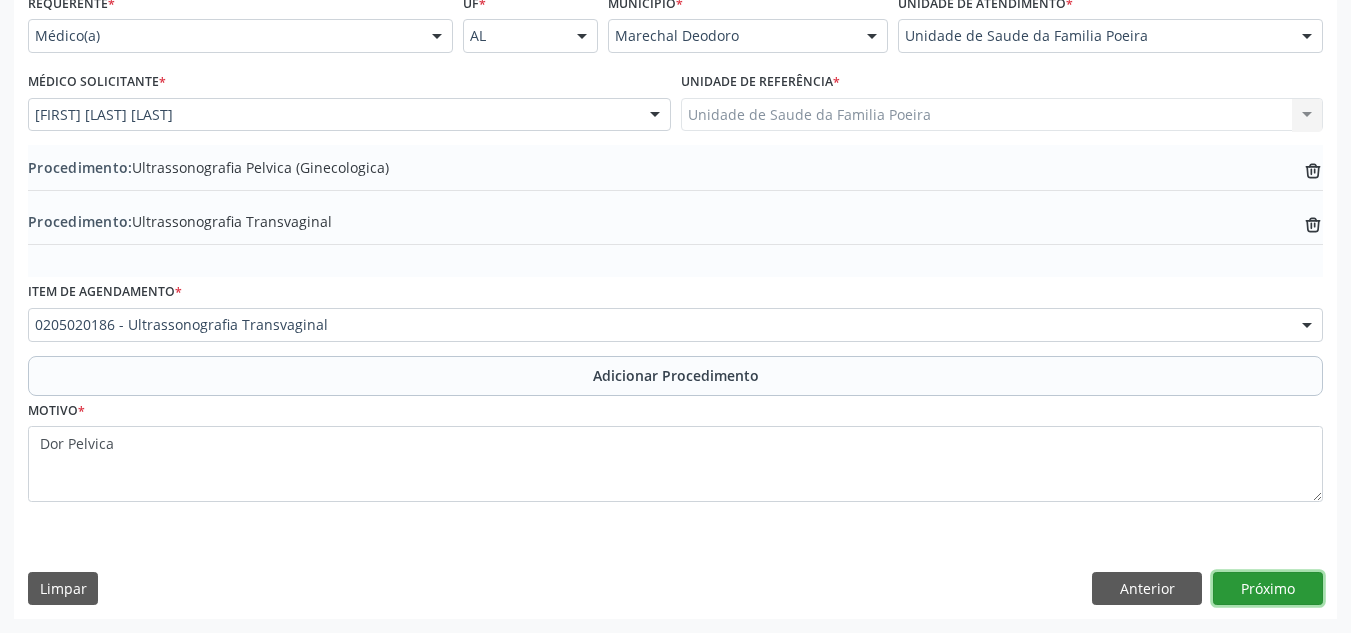 click on "Próximo" at bounding box center [1268, 589] 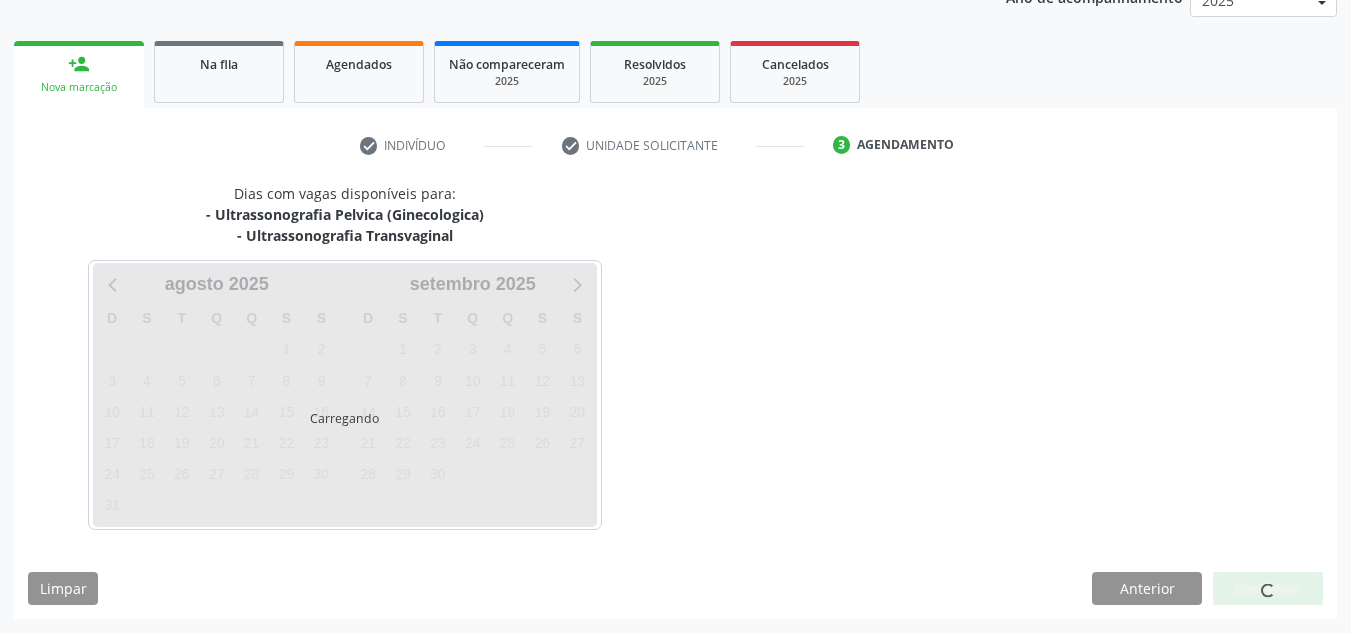 scroll, scrollTop: 345, scrollLeft: 0, axis: vertical 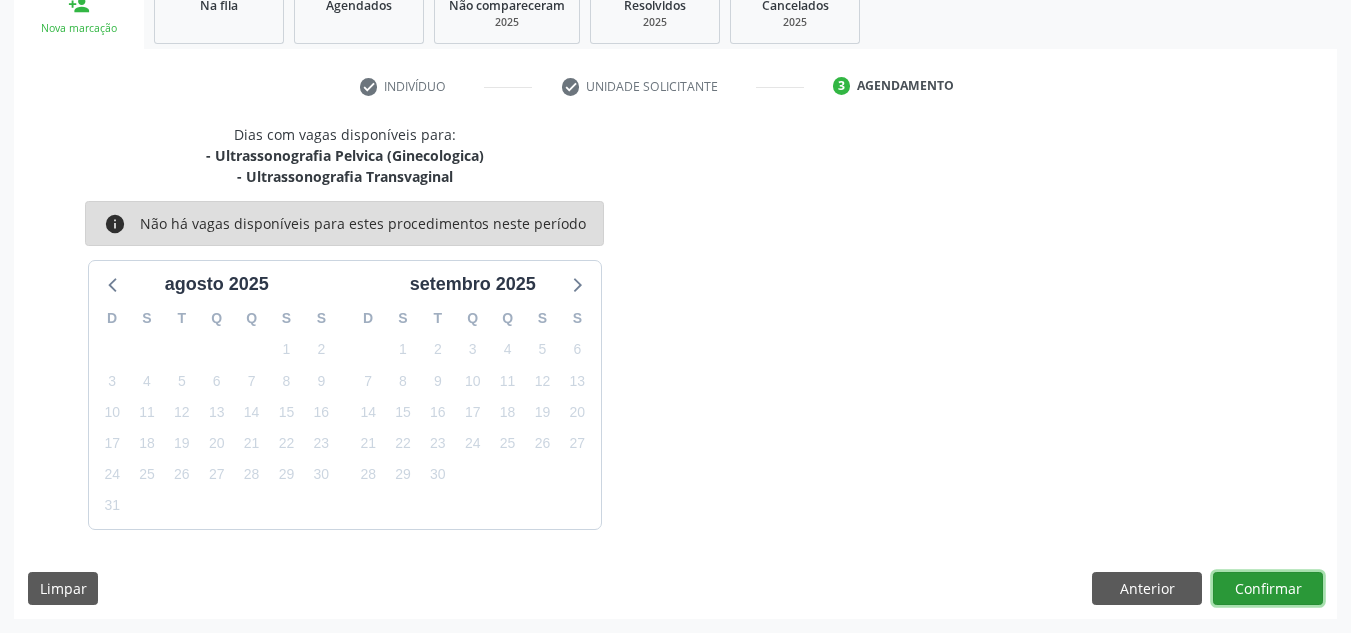 click on "Confirmar" at bounding box center (1268, 589) 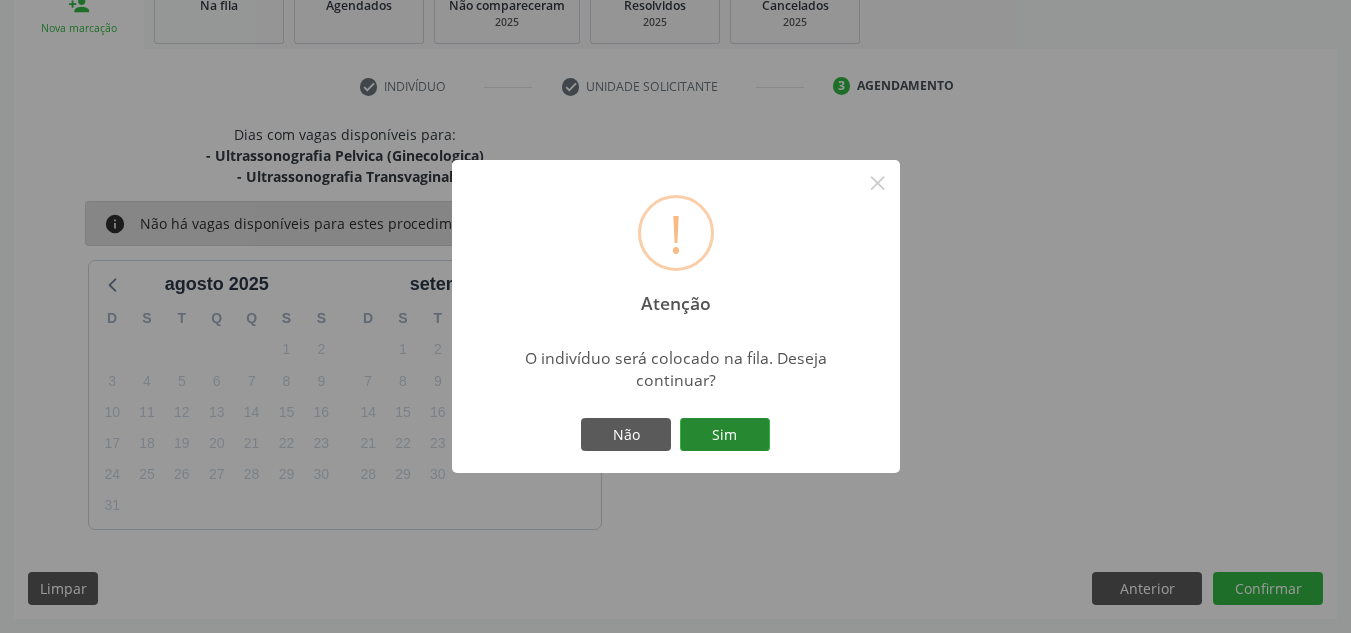 click on "Sim" at bounding box center (725, 435) 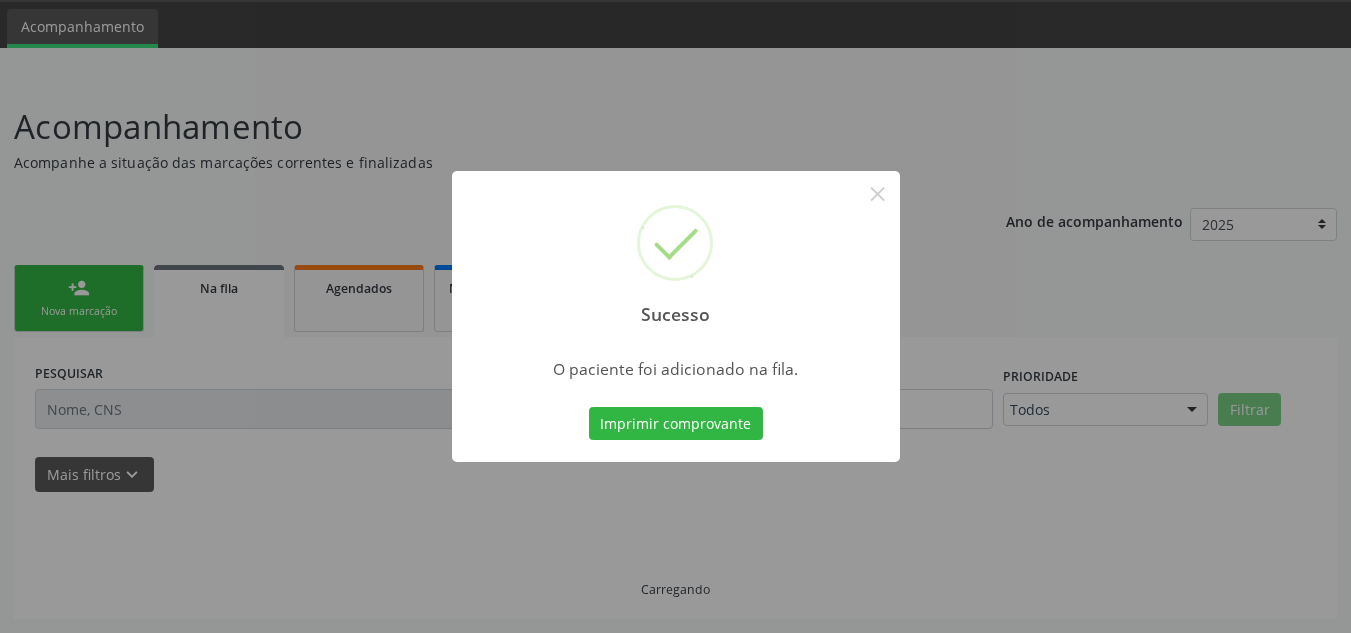 scroll, scrollTop: 62, scrollLeft: 0, axis: vertical 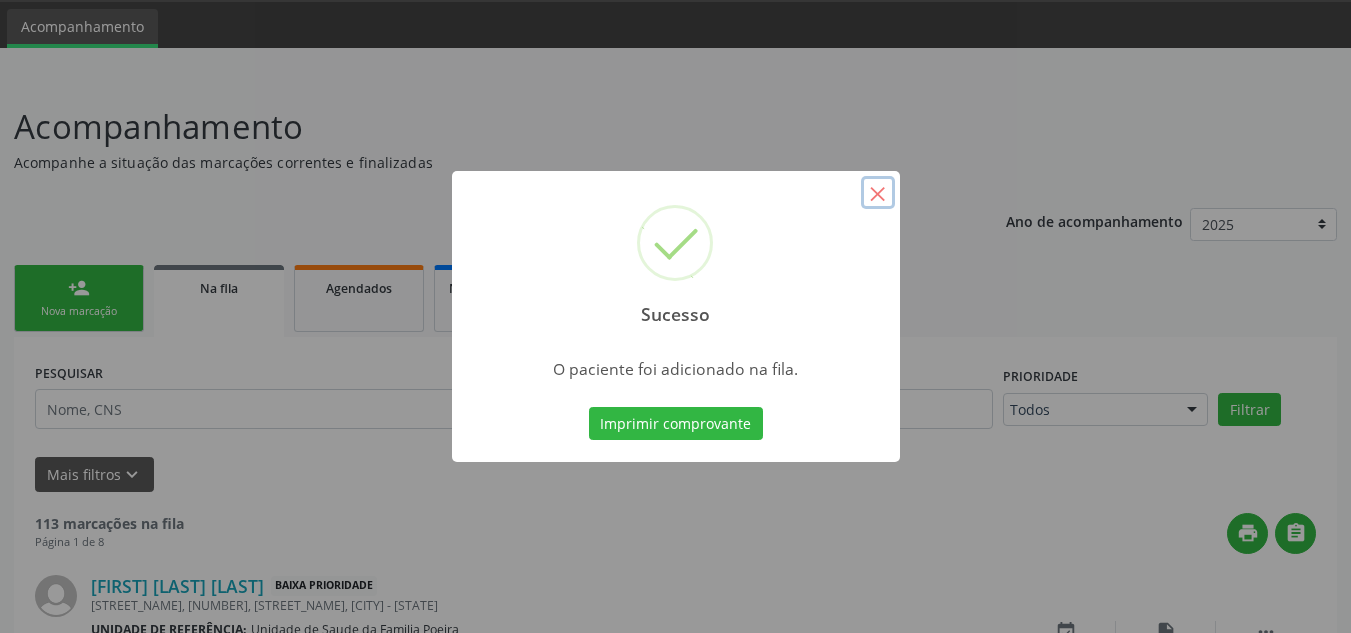 click on "×" at bounding box center (878, 193) 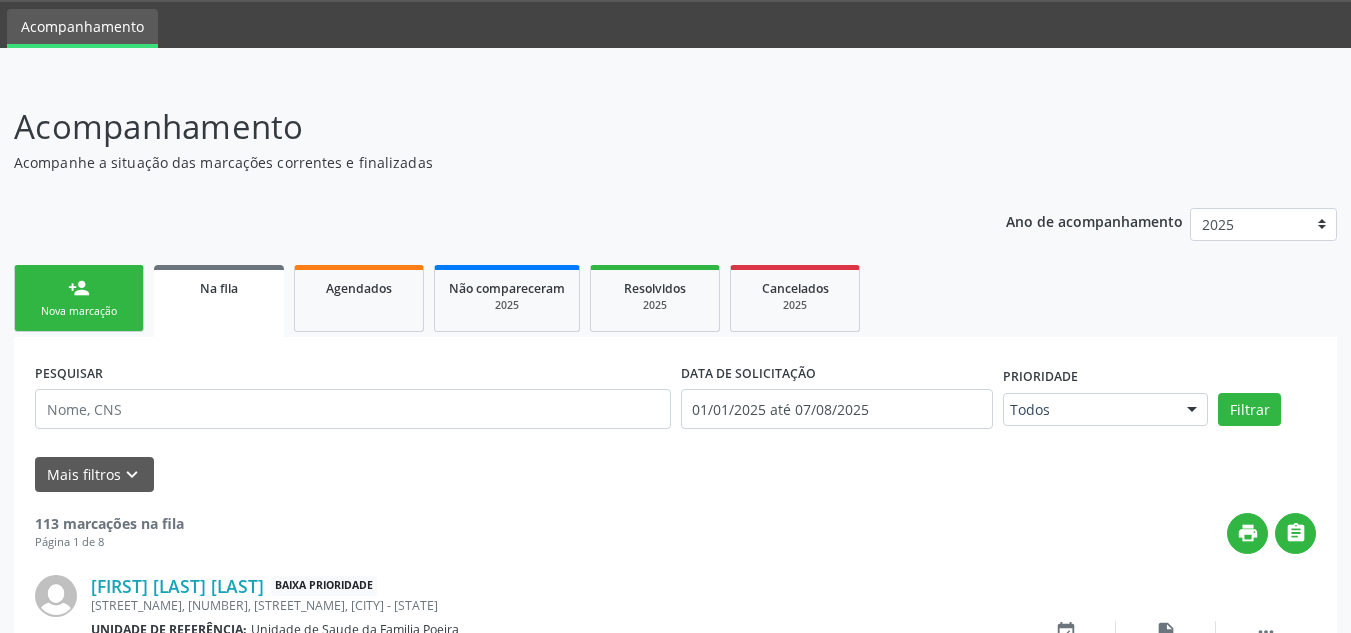 click on "person_add" at bounding box center (79, 288) 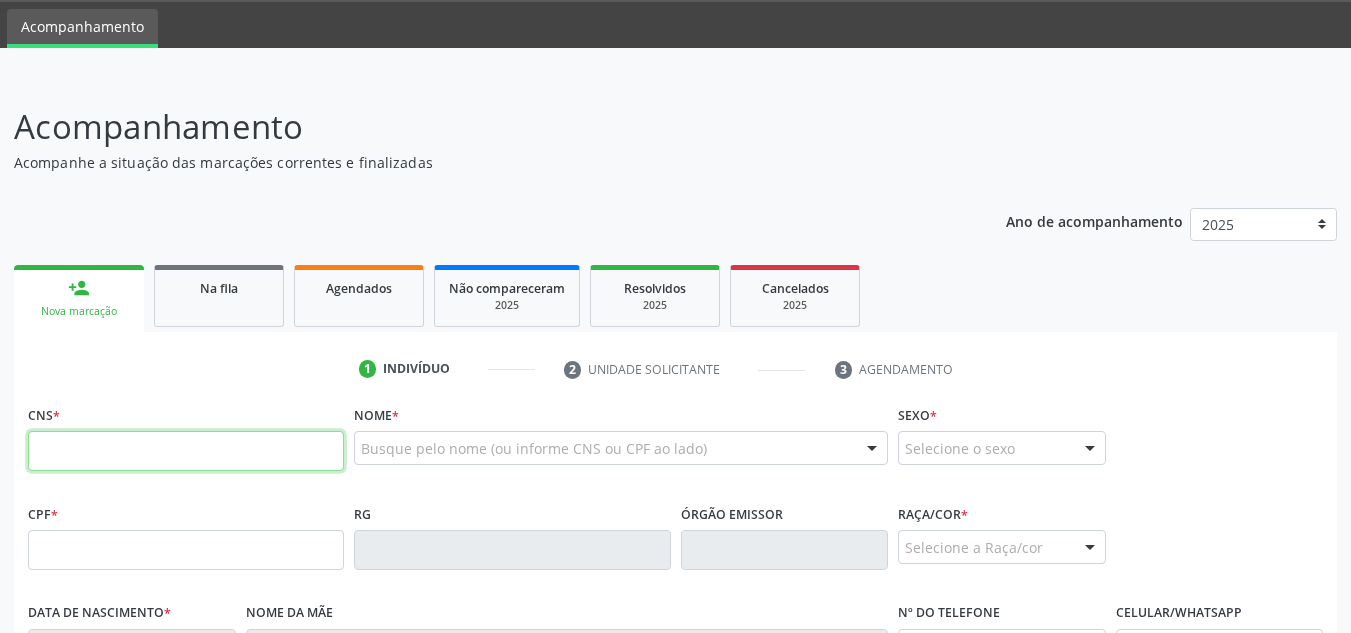 click at bounding box center [186, 451] 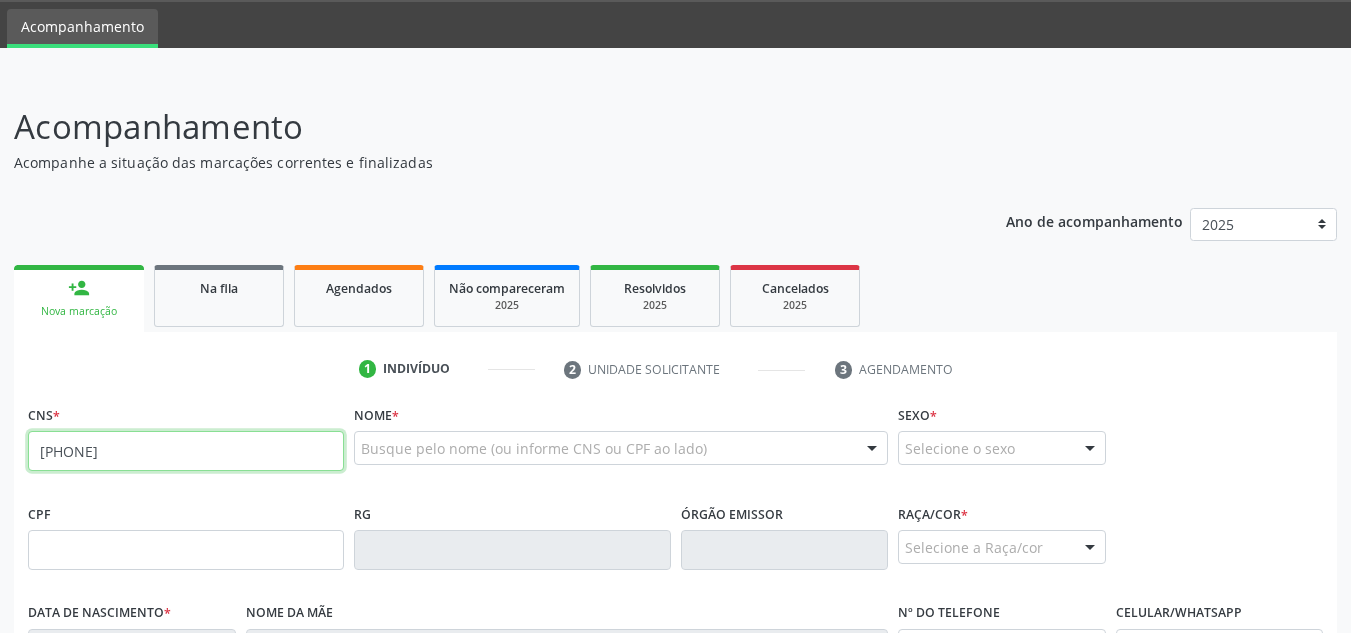 type on "705 6004 0990 1814" 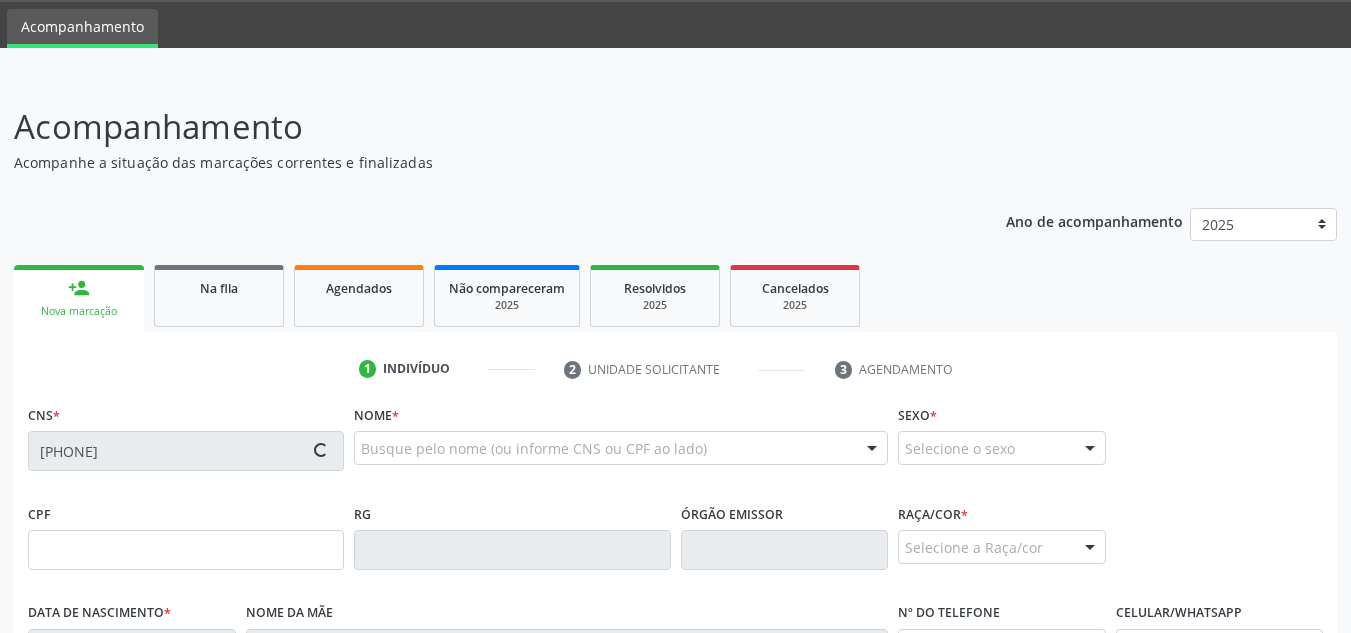 type on "182.427.054-29" 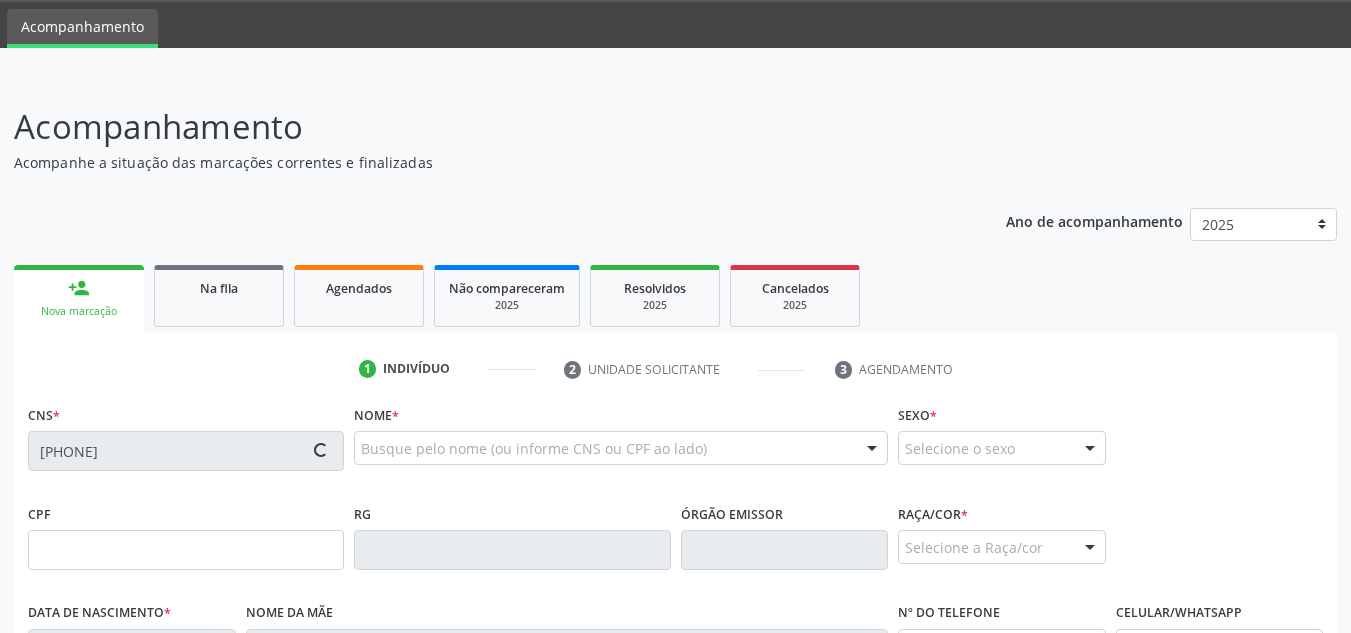 type on "31/07/2022" 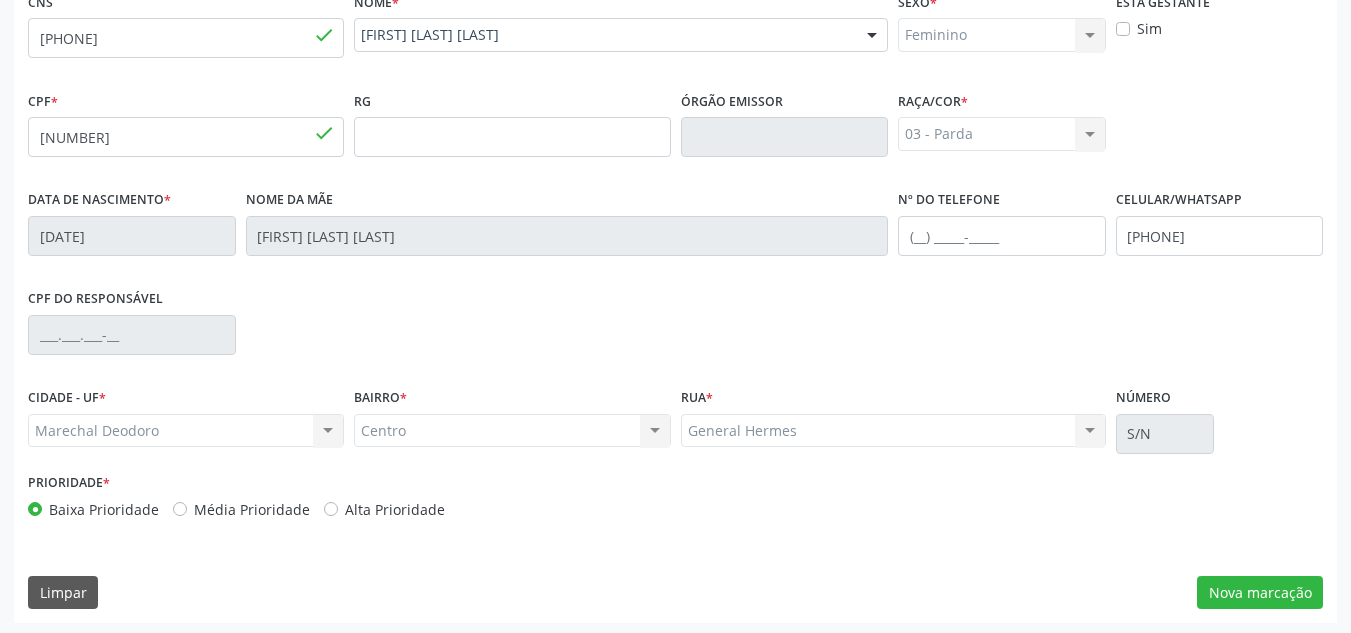 scroll, scrollTop: 479, scrollLeft: 0, axis: vertical 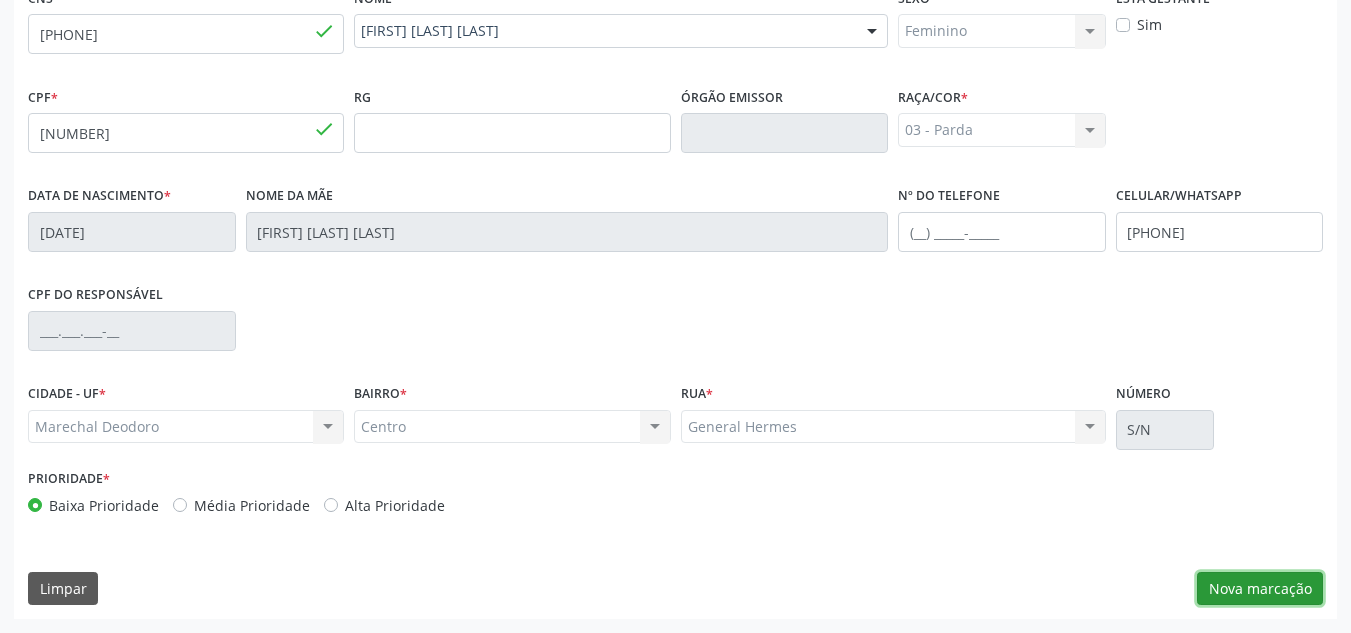 click on "Nova marcação" at bounding box center (1260, 589) 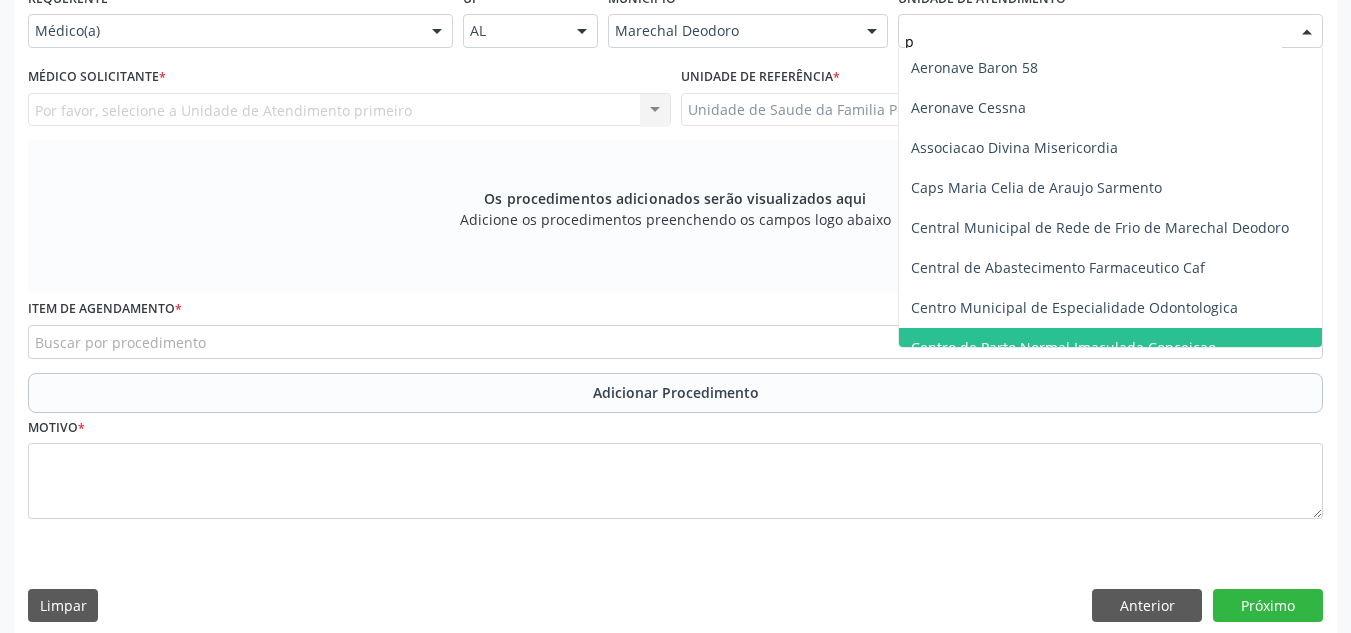 type on "po" 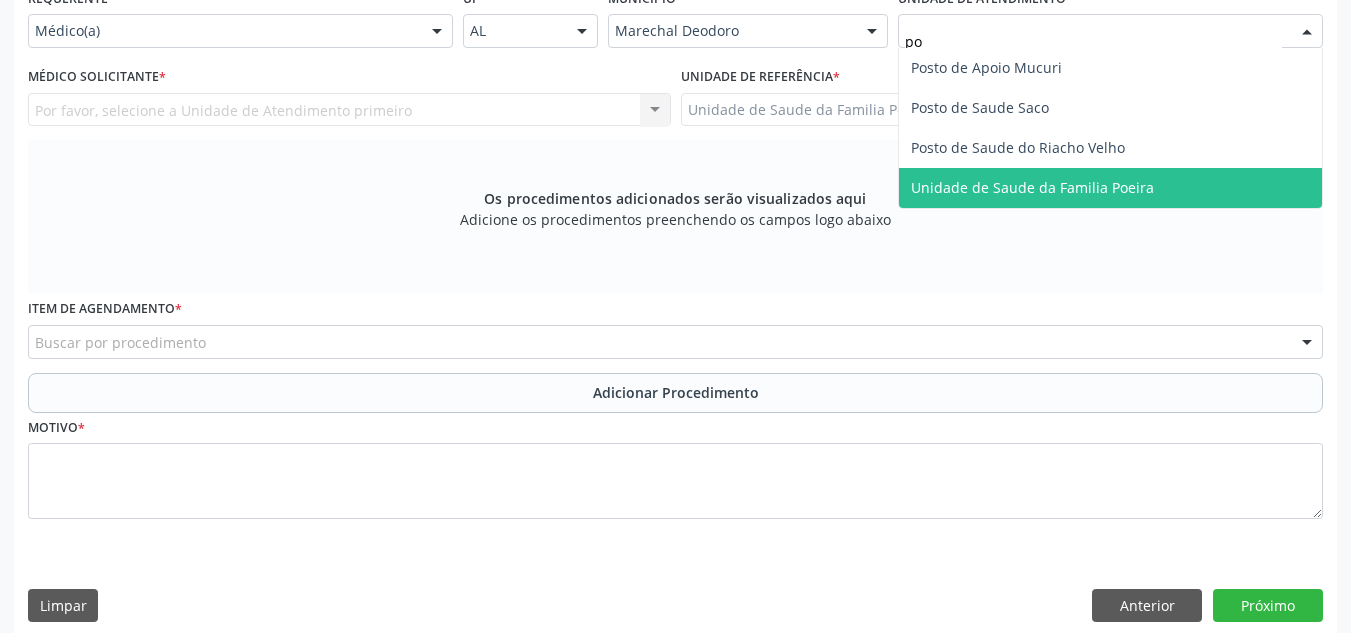 click on "Unidade de Saude da Familia Poeira" at bounding box center [1110, 188] 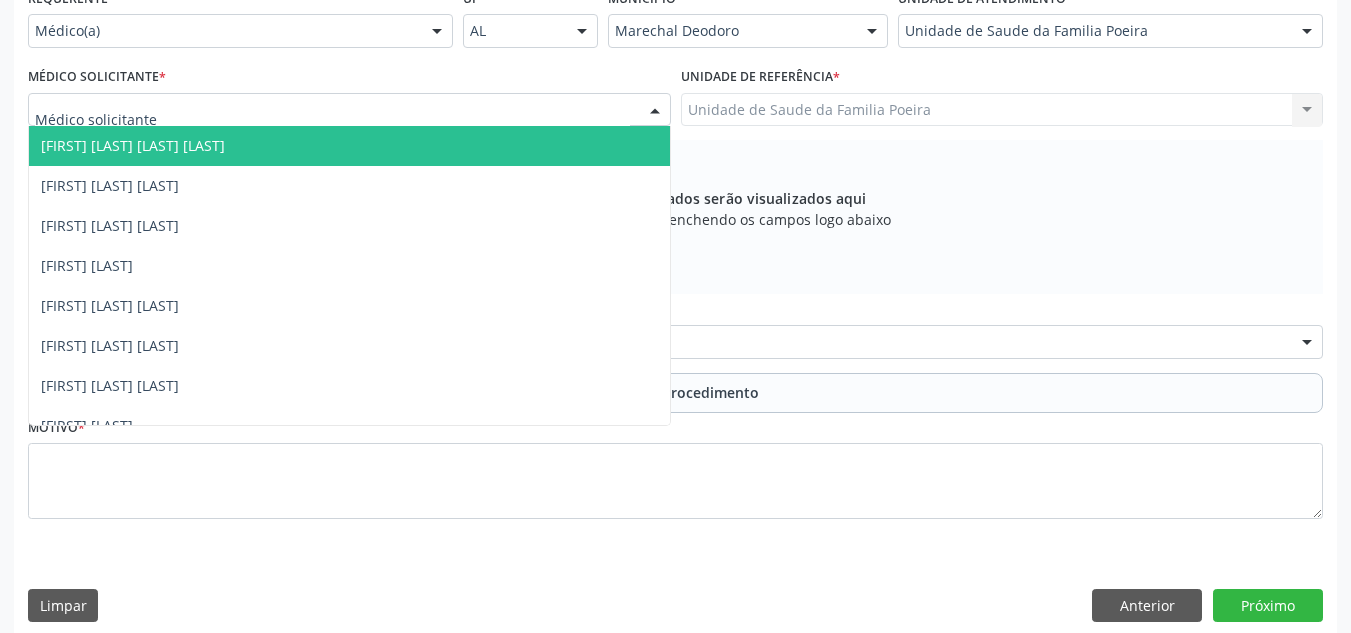 click at bounding box center [349, 110] 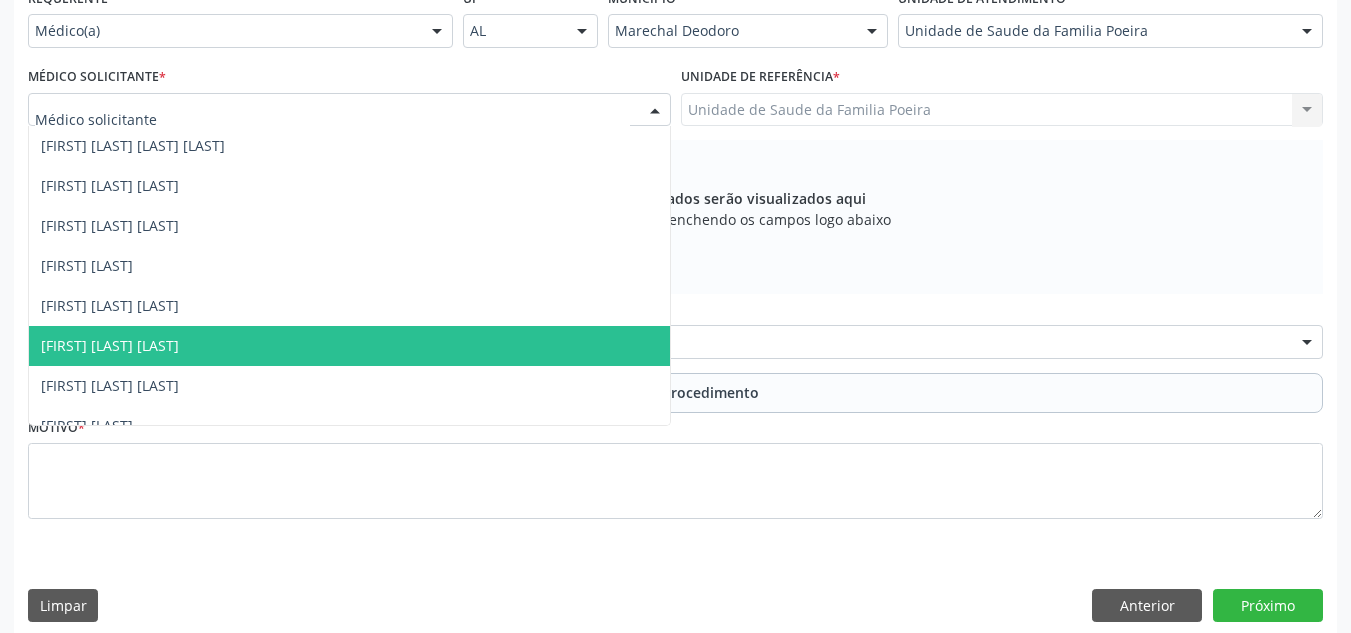 click on "Cosmo Faustino do Nascimento Junior" at bounding box center (110, 345) 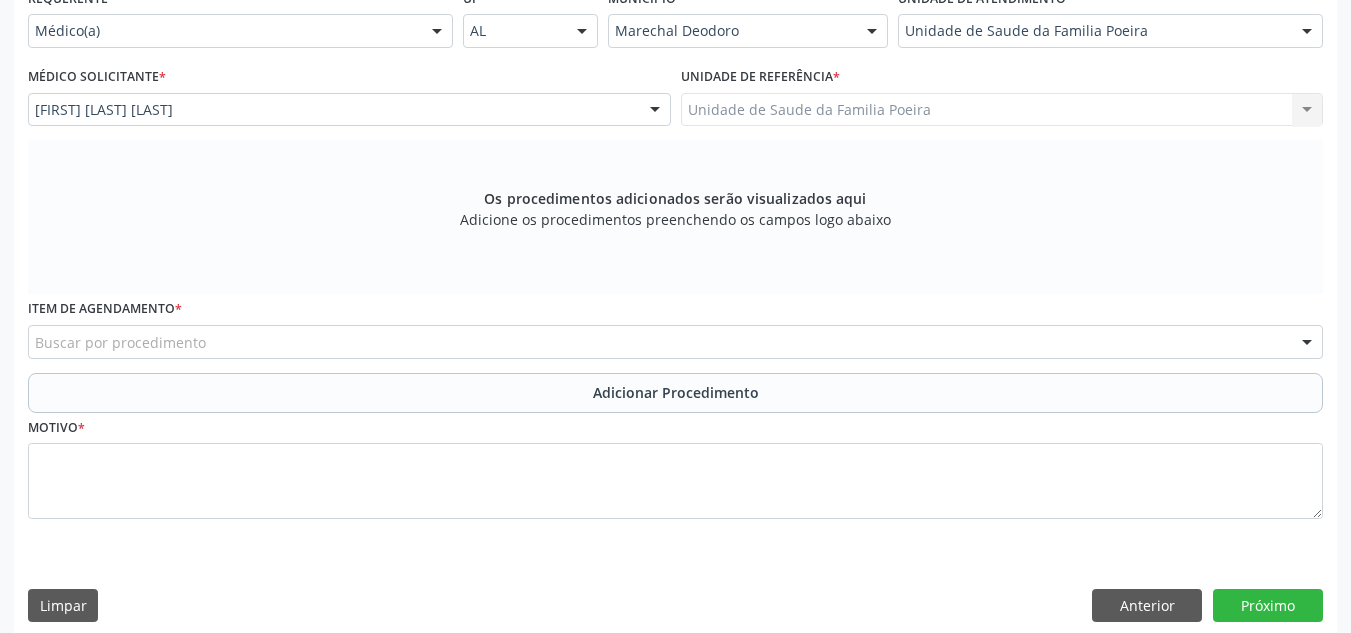 scroll, scrollTop: 496, scrollLeft: 0, axis: vertical 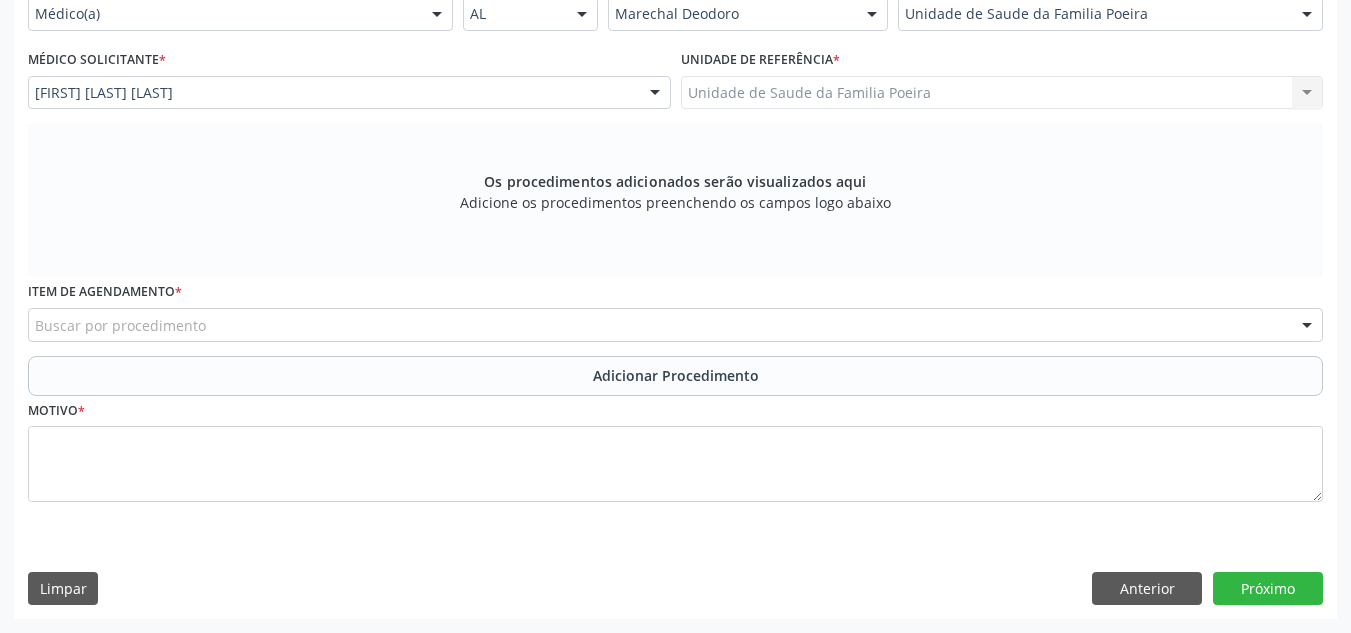 click on "Buscar por procedimento" at bounding box center (675, 325) 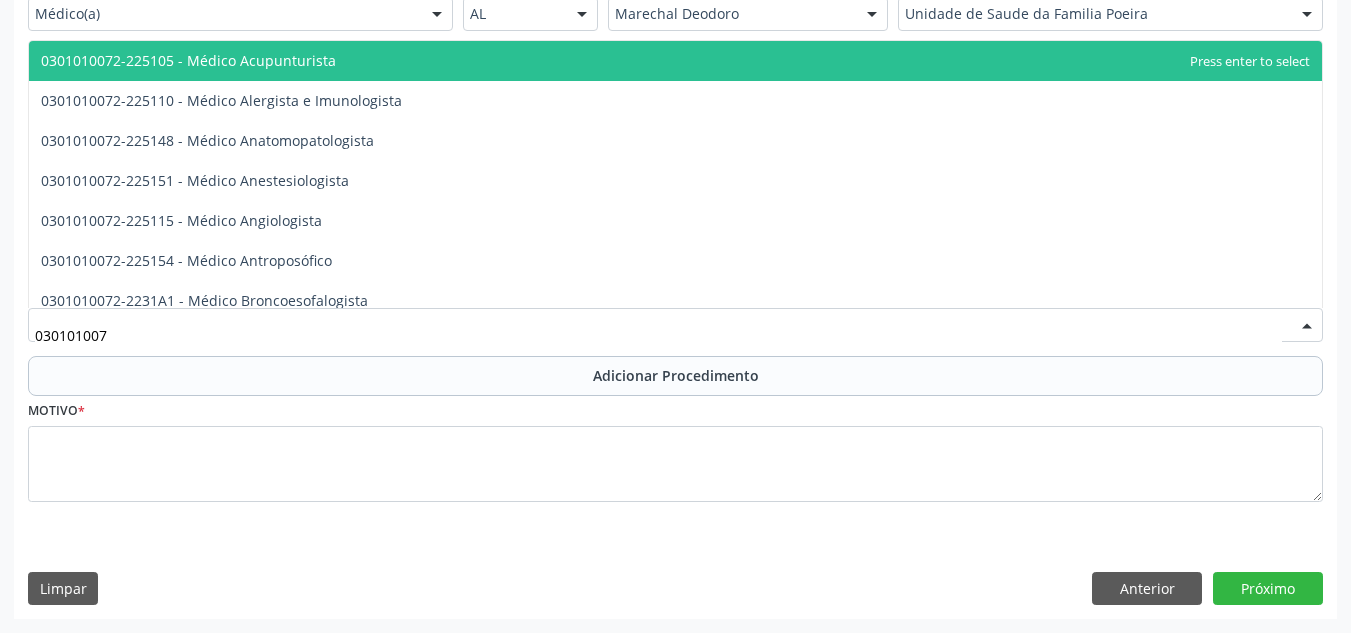 type on "0301010072" 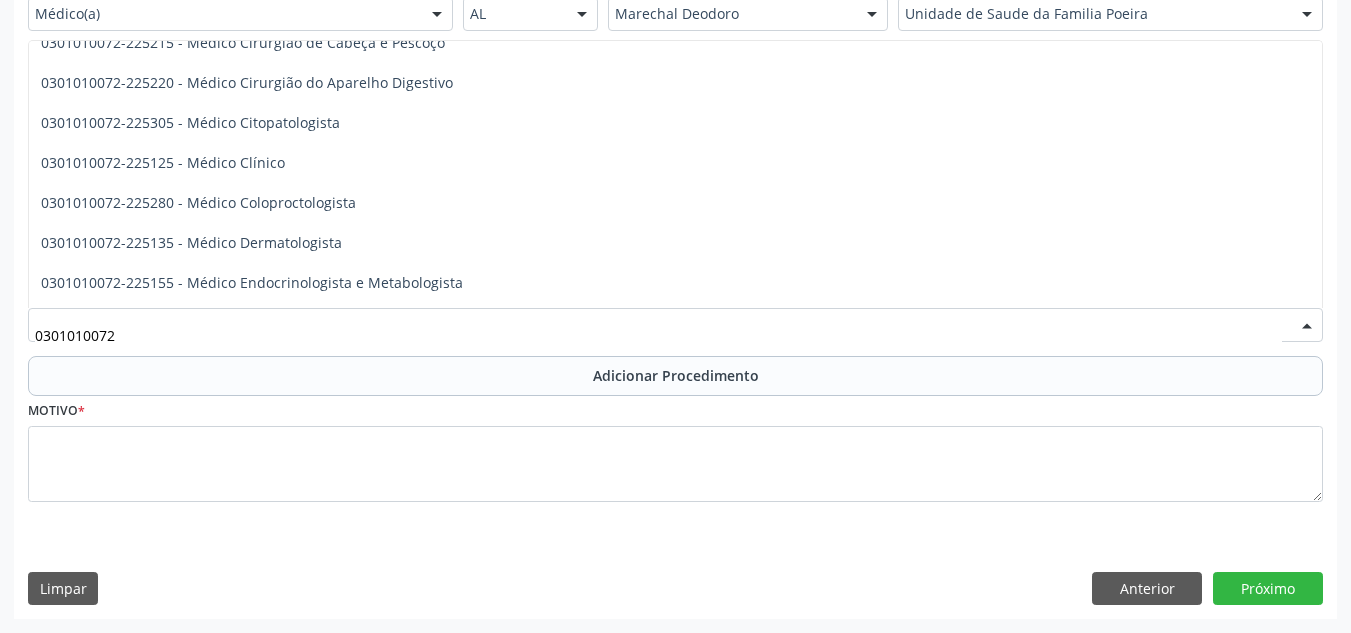 scroll, scrollTop: 700, scrollLeft: 0, axis: vertical 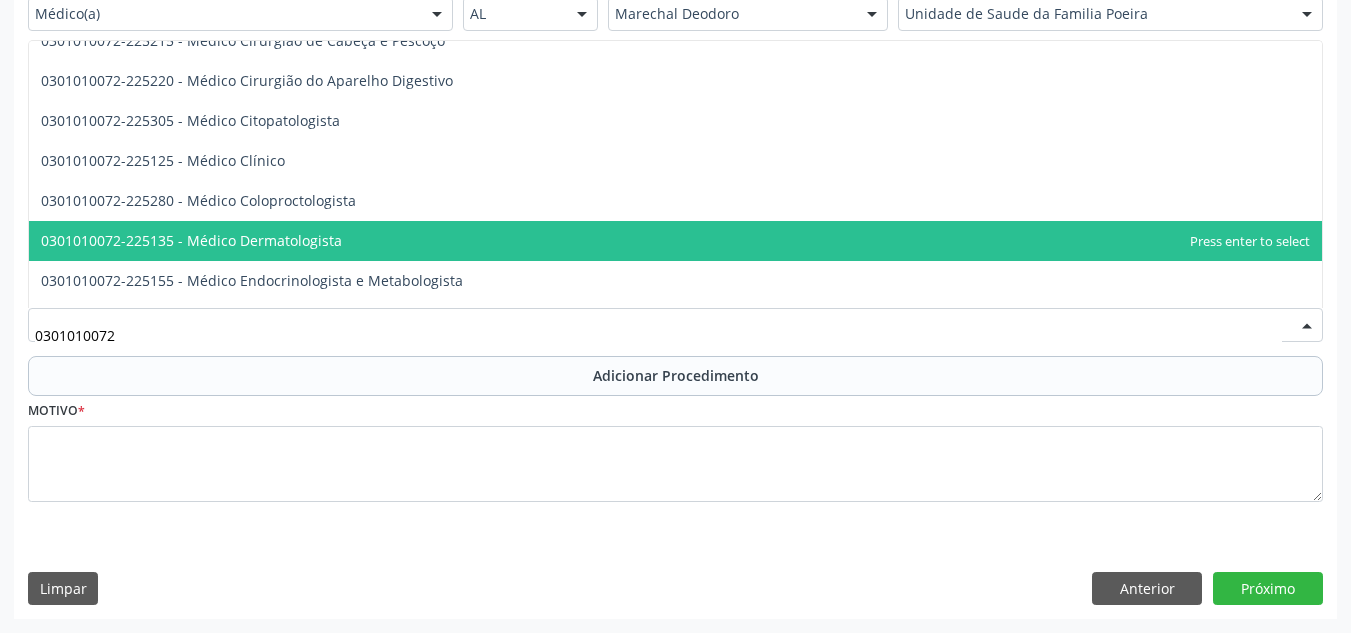 click on "0301010072-225135 - Médico Dermatologista" at bounding box center [675, 241] 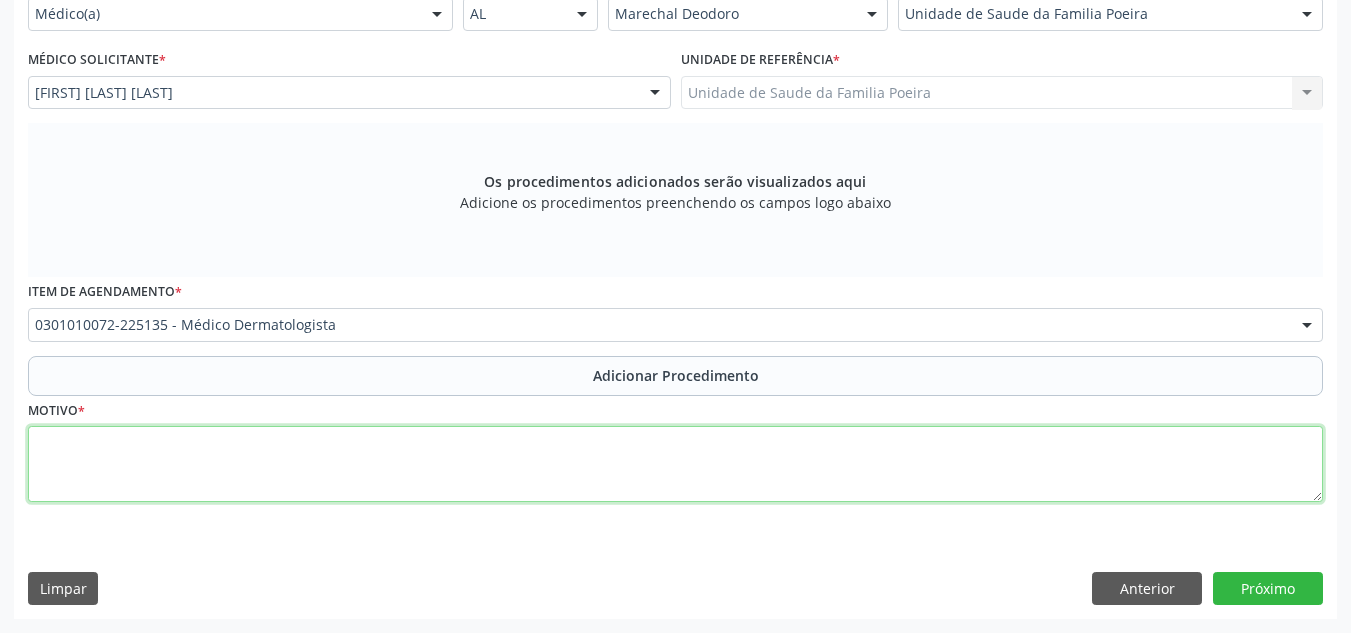 click at bounding box center [675, 464] 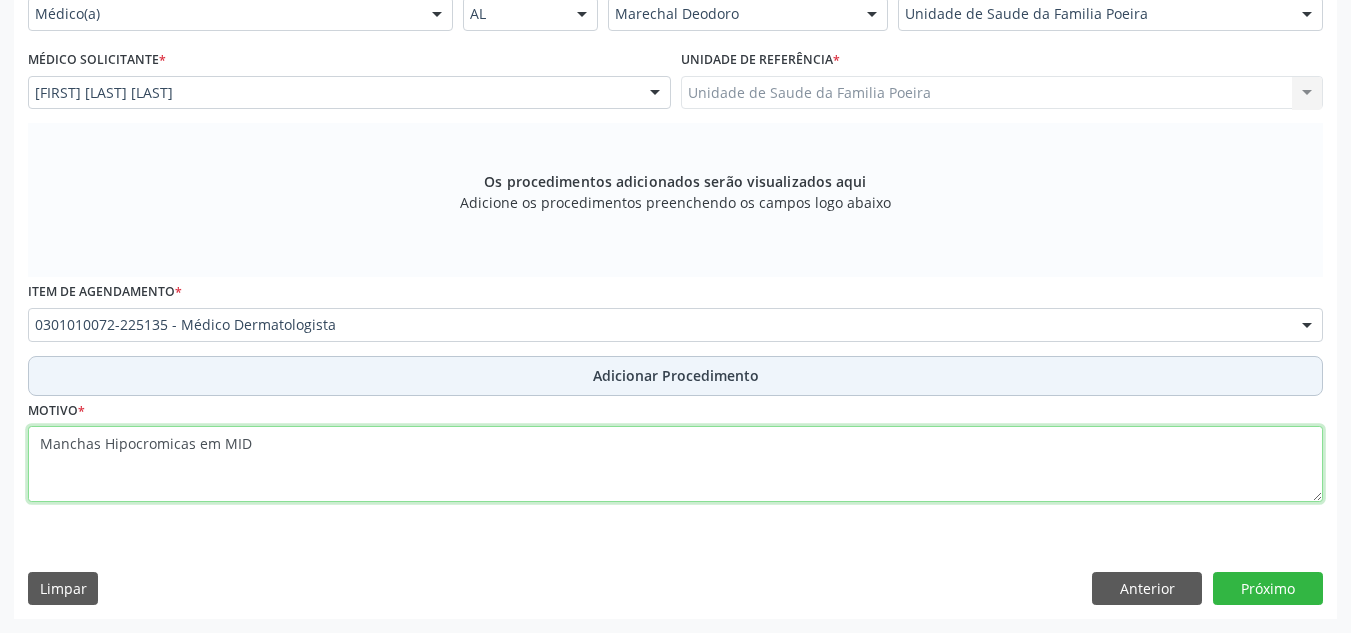 type on "Manchas Hipocromicas em MID" 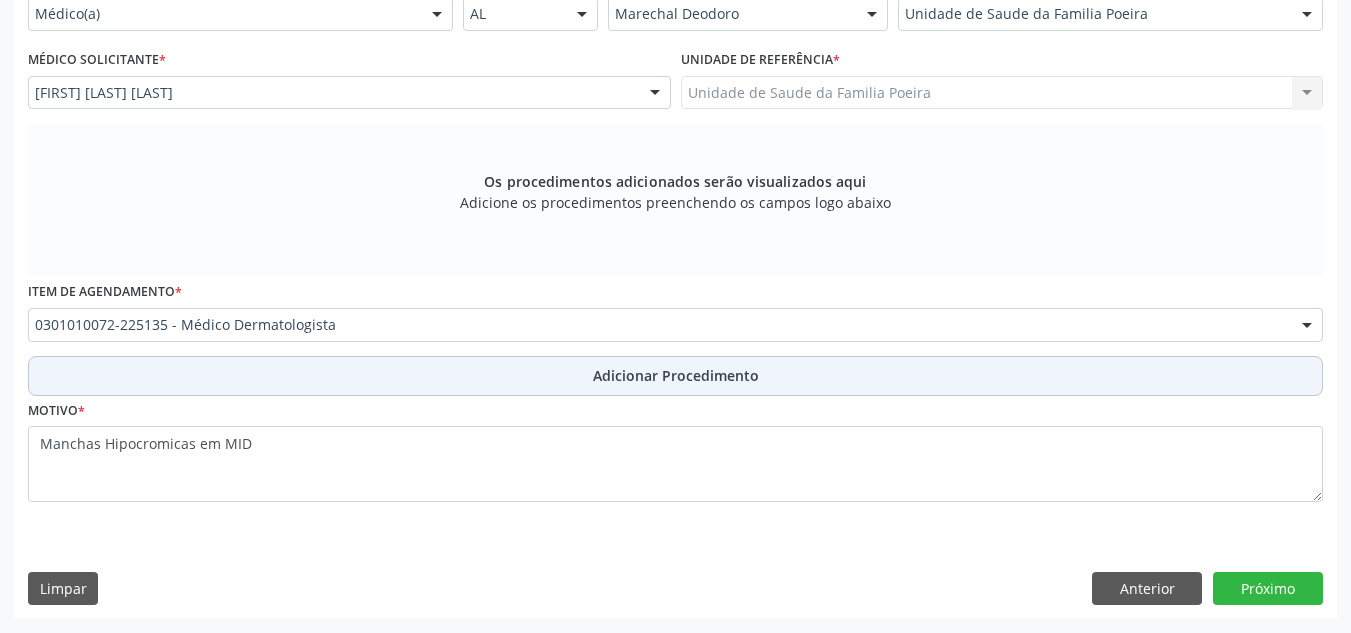 click on "Adicionar Procedimento" at bounding box center (676, 375) 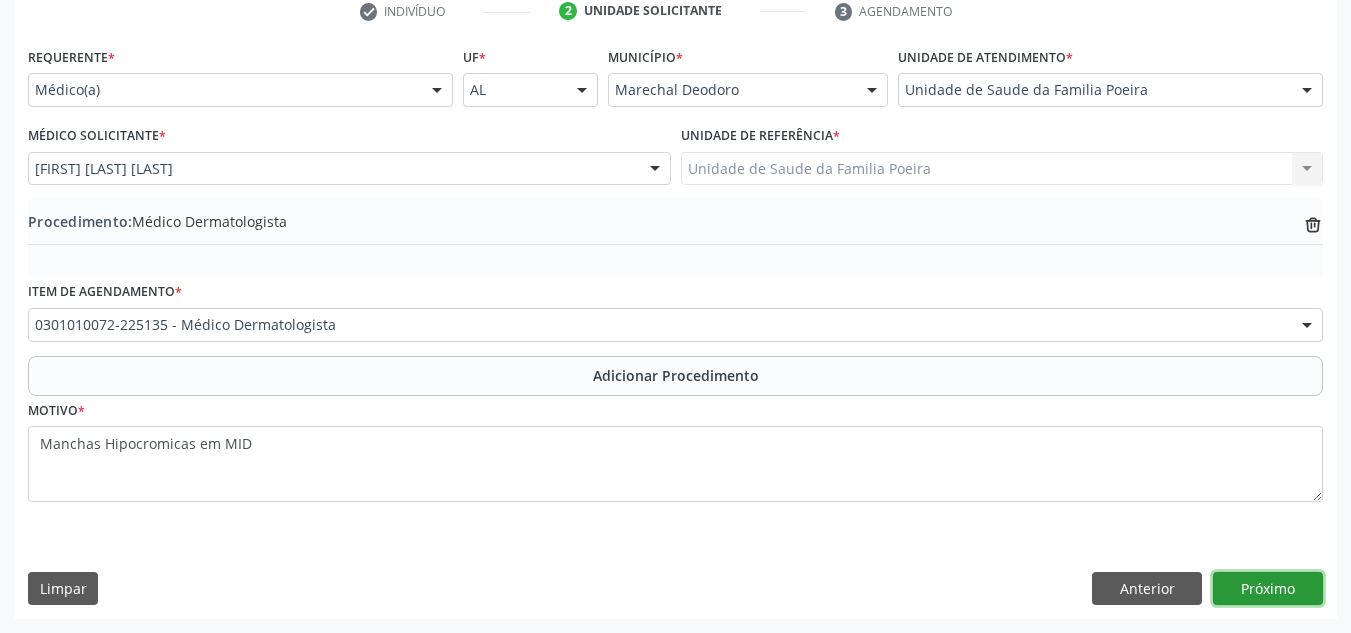 click on "Próximo" at bounding box center [1268, 589] 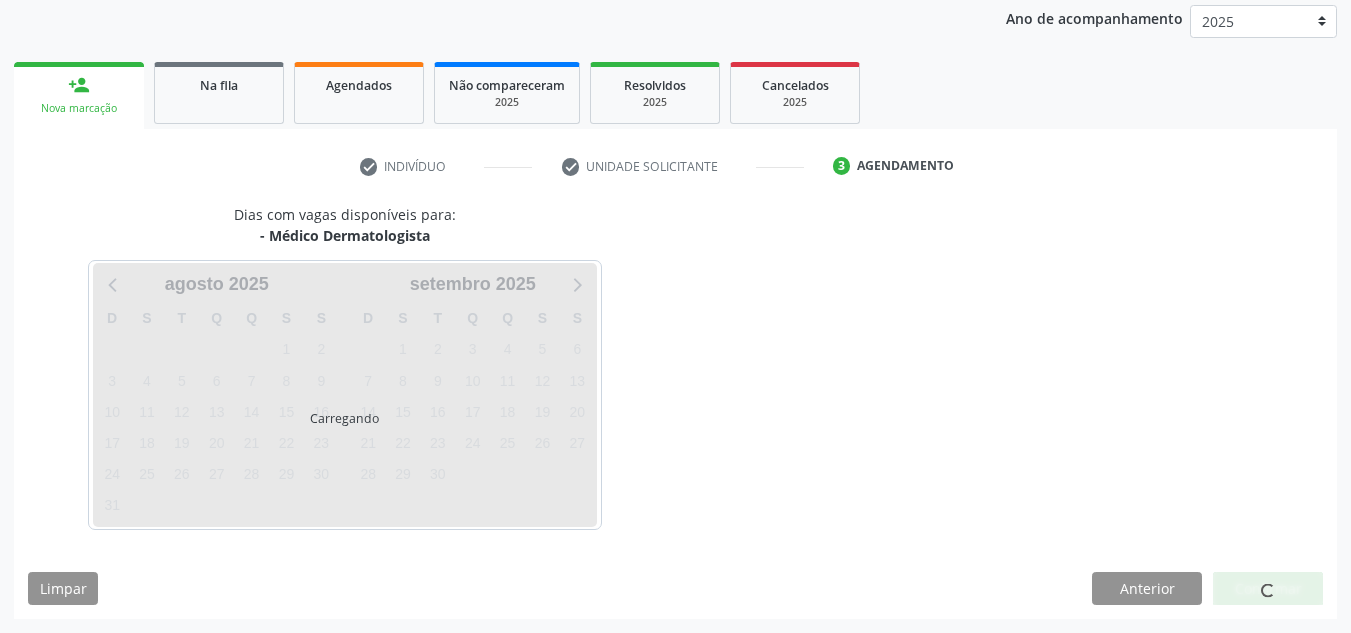 scroll, scrollTop: 324, scrollLeft: 0, axis: vertical 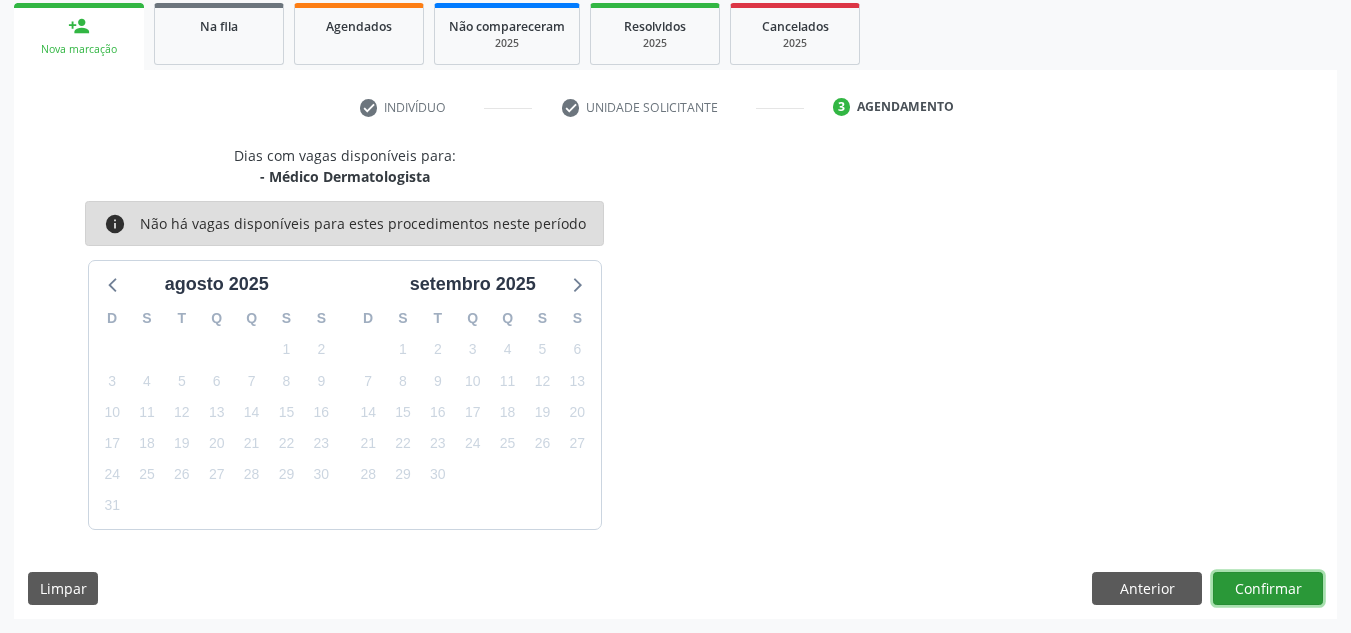 click on "Confirmar" at bounding box center (1268, 589) 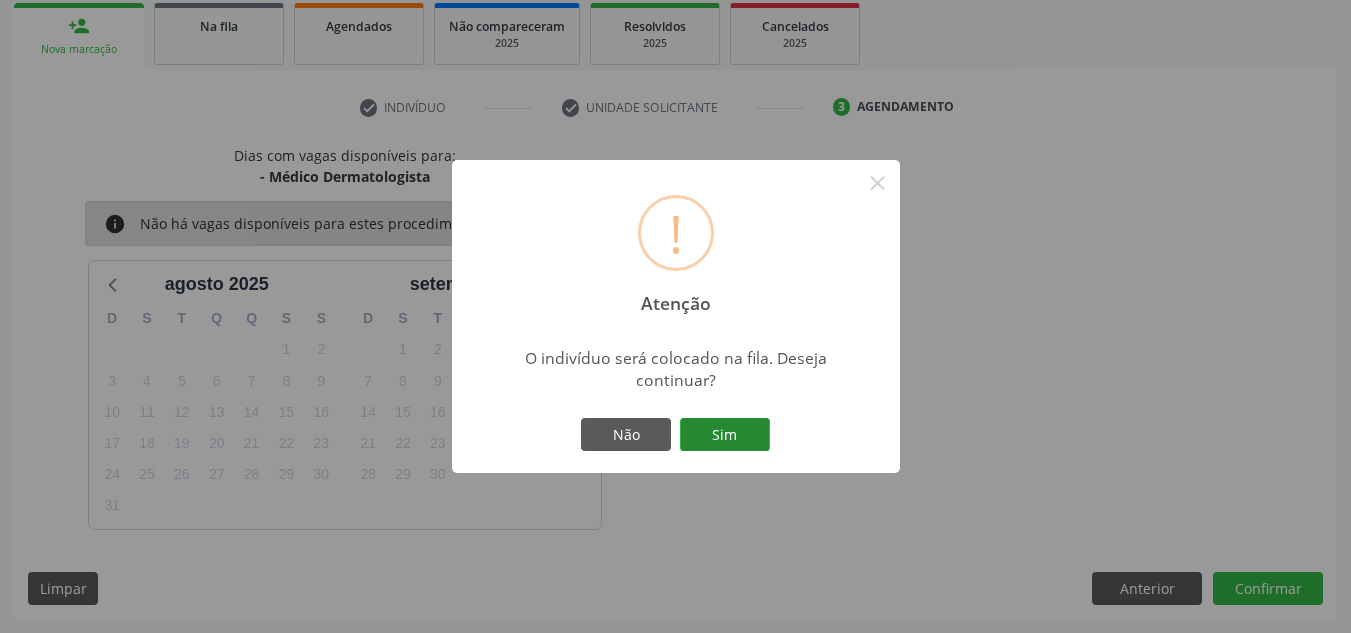 click on "Sim" at bounding box center [725, 435] 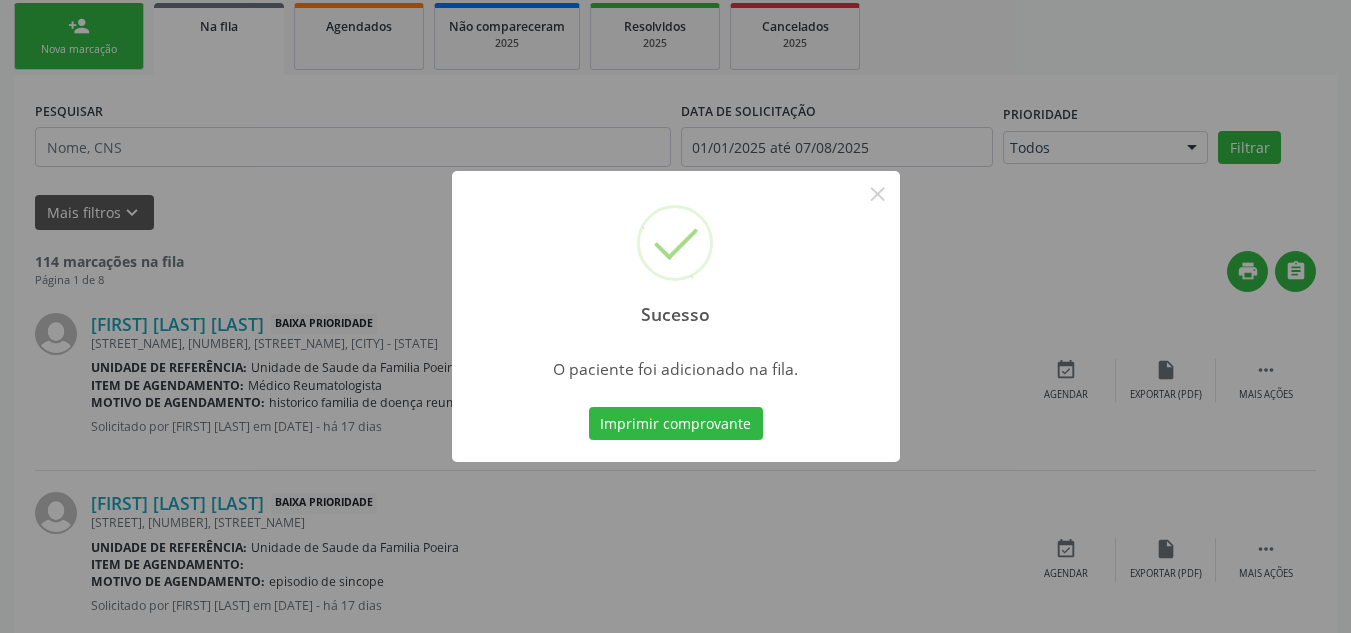scroll, scrollTop: 62, scrollLeft: 0, axis: vertical 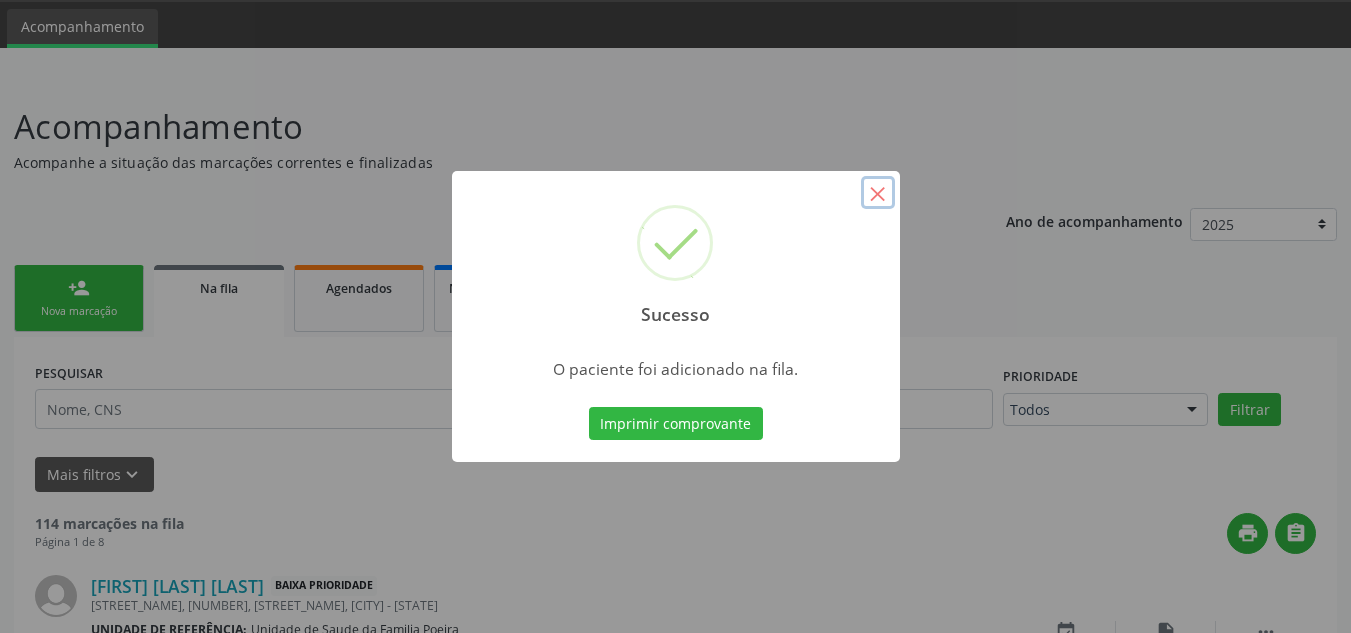 click on "×" at bounding box center [878, 193] 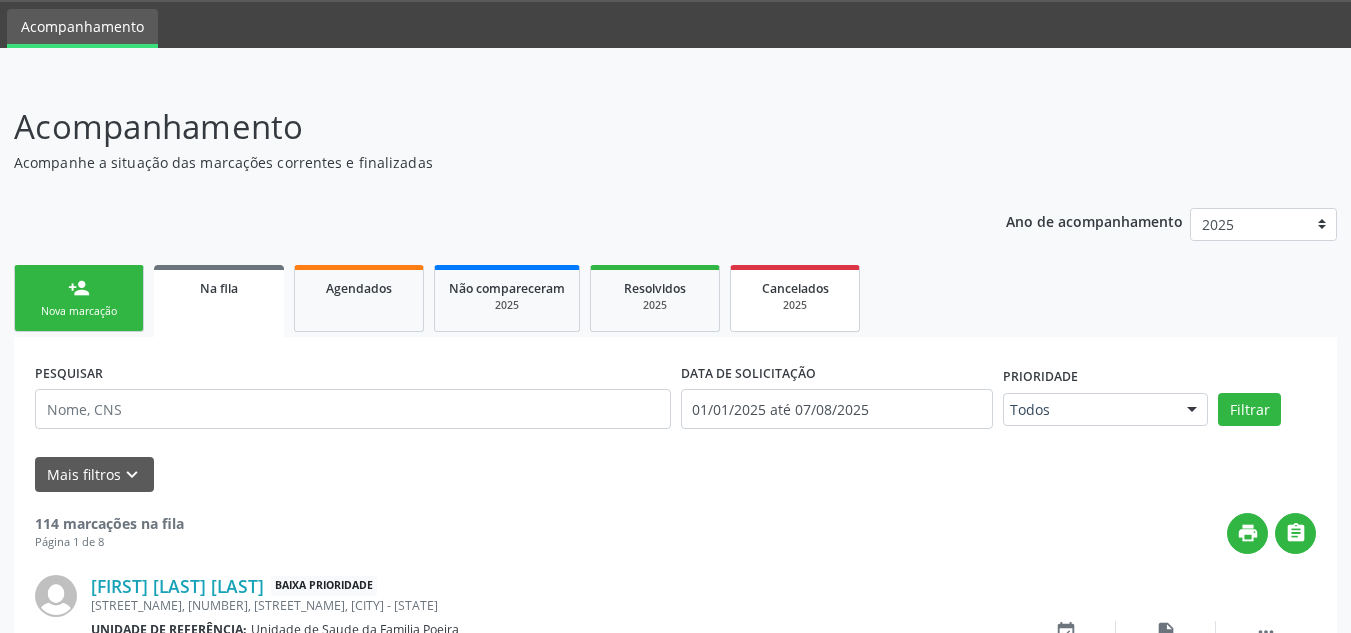 click on "Cancelados" at bounding box center [795, 288] 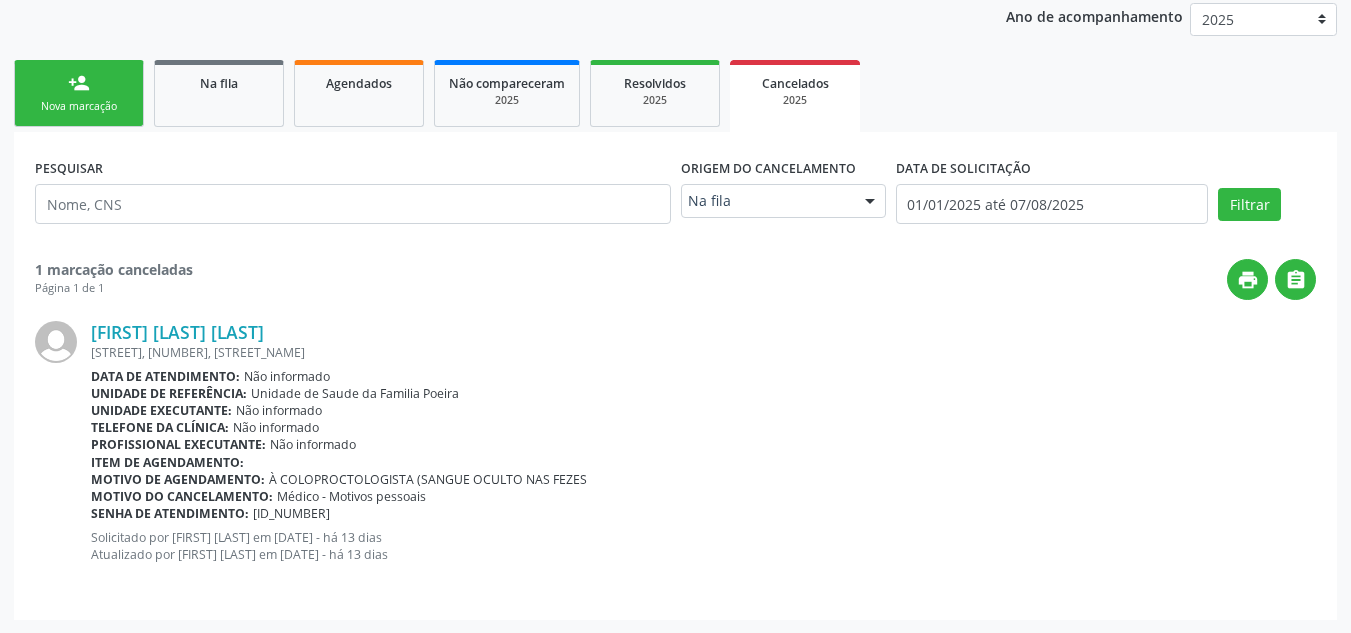 scroll, scrollTop: 268, scrollLeft: 0, axis: vertical 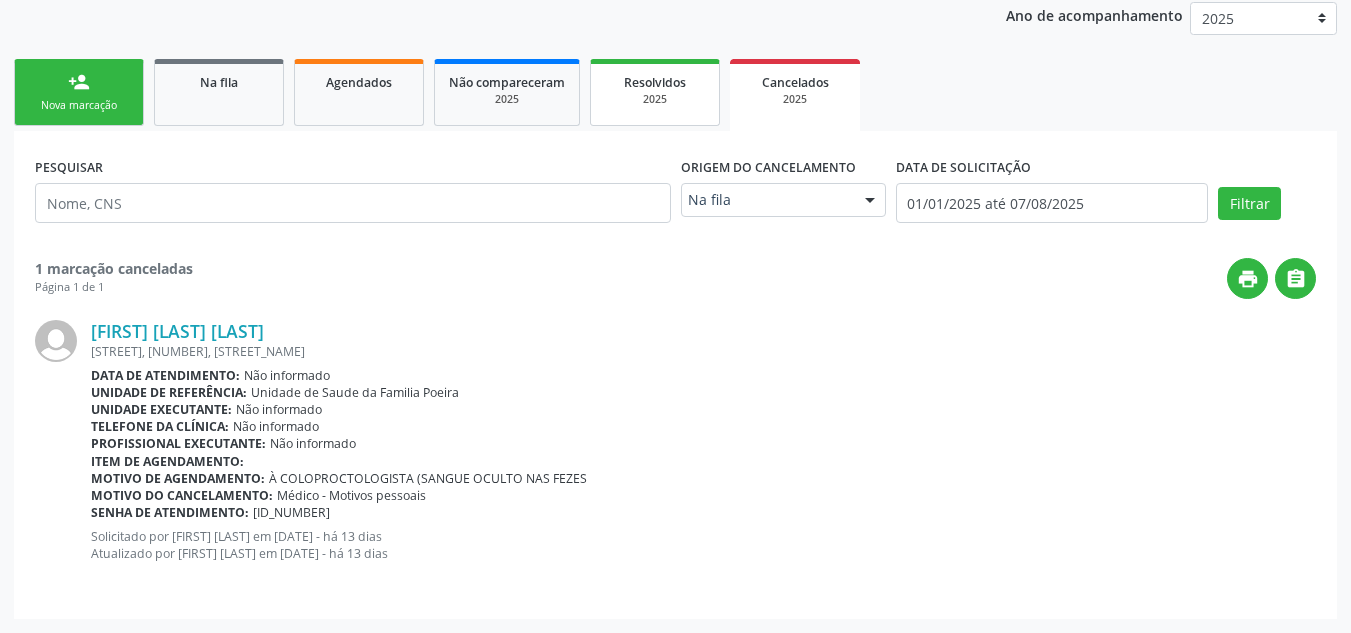 click on "2025" at bounding box center (655, 99) 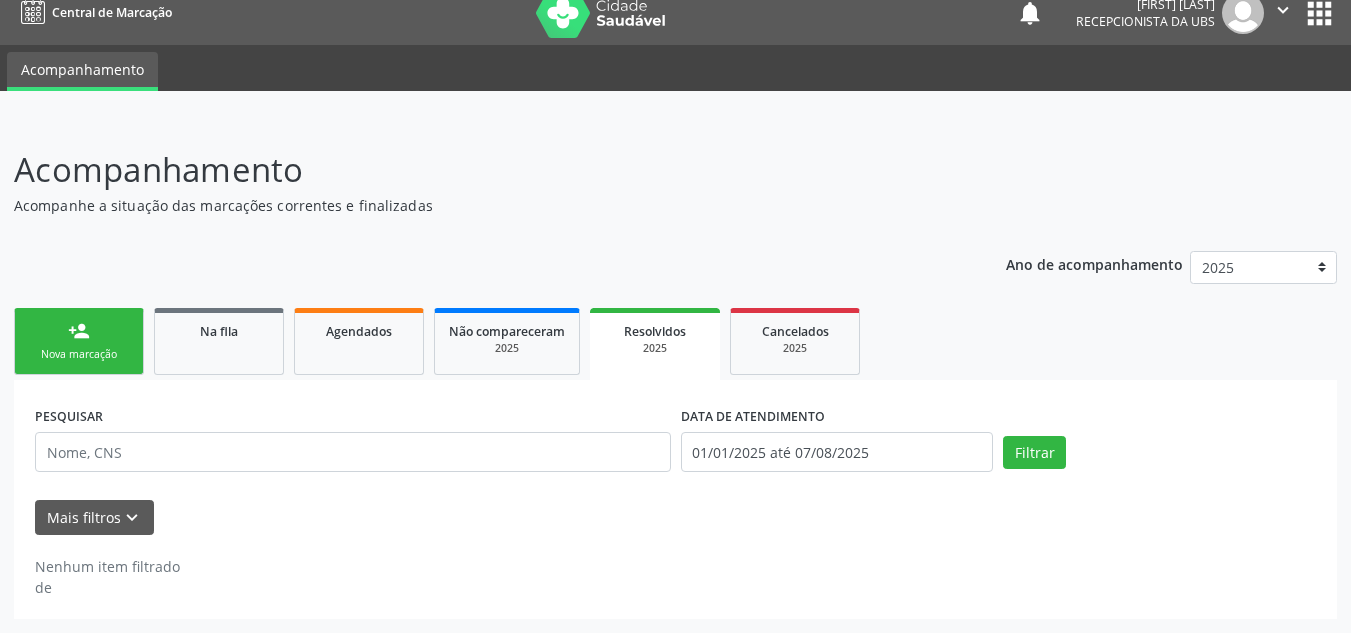scroll, scrollTop: 0, scrollLeft: 0, axis: both 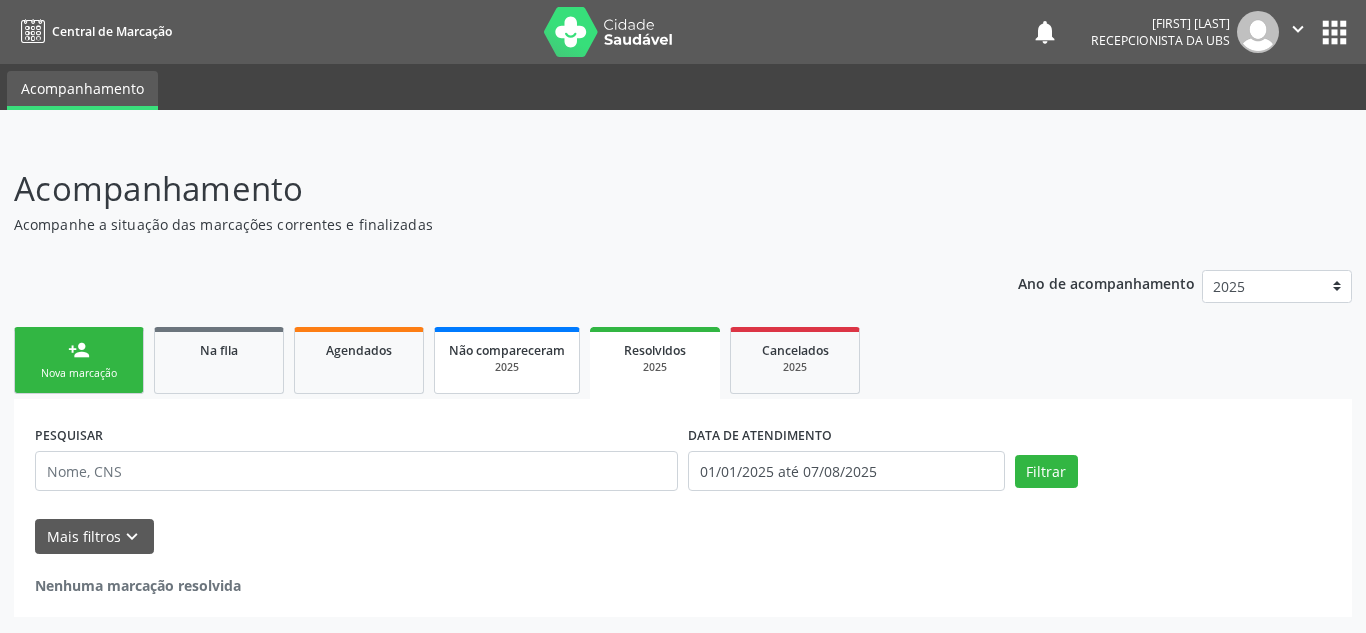 click on "Não compareceram" at bounding box center [507, 350] 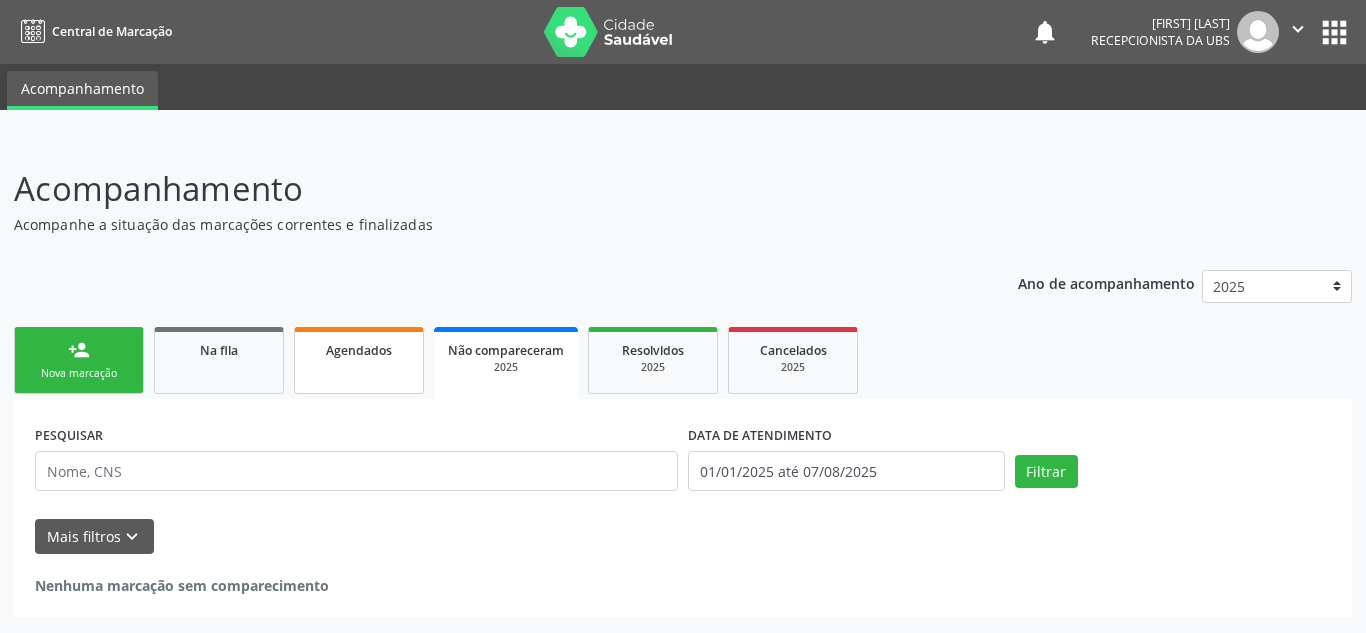 click on "Agendados" at bounding box center [359, 350] 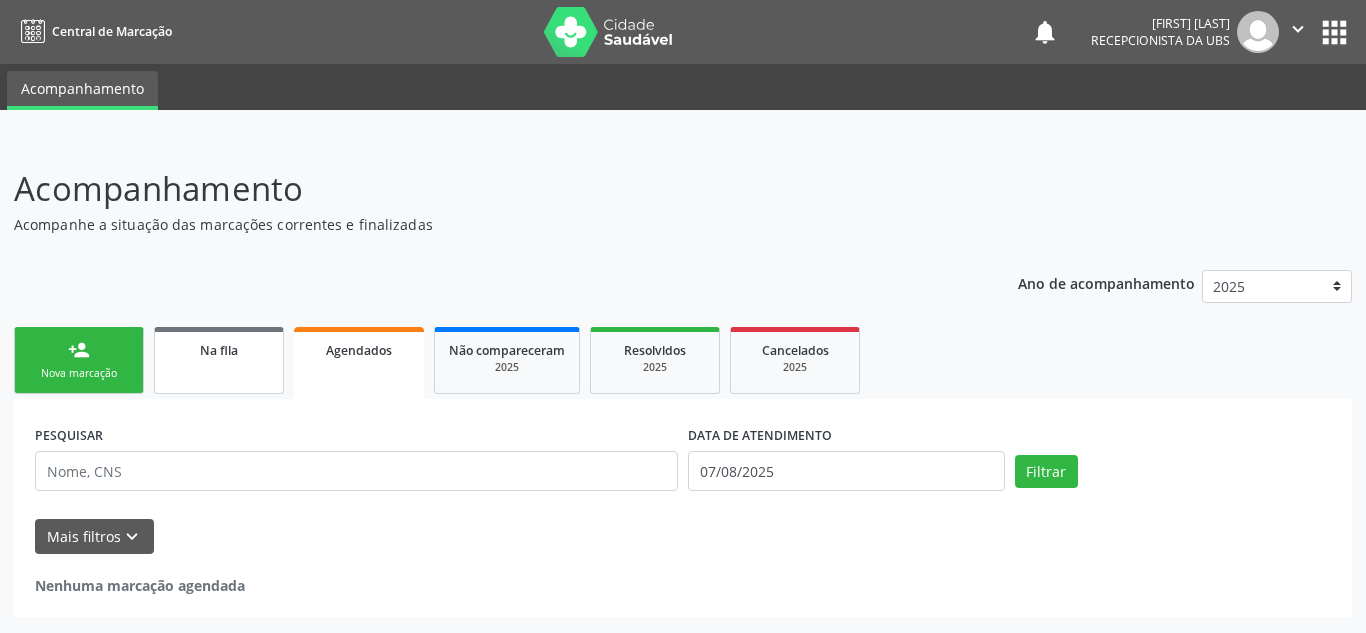 click on "Na fila" at bounding box center (219, 349) 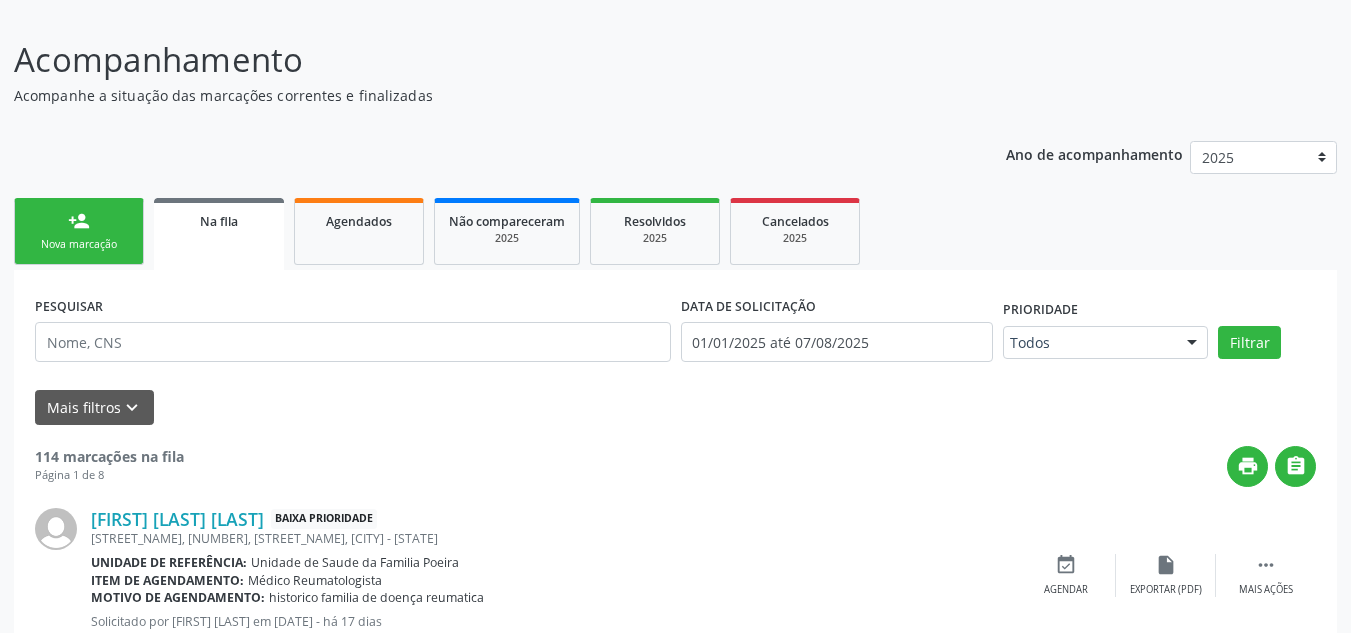 scroll, scrollTop: 100, scrollLeft: 0, axis: vertical 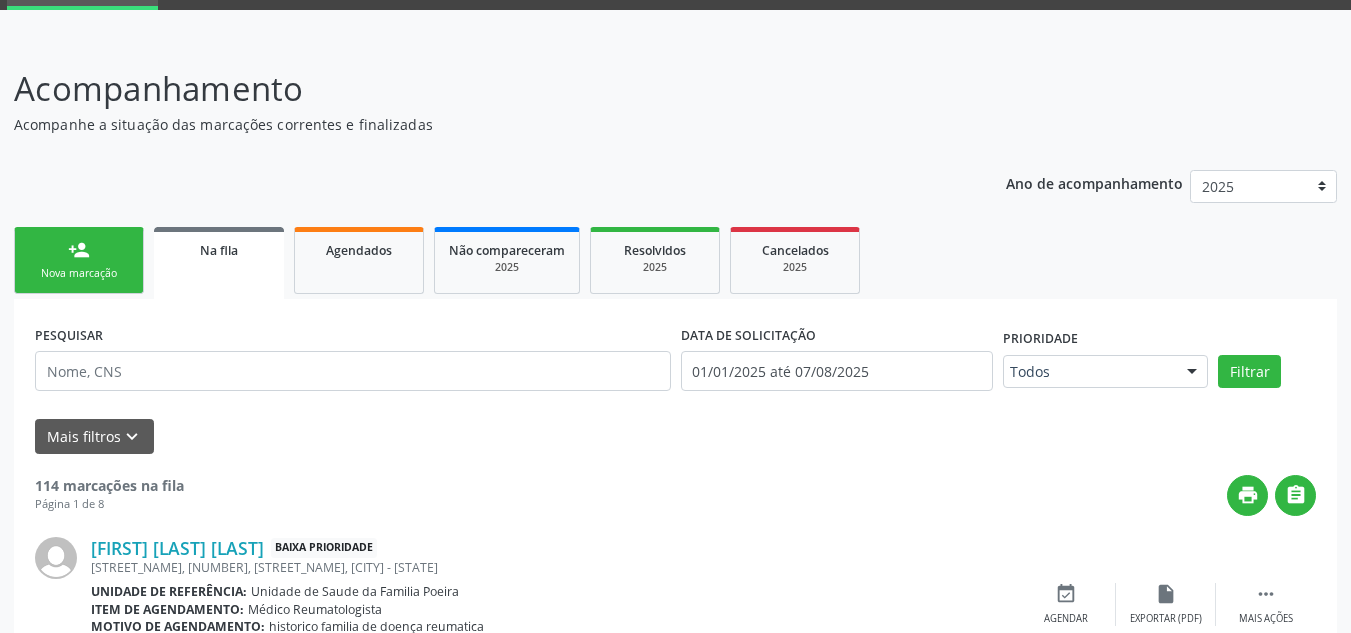 click on "Nova marcação" at bounding box center (79, 273) 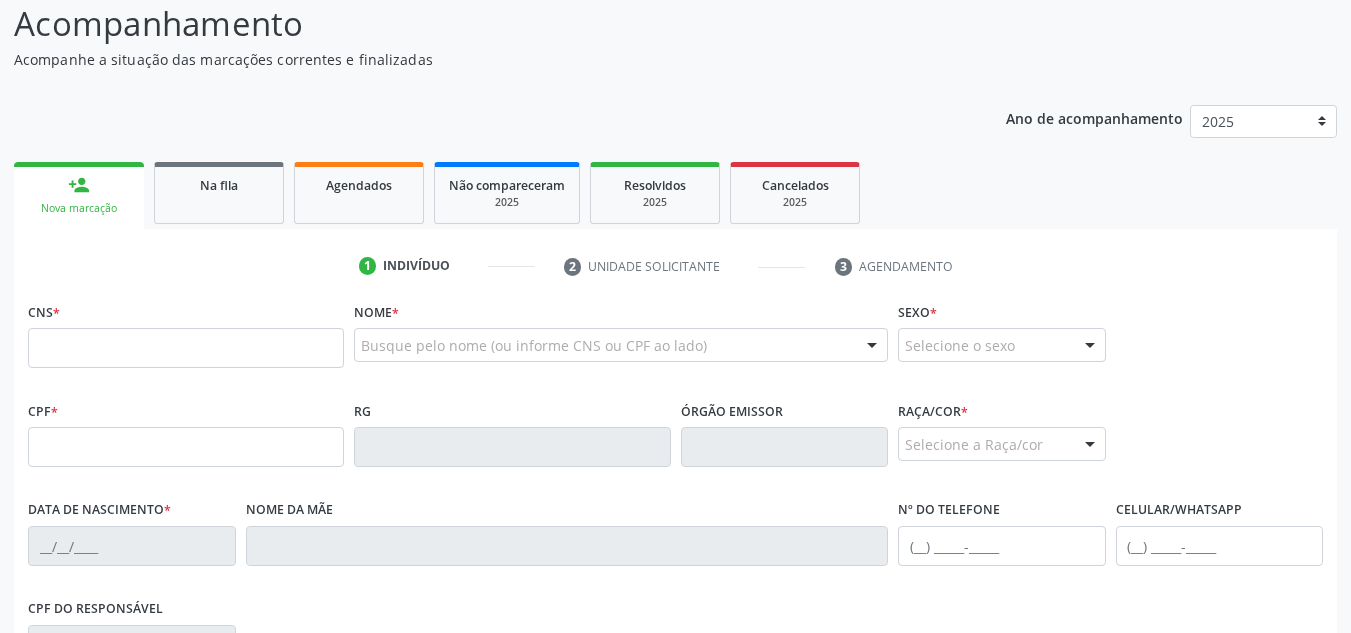 scroll, scrollTop: 200, scrollLeft: 0, axis: vertical 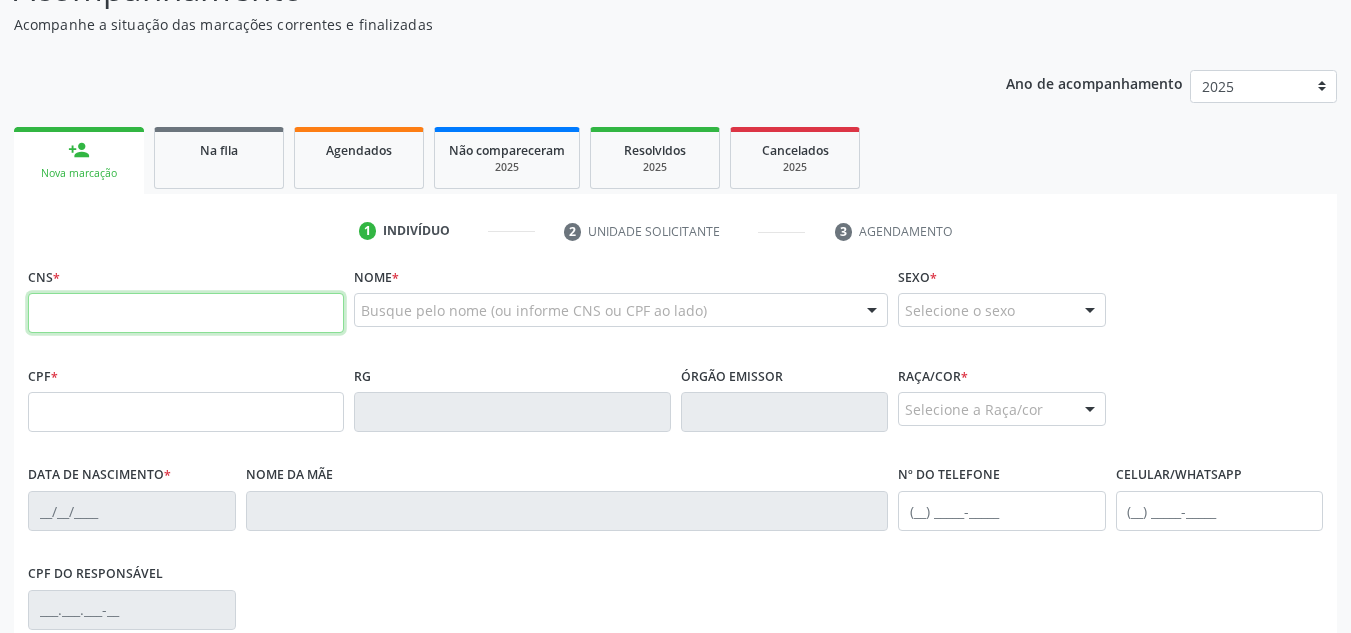 click at bounding box center (186, 313) 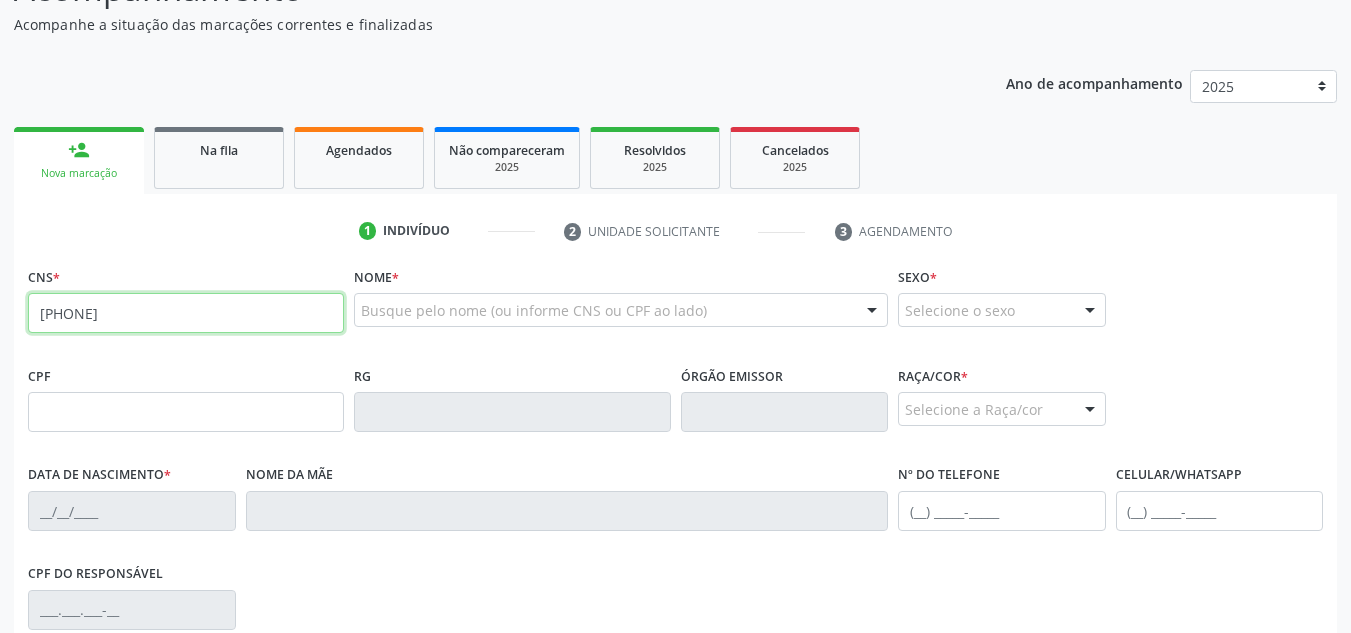type on "703 2016 3670 2497" 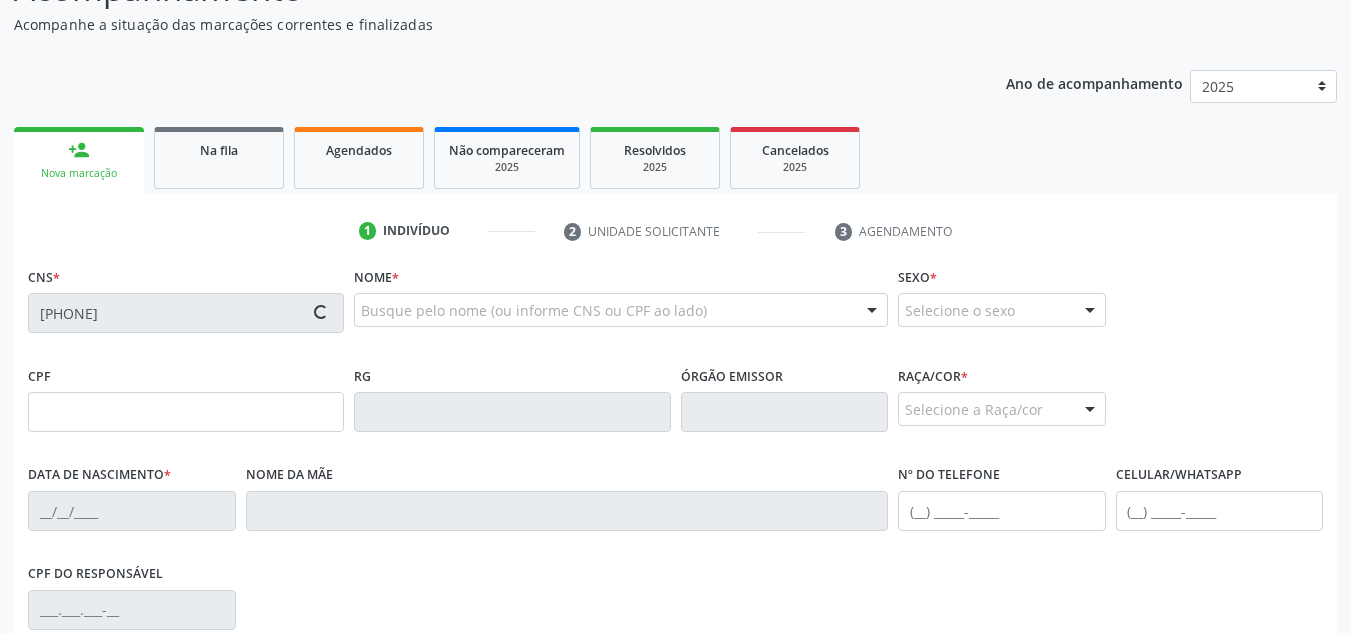 type on "142.717.504-76" 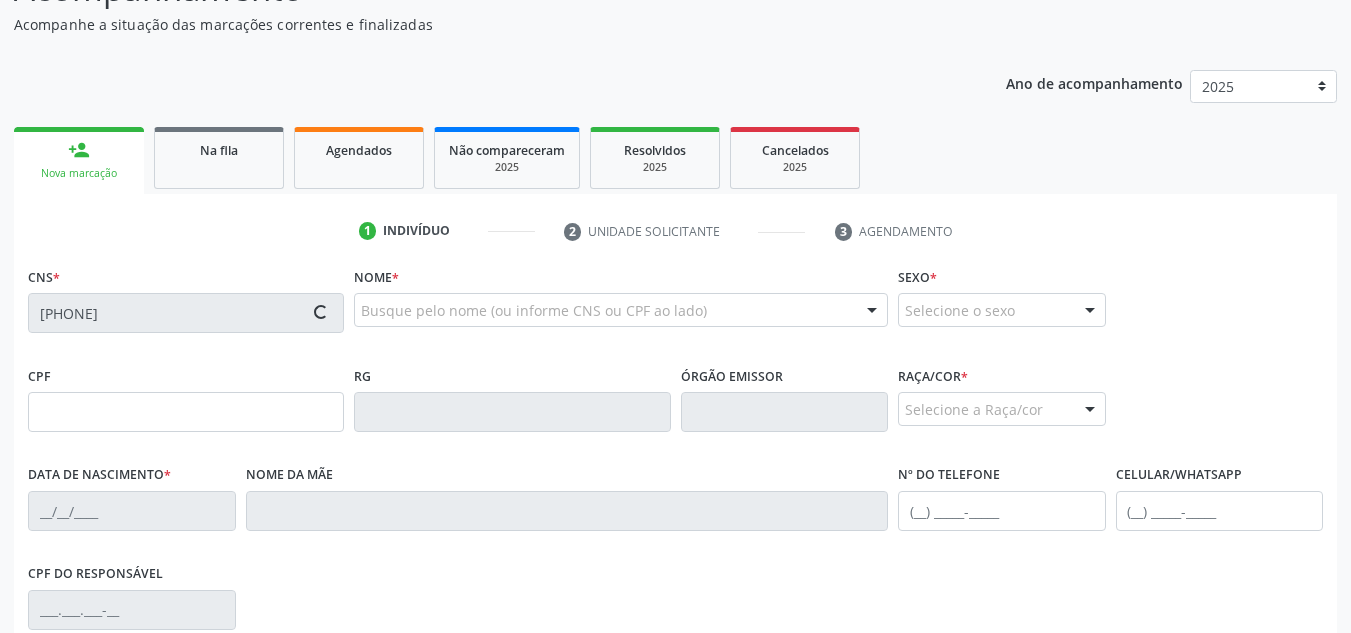 type on "29/04/2015" 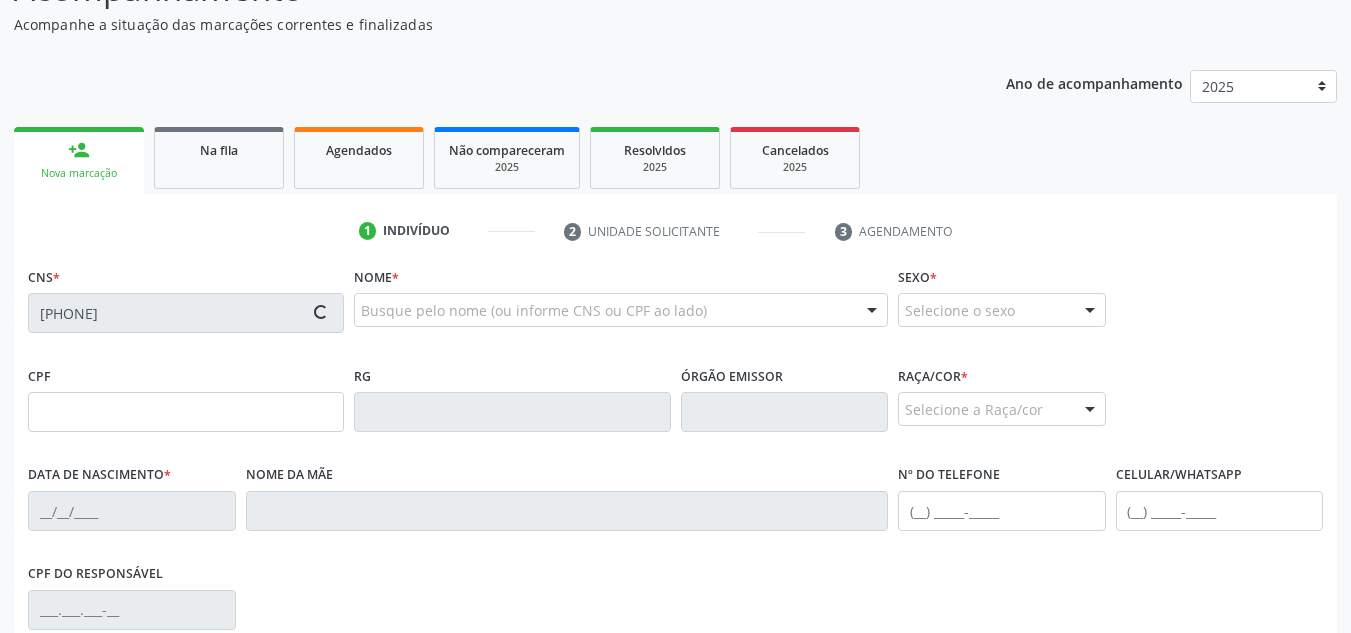 type on "54" 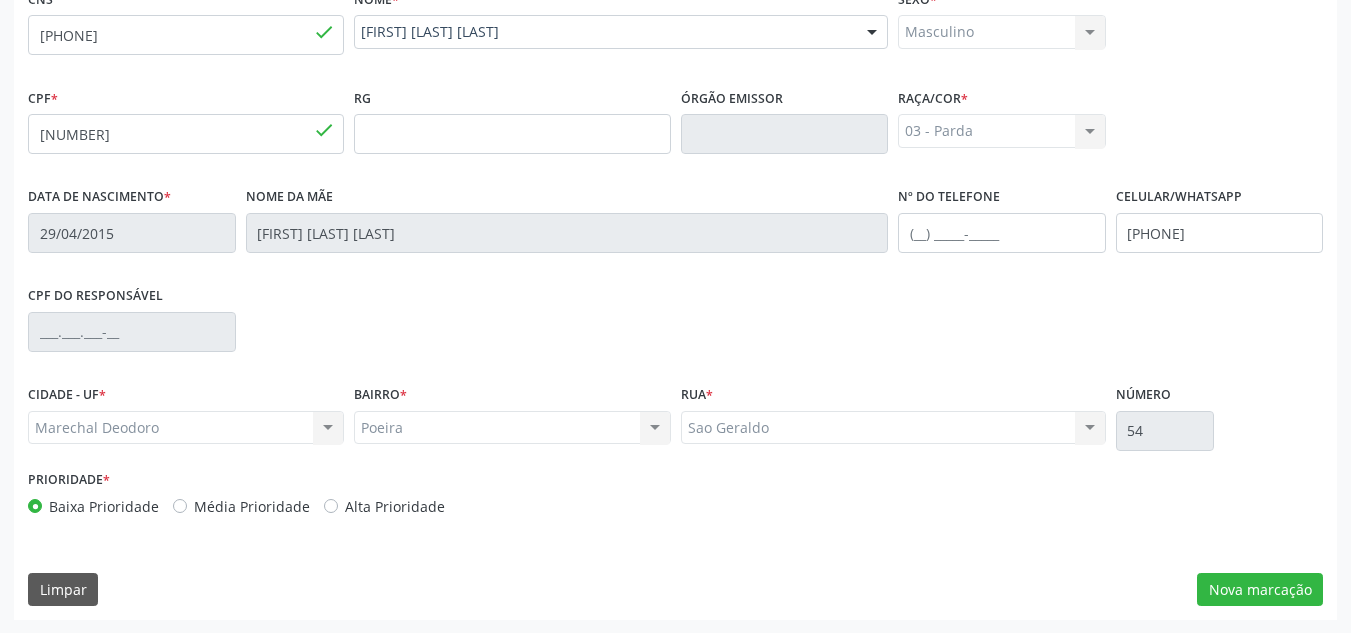 scroll, scrollTop: 479, scrollLeft: 0, axis: vertical 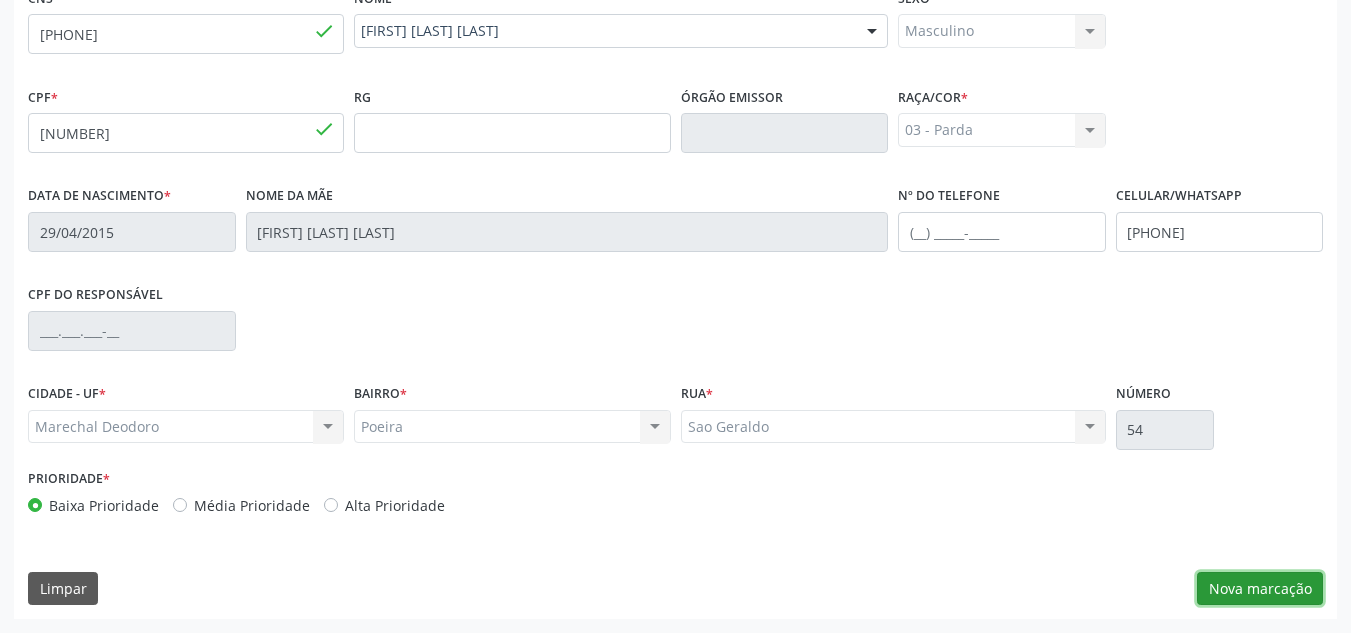 click on "Nova marcação" at bounding box center (1260, 589) 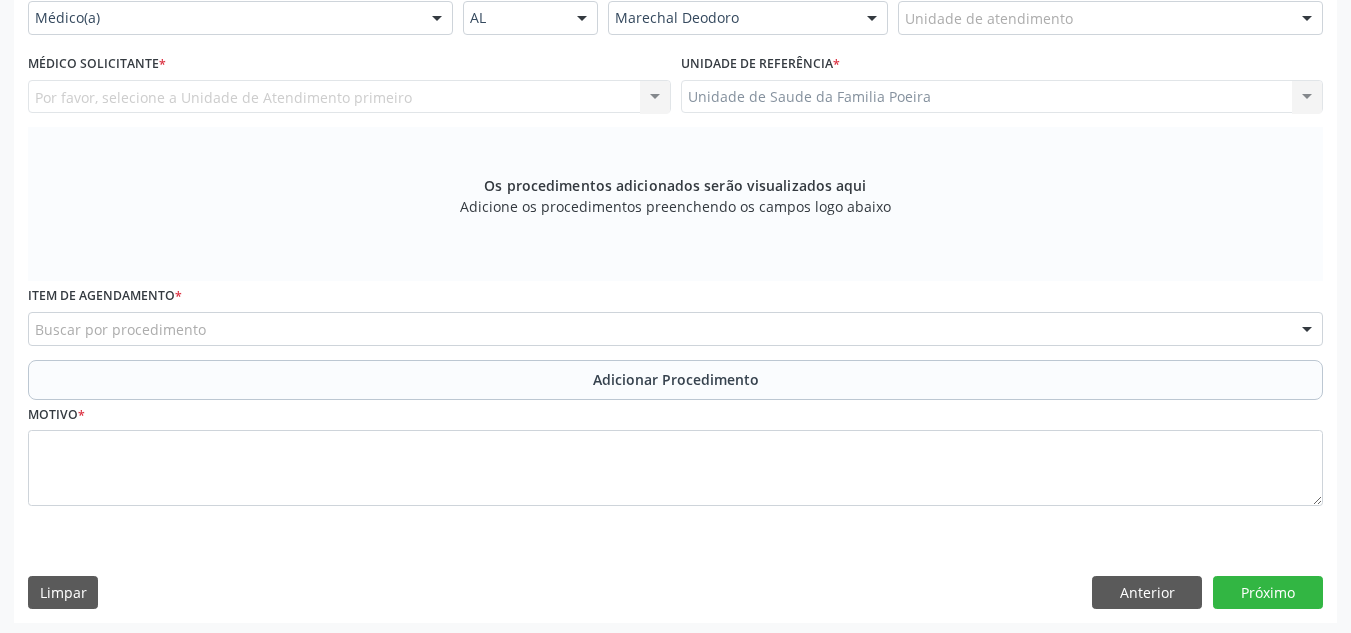 scroll, scrollTop: 496, scrollLeft: 0, axis: vertical 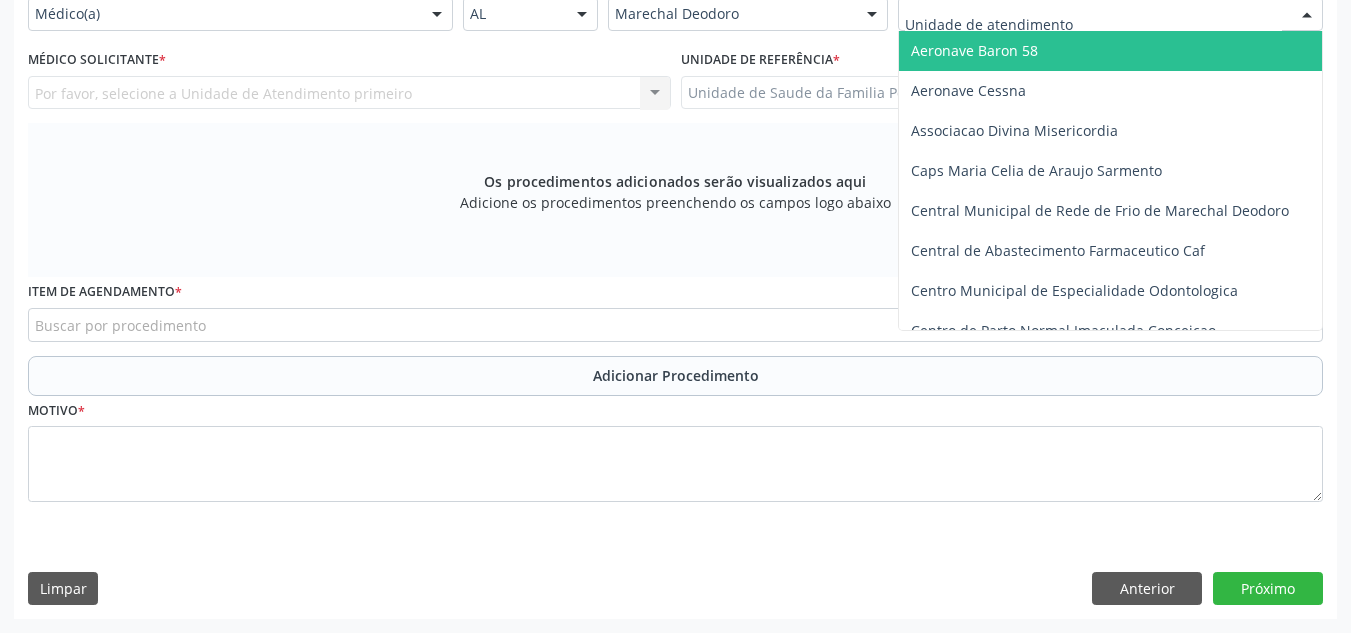 click at bounding box center (1110, 14) 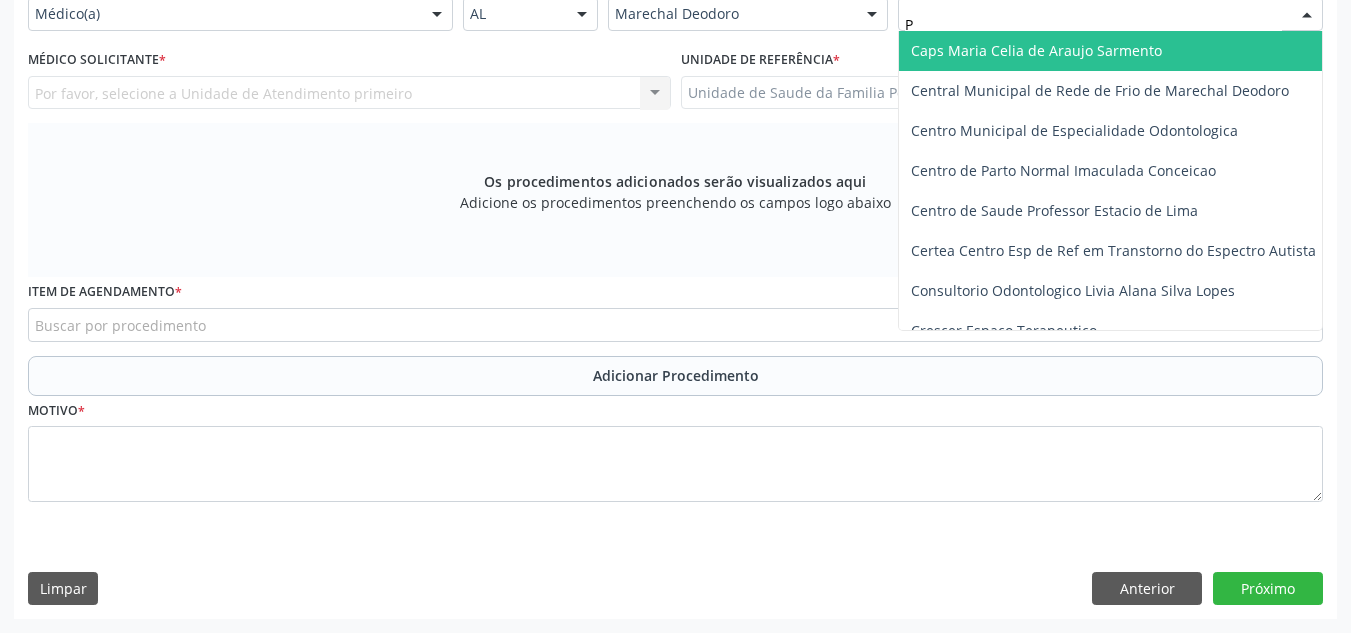 type on "PO" 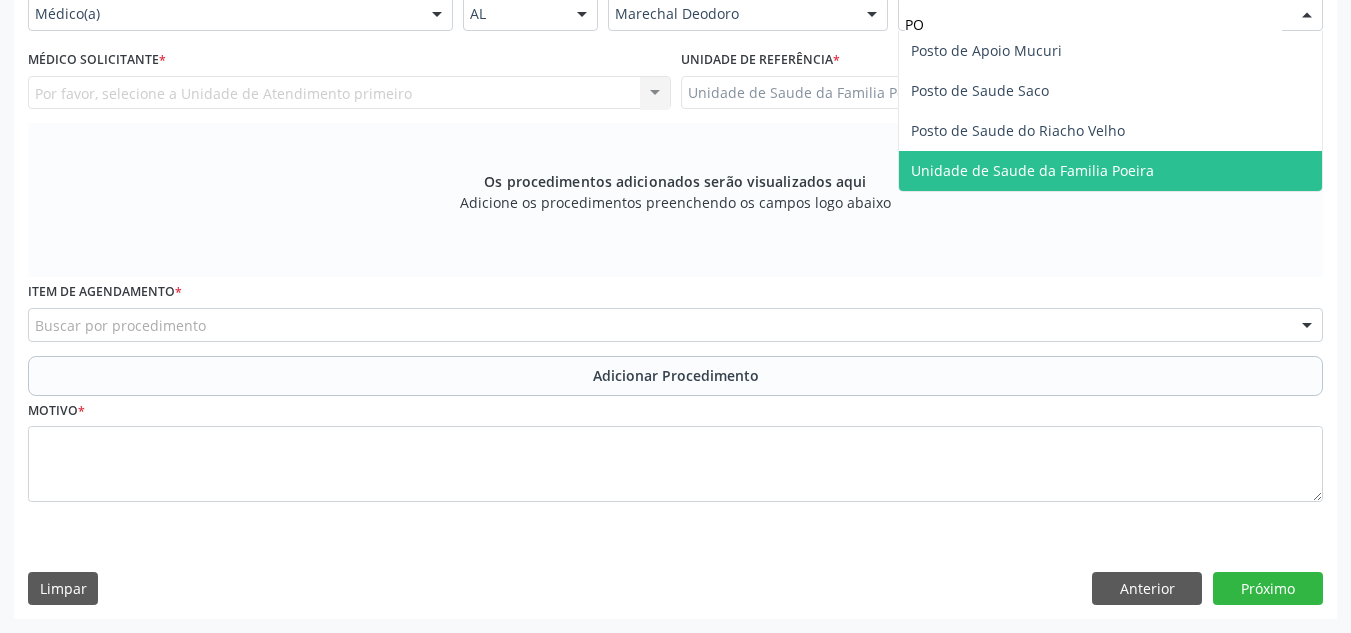 click on "Unidade de Saude da Familia Poeira" at bounding box center [1032, 170] 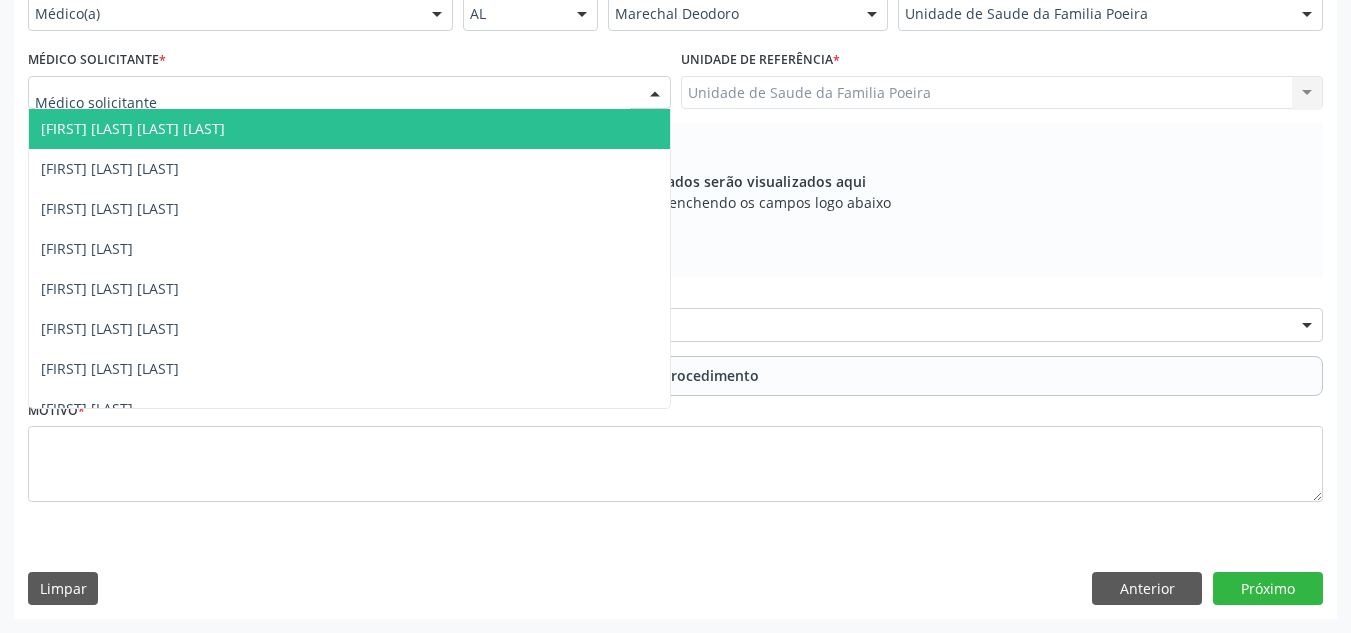 click at bounding box center [349, 93] 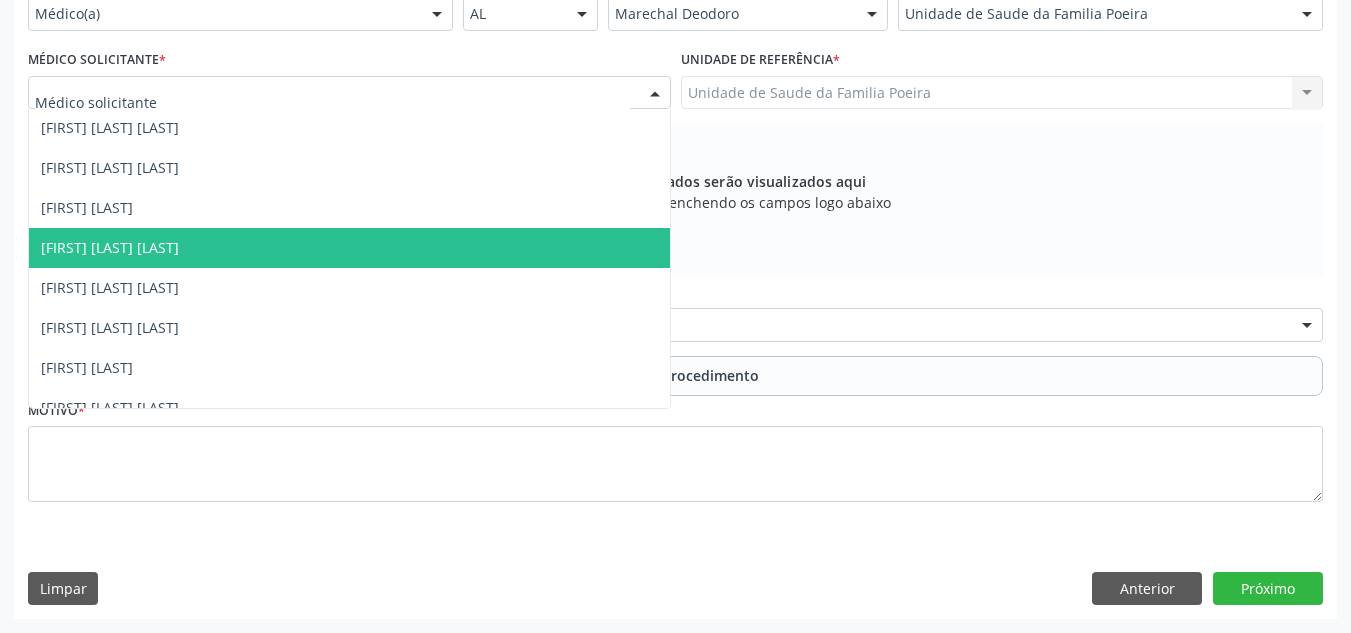 scroll, scrollTop: 0, scrollLeft: 0, axis: both 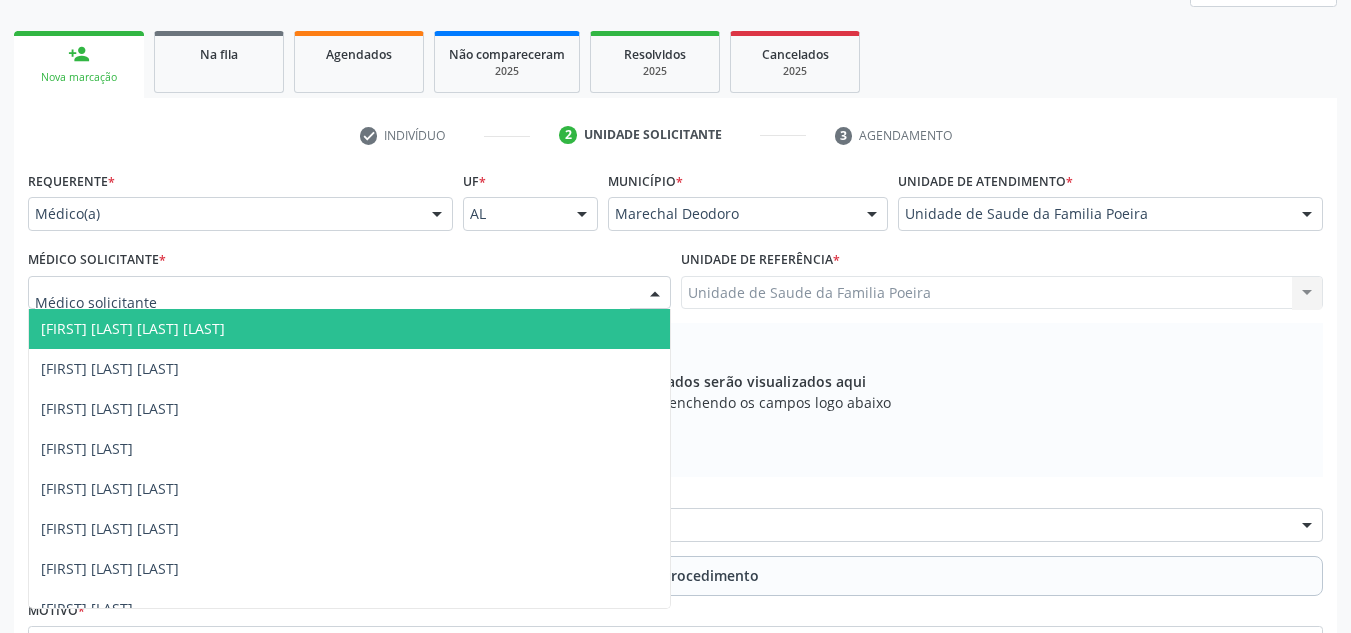 click on "Médico(a)         Médico(a)   Enfermeiro(a)   Paciente
Nenhum resultado encontrado para: "   "
Não há nenhuma opção para ser exibida." at bounding box center (240, 214) 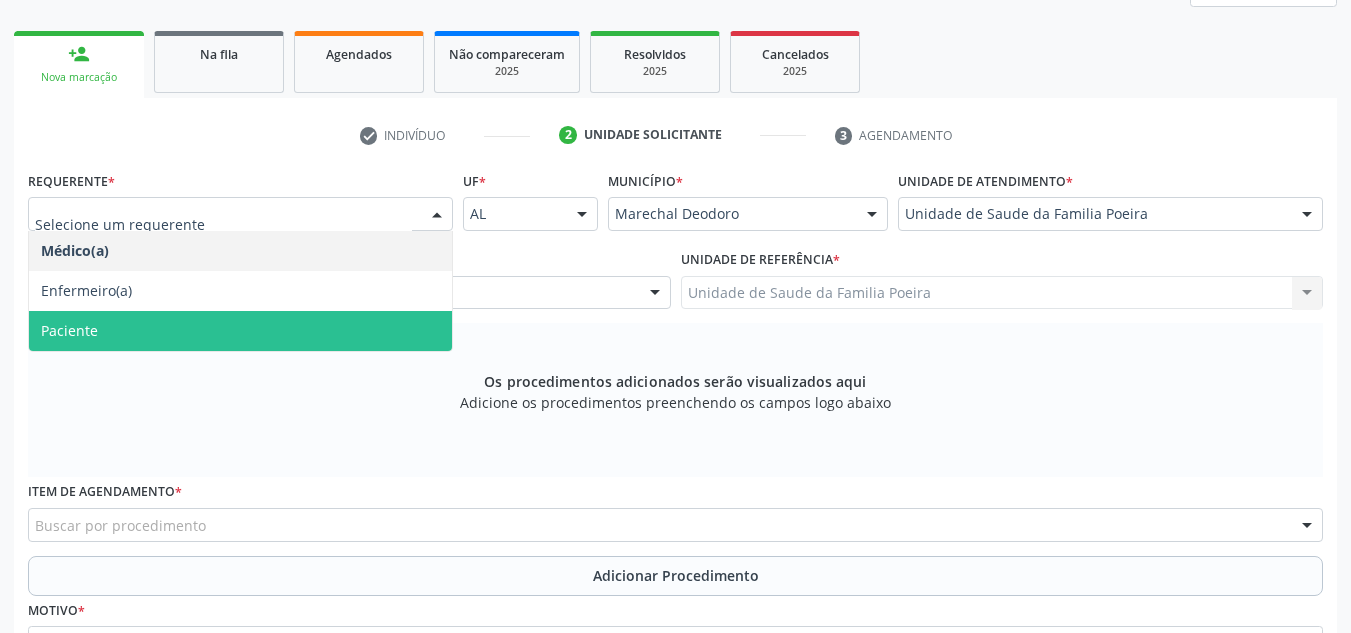 click on "Paciente" at bounding box center (240, 331) 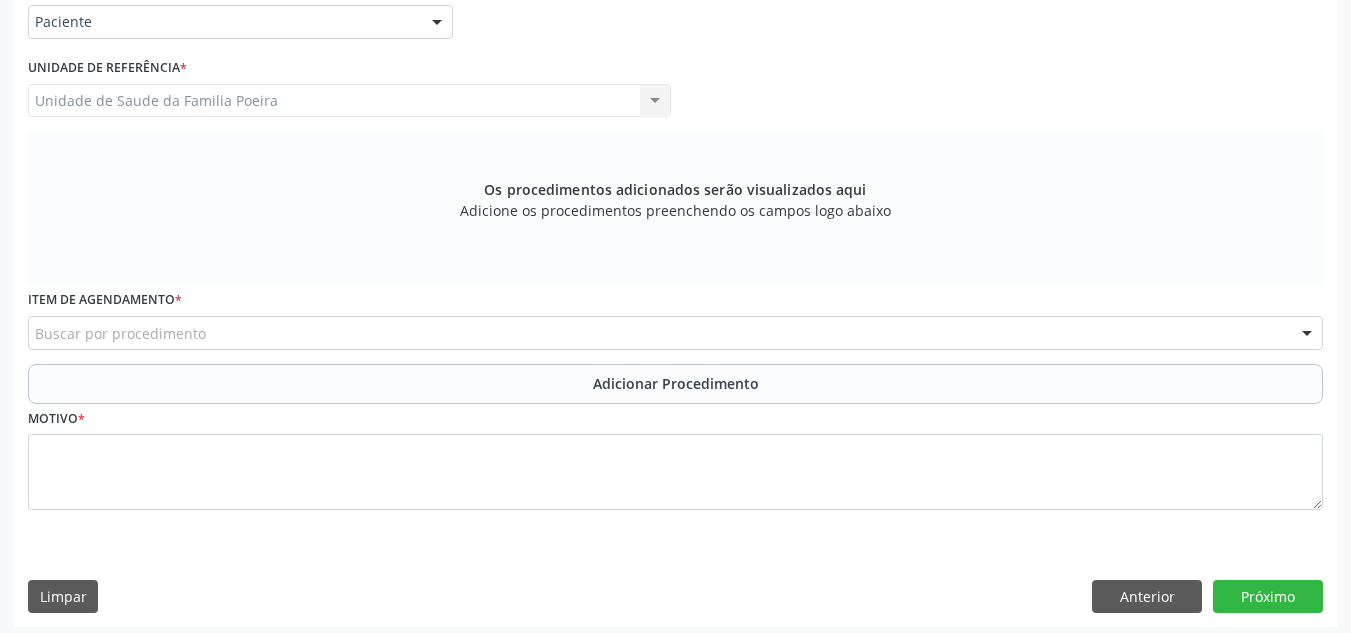 scroll, scrollTop: 496, scrollLeft: 0, axis: vertical 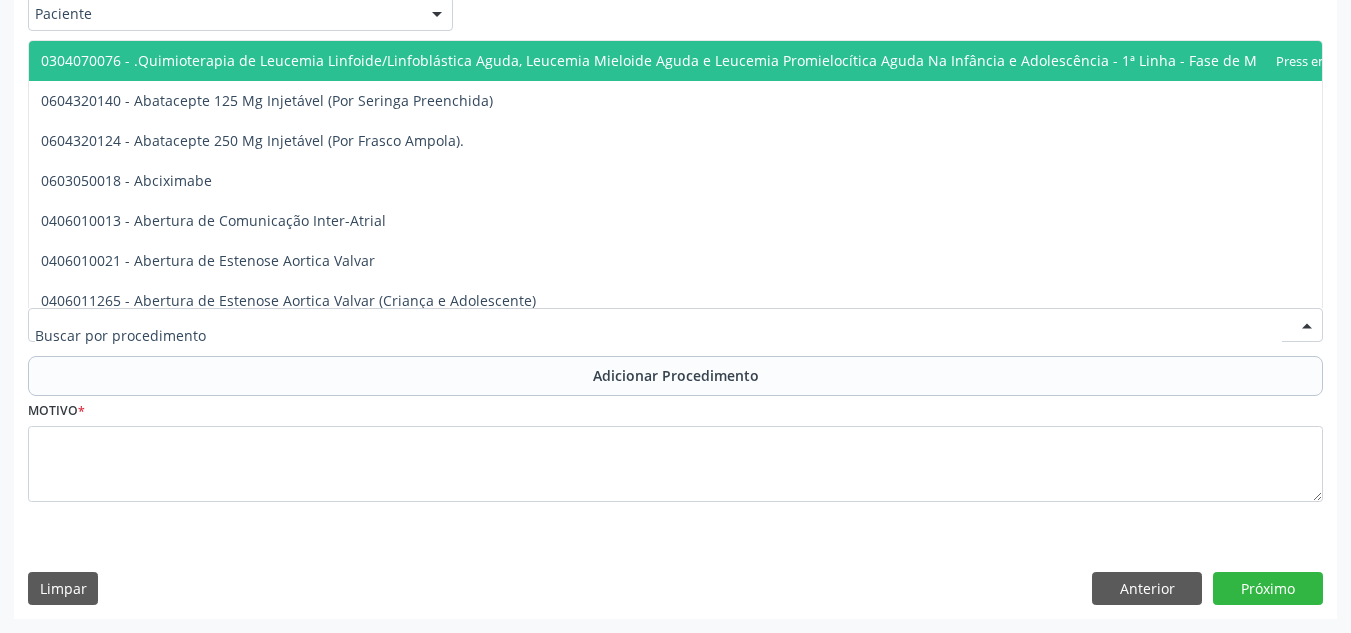 click at bounding box center [675, 325] 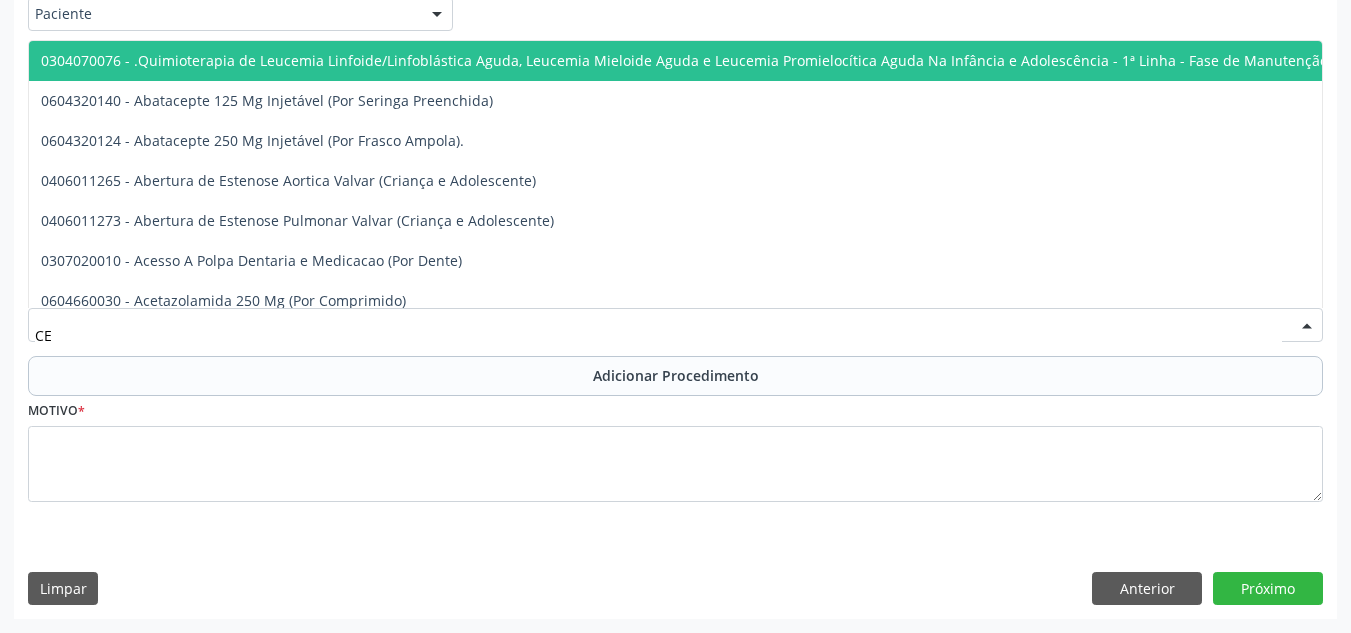 type on "C" 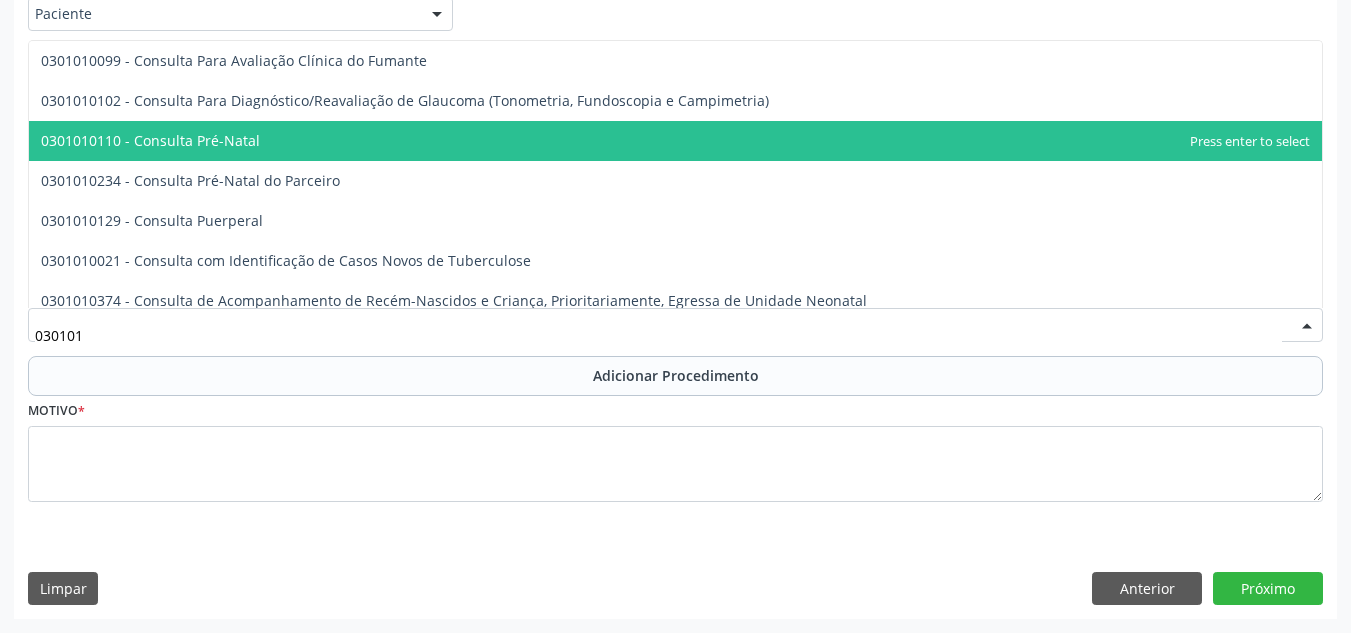 scroll, scrollTop: 700, scrollLeft: 0, axis: vertical 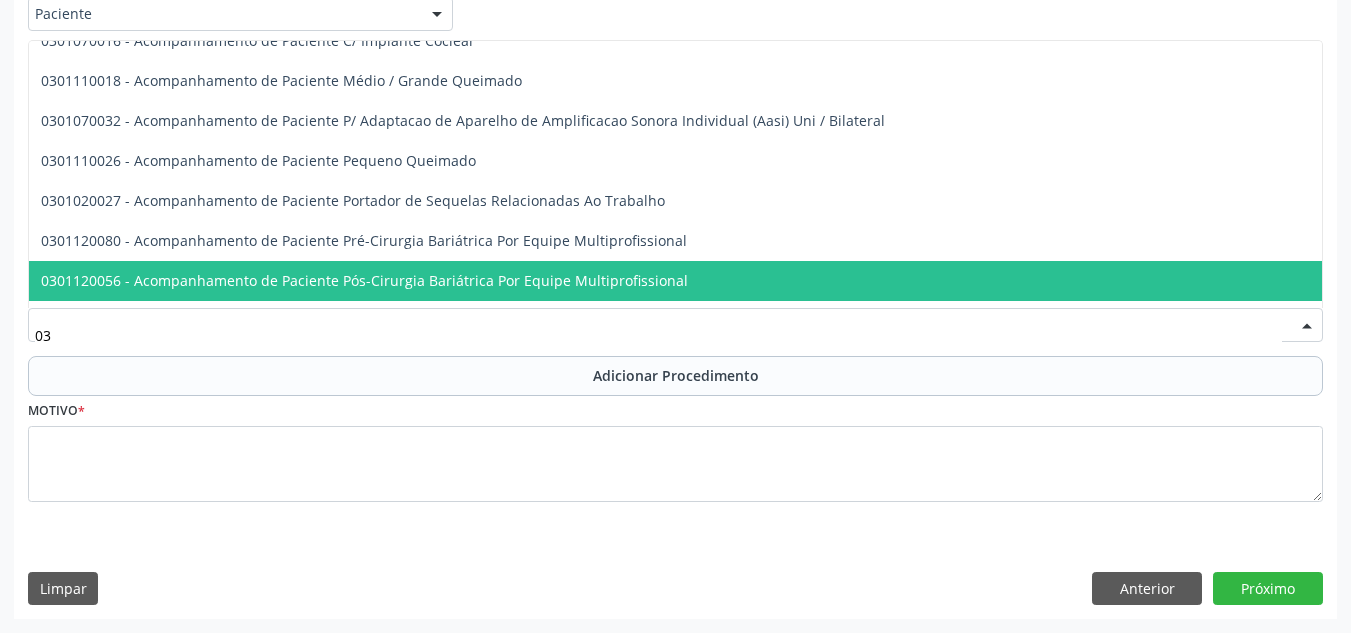 type on "0" 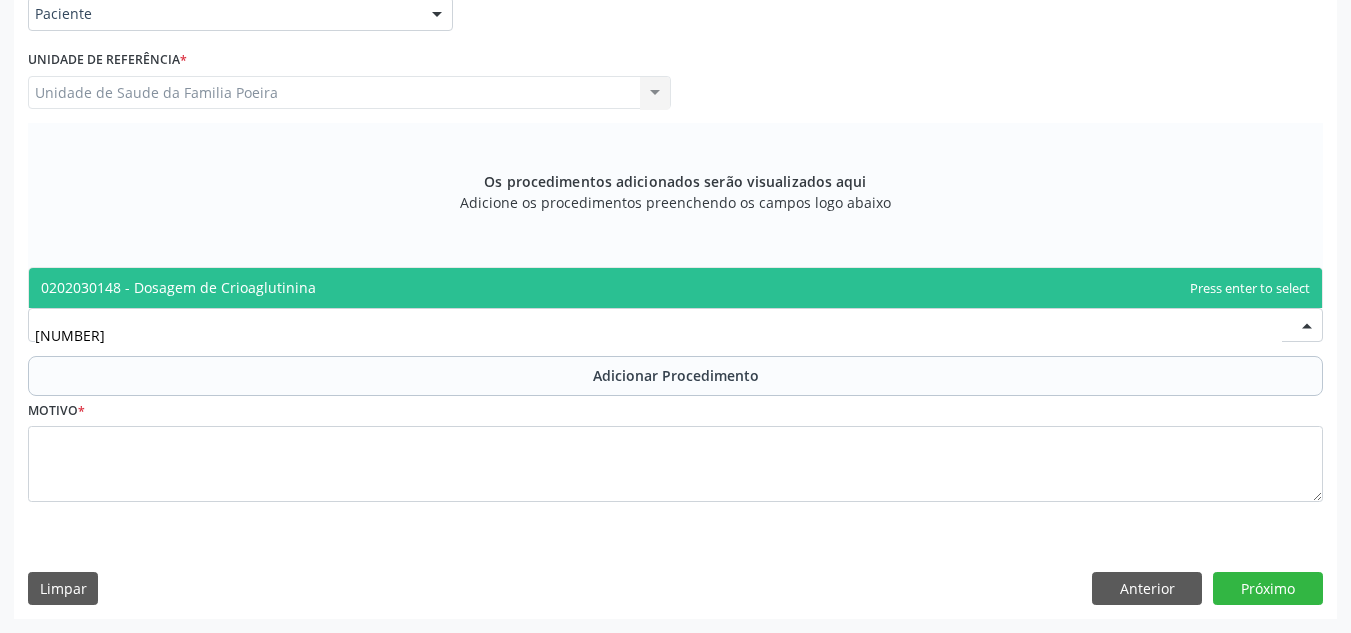scroll, scrollTop: 0, scrollLeft: 0, axis: both 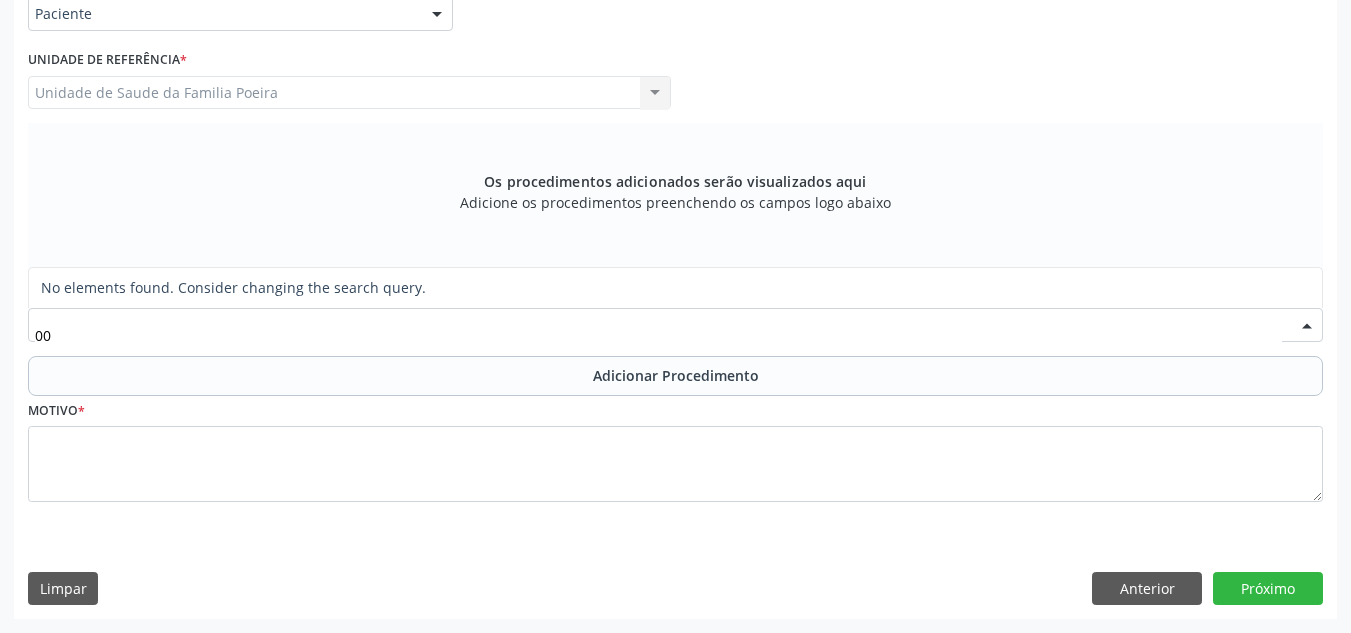 type on "0" 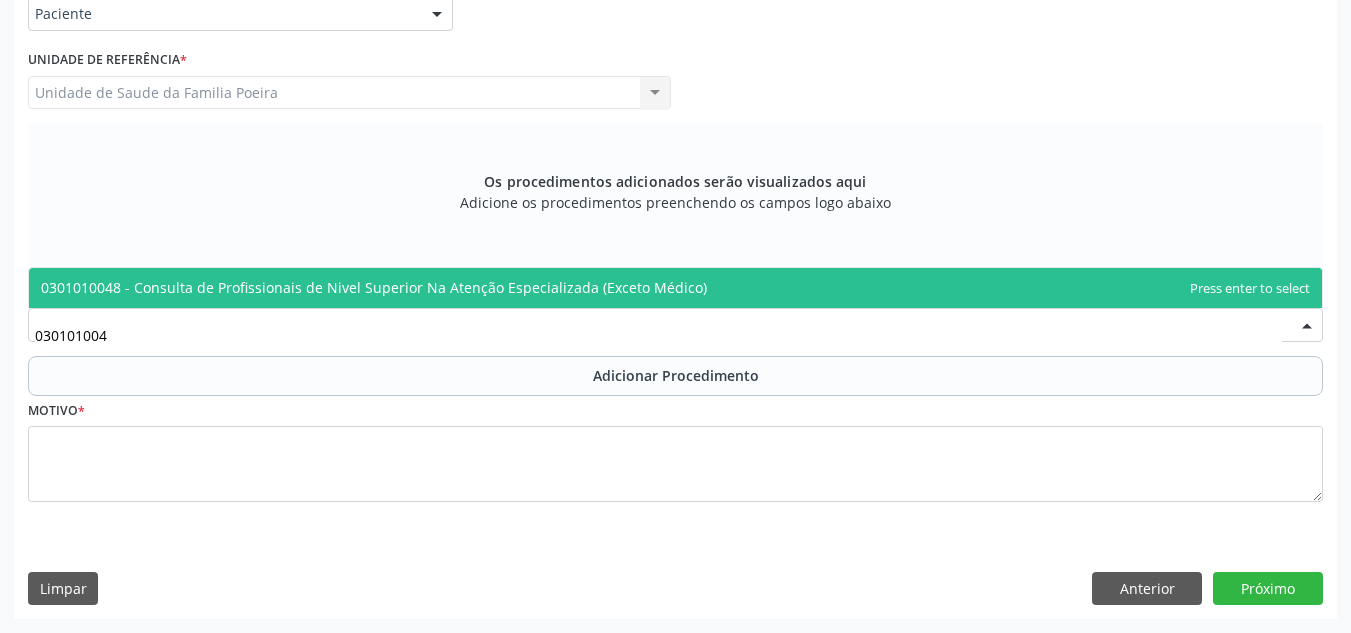 type on "0301010048" 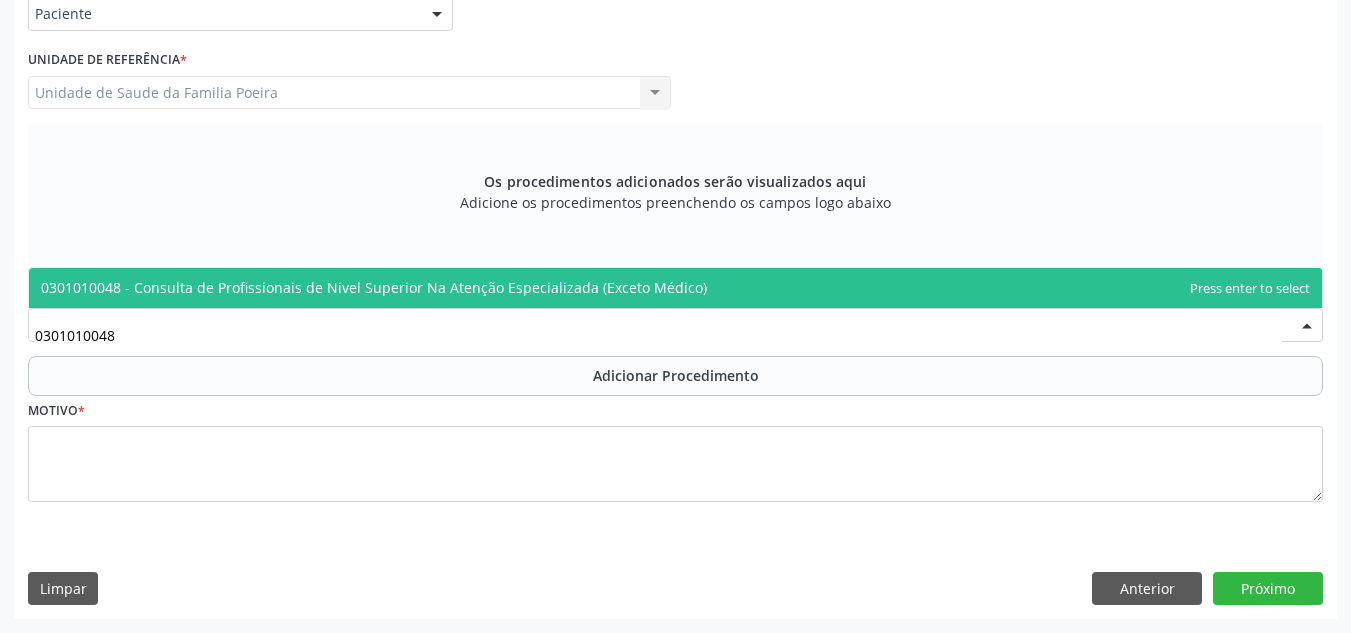 click on "0301010048 - Consulta de Profissionais de Nivel Superior Na Atenção Especializada (Exceto Médico)" at bounding box center [374, 287] 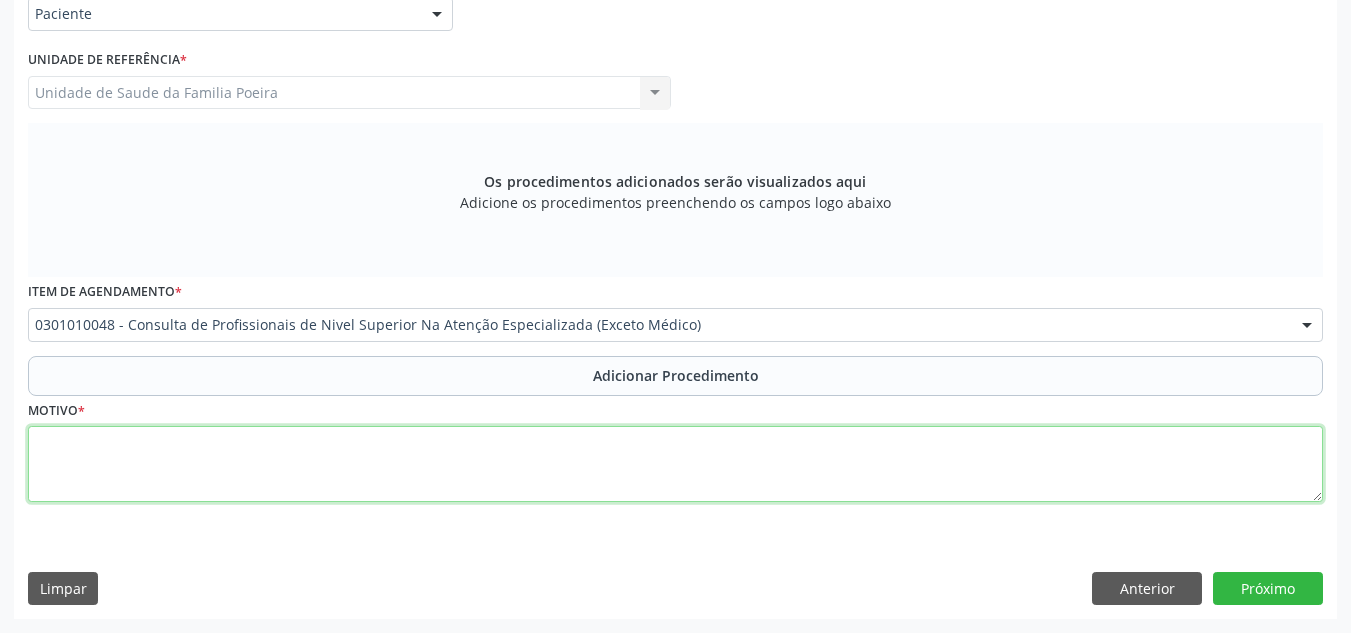 click at bounding box center (675, 464) 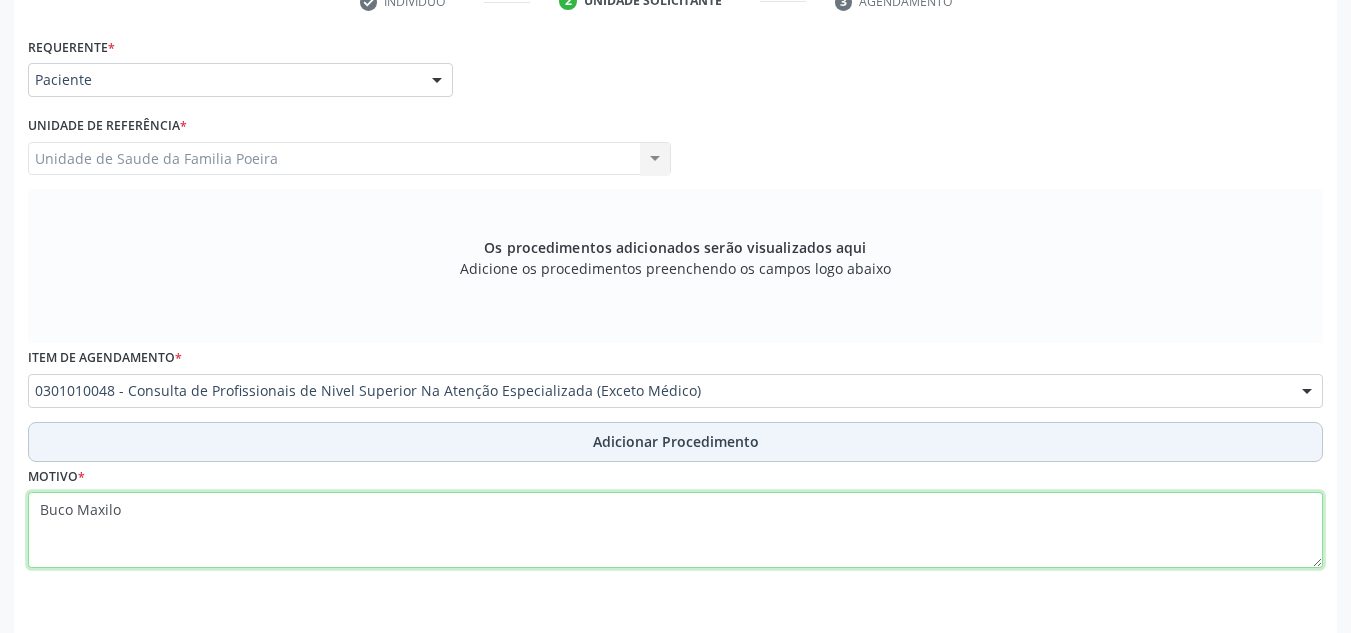 scroll, scrollTop: 396, scrollLeft: 0, axis: vertical 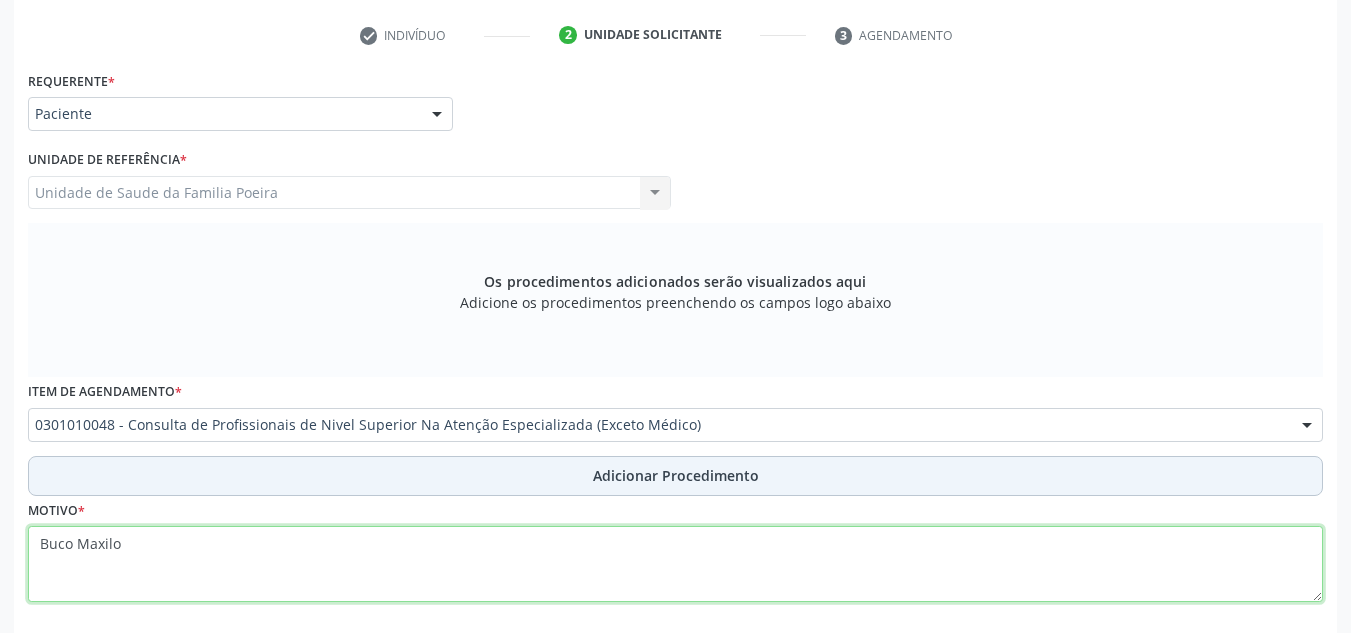type on "Buco Maxilo" 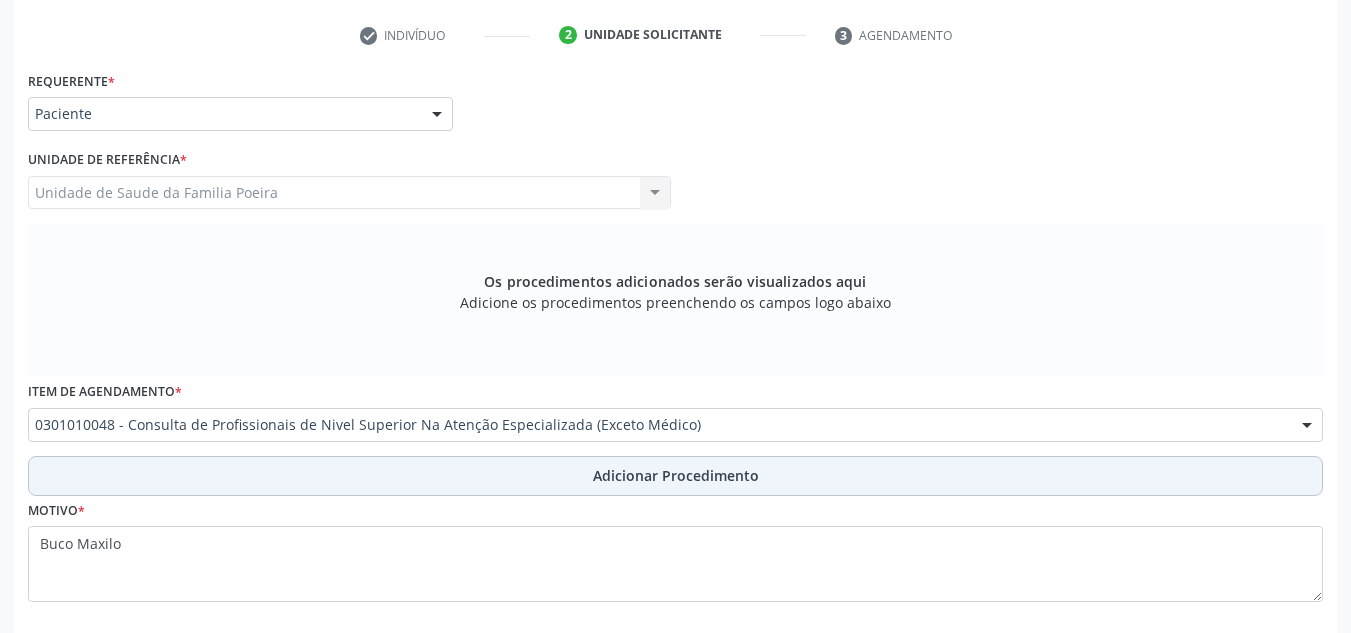 click on "Adicionar Procedimento" at bounding box center (675, 476) 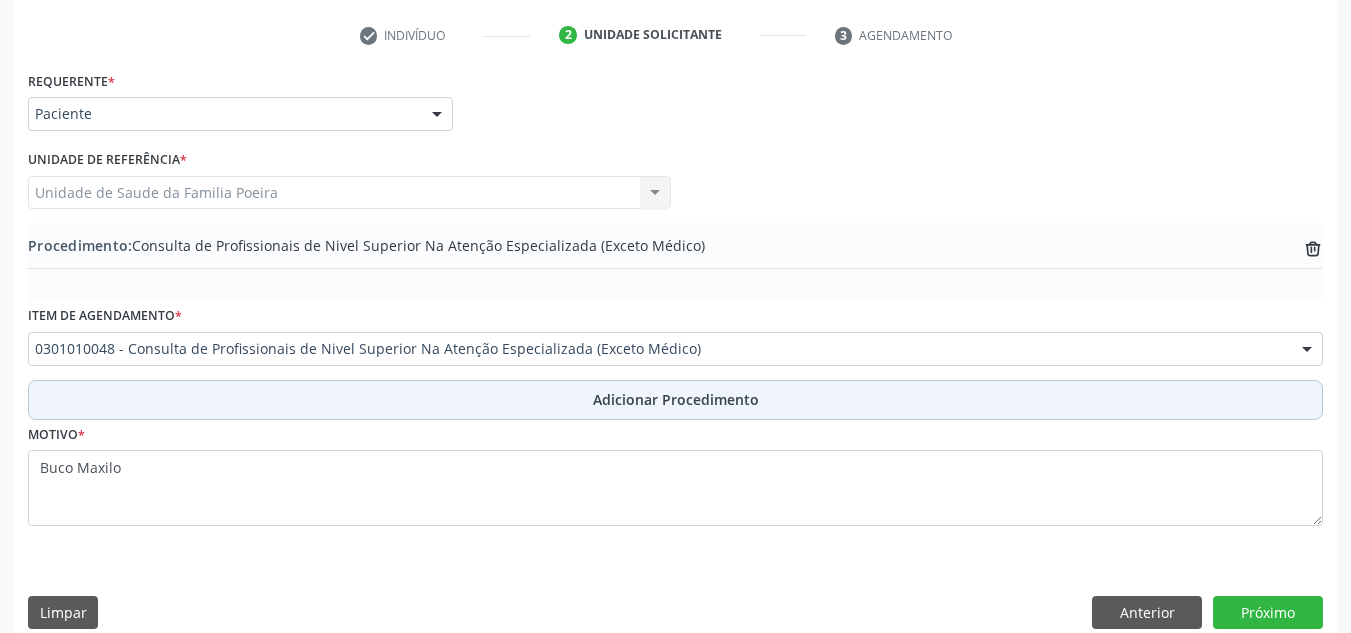 scroll, scrollTop: 420, scrollLeft: 0, axis: vertical 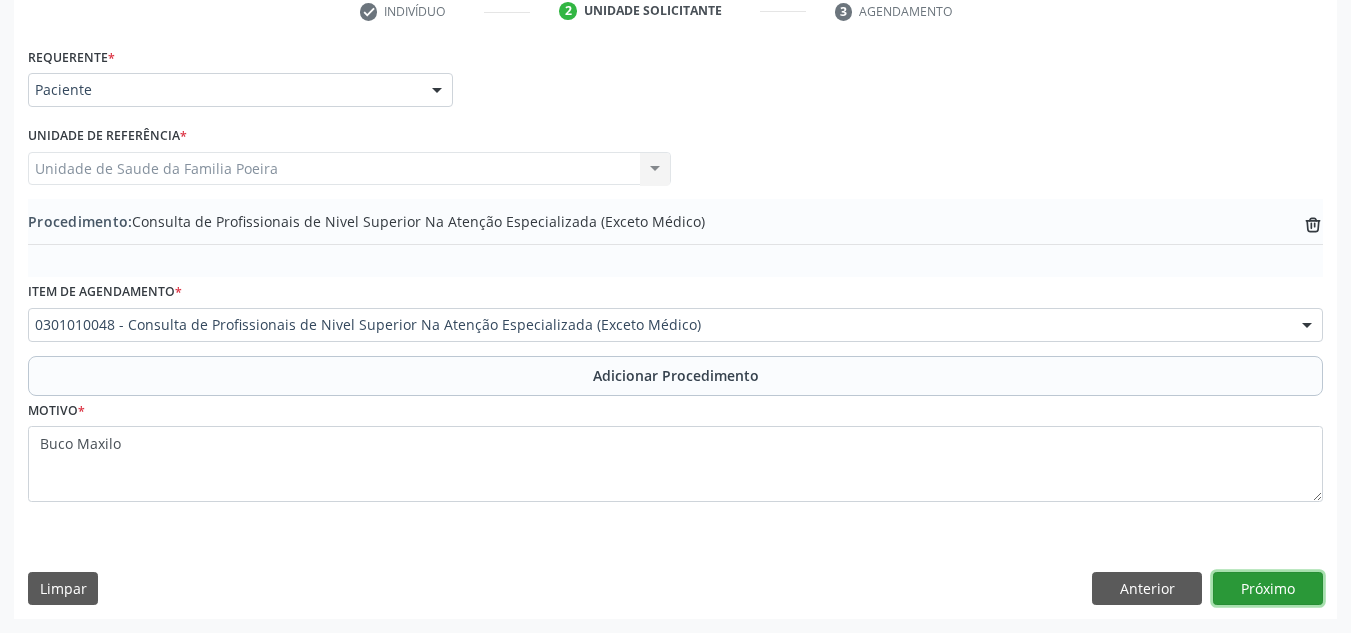 click on "Próximo" at bounding box center (1268, 589) 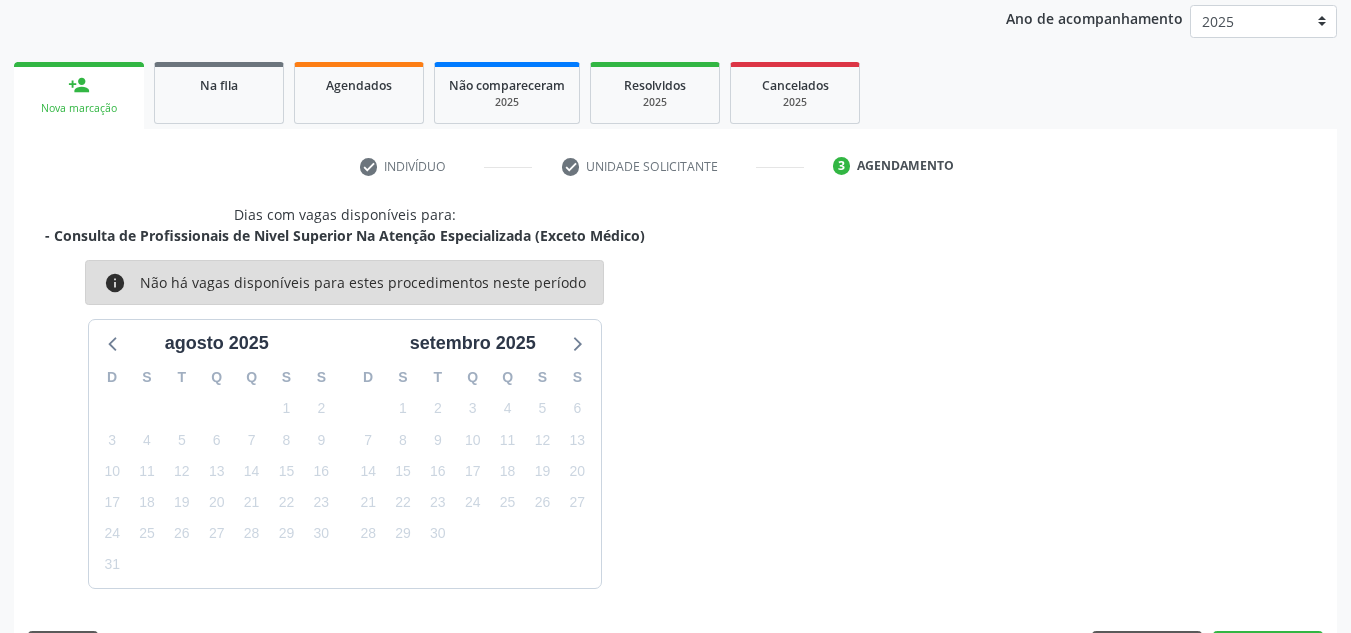scroll, scrollTop: 324, scrollLeft: 0, axis: vertical 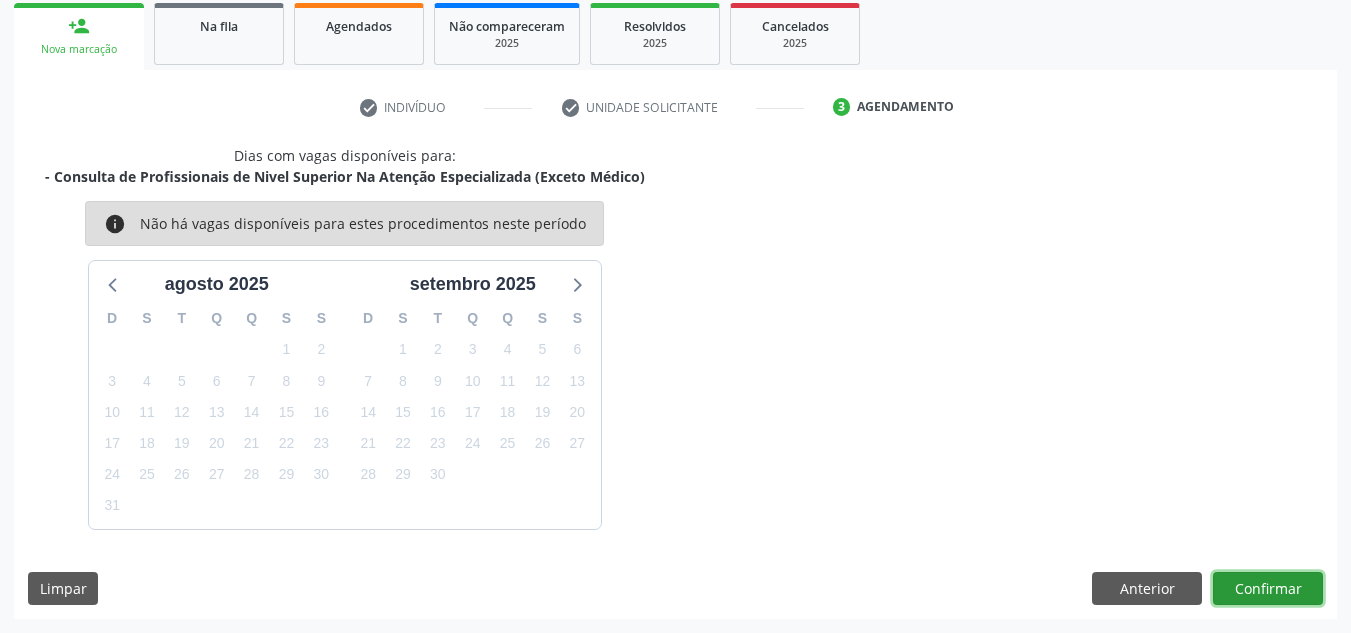 click on "Confirmar" at bounding box center (1268, 589) 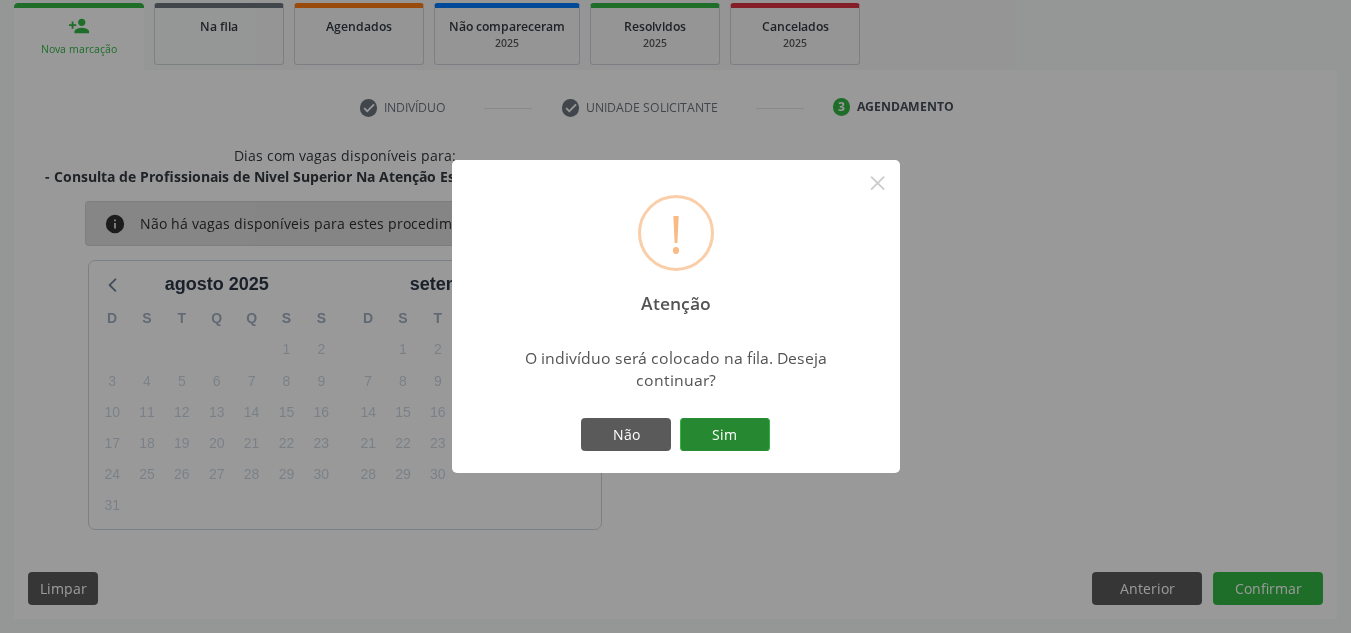 click on "Sim" at bounding box center (725, 435) 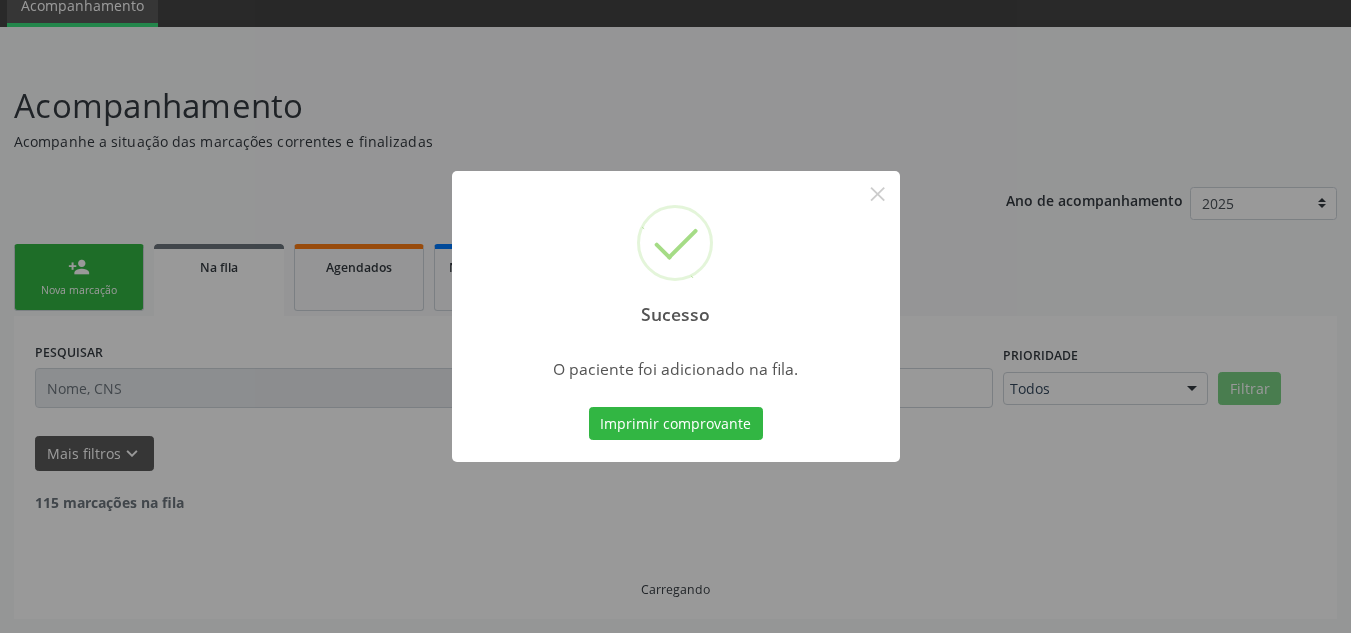 scroll, scrollTop: 62, scrollLeft: 0, axis: vertical 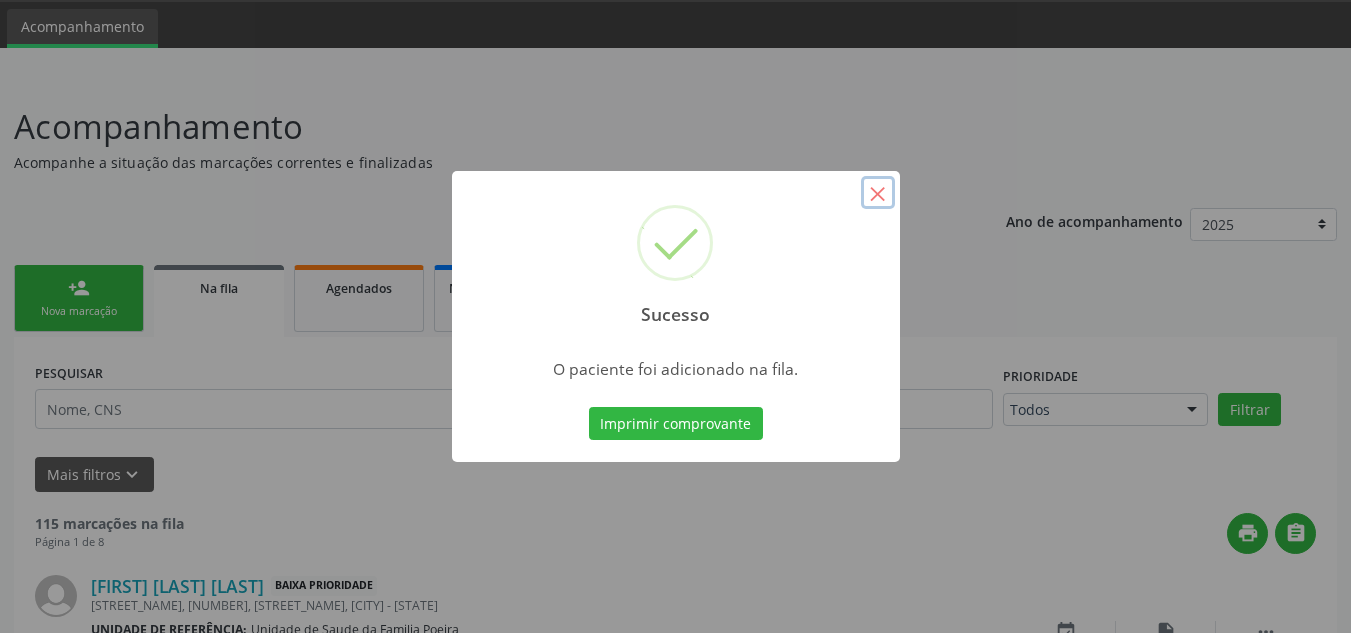 click on "×" at bounding box center (878, 193) 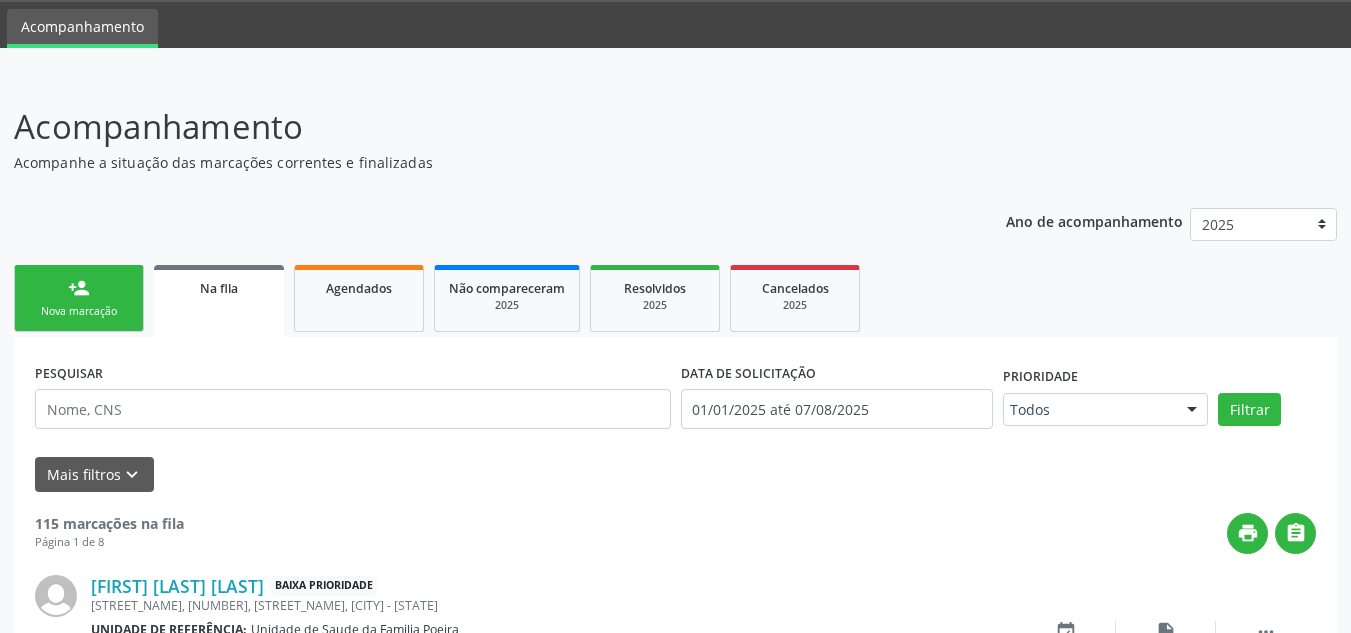 click on "person_add
Nova marcação" at bounding box center (79, 298) 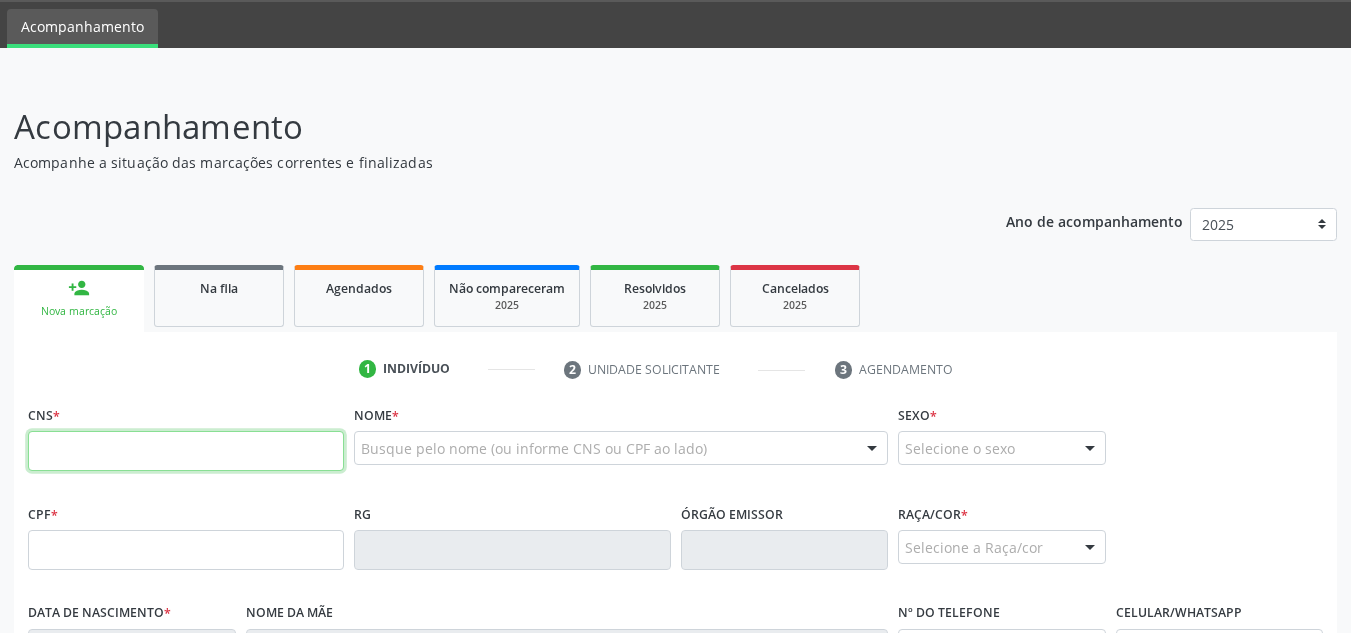 click at bounding box center [186, 451] 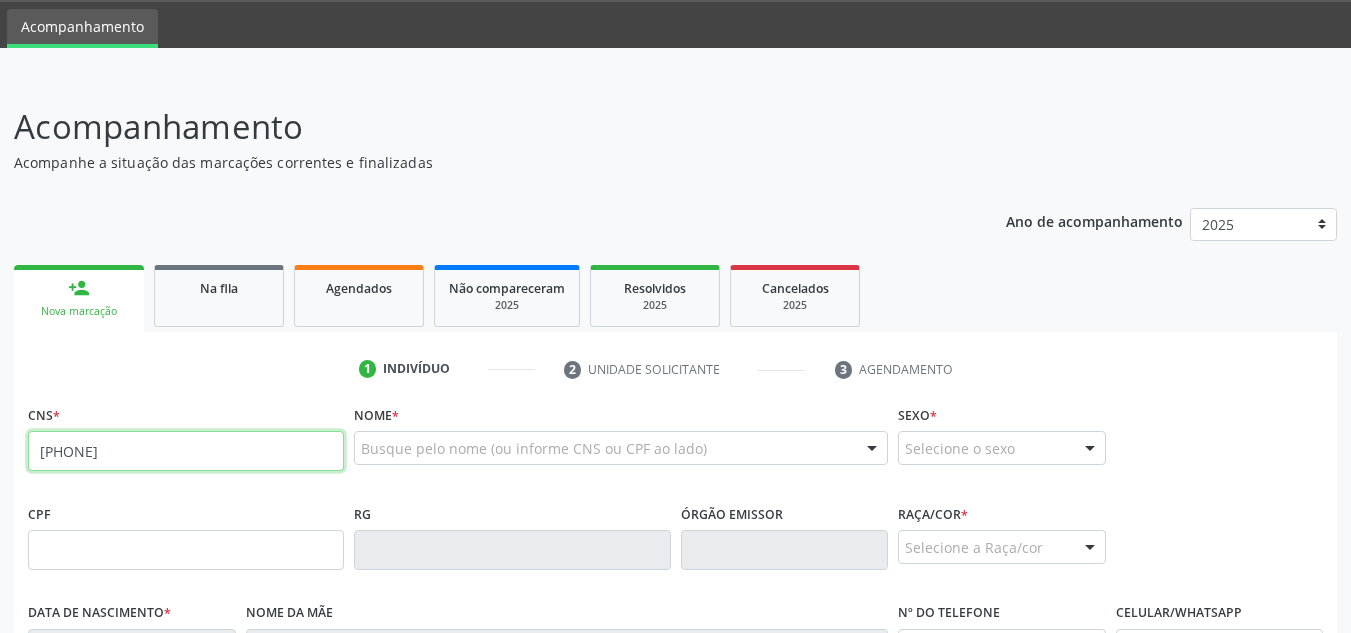 type on "708 2006 4851 8041" 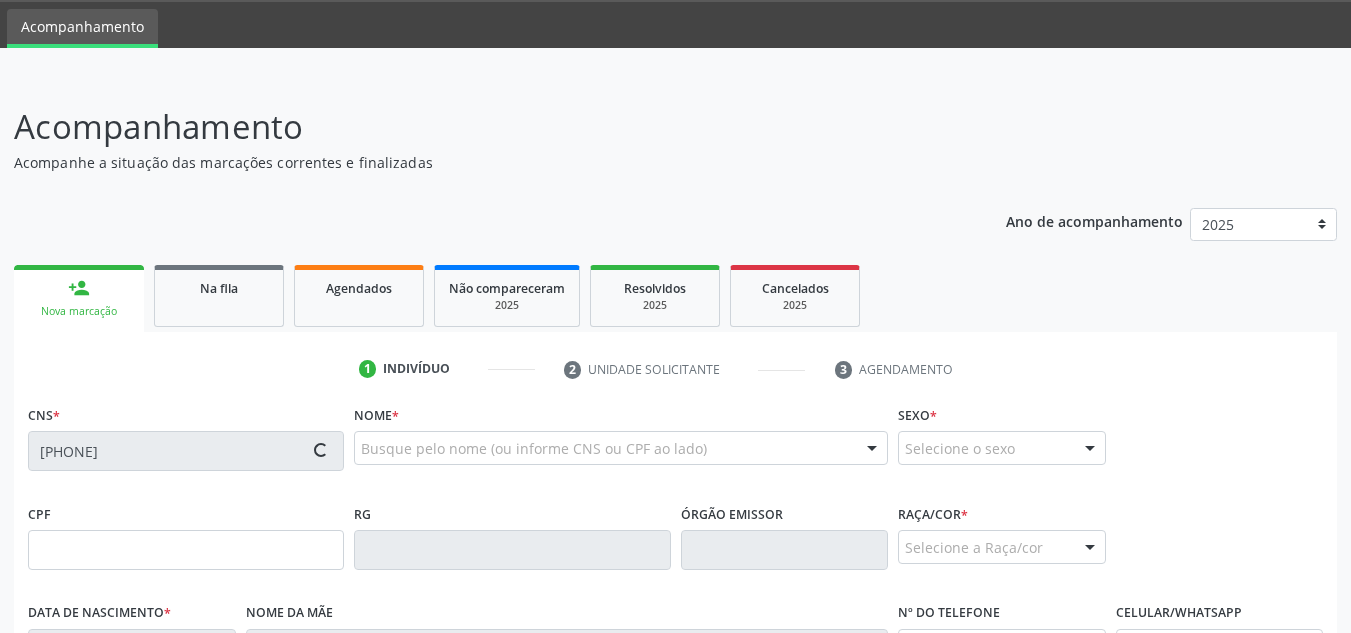 type on "571.380.284-15" 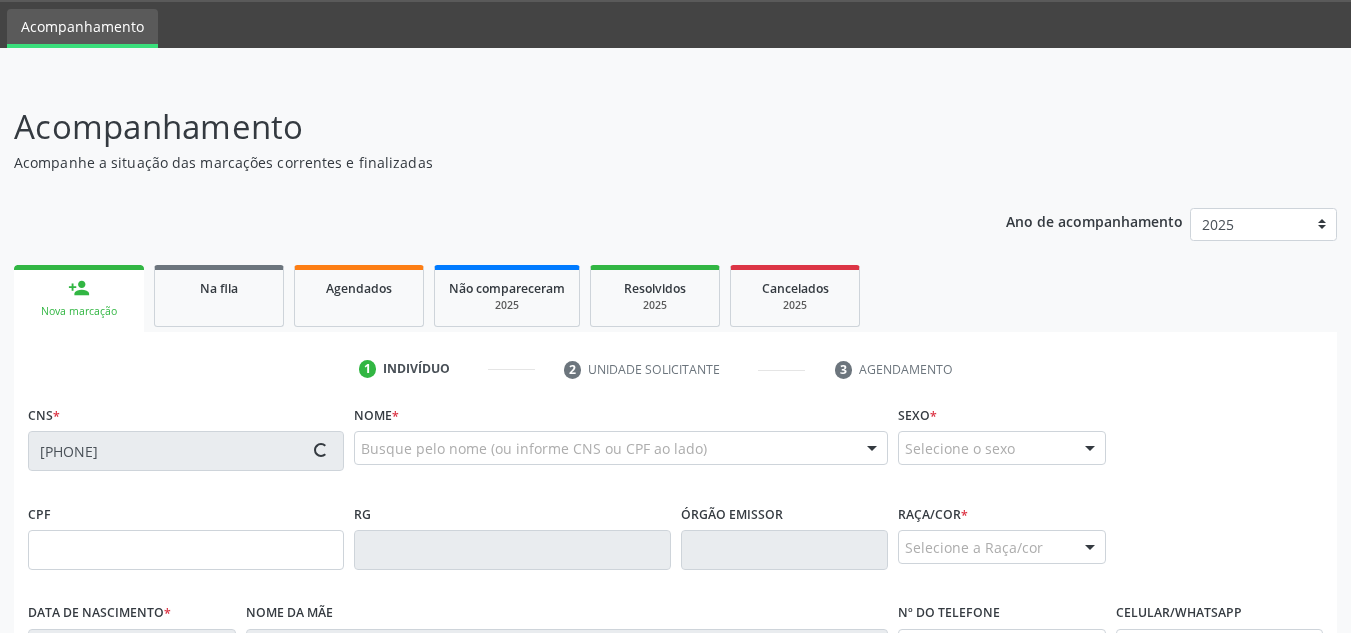 type on "12/03/1964" 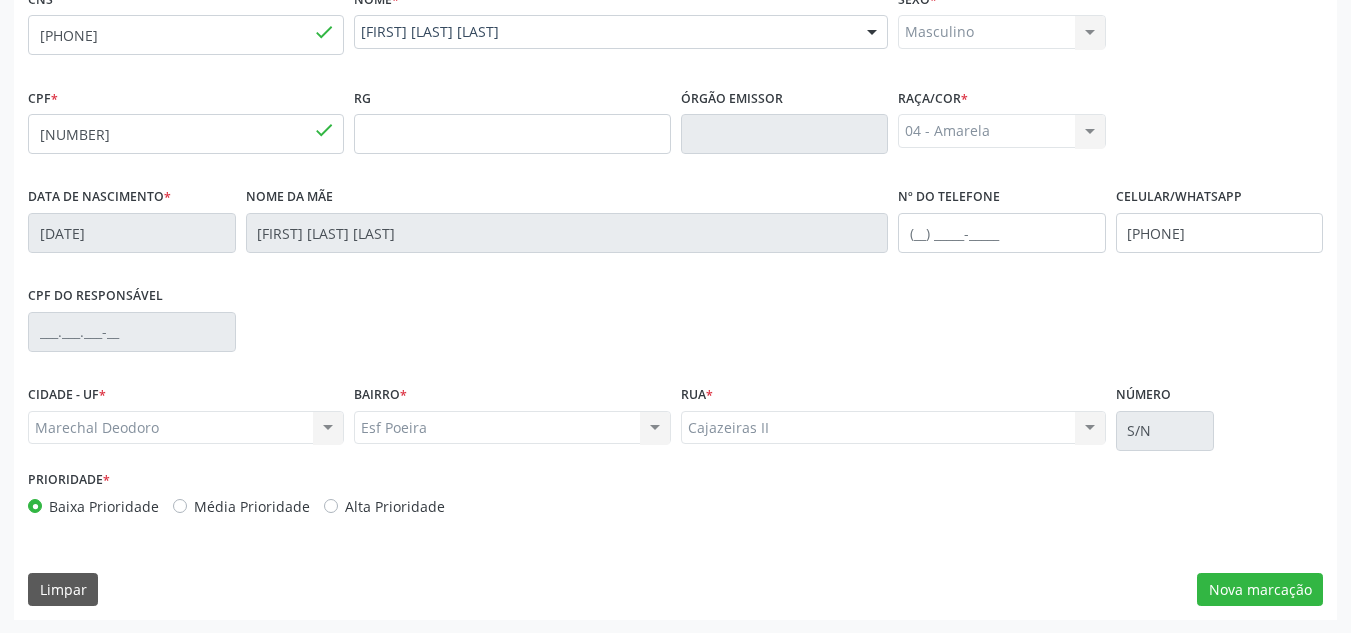 scroll, scrollTop: 479, scrollLeft: 0, axis: vertical 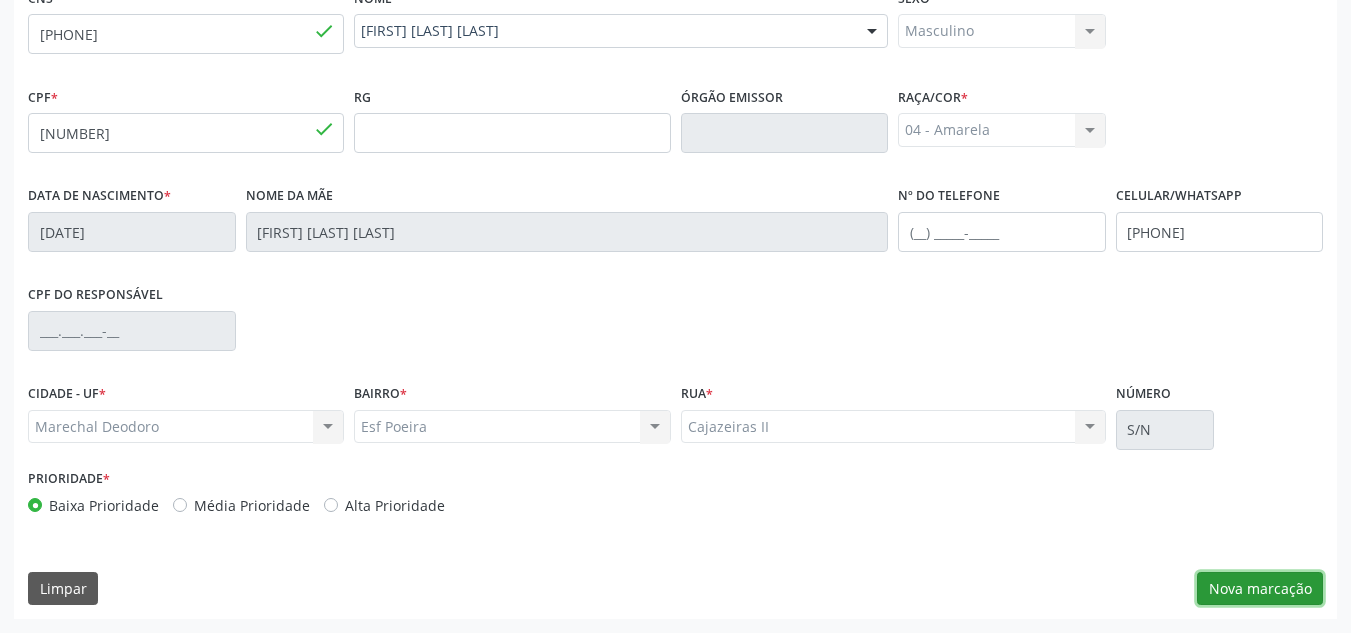 click on "Nova marcação" at bounding box center (1260, 589) 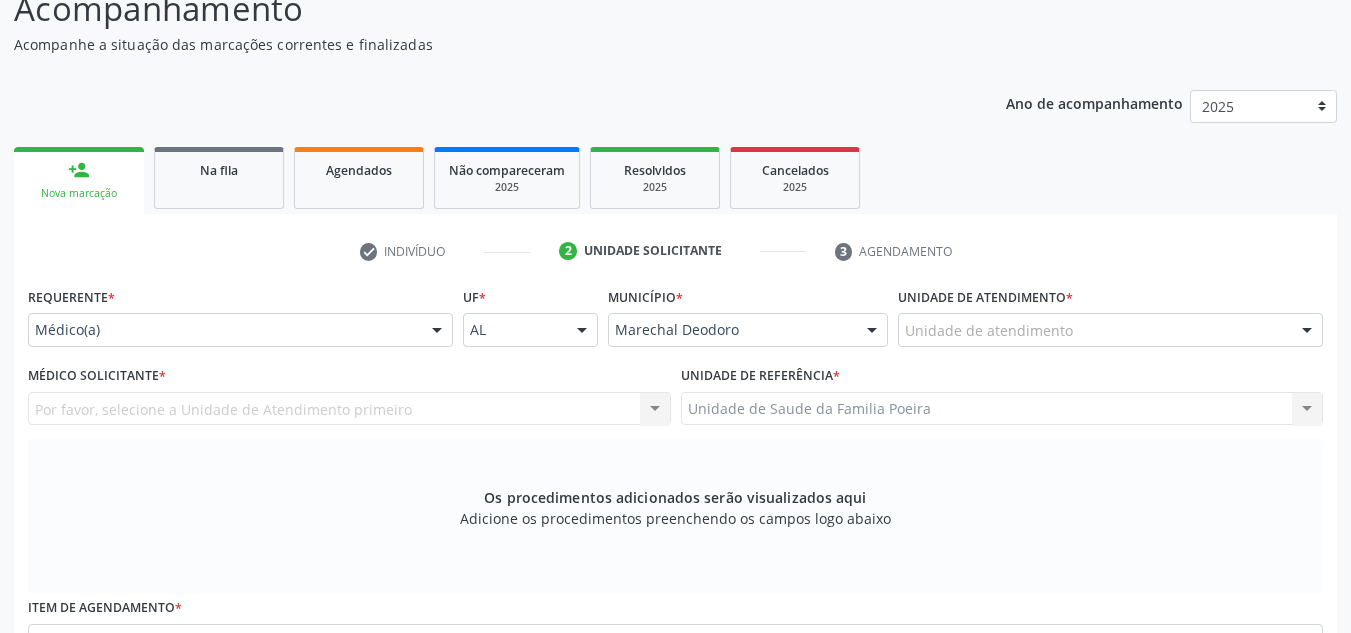 scroll, scrollTop: 179, scrollLeft: 0, axis: vertical 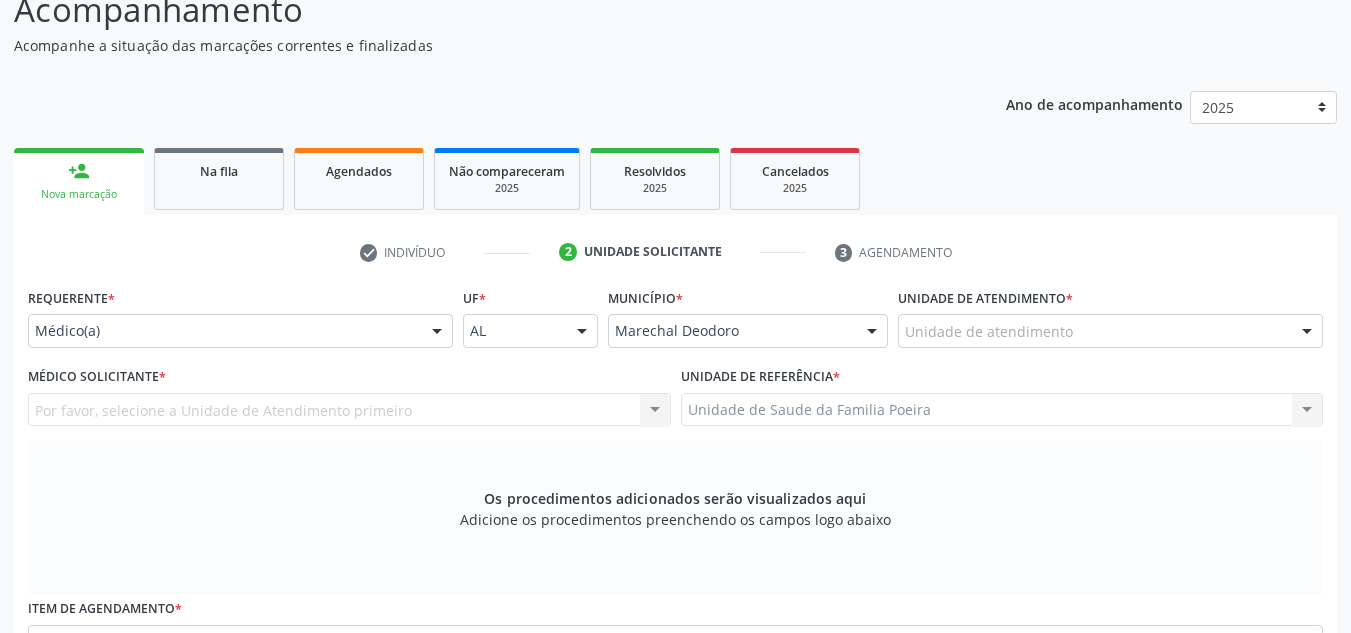 click on "person_add
Nova marcação" at bounding box center [79, 181] 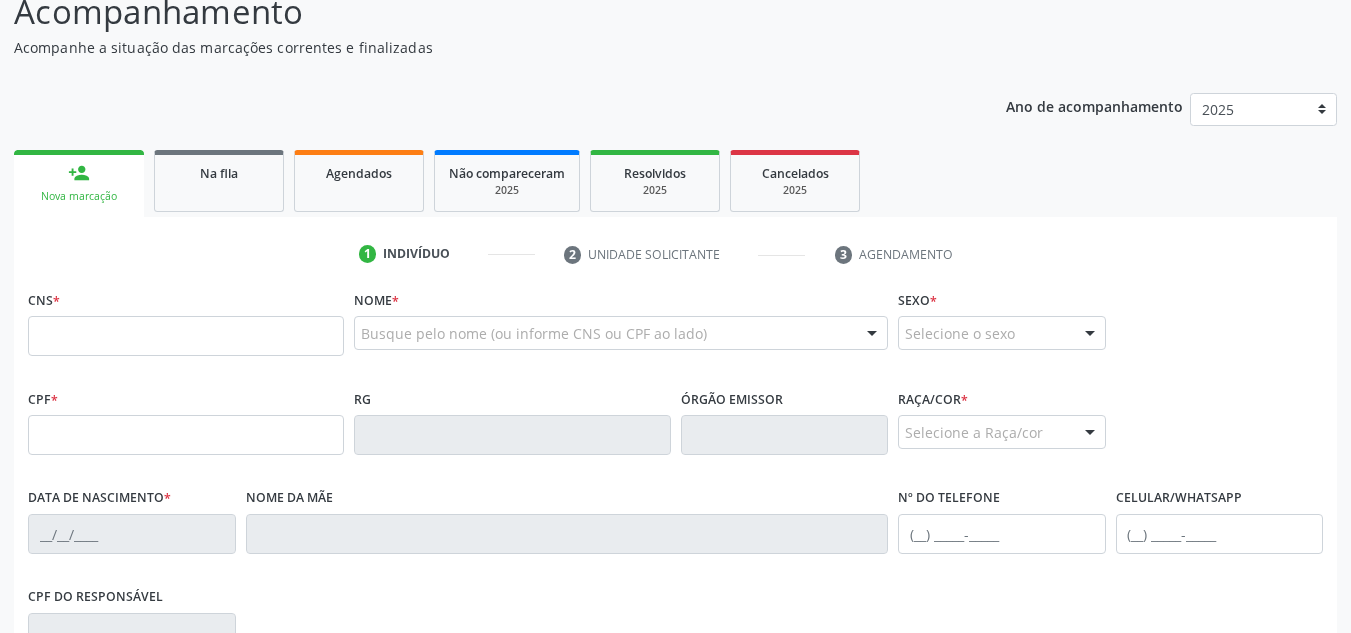 scroll, scrollTop: 177, scrollLeft: 0, axis: vertical 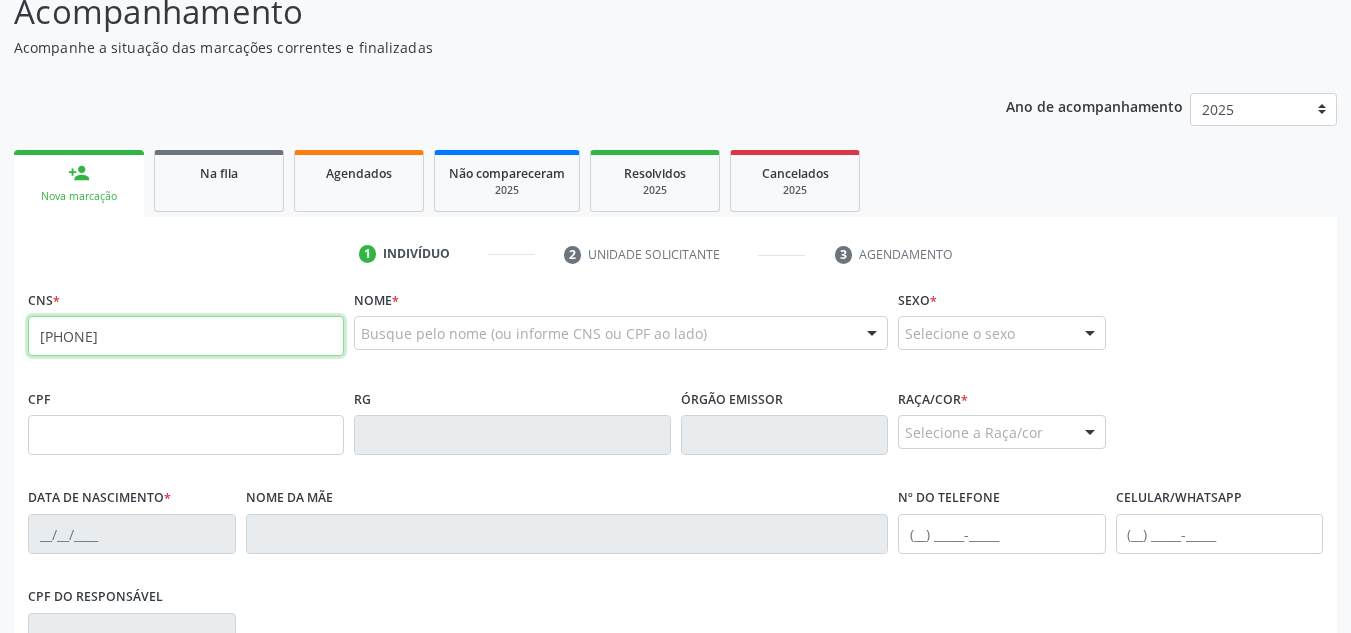 type on "[PHONE]" 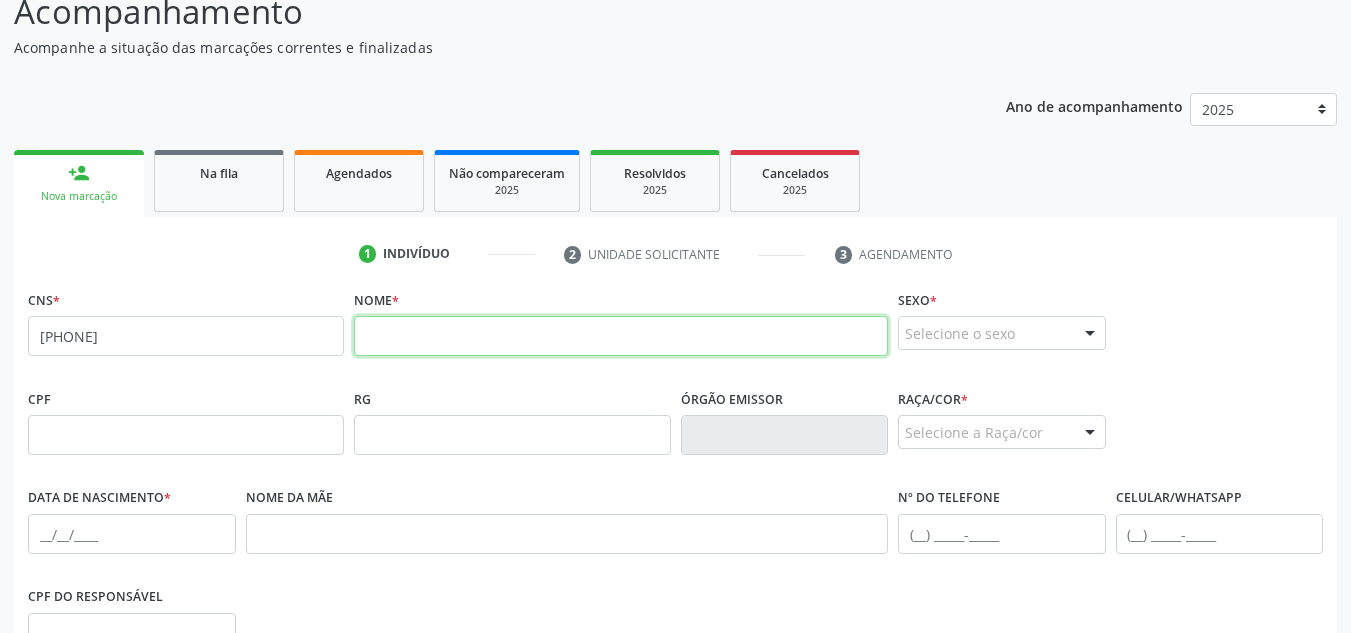 click at bounding box center [621, 336] 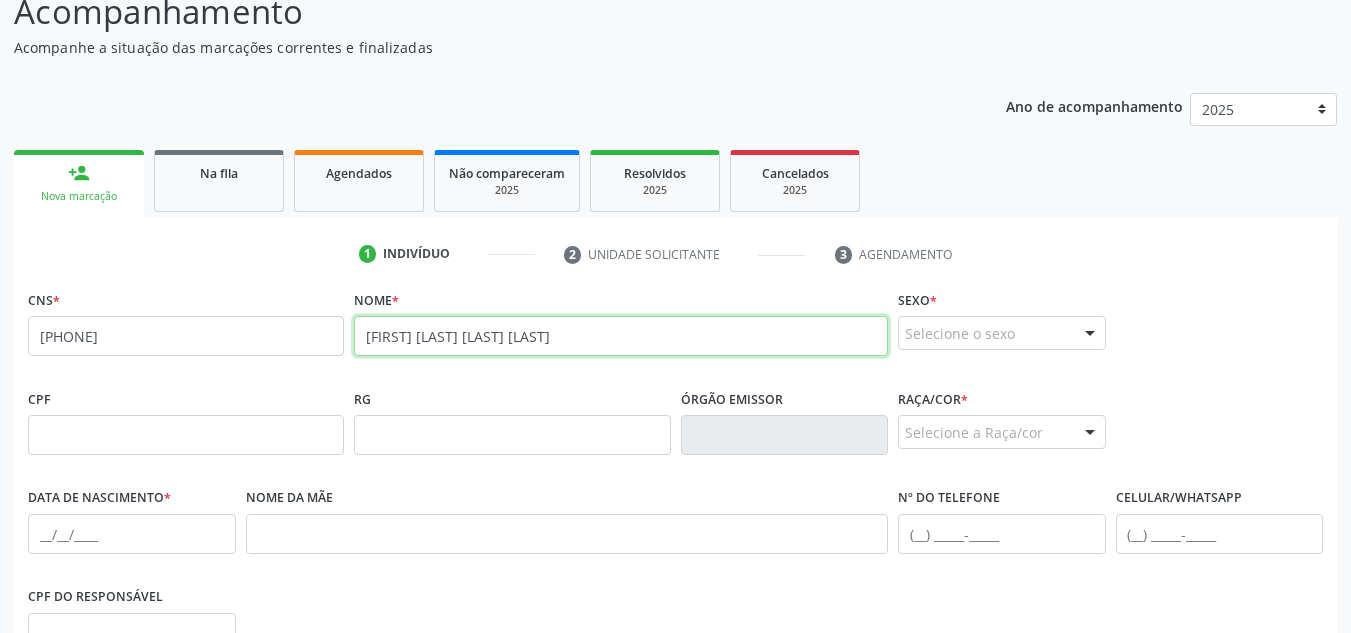 scroll, scrollTop: 277, scrollLeft: 0, axis: vertical 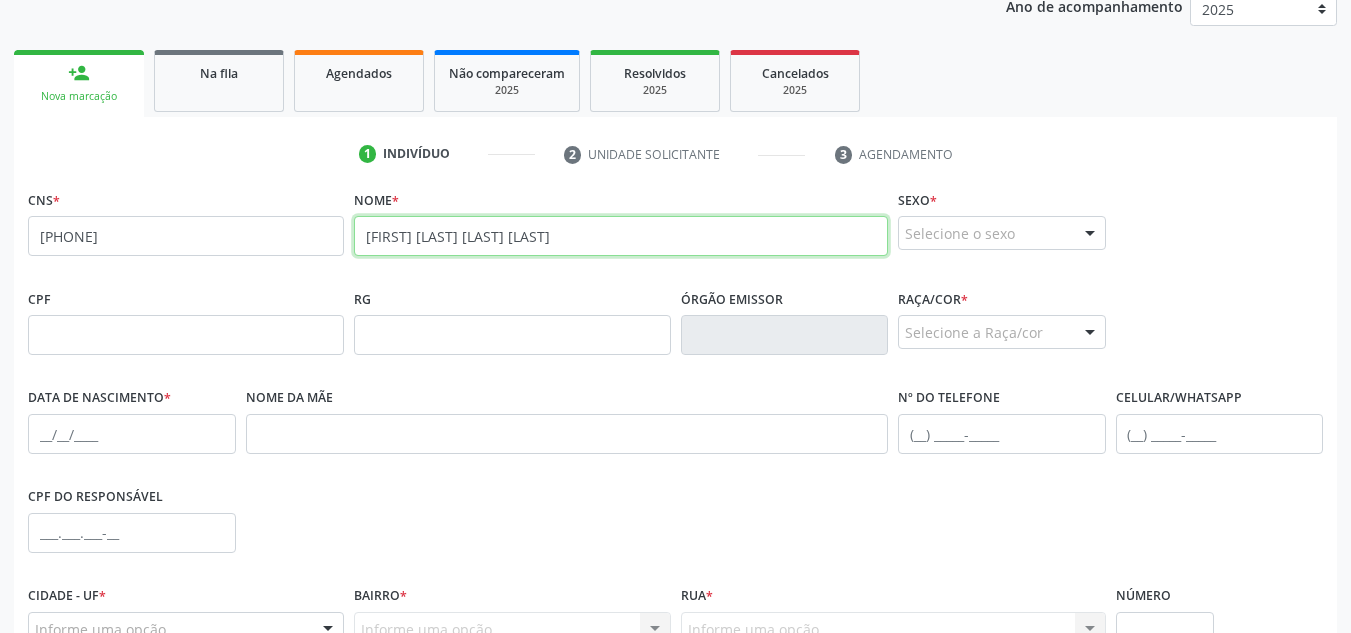 type on "[FIRST] [LAST] [LAST] [LAST]" 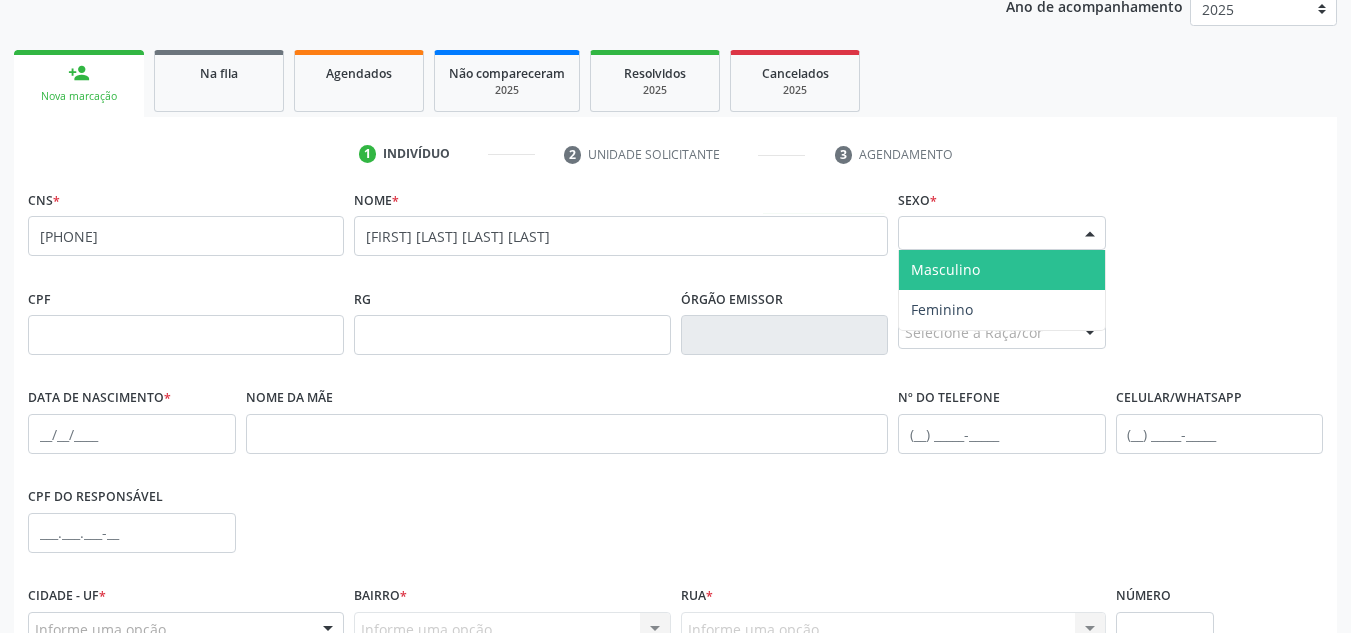 click on "Selecione o sexo" at bounding box center [1002, 233] 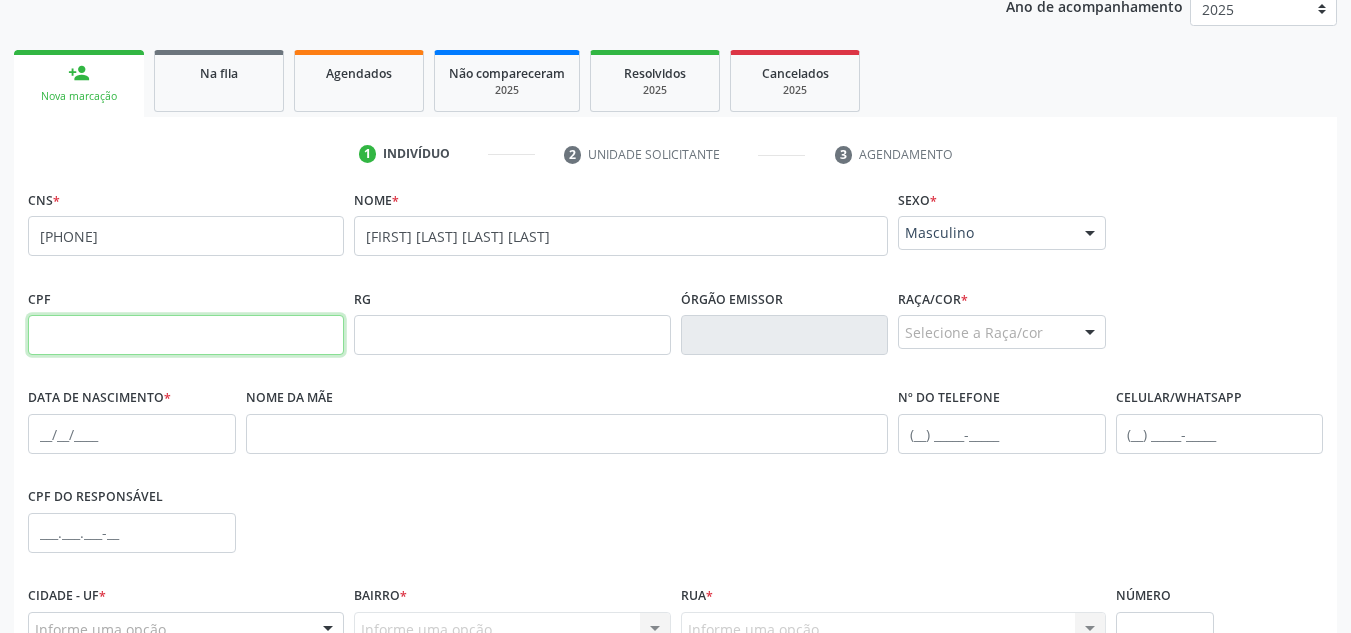 click at bounding box center (186, 335) 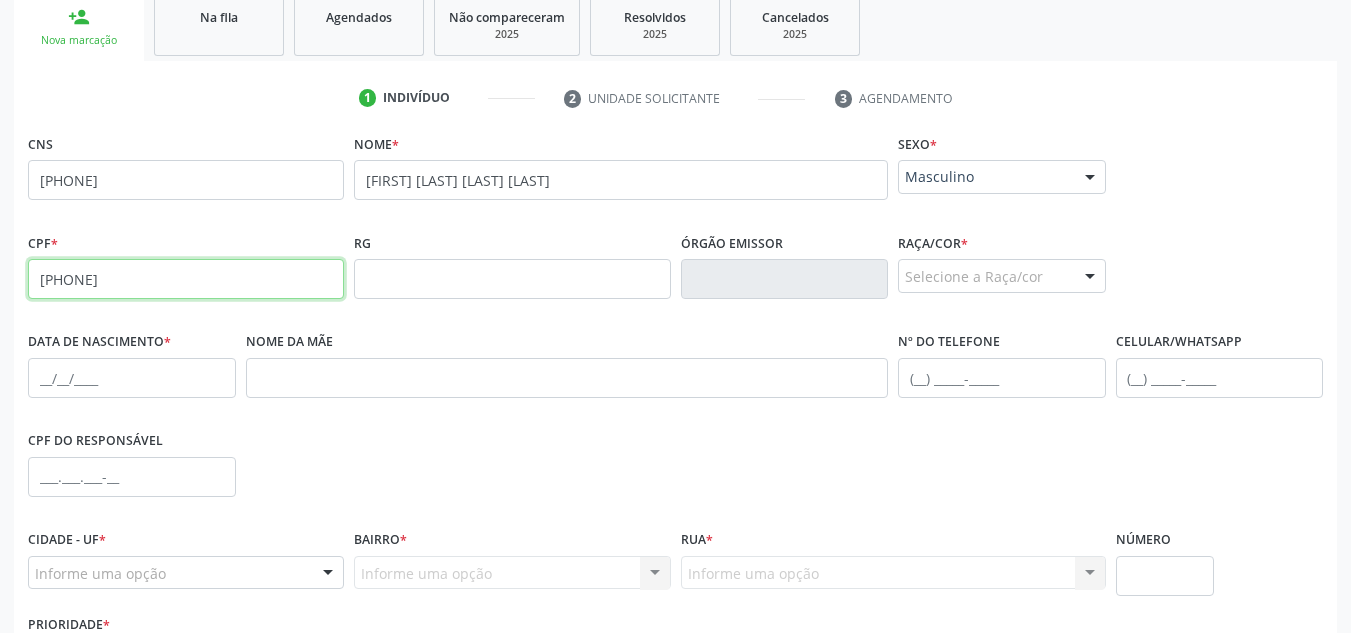 scroll, scrollTop: 377, scrollLeft: 0, axis: vertical 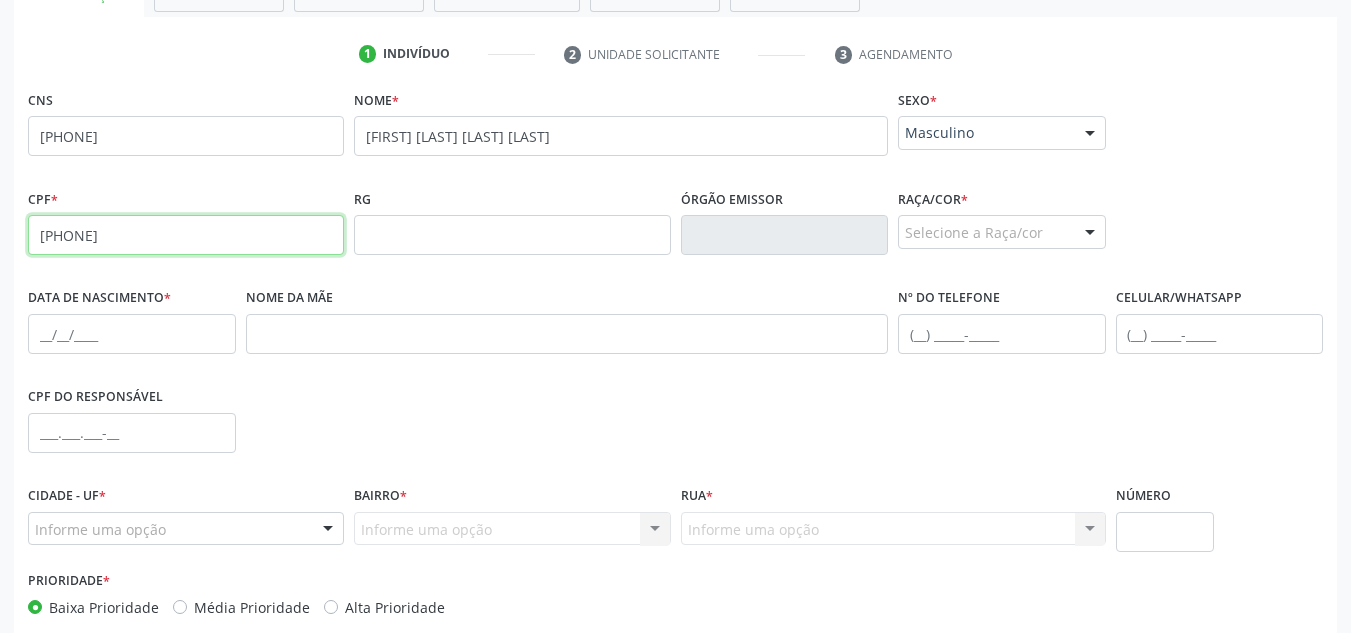 type on "[PHONE]" 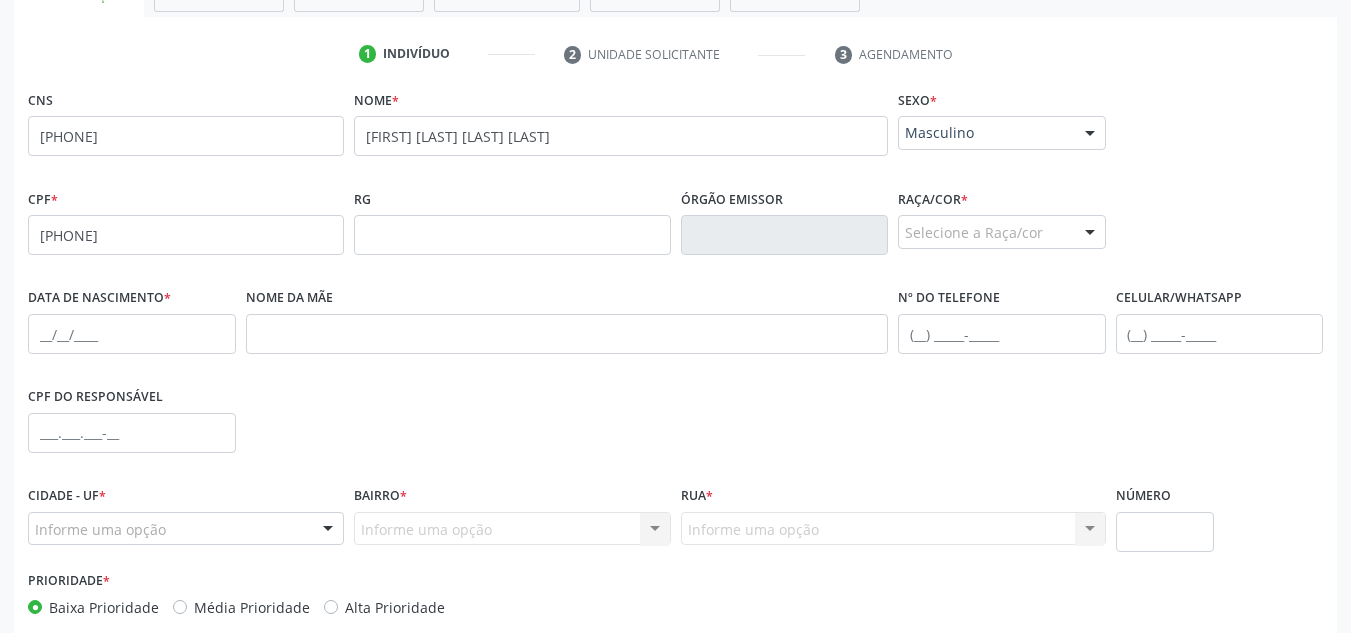 click on "Selecione a Raça/cor" at bounding box center [1002, 232] 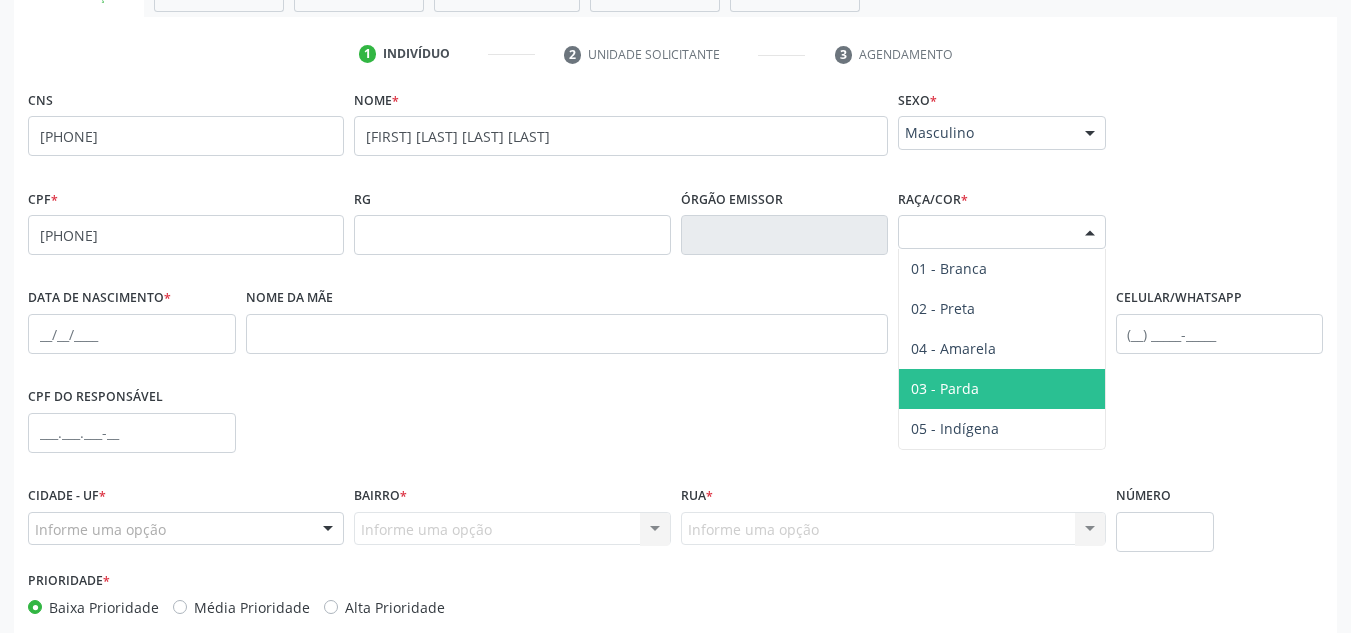 click on "03 - Parda" at bounding box center (1002, 389) 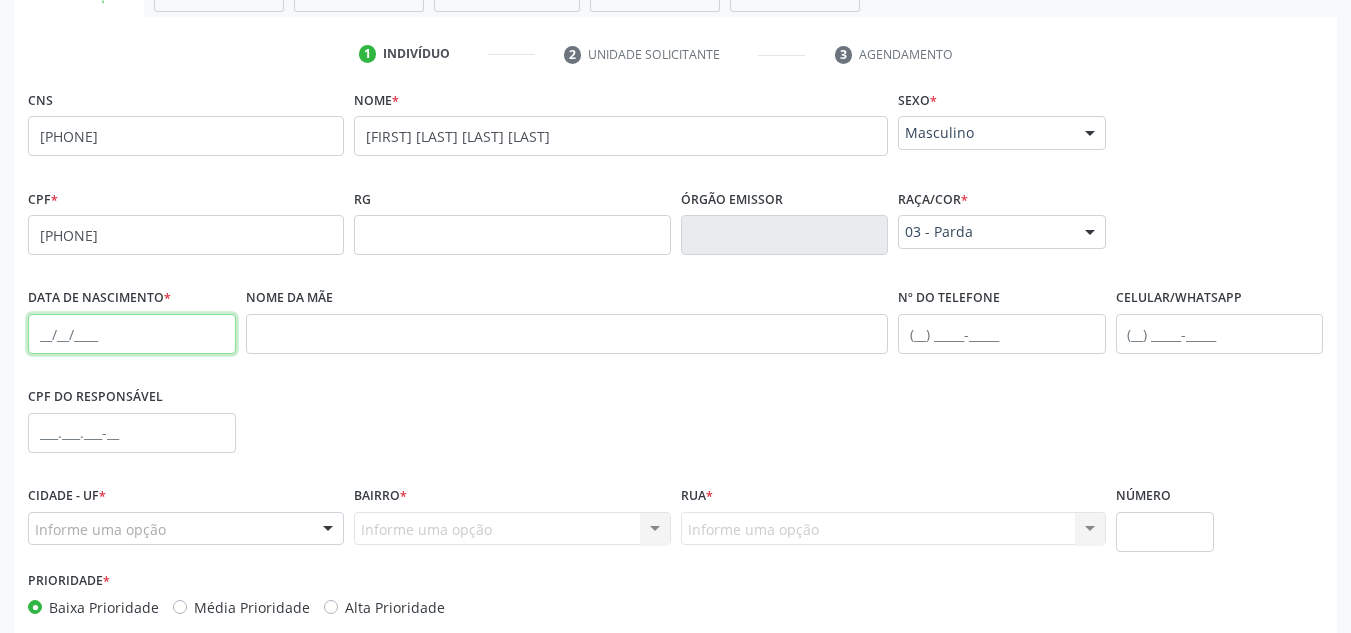 click at bounding box center (132, 334) 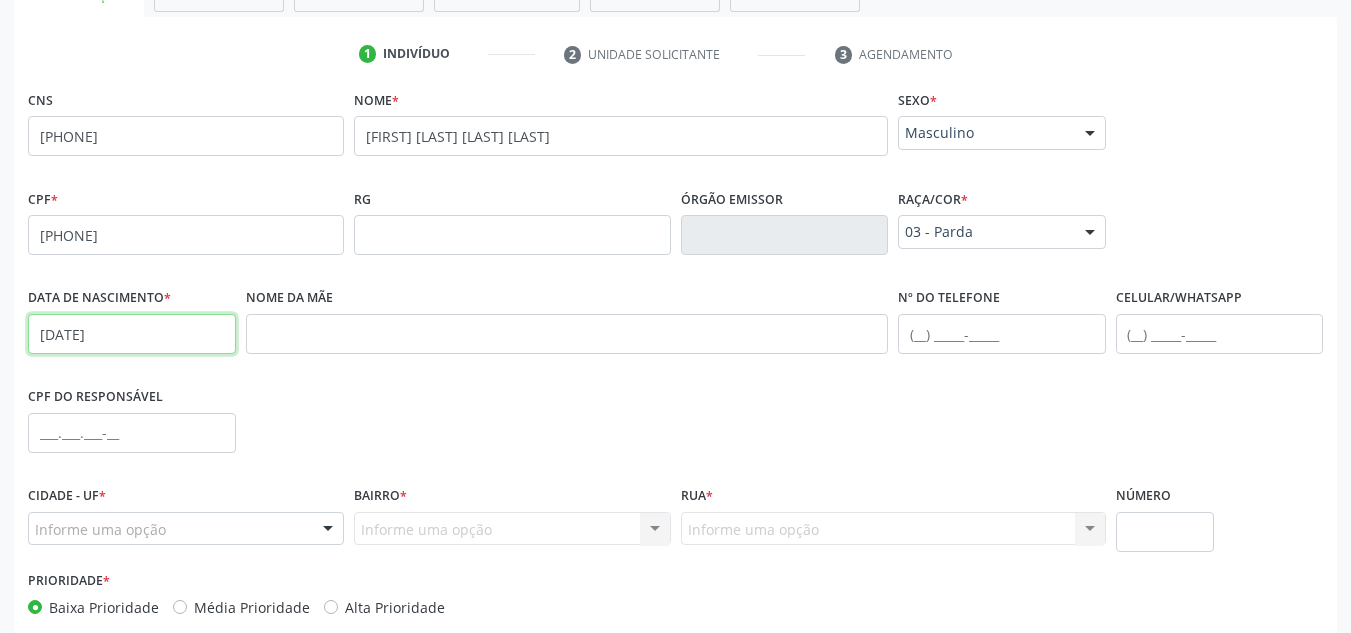 type on "[DATE]" 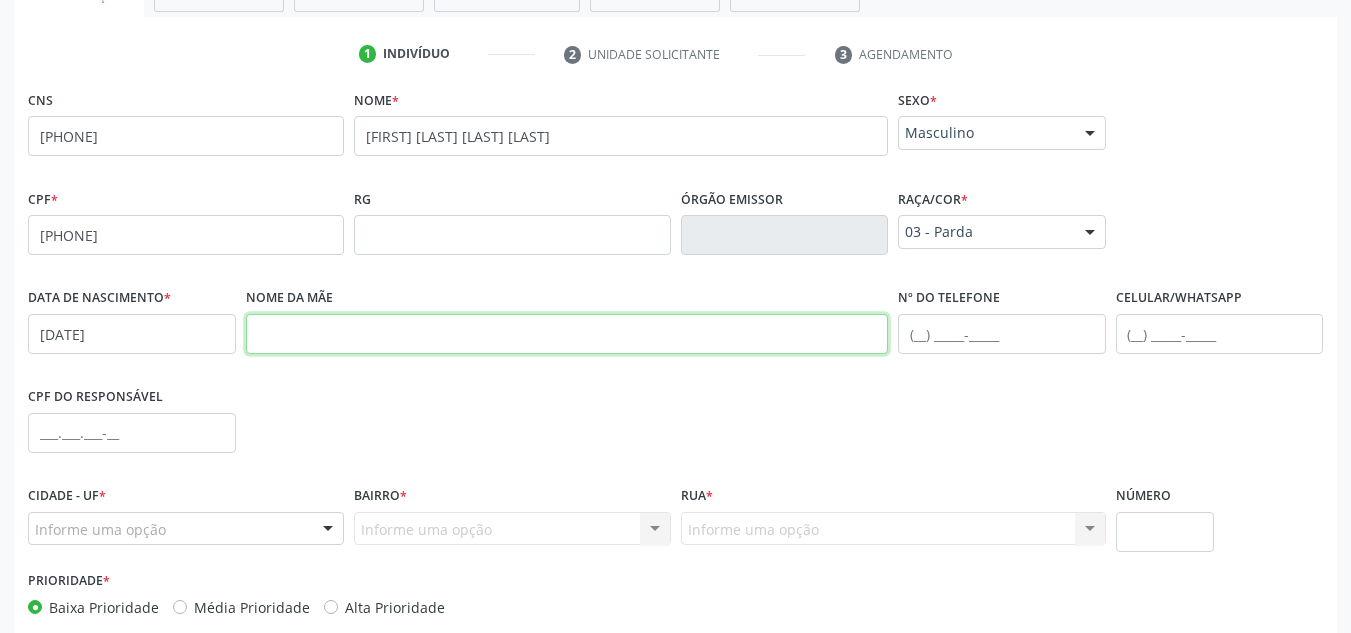 click at bounding box center (567, 334) 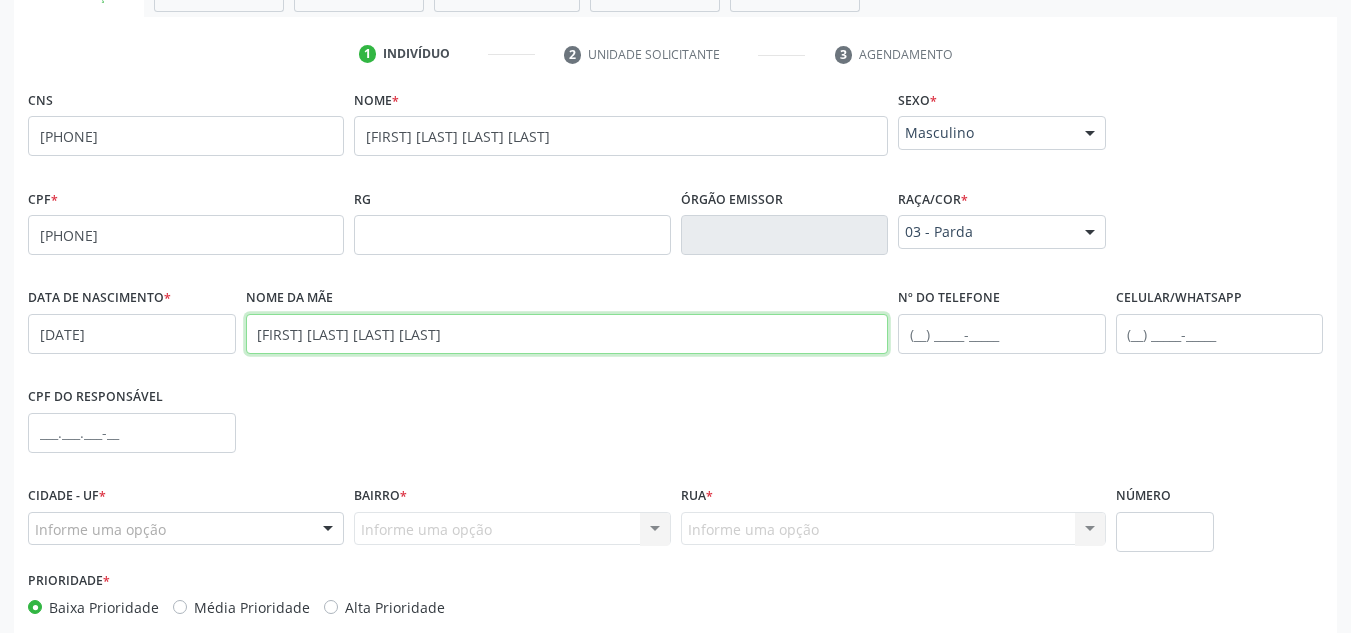 type on "[FIRST] [LAST] [LAST] [LAST]" 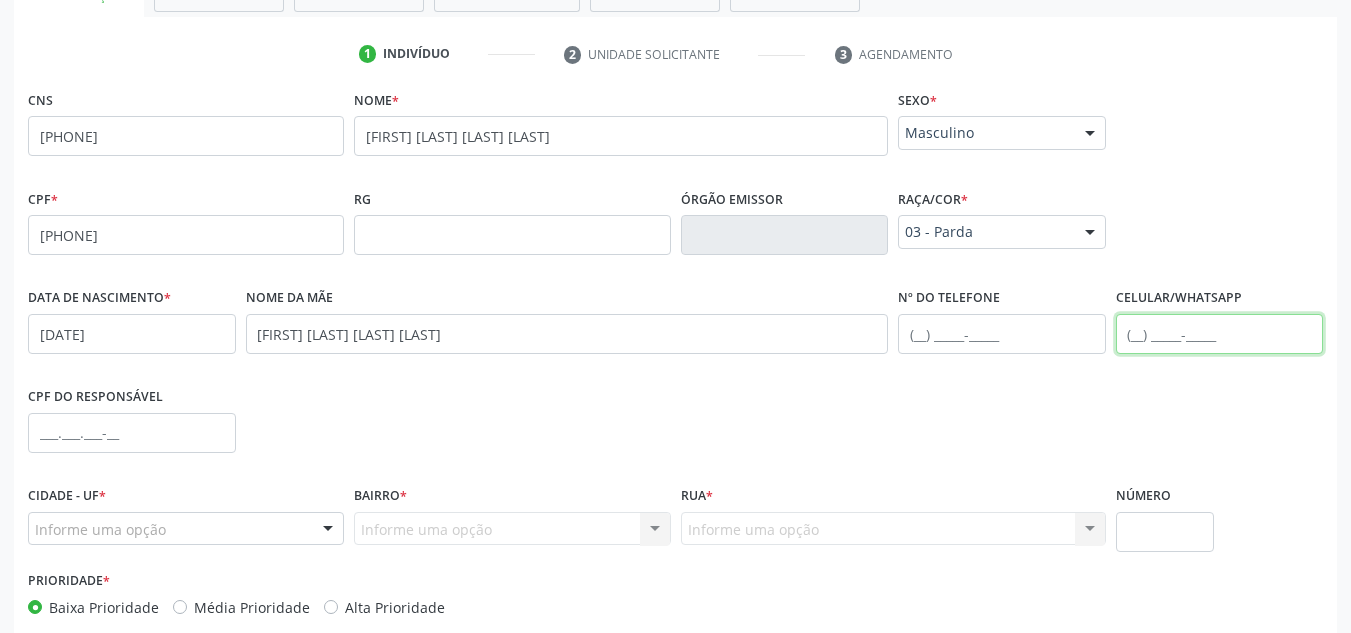click at bounding box center [1220, 334] 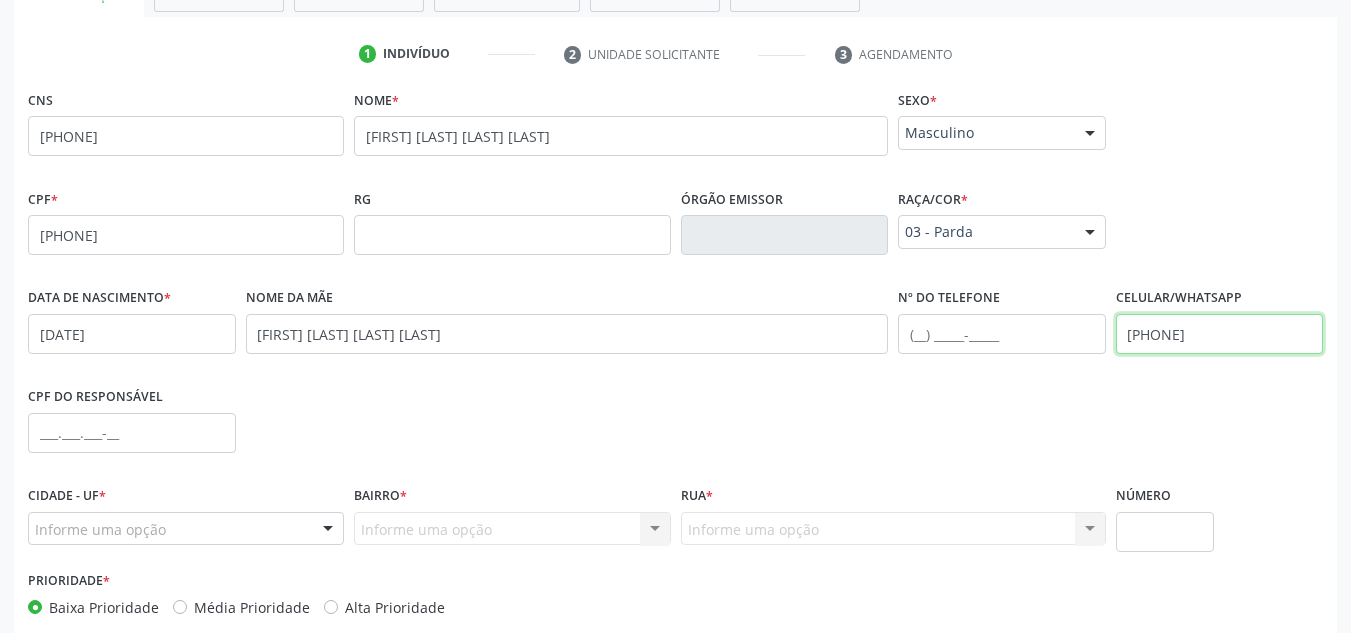 scroll, scrollTop: 479, scrollLeft: 0, axis: vertical 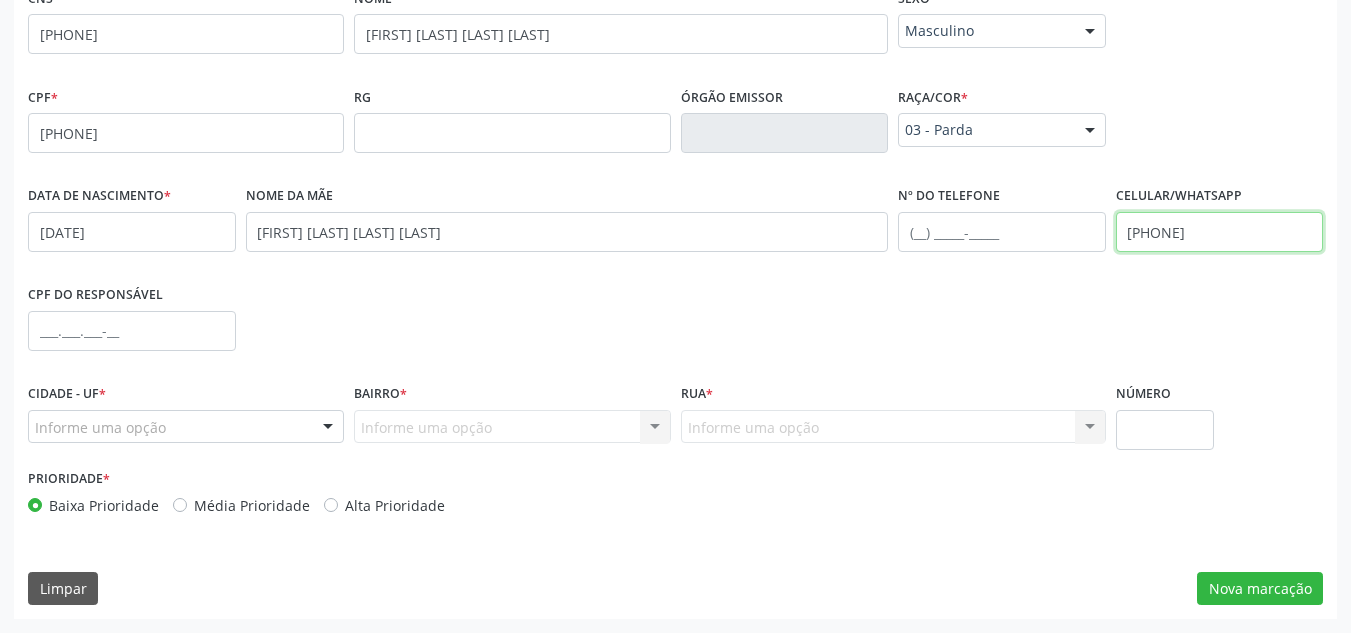 type on "[PHONE]" 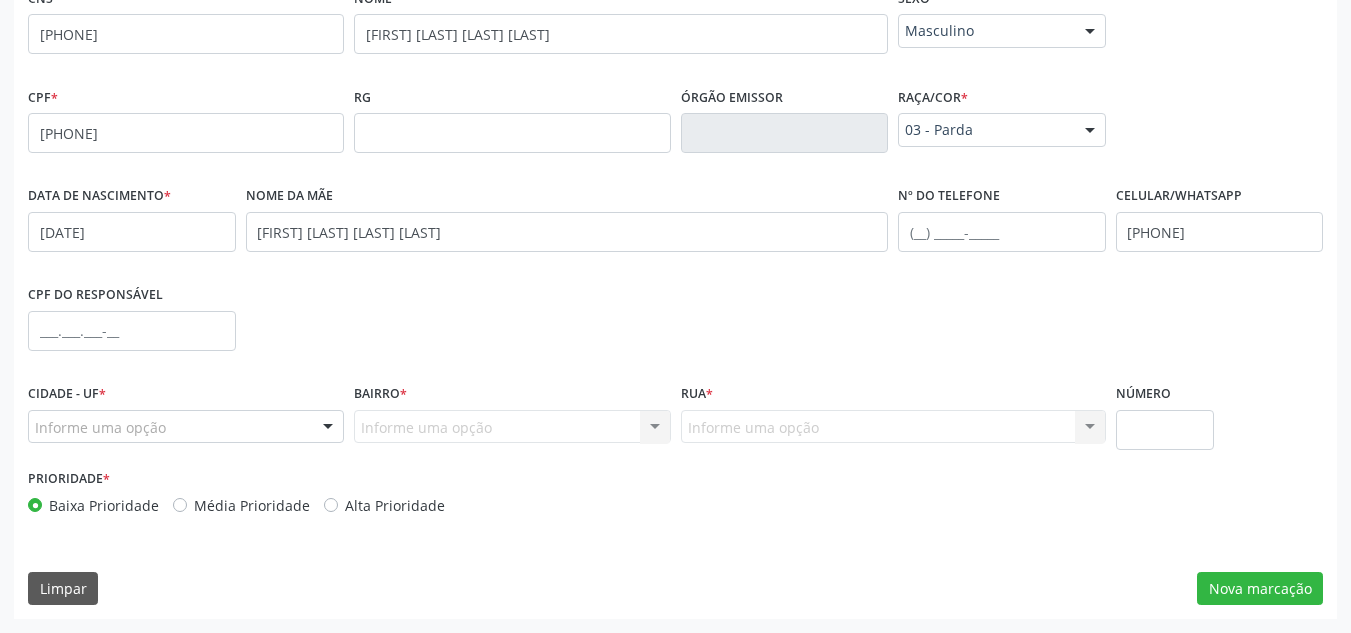 click on "Informe uma opção" at bounding box center (186, 427) 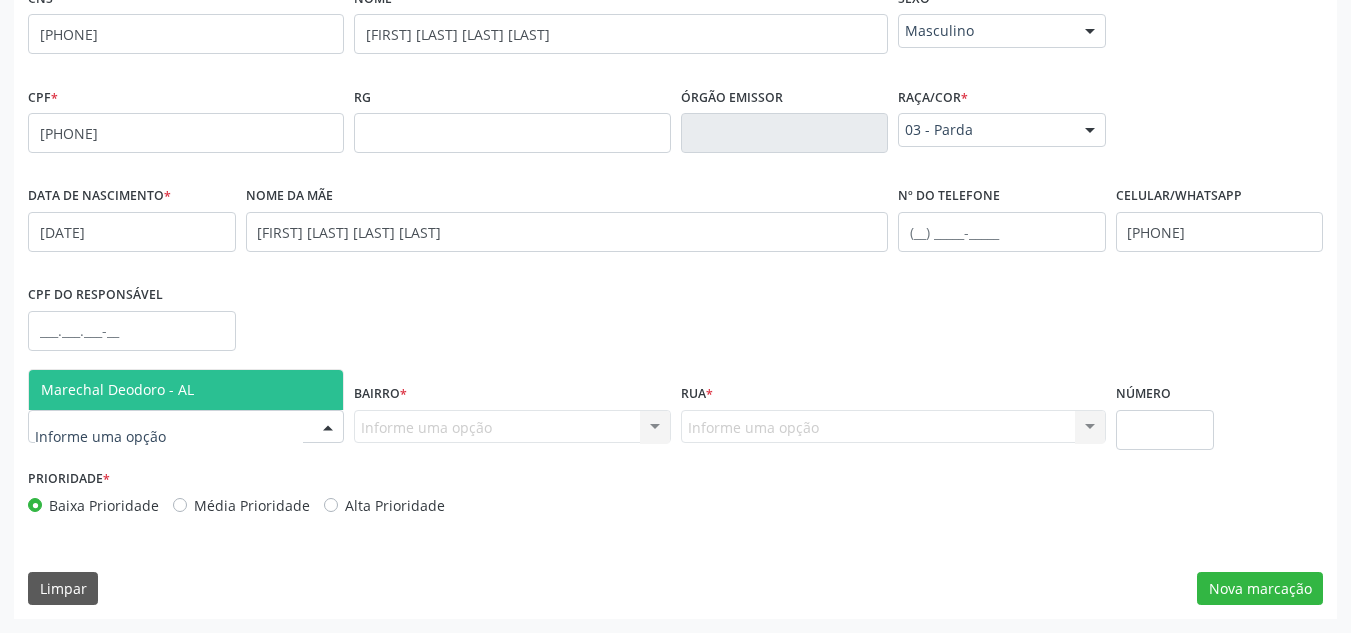 click on "Marechal Deodoro - AL" at bounding box center (186, 390) 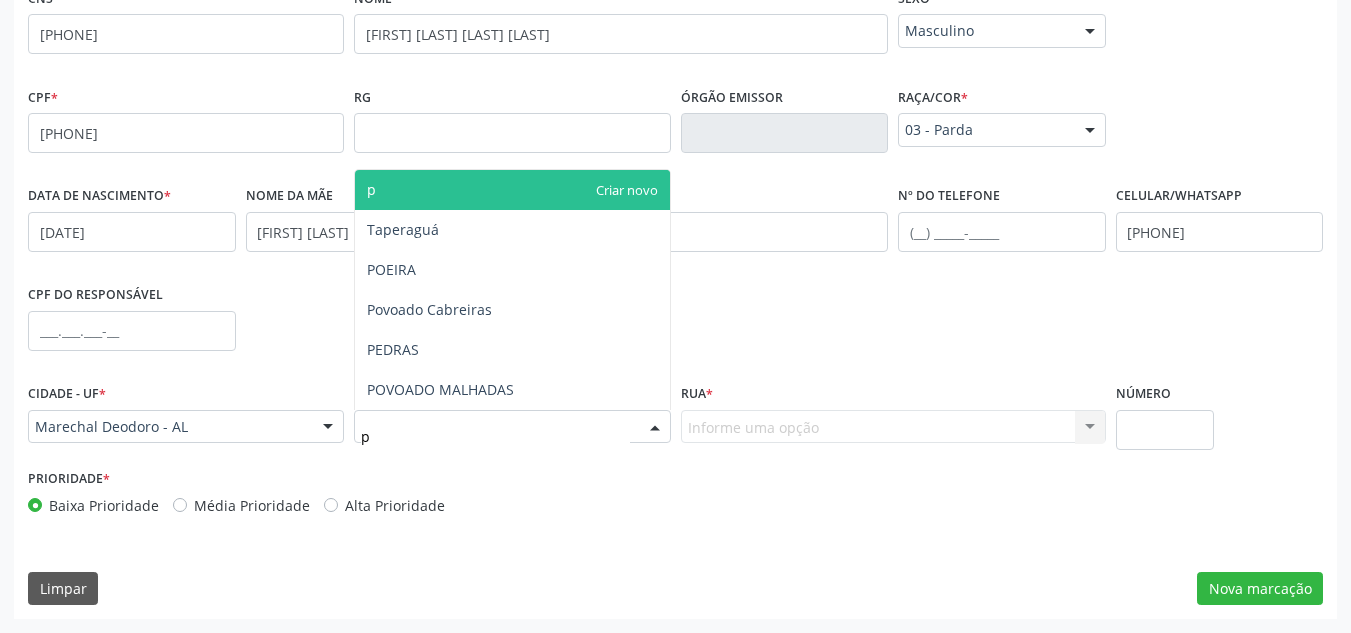type on "po" 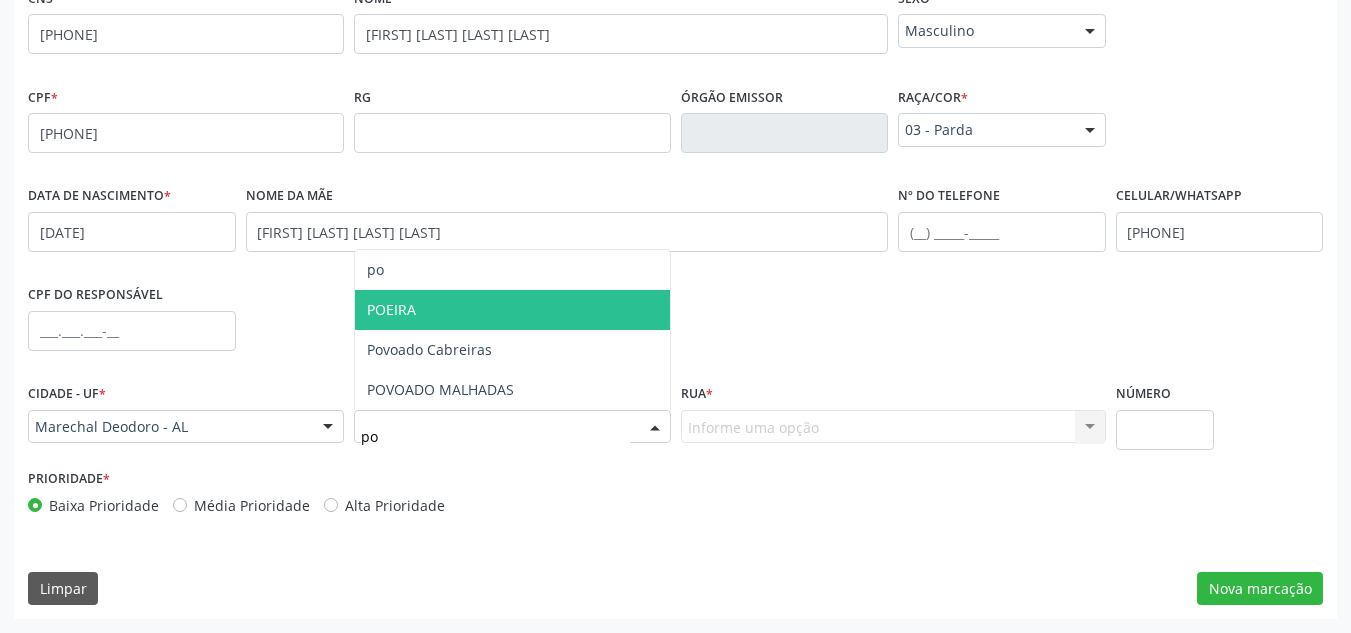 click on "POEIRA" at bounding box center [512, 310] 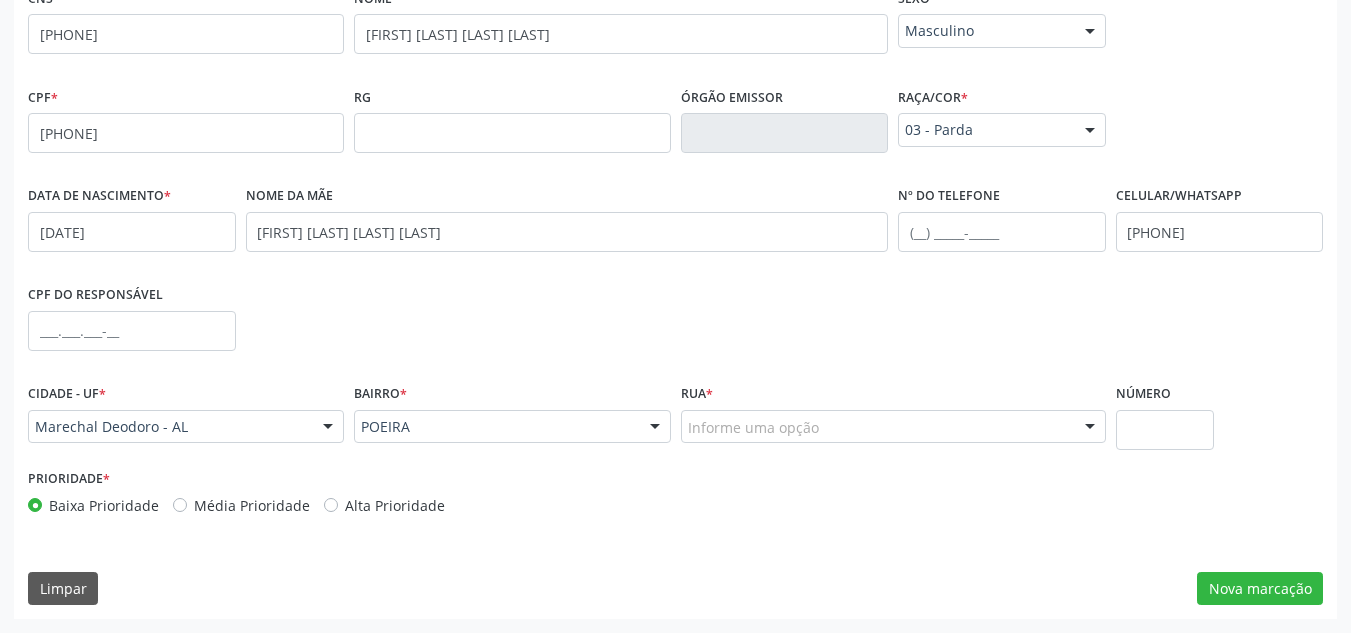 click on "Informe uma opção" at bounding box center (893, 427) 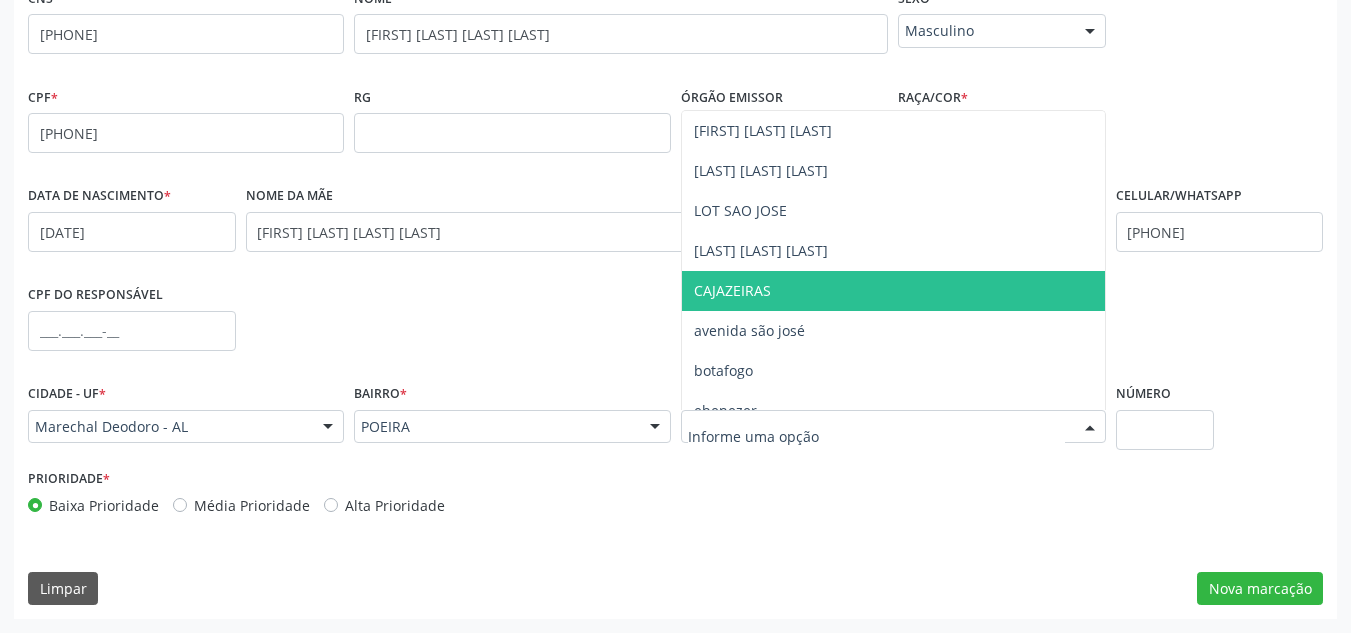 click on "CAJAZEIRAS" at bounding box center (893, 291) 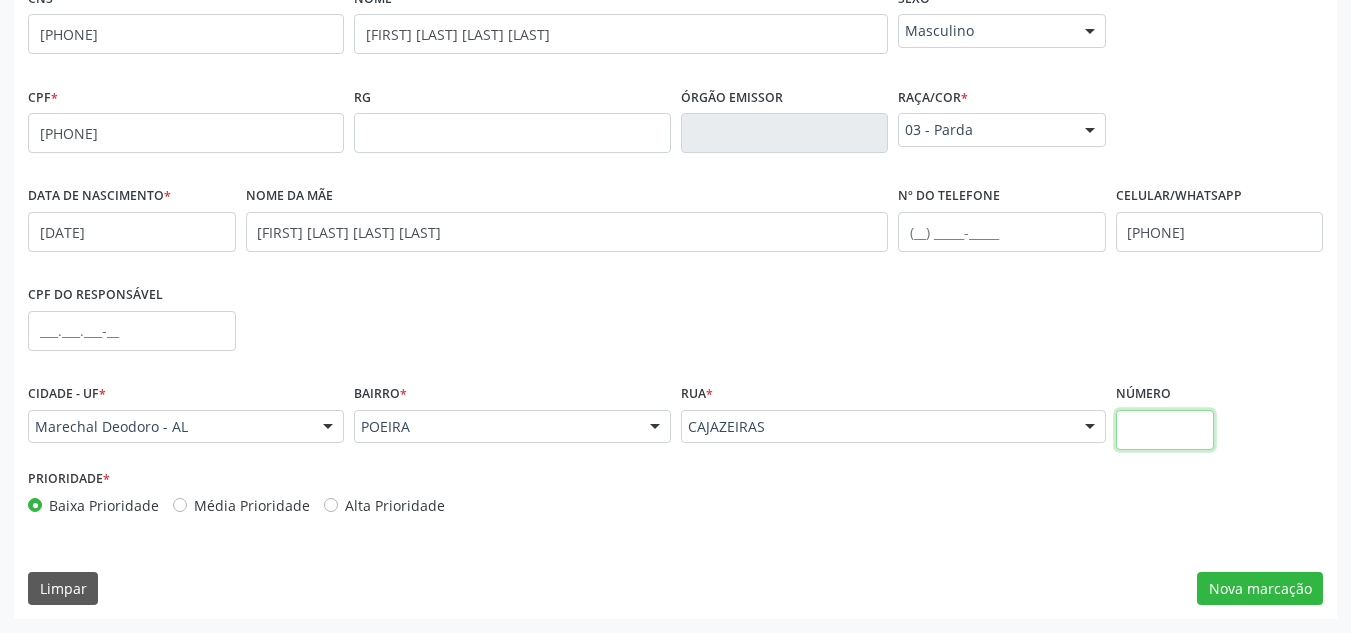 click at bounding box center (1165, 430) 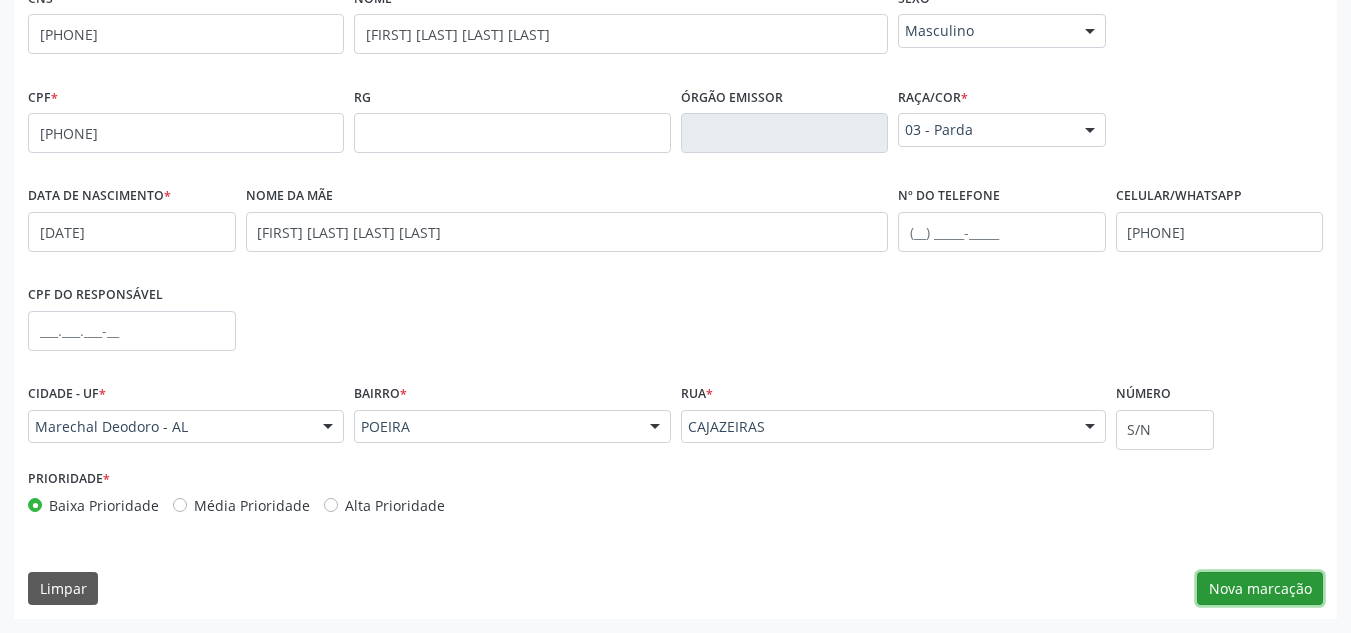 click on "Nova marcação" at bounding box center (1260, 589) 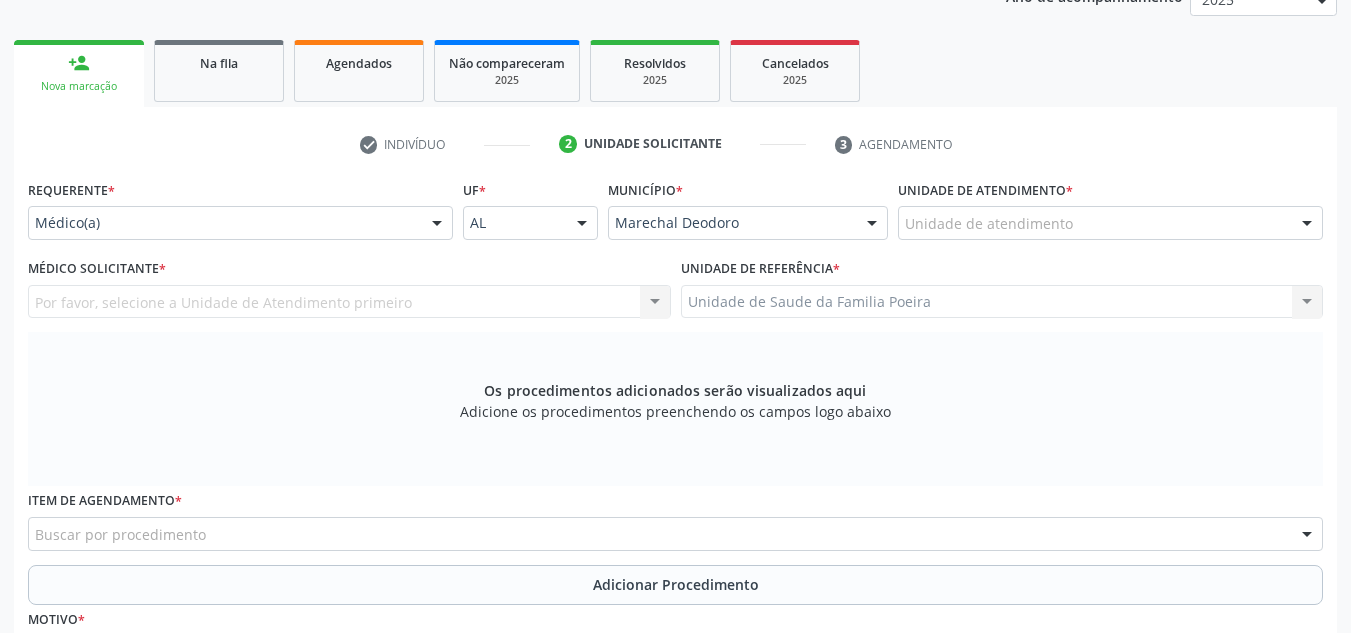scroll, scrollTop: 279, scrollLeft: 0, axis: vertical 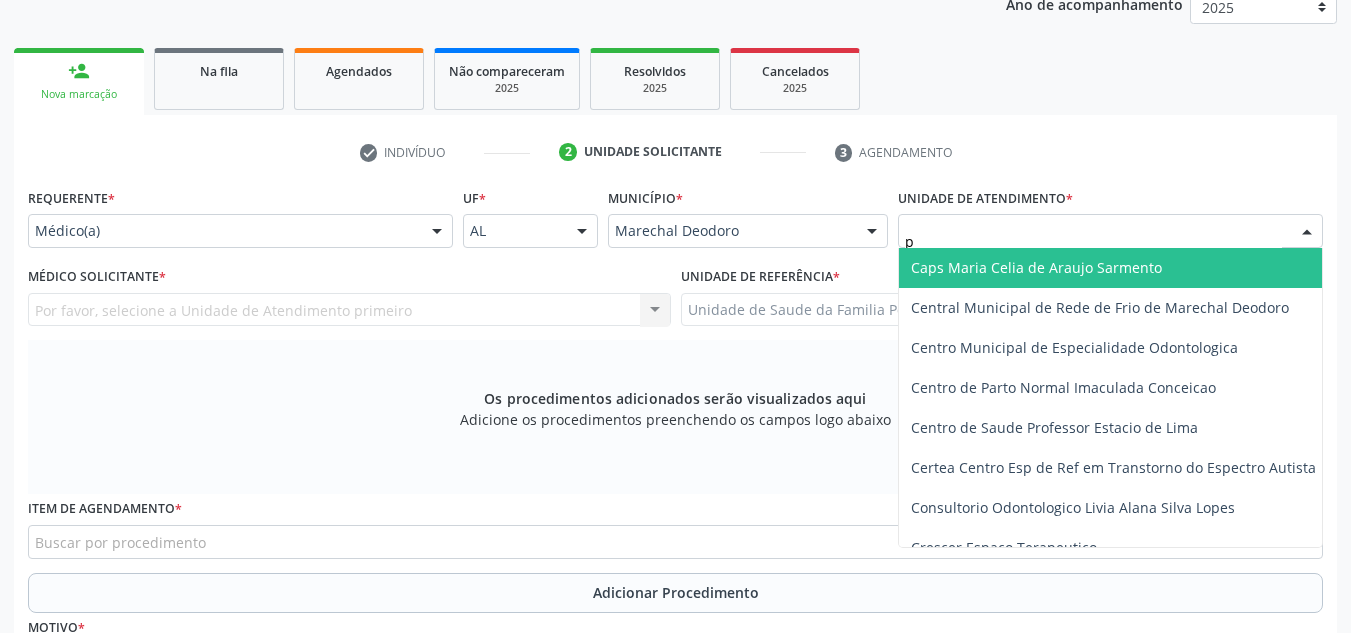 type on "po" 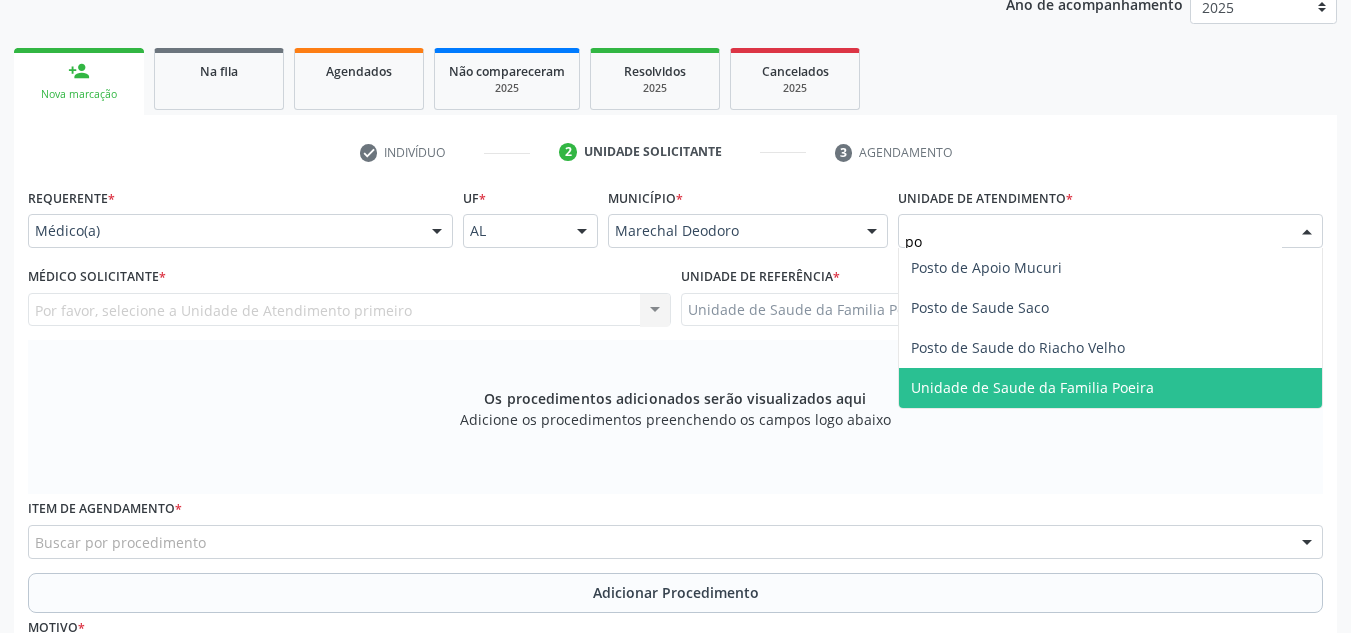 click on "Unidade de Saude da Familia Poeira" at bounding box center (1032, 387) 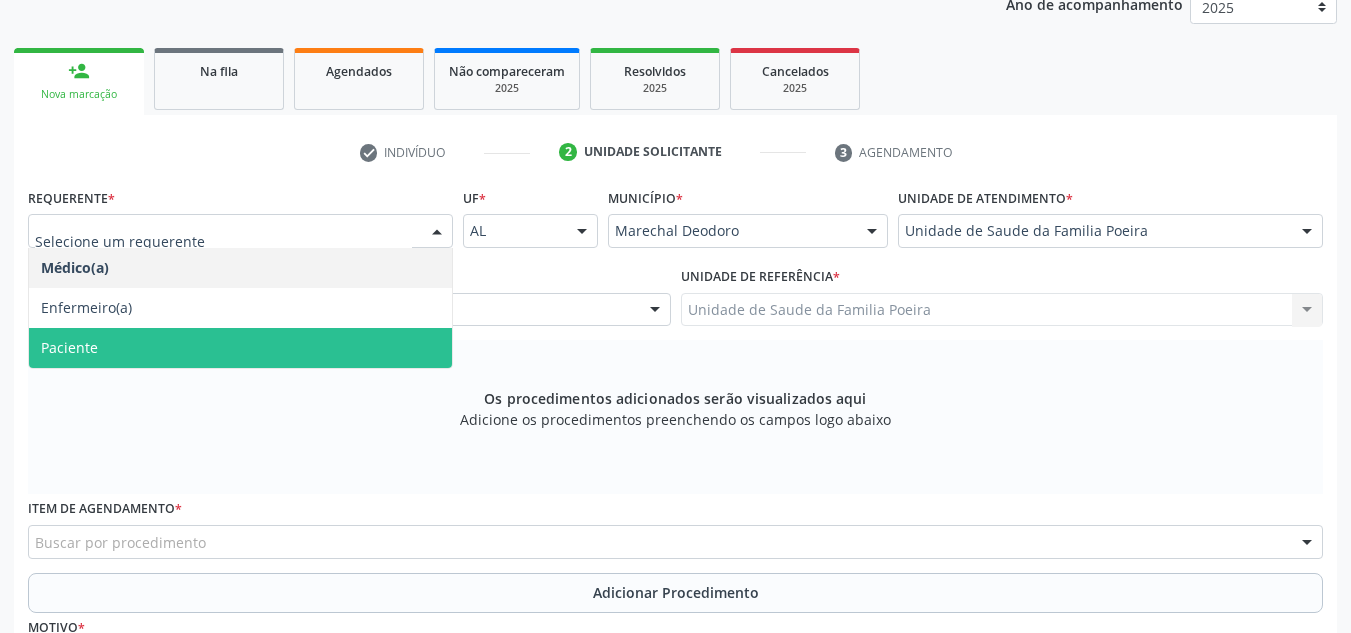 click on "Paciente" at bounding box center [240, 348] 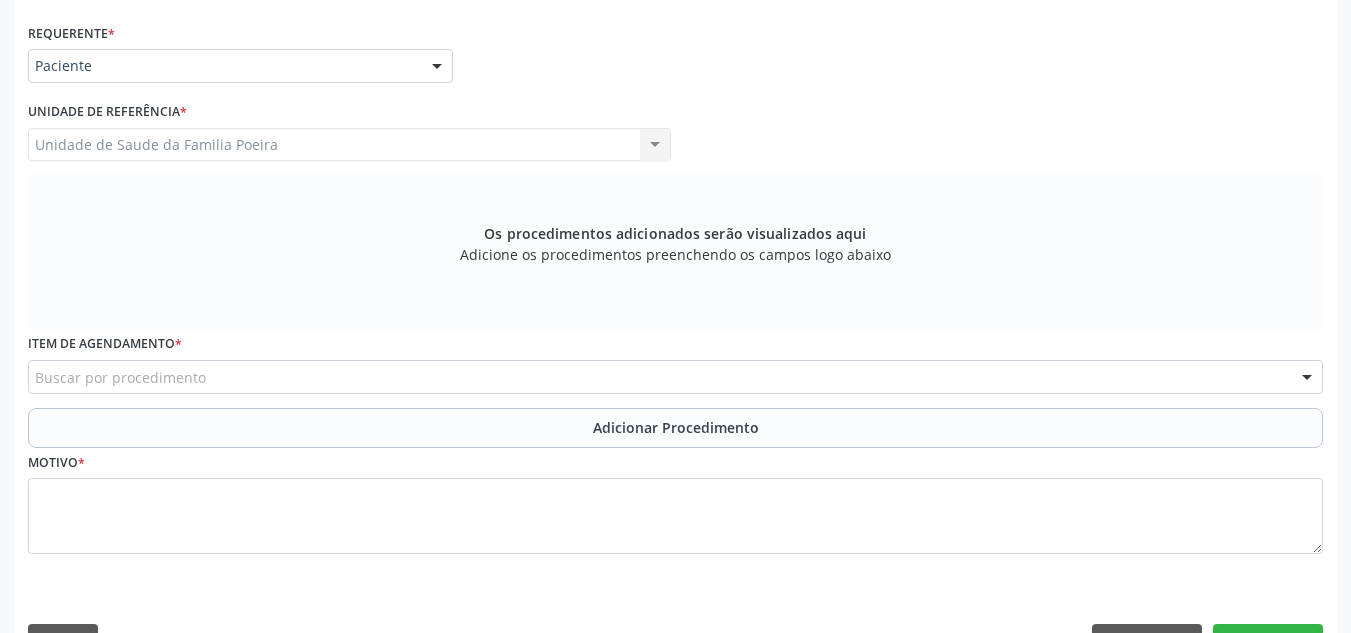 scroll, scrollTop: 479, scrollLeft: 0, axis: vertical 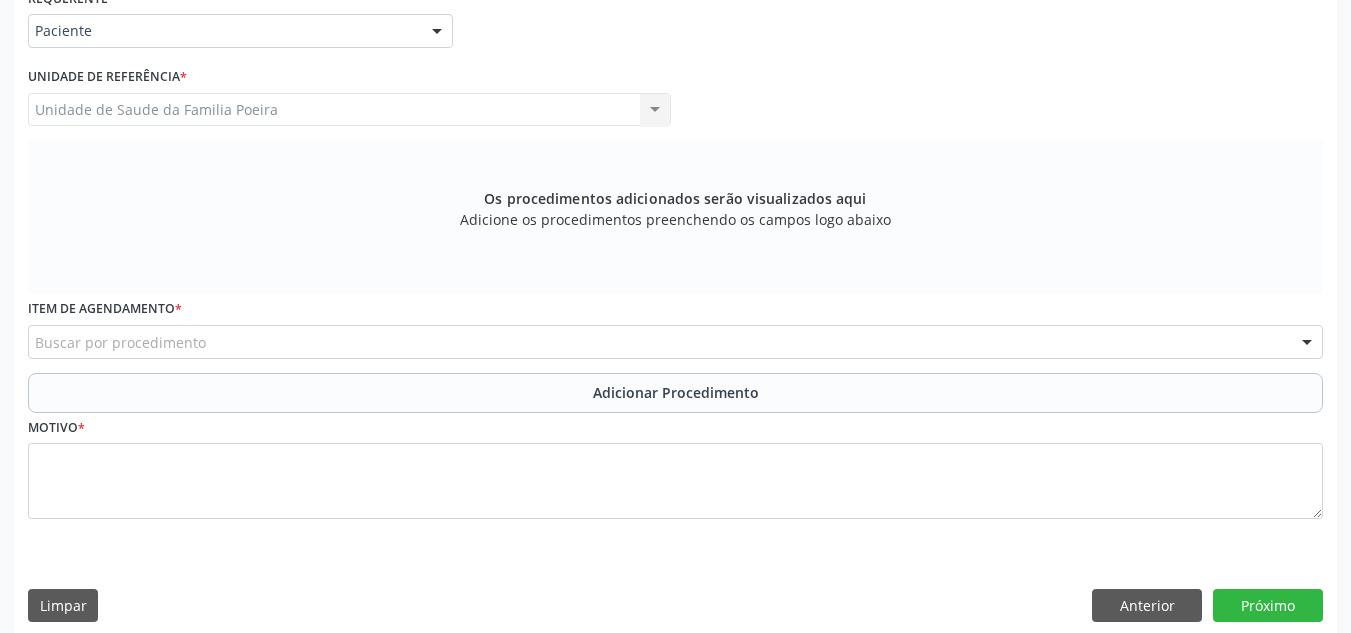 click on "Buscar por procedimento" at bounding box center [675, 342] 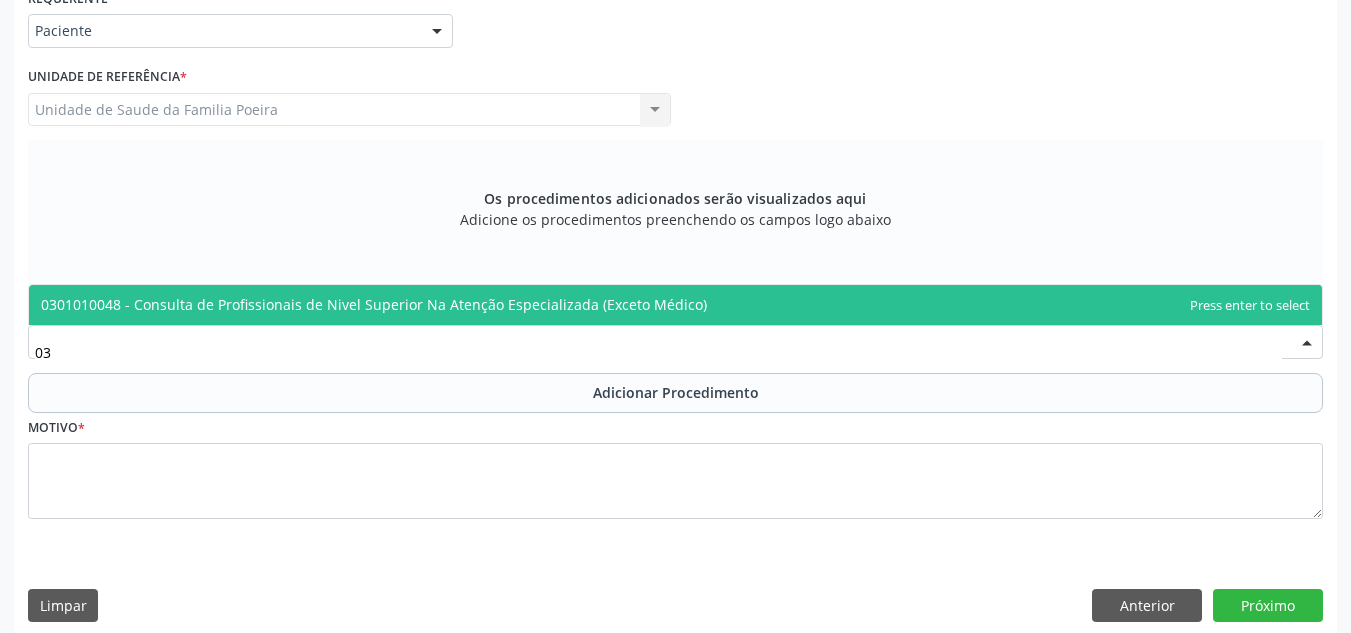 type on "0" 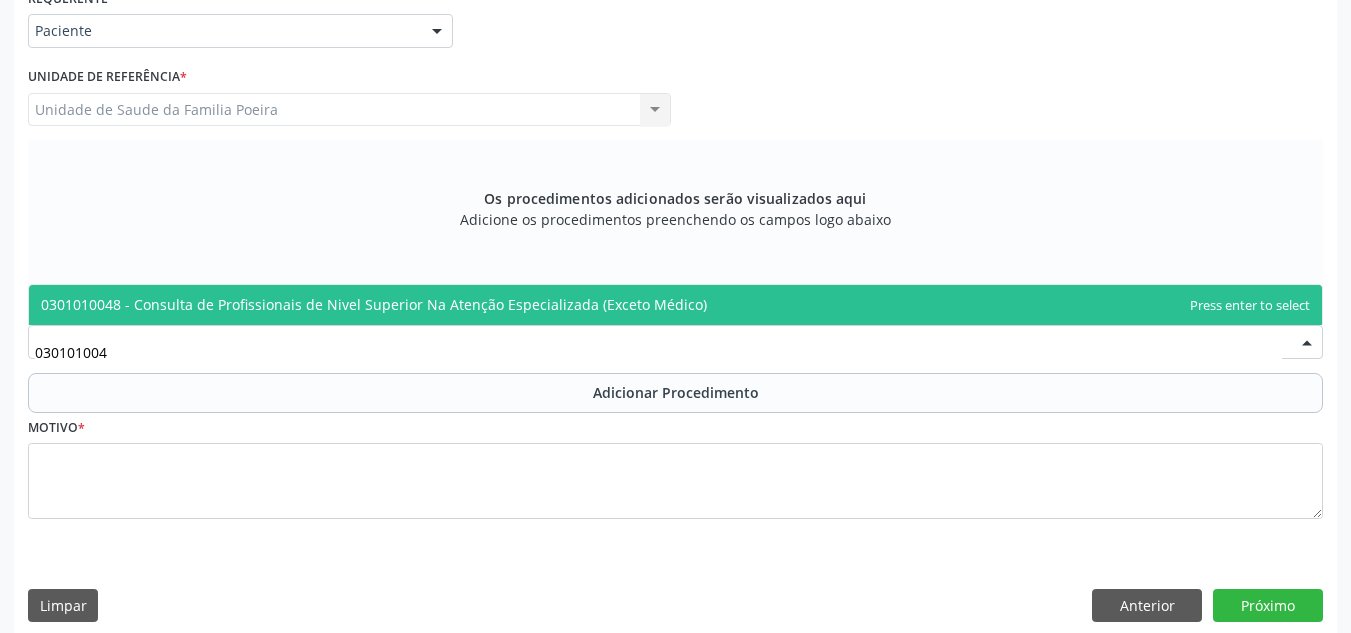 type on "0301010048" 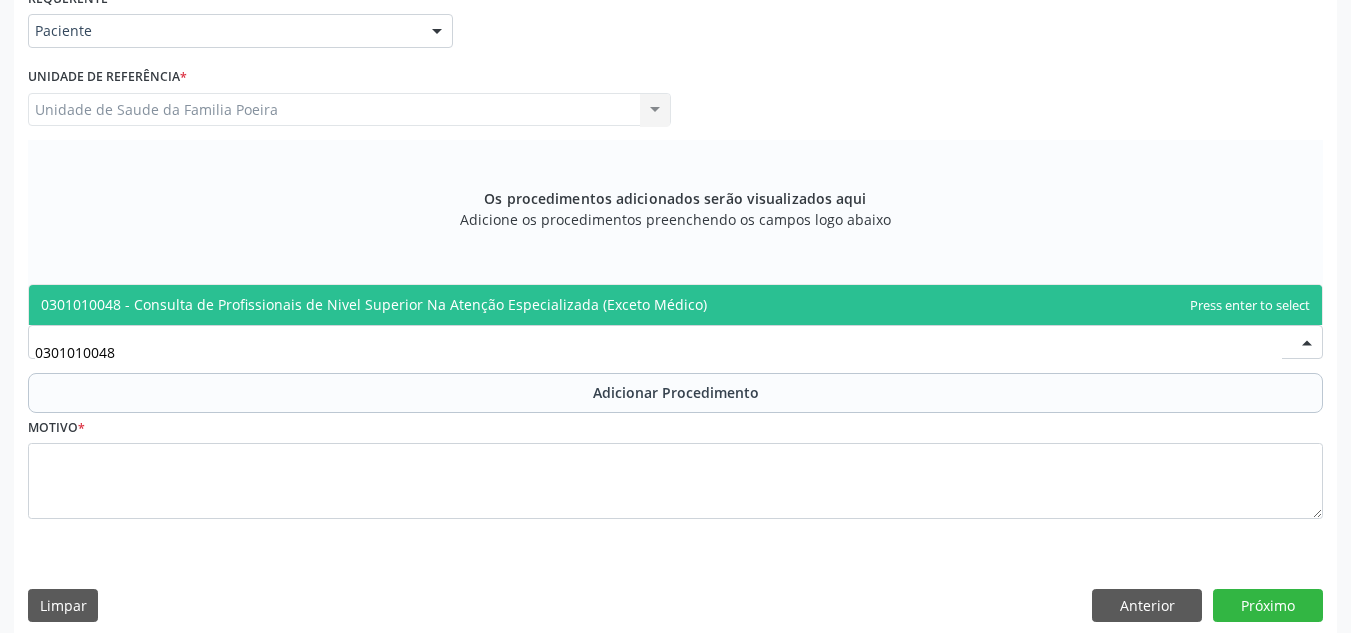 click on "0301010048 - Consulta de Profissionais de Nivel Superior Na Atenção Especializada (Exceto Médico)" at bounding box center [374, 304] 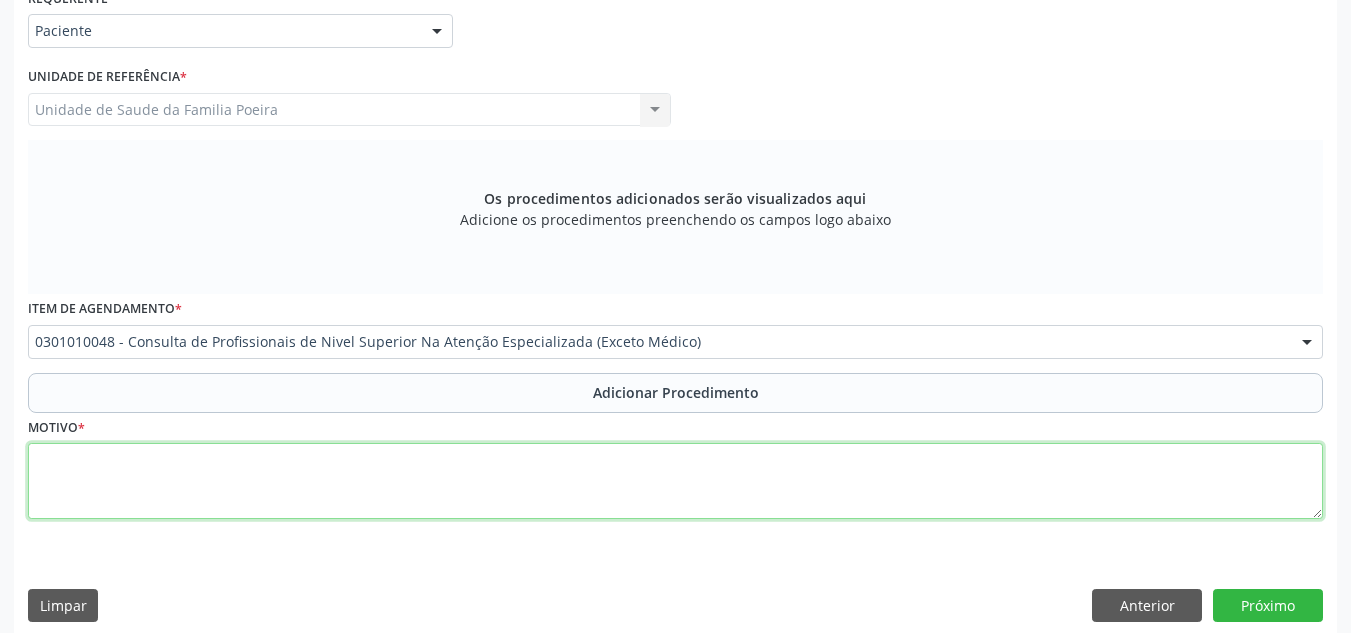 click at bounding box center [675, 481] 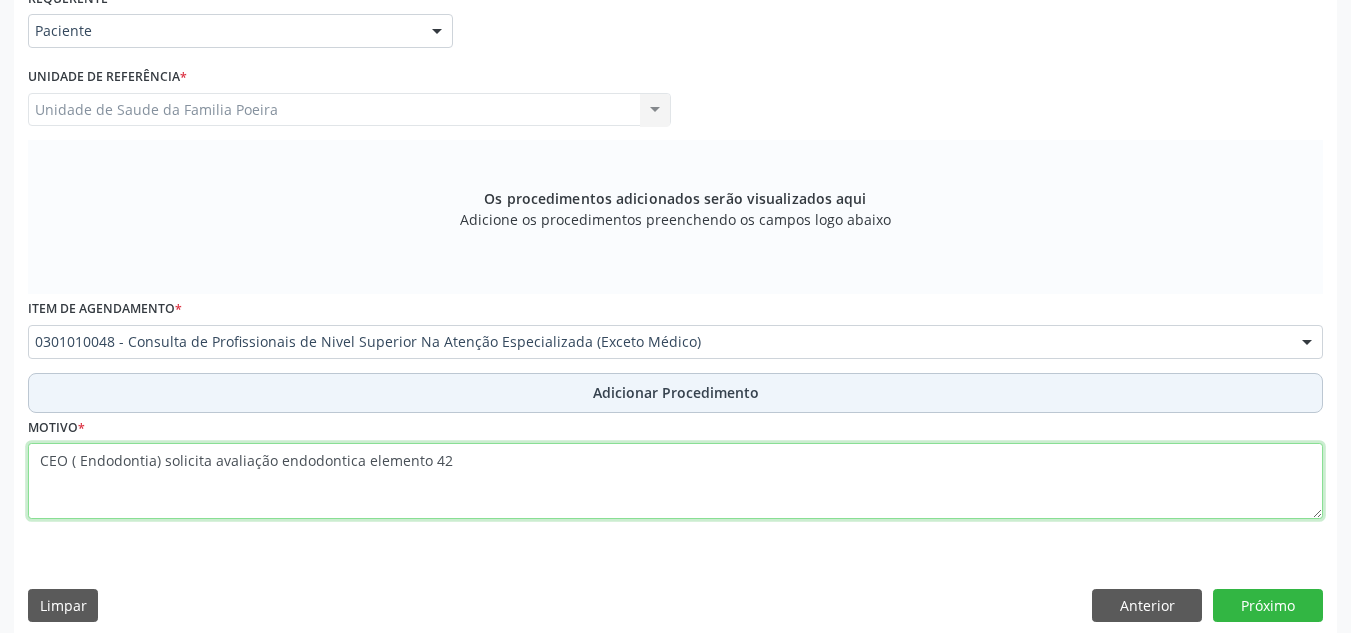 type on "CEO ( Endodontia) solicita avaliação endodontica elemento 42" 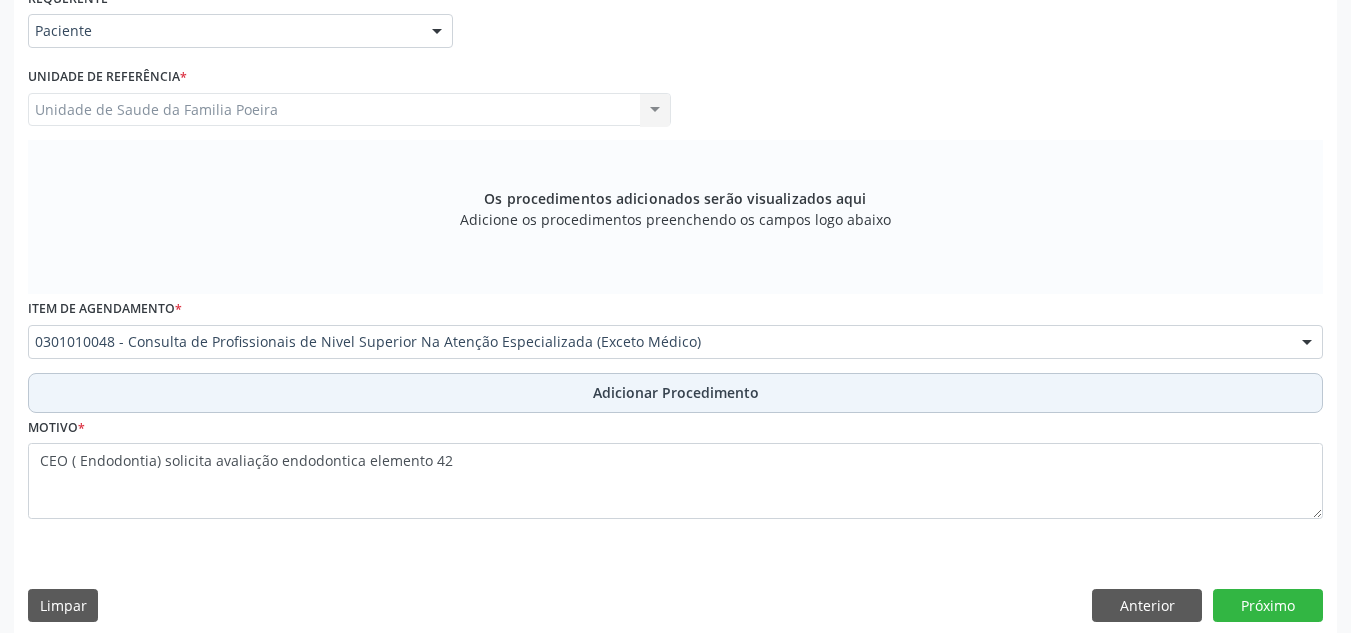click on "Adicionar Procedimento" at bounding box center (676, 392) 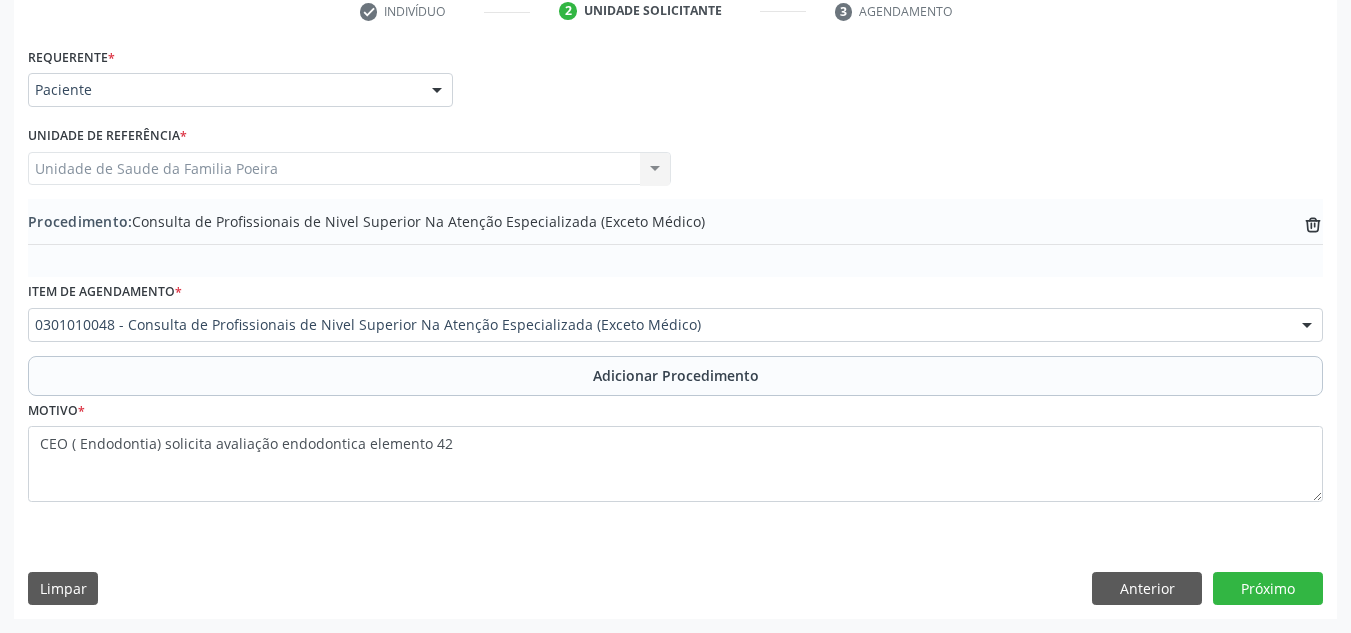 scroll, scrollTop: 420, scrollLeft: 0, axis: vertical 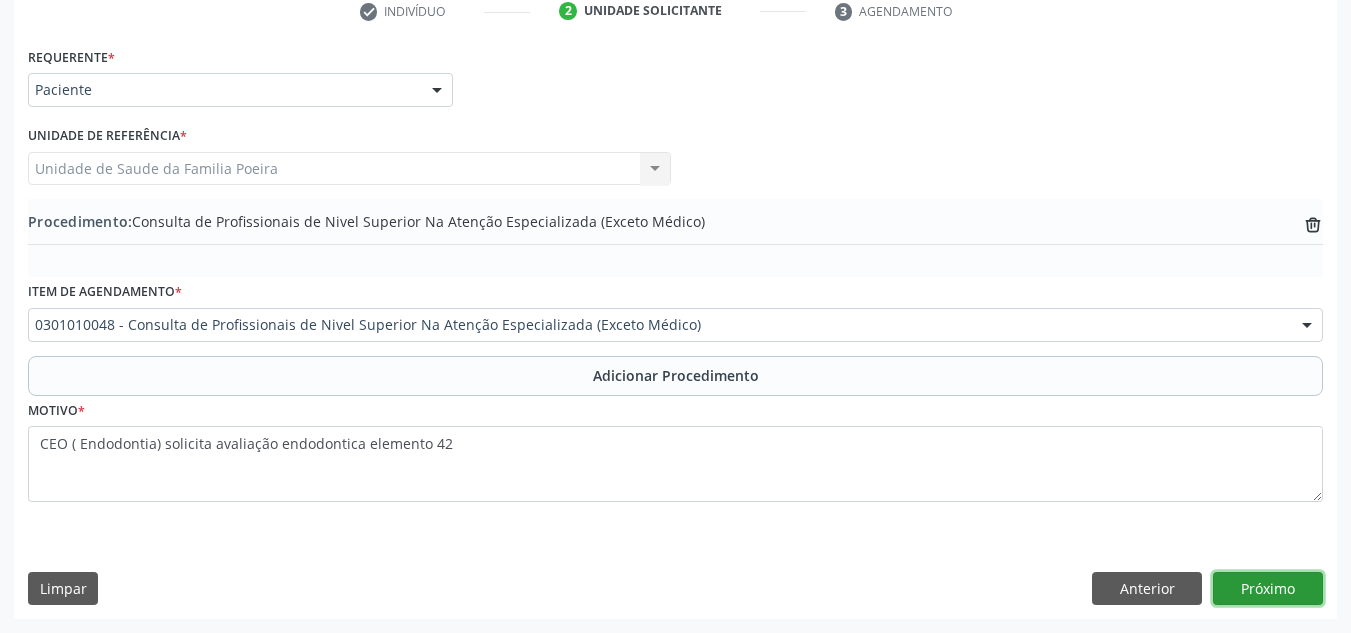 click on "Próximo" at bounding box center (1268, 589) 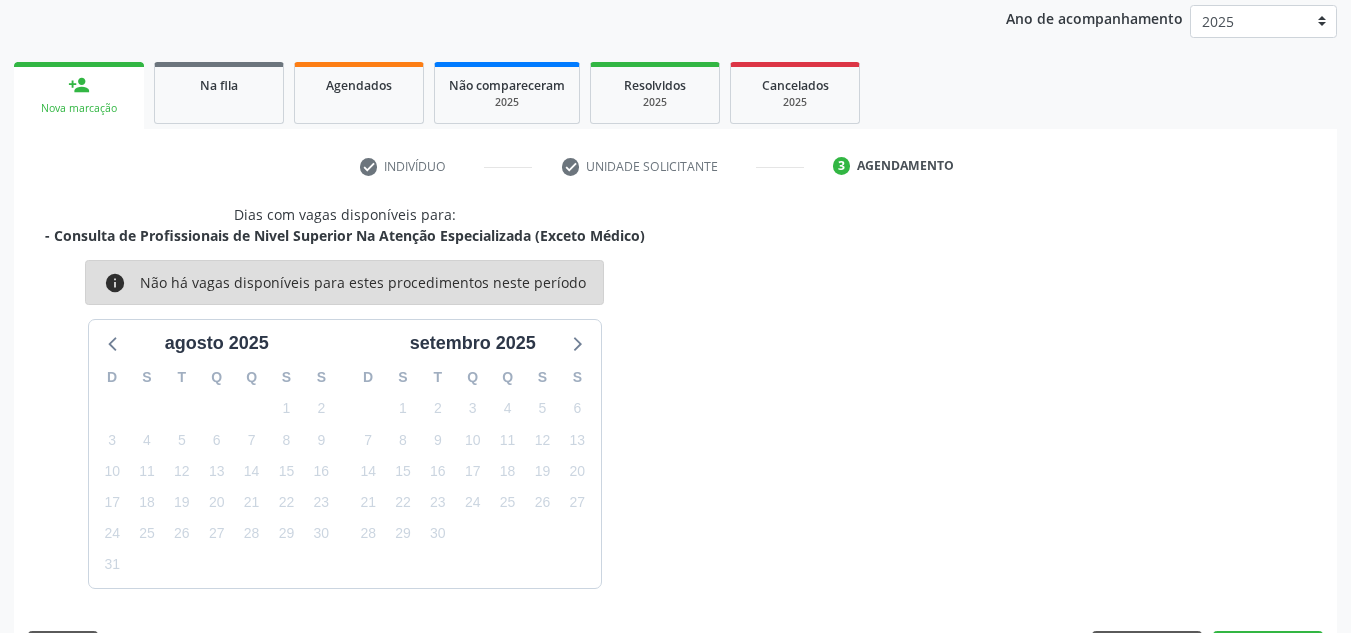 scroll, scrollTop: 324, scrollLeft: 0, axis: vertical 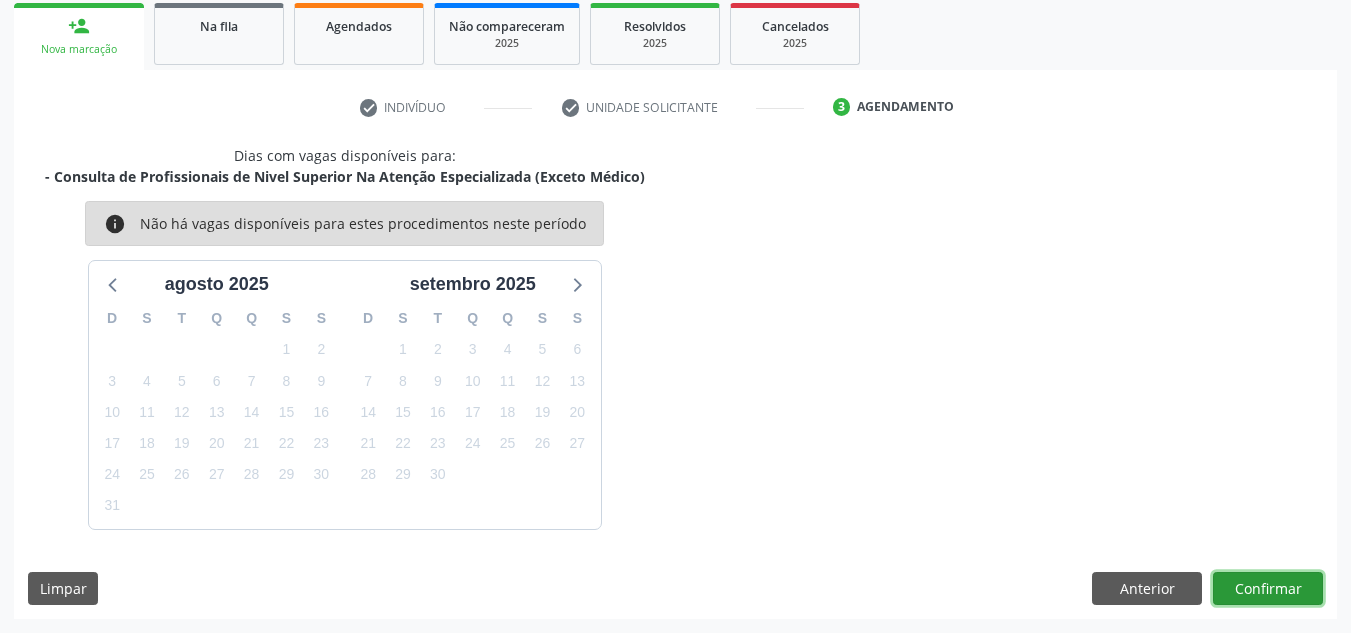 click on "Confirmar" at bounding box center [1268, 589] 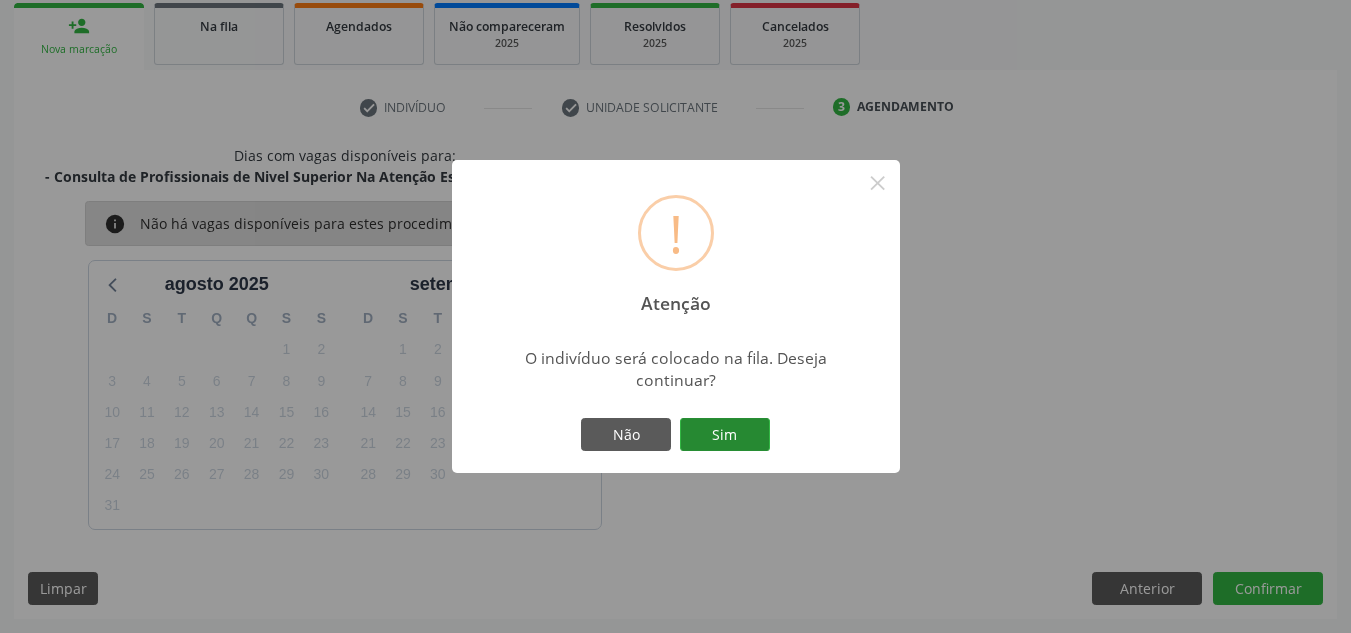 click on "Sim" at bounding box center [725, 435] 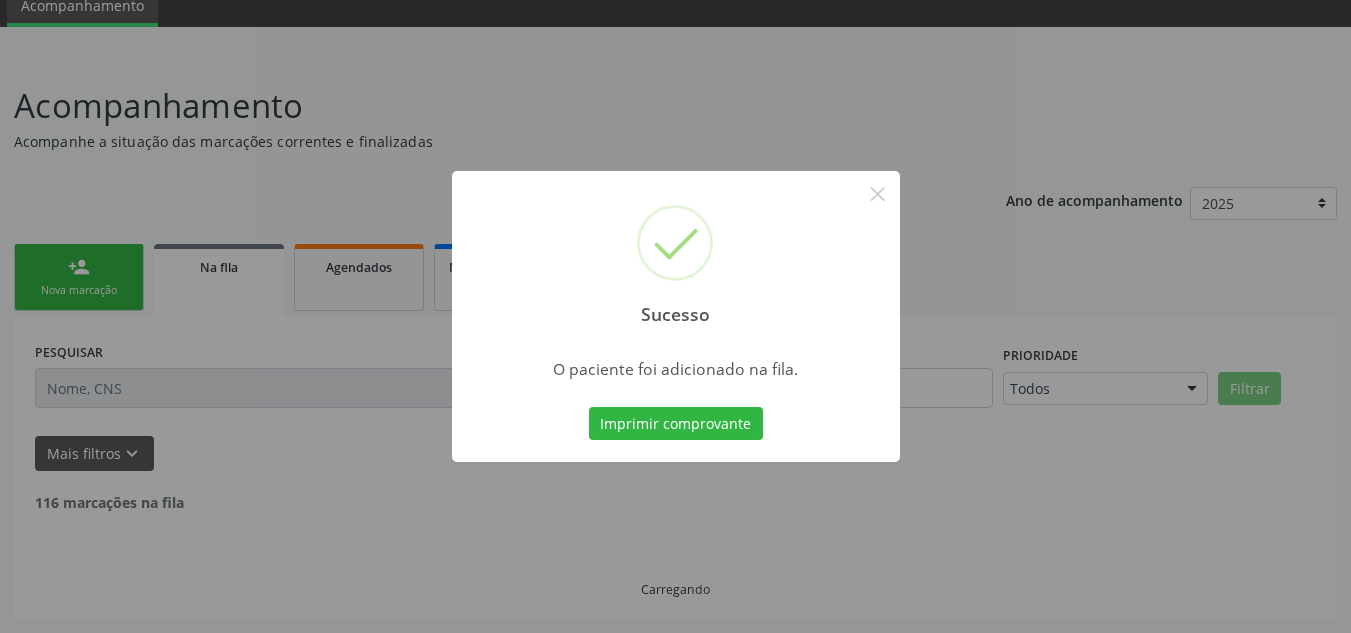 scroll, scrollTop: 62, scrollLeft: 0, axis: vertical 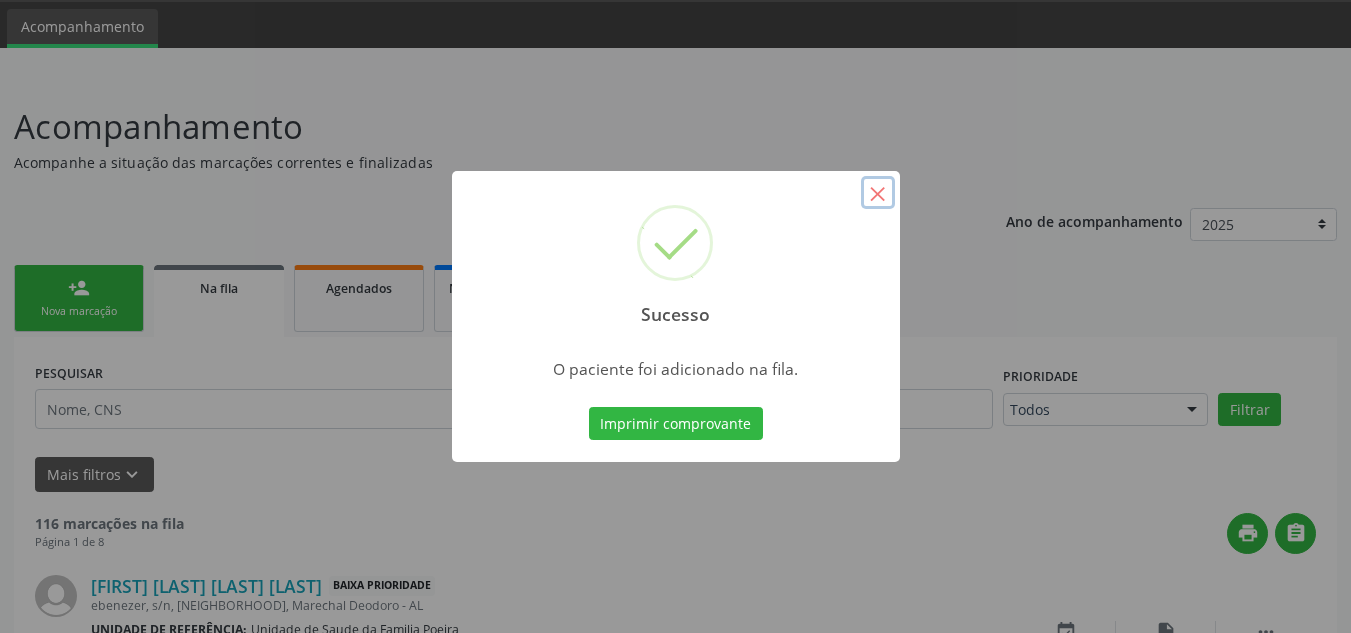 click on "×" at bounding box center (878, 193) 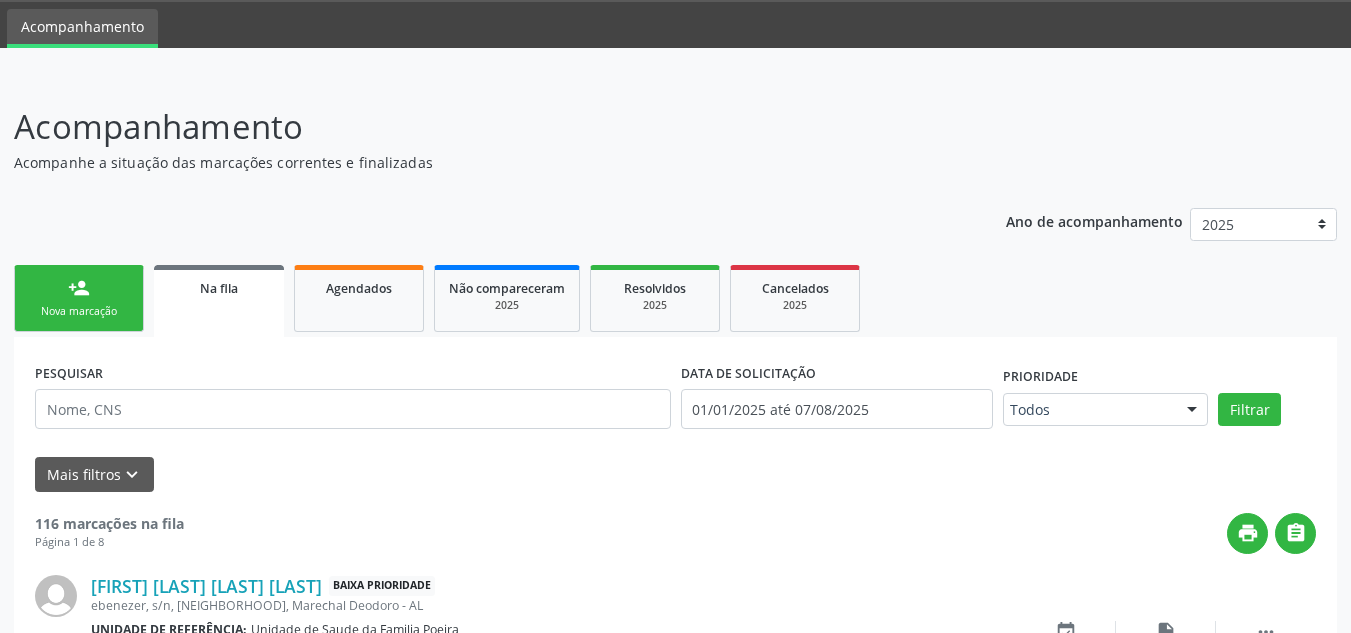 click on "person_add" at bounding box center (79, 288) 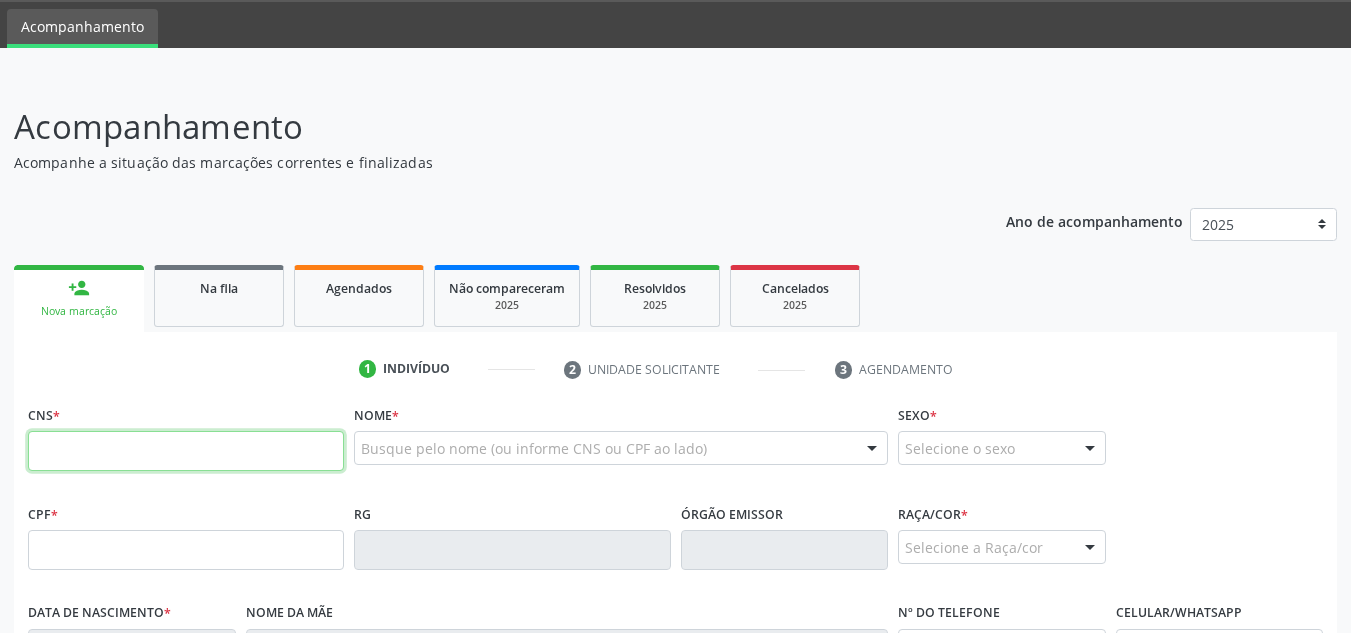 click at bounding box center (186, 451) 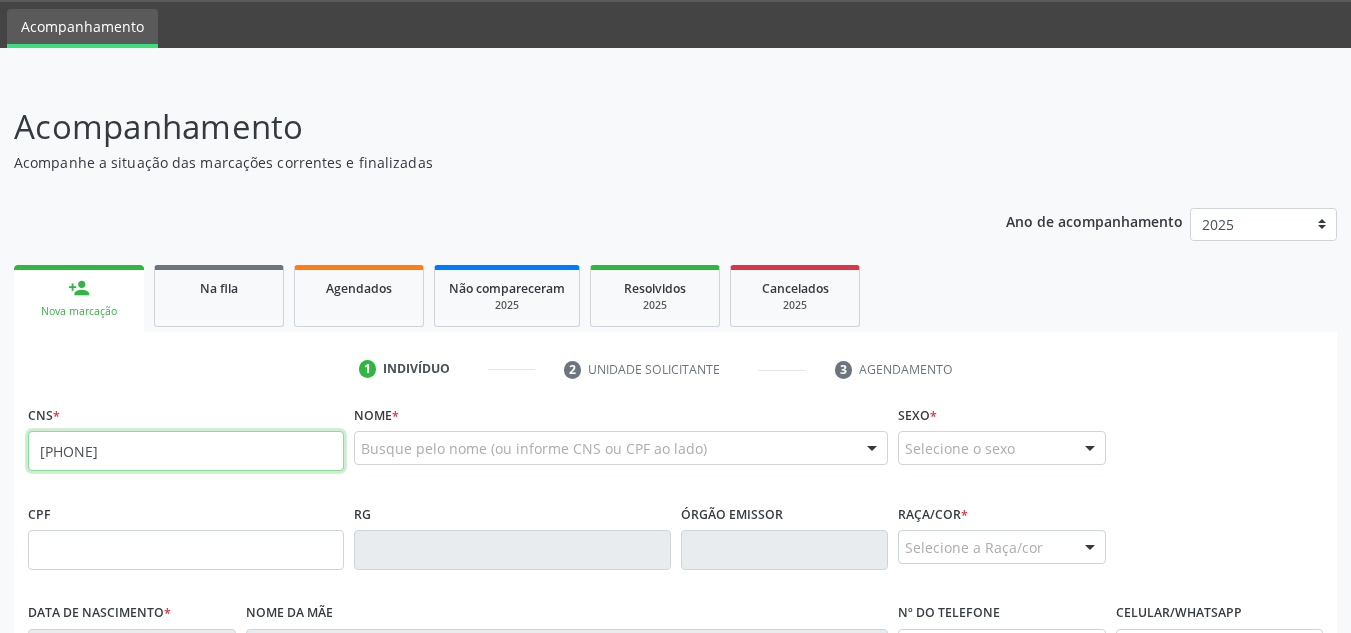 type on "[PHONE]" 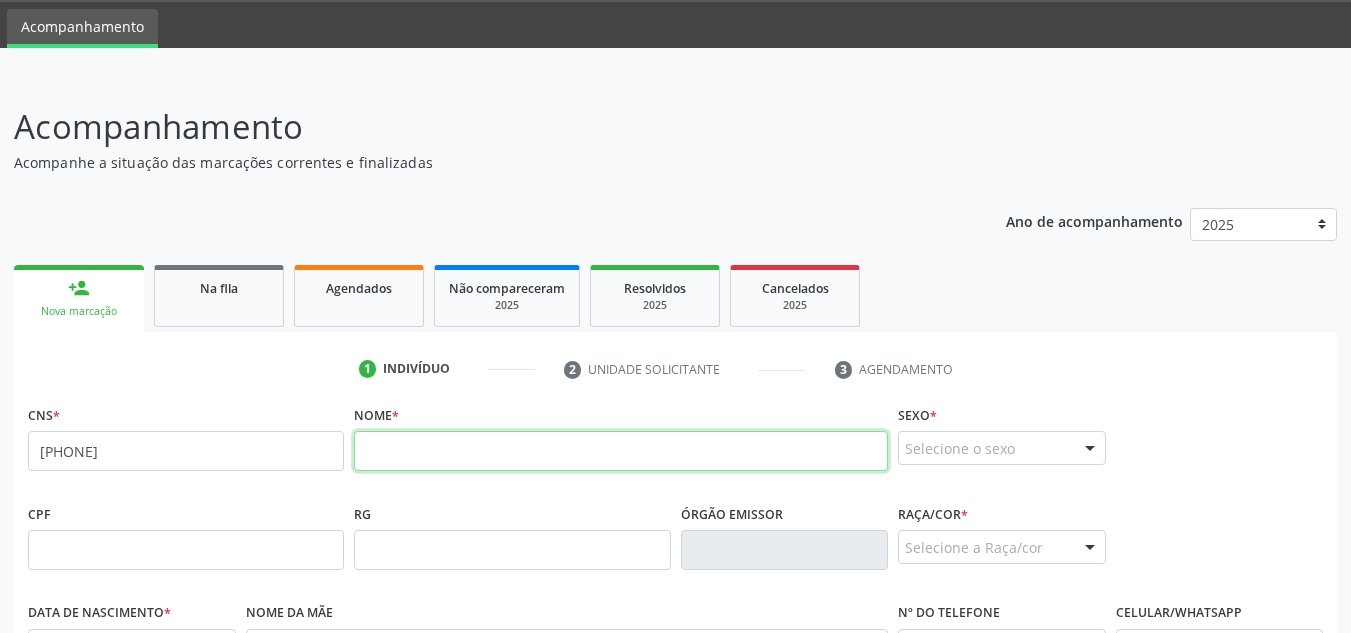 paste on "[FIRST] [LAST] [LAST] [LAST]" 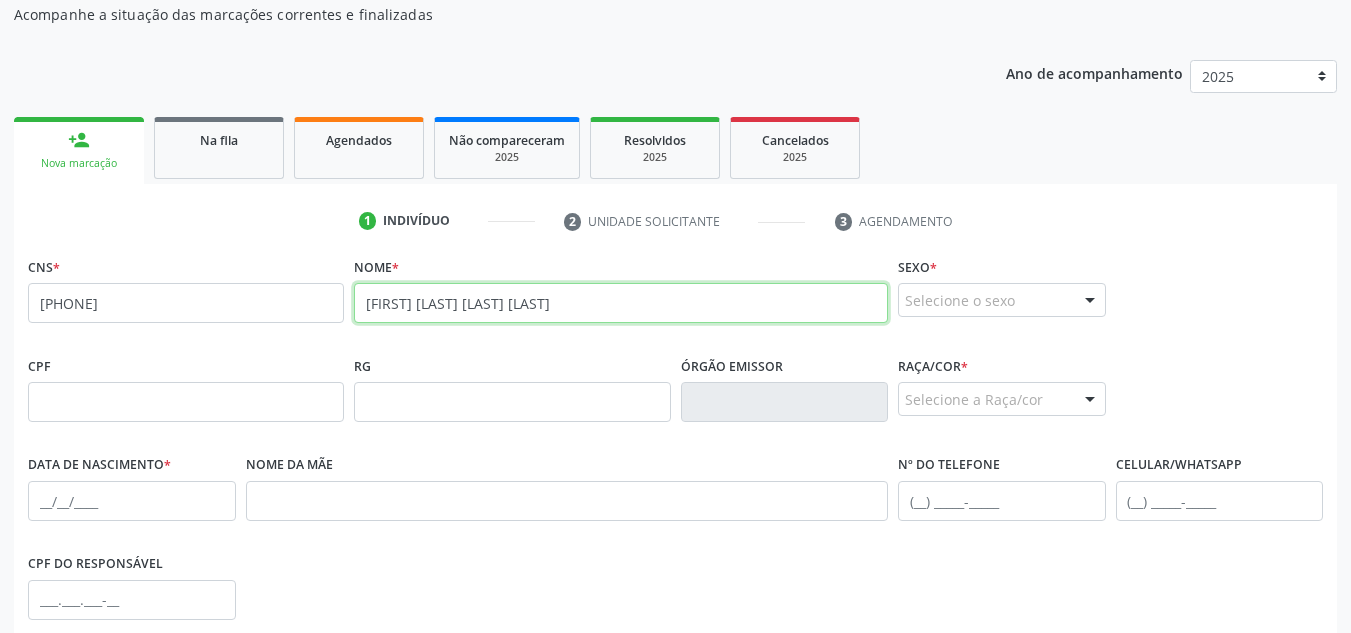 scroll, scrollTop: 262, scrollLeft: 0, axis: vertical 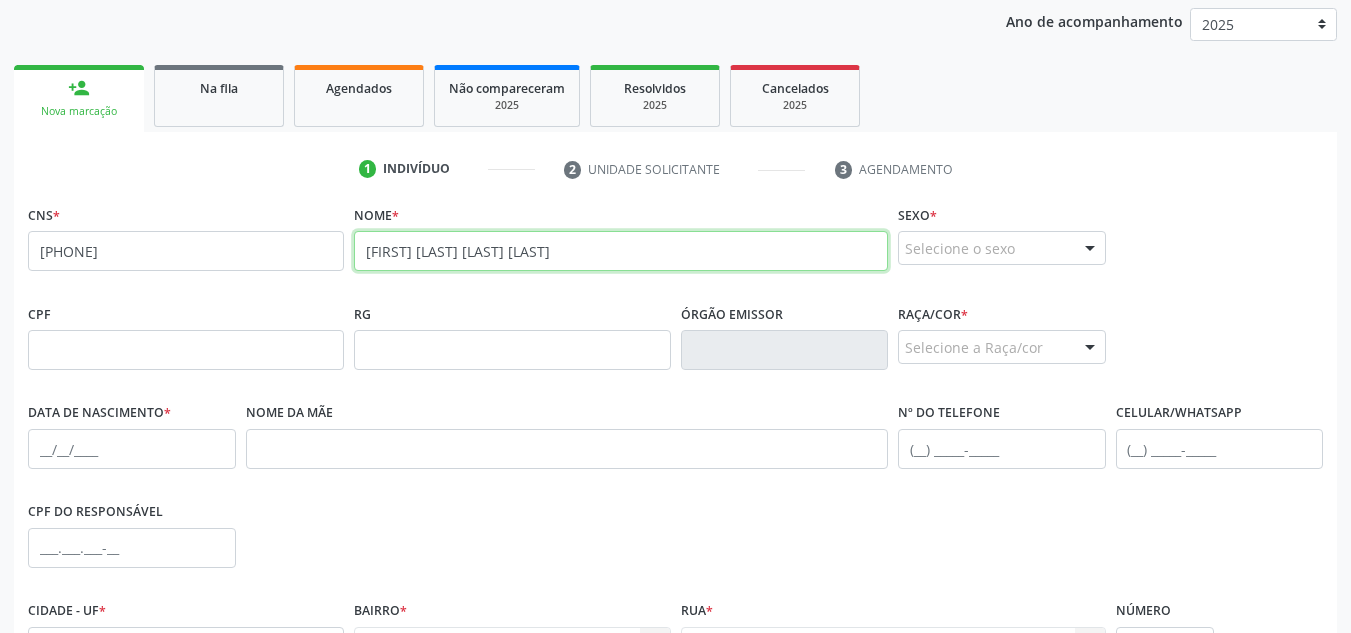 type on "[FIRST] [LAST] [LAST] [LAST]" 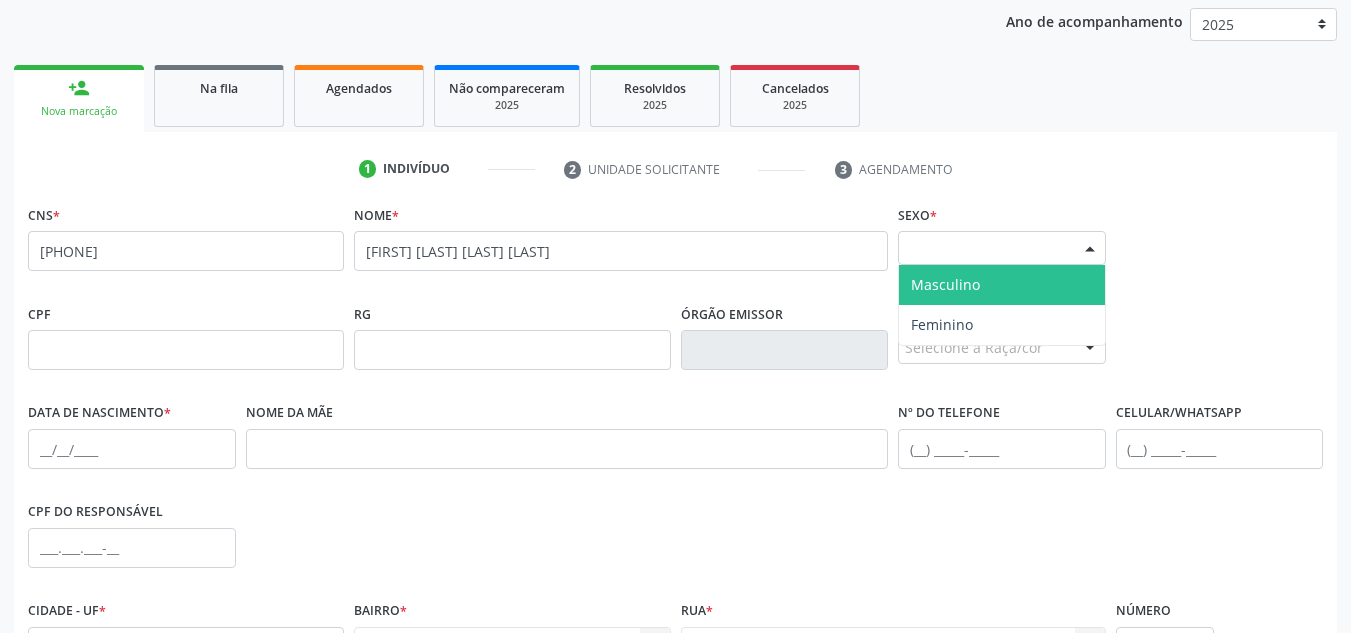 click at bounding box center (1090, 249) 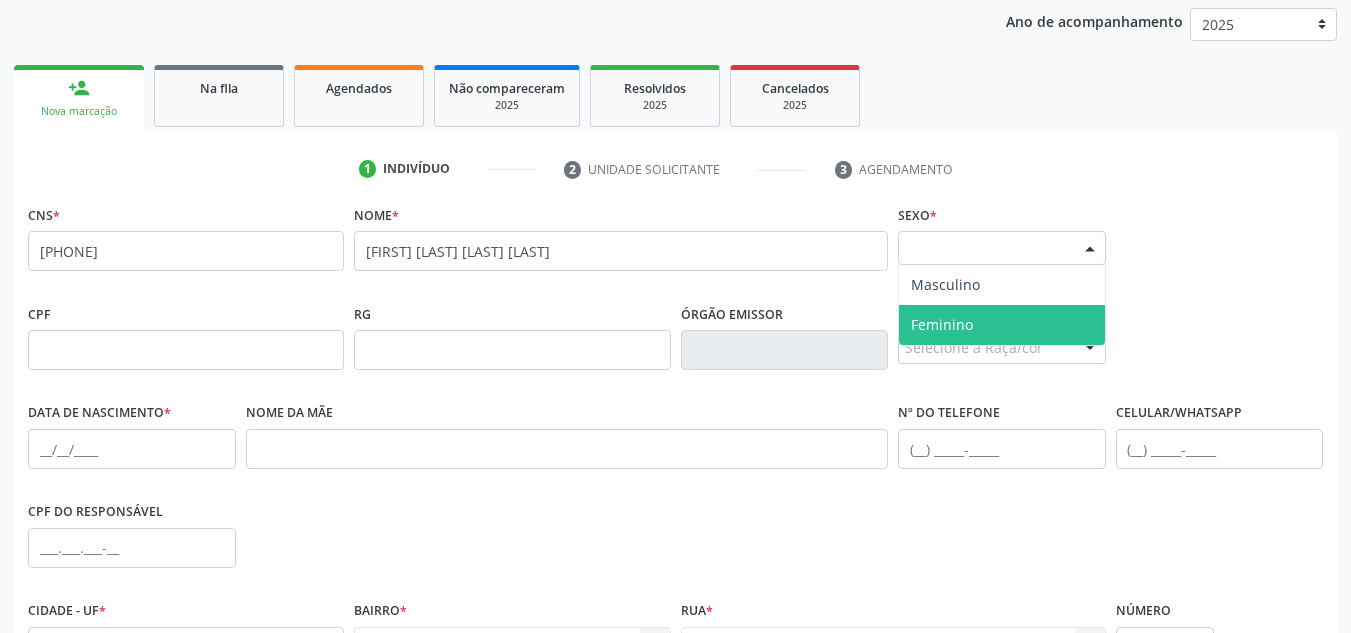 click on "Feminino" at bounding box center (1002, 325) 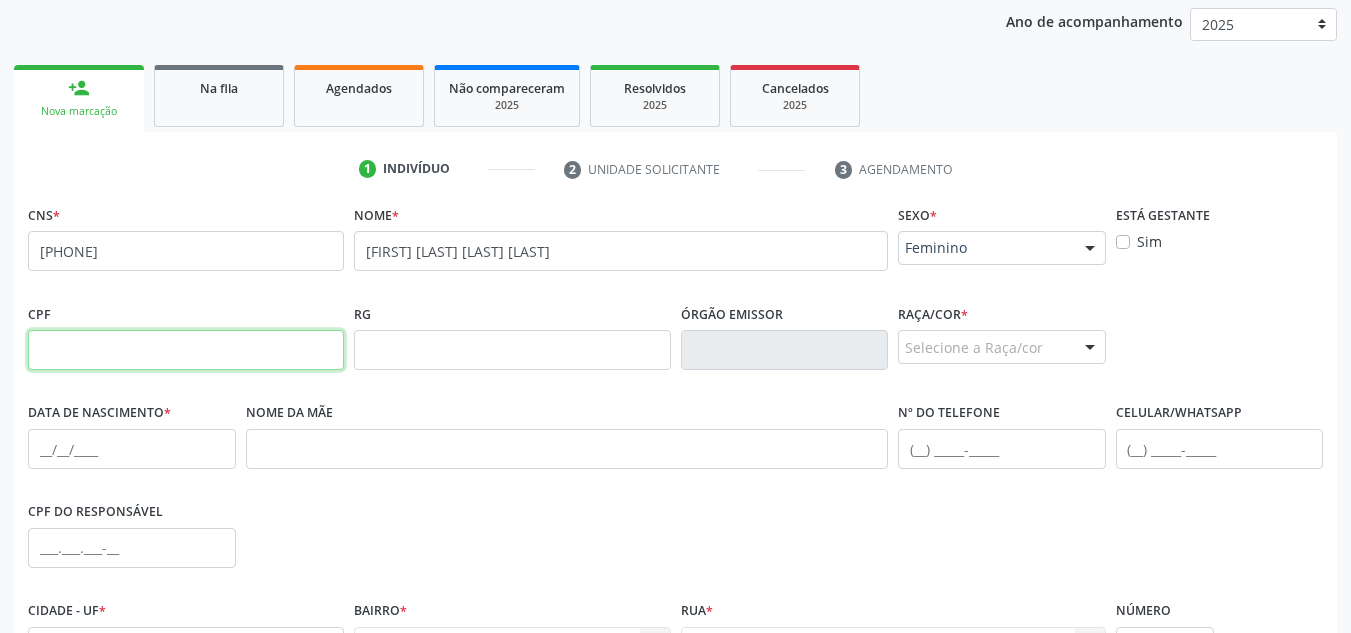 drag, startPoint x: 225, startPoint y: 356, endPoint x: 258, endPoint y: 371, distance: 36.249138 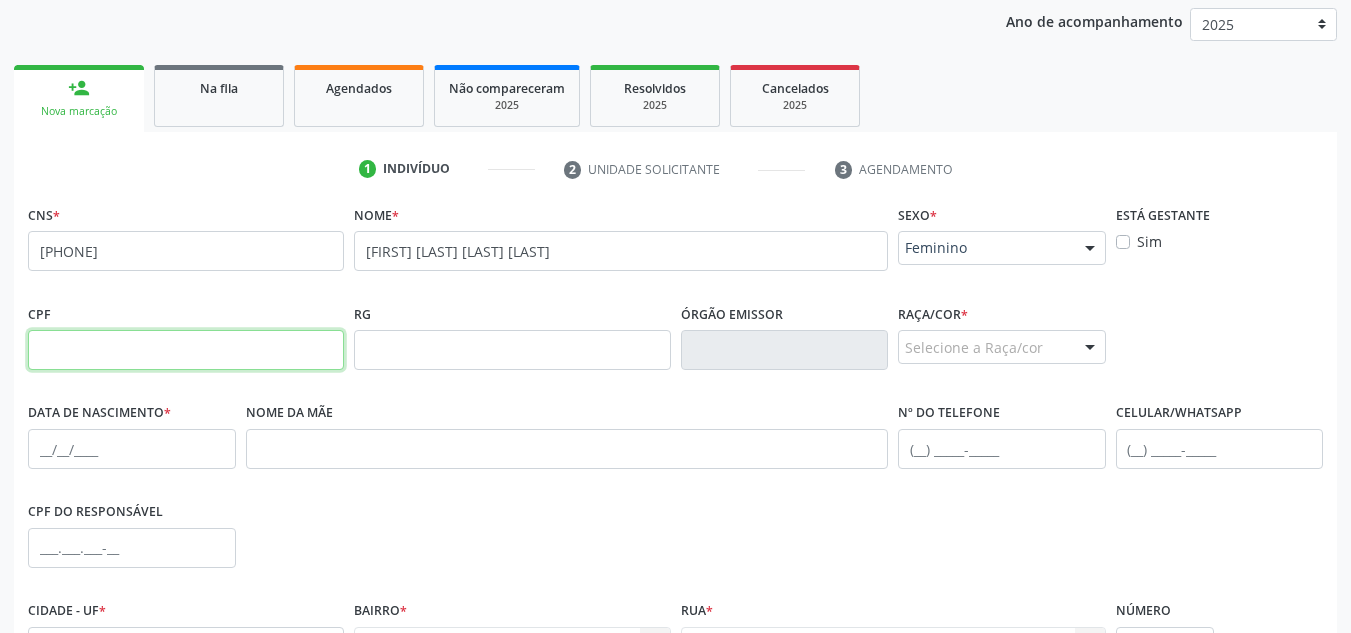 paste on "024.552.594-71" 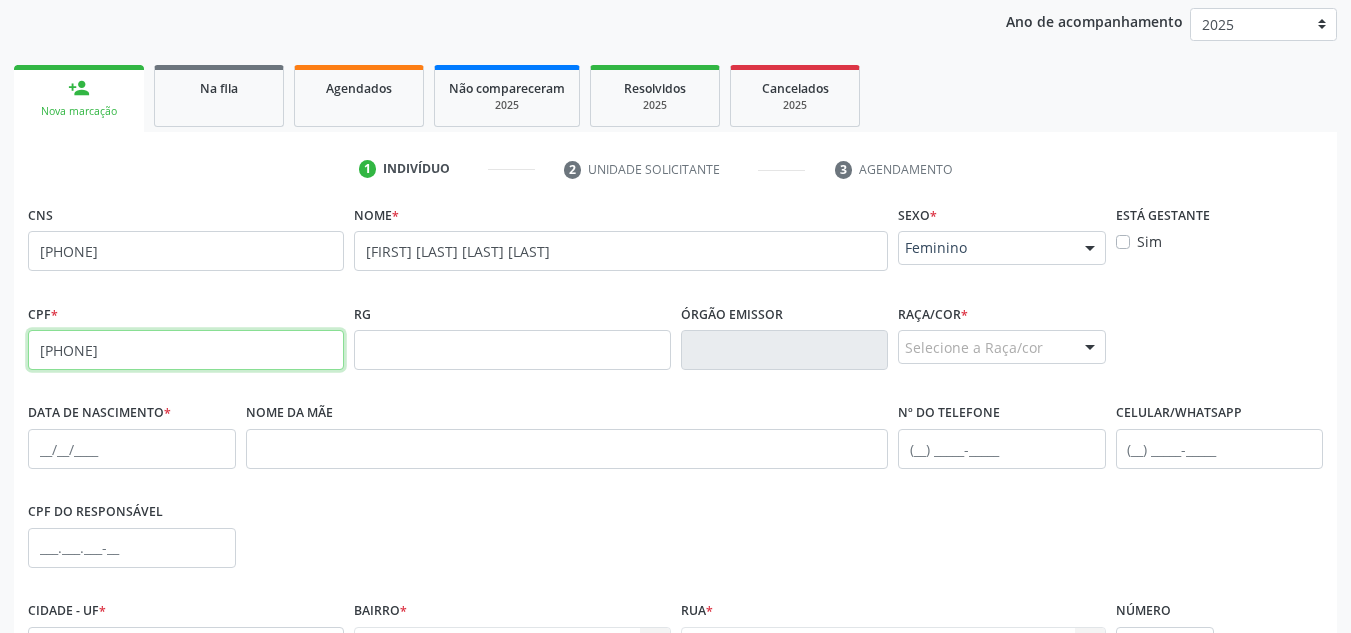 type on "024.552.594-71" 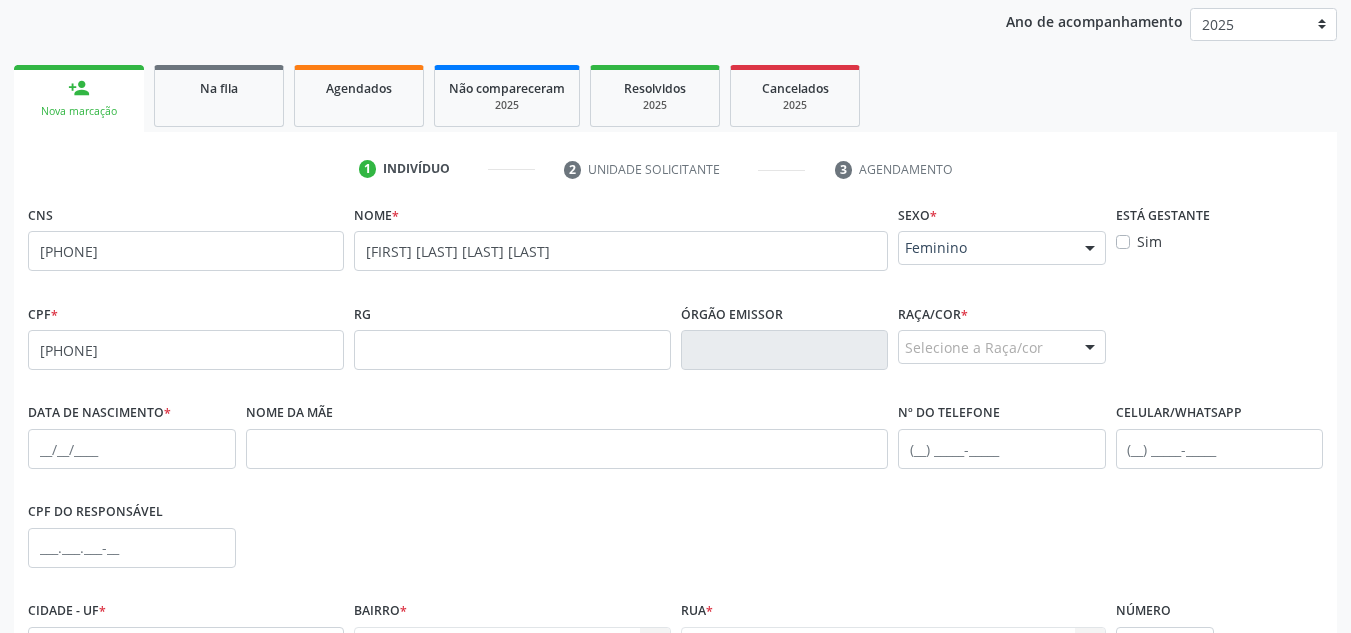 click at bounding box center (1090, 348) 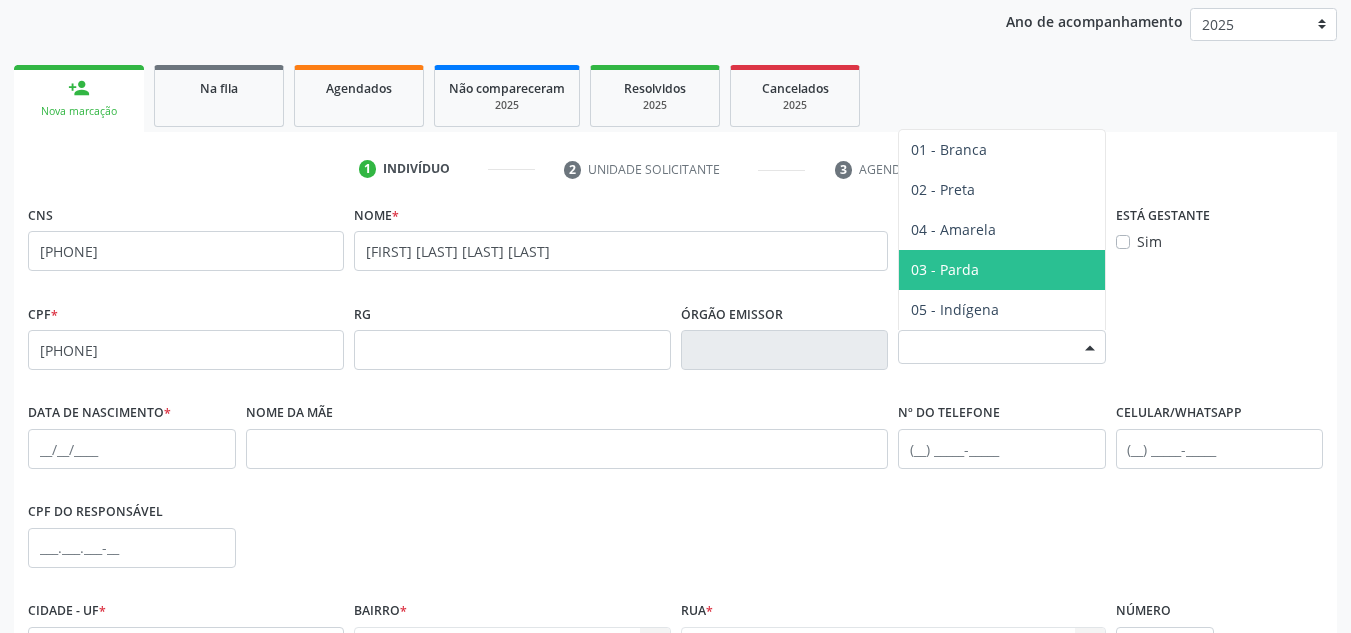 click on "03 - Parda" at bounding box center [1002, 270] 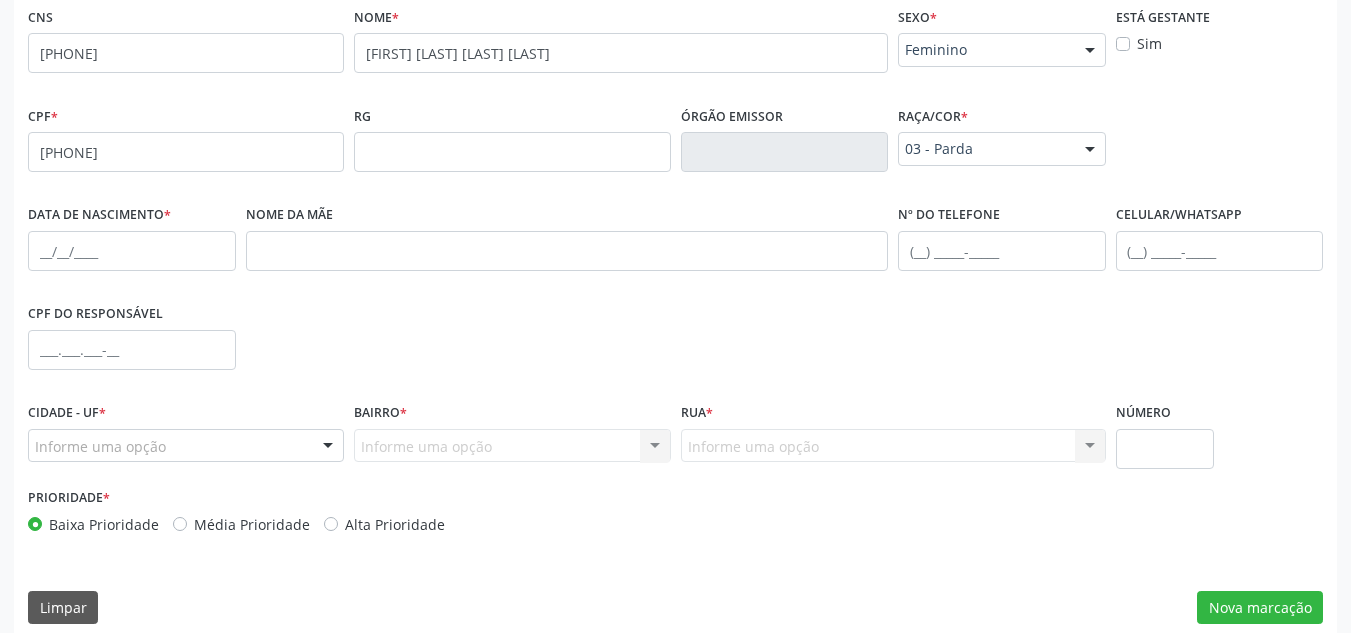 scroll, scrollTop: 462, scrollLeft: 0, axis: vertical 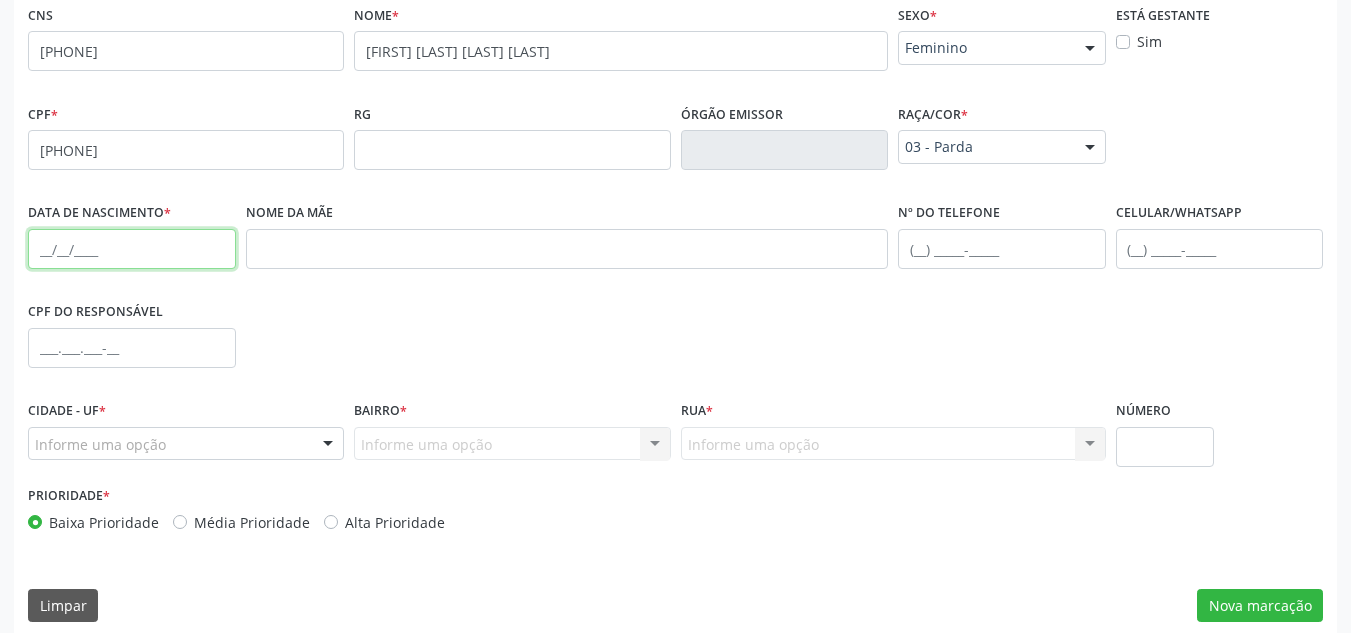 click at bounding box center [132, 249] 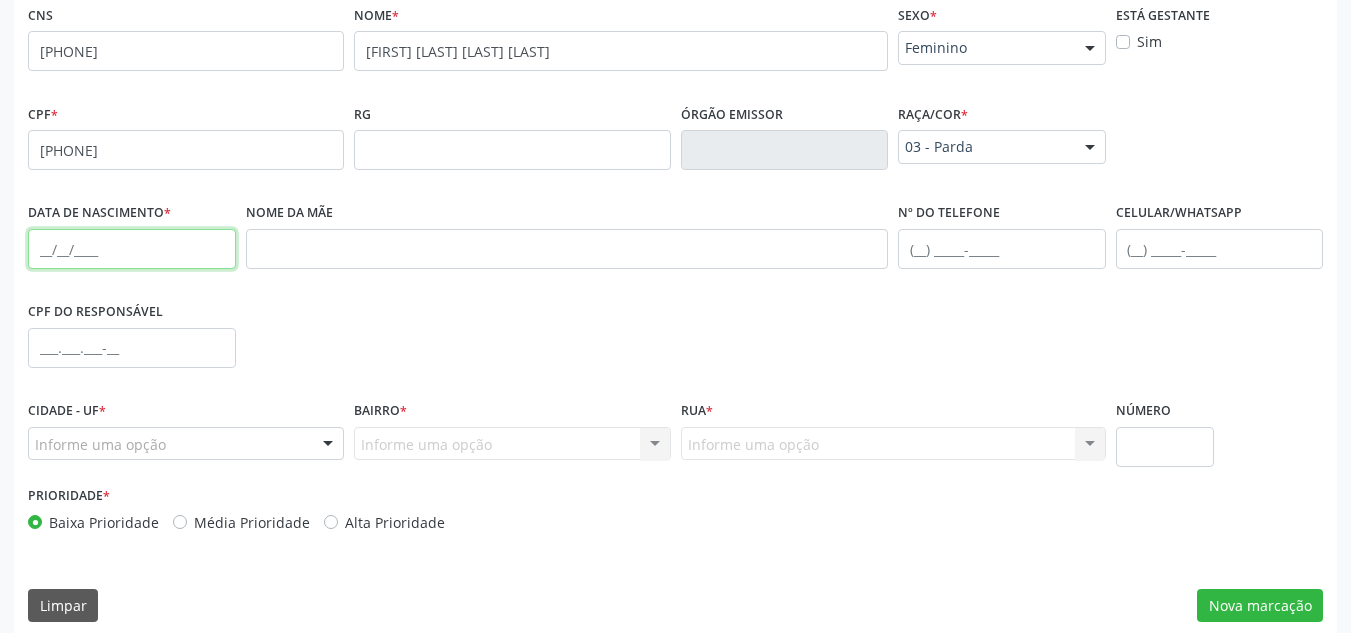 paste on "18/11/1961" 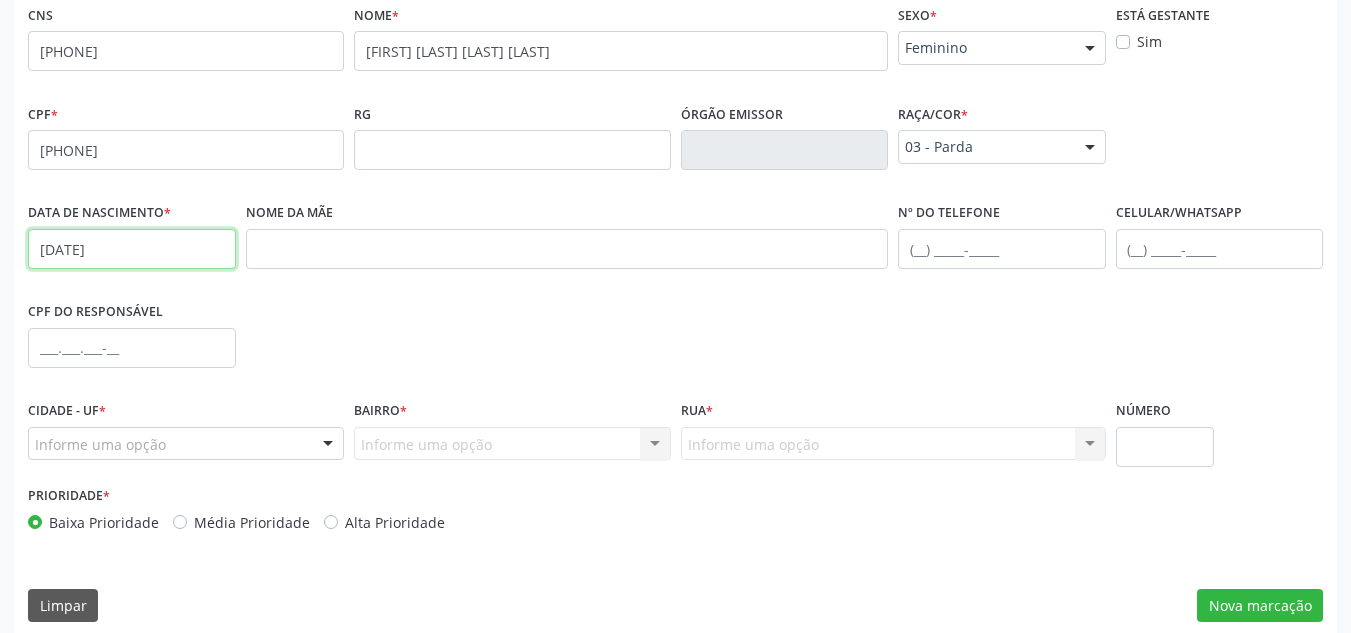 type on "18/11/1961" 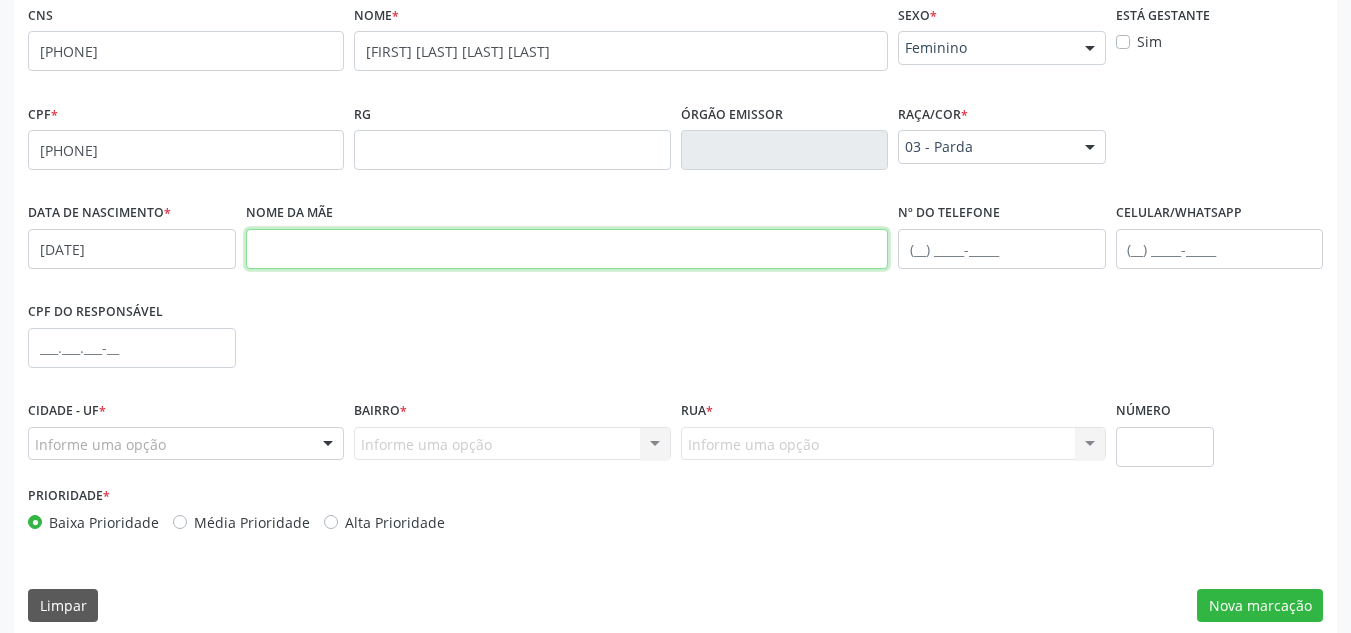 click at bounding box center [567, 249] 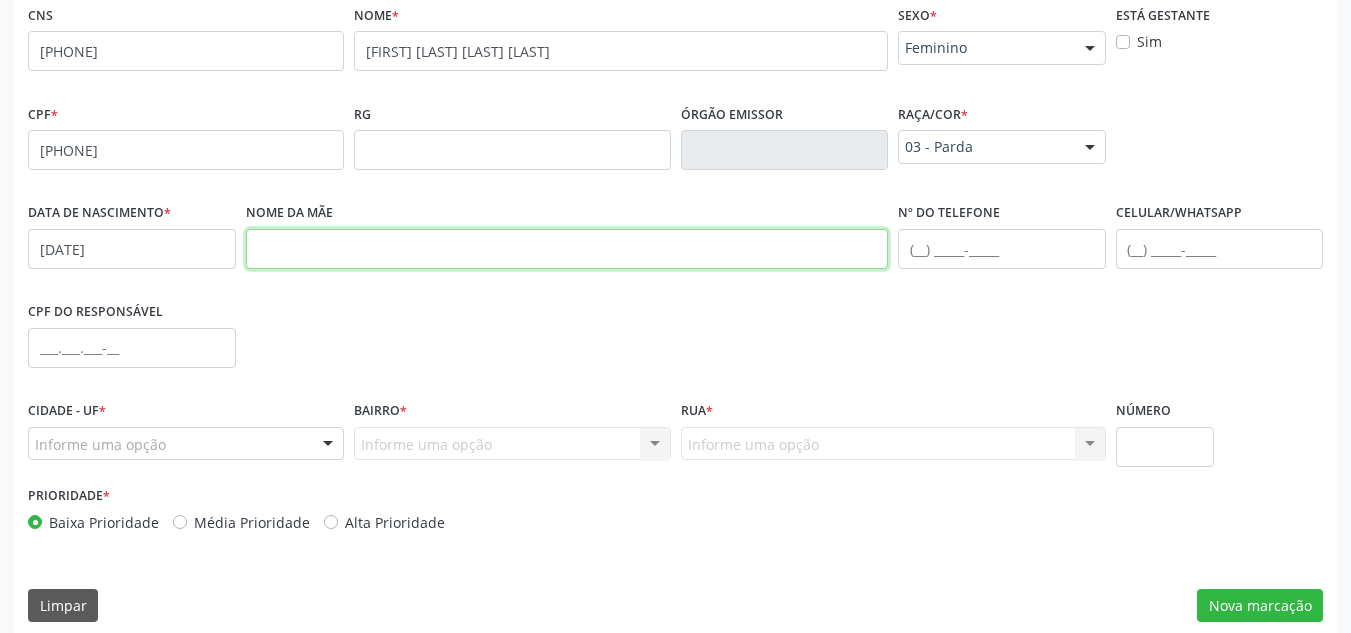 paste on "Maria de Loures Silva Bezerra" 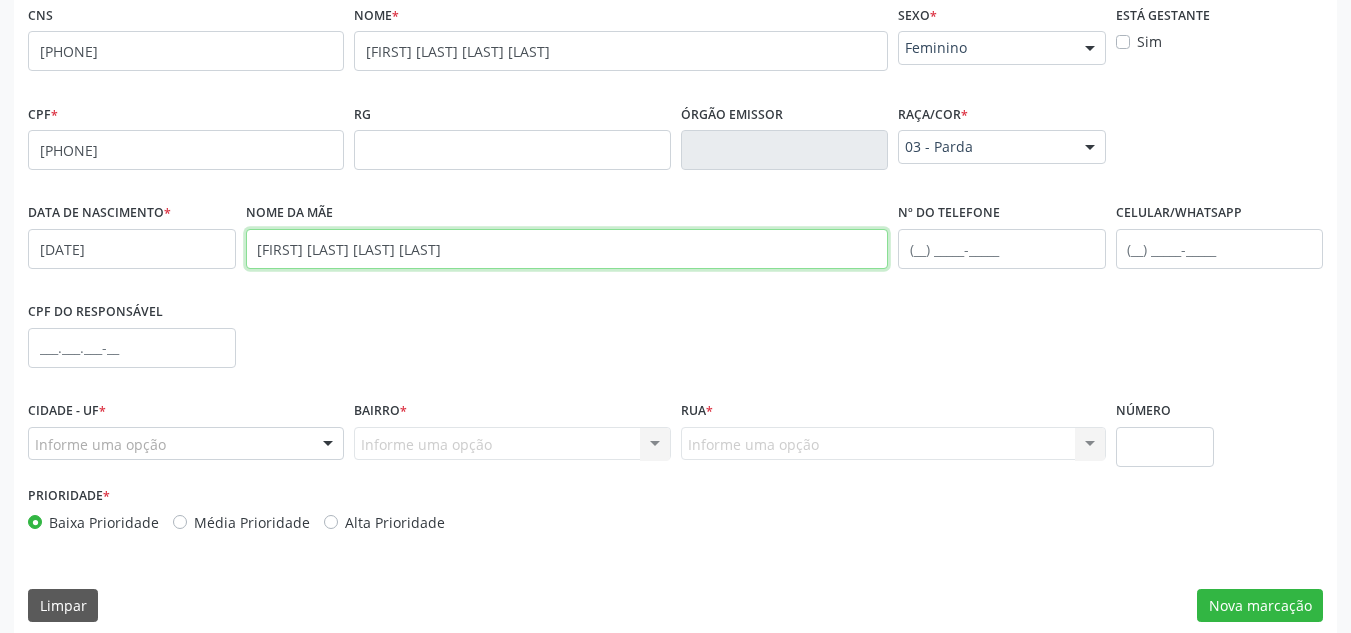 type on "Maria de Loures Silva Bezerra" 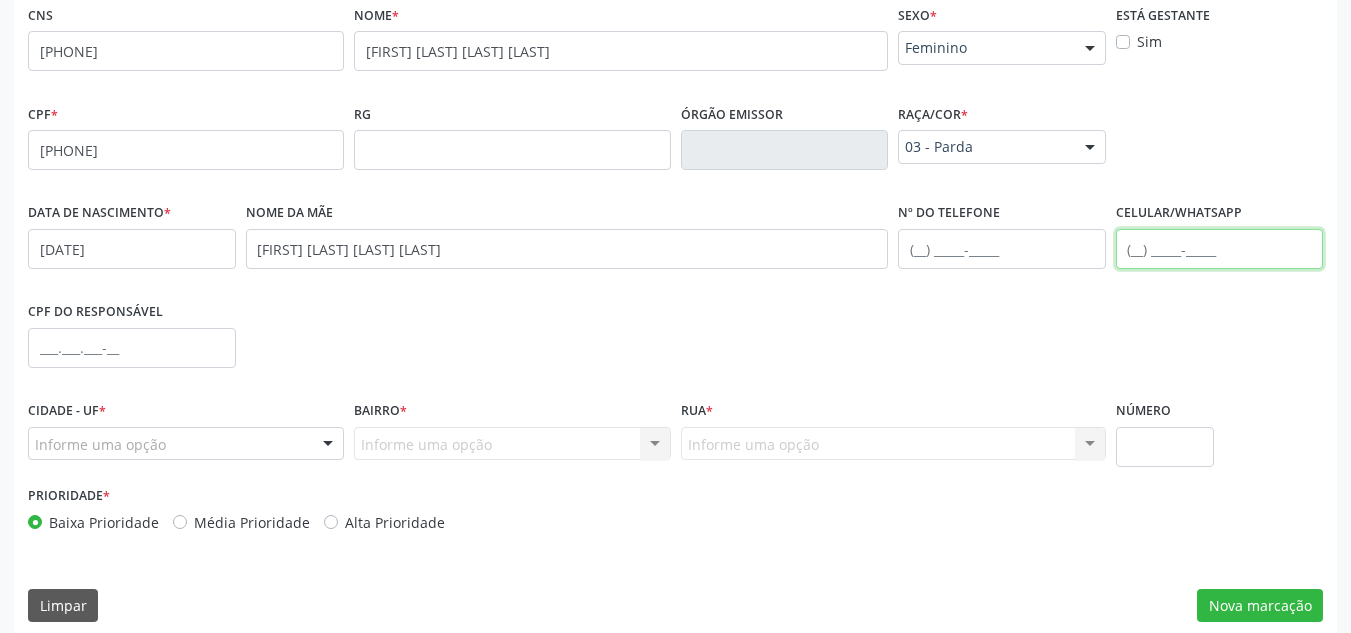 click at bounding box center [1220, 249] 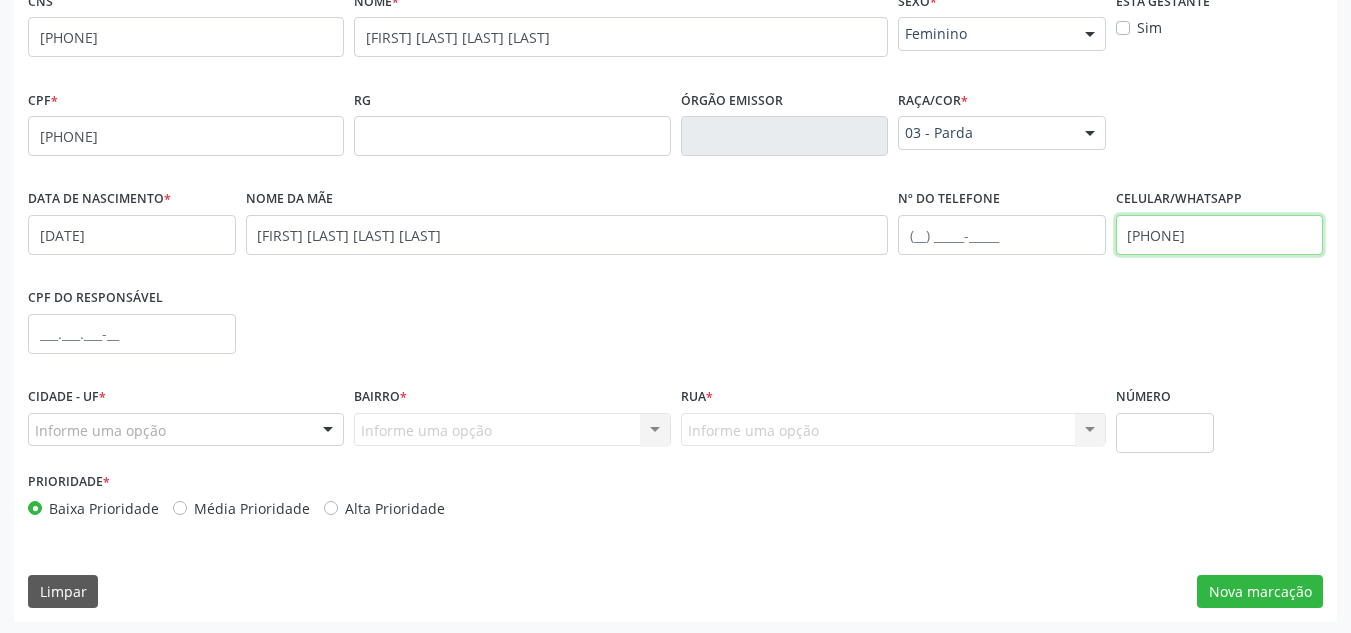 scroll, scrollTop: 479, scrollLeft: 0, axis: vertical 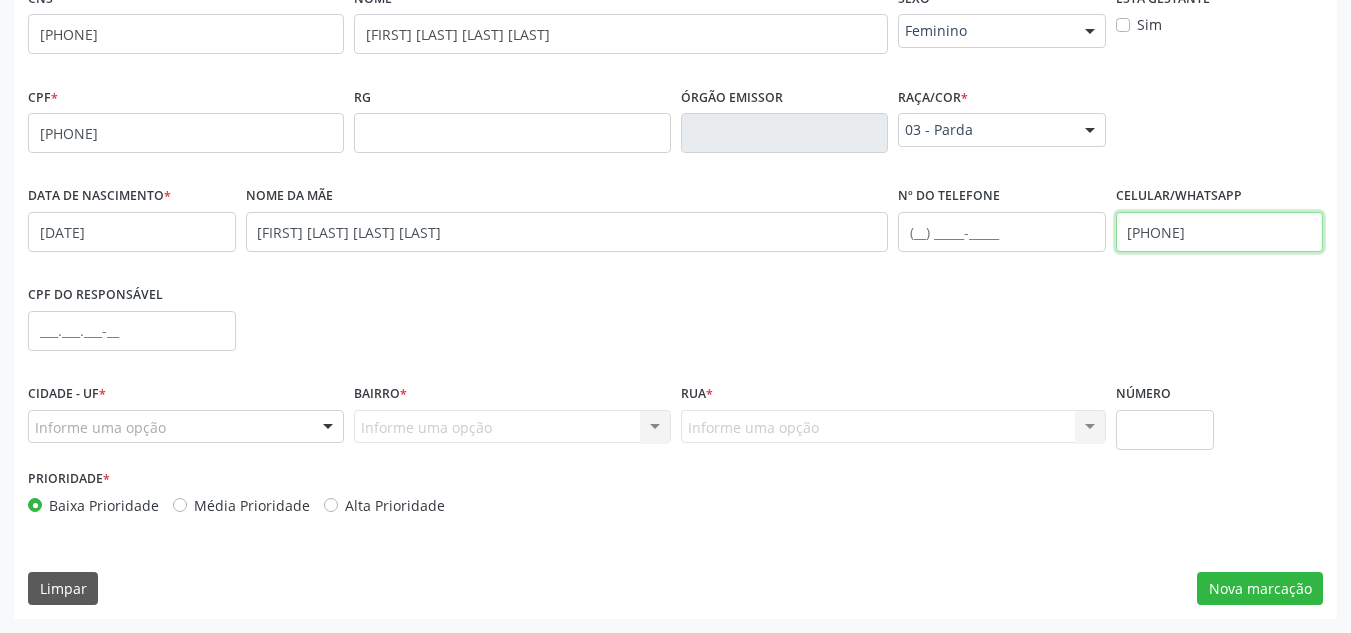 type on "(82) 98874-8200" 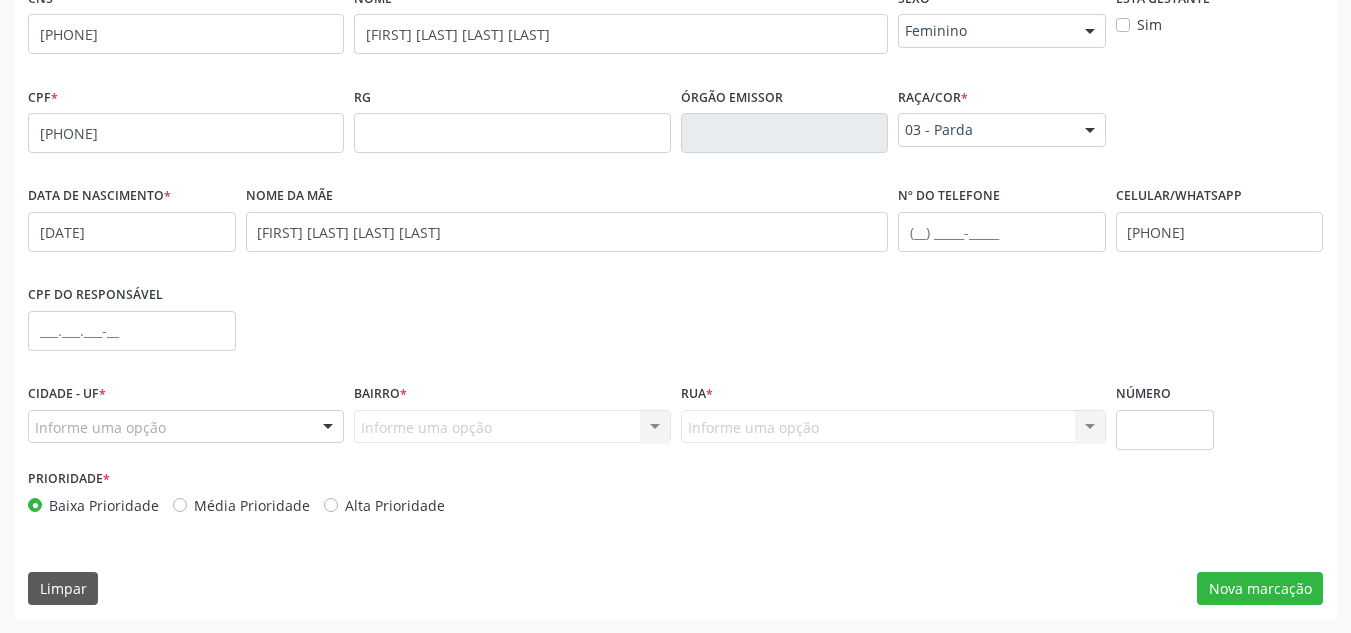 click on "Informe uma opção" at bounding box center [186, 427] 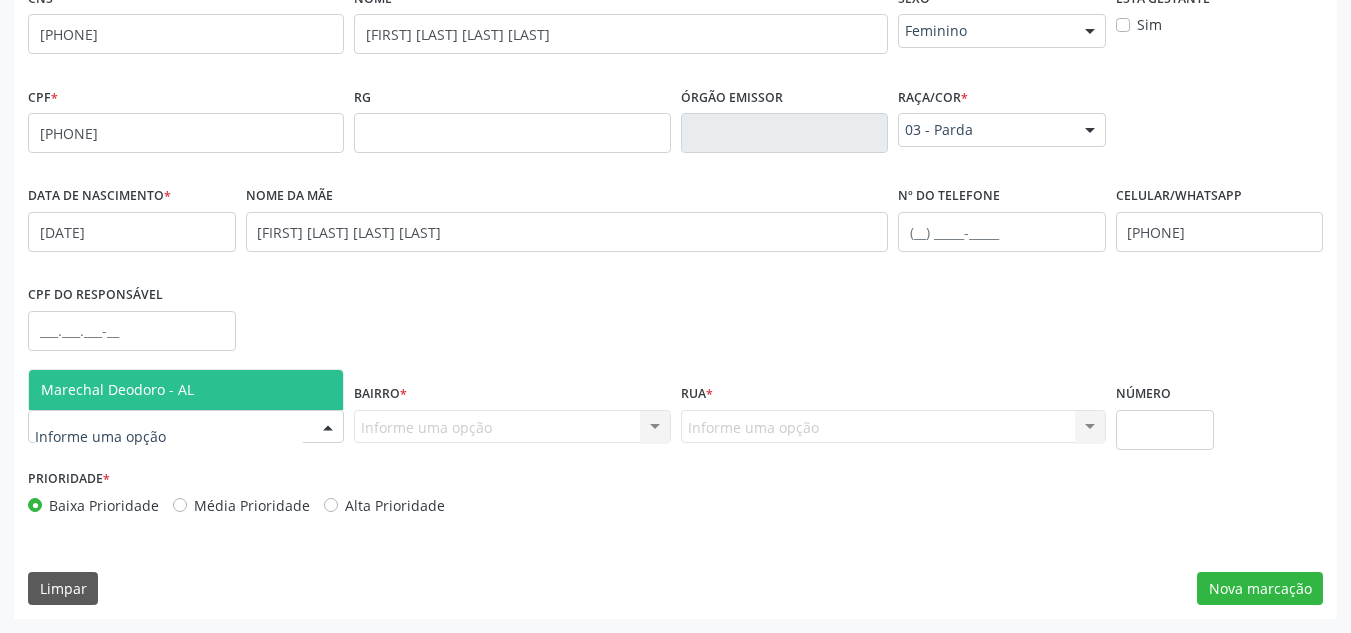 drag, startPoint x: 250, startPoint y: 387, endPoint x: 343, endPoint y: 388, distance: 93.00538 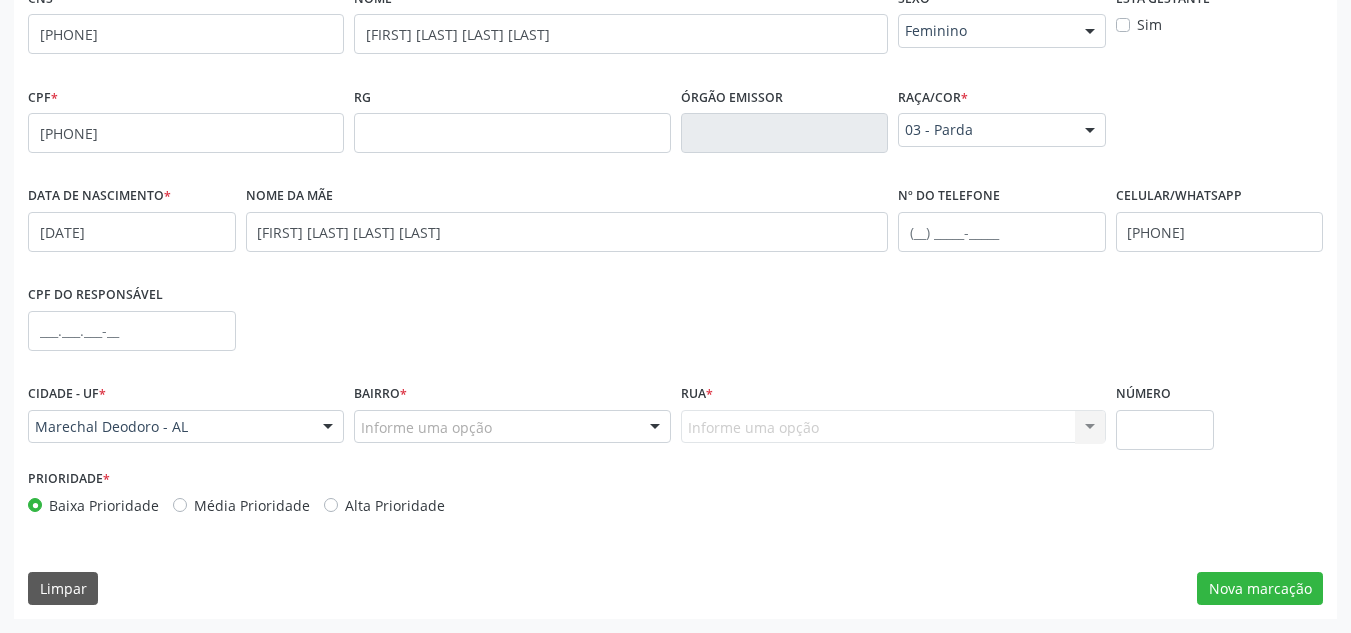 click on "Informe uma opção" at bounding box center (512, 427) 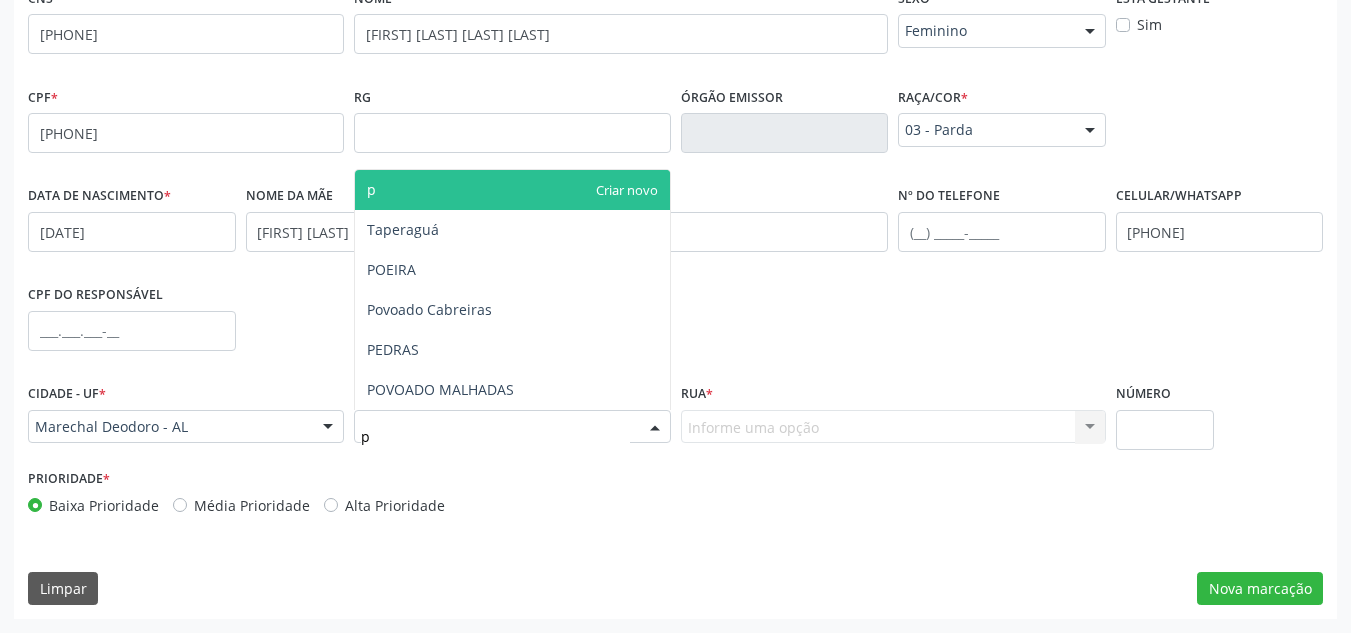 type on "po" 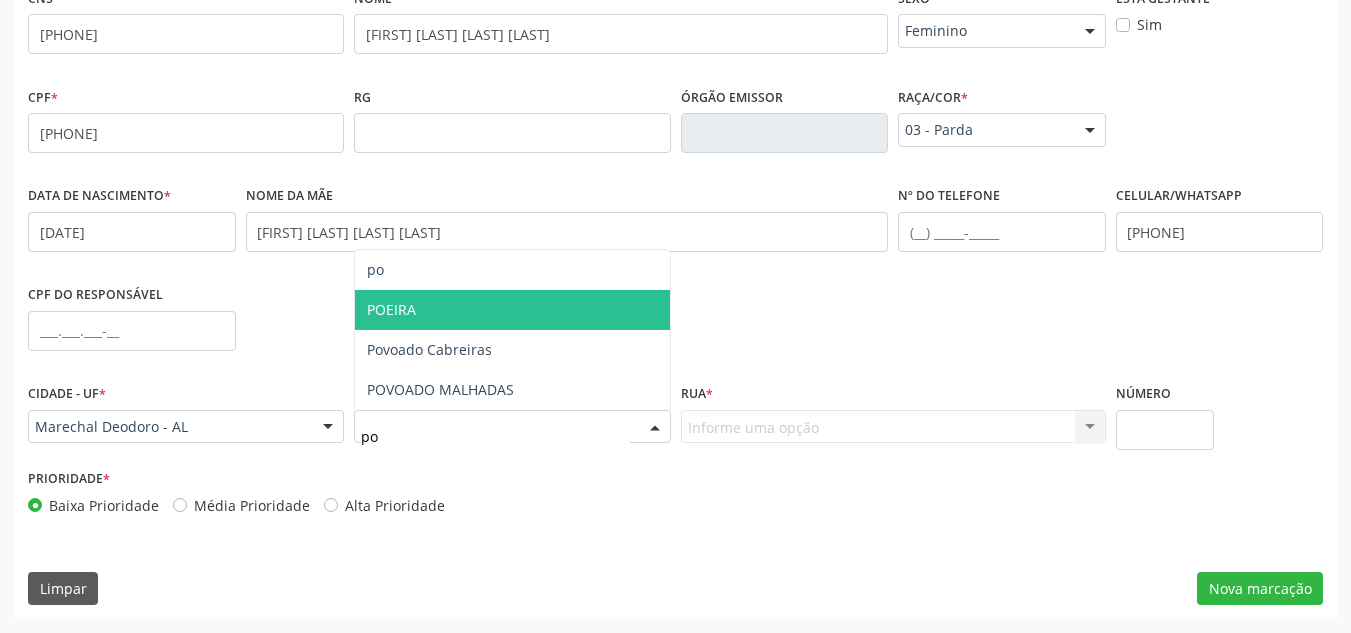 click on "POEIRA" at bounding box center [512, 310] 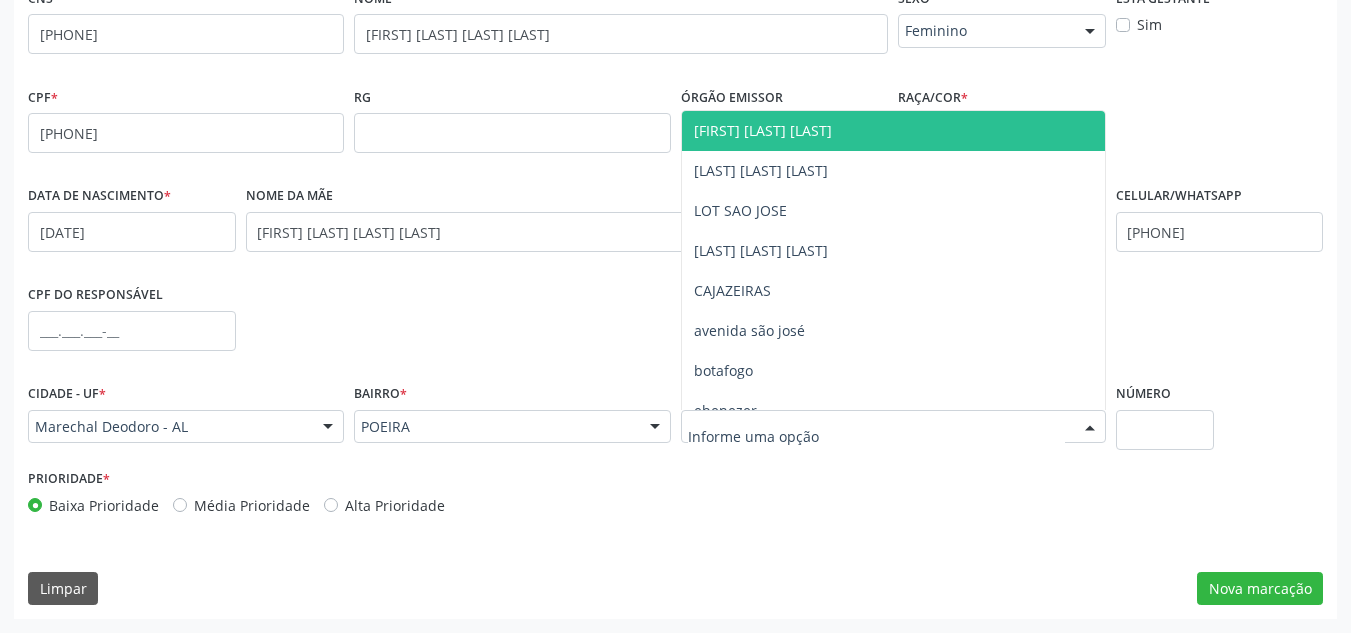 click at bounding box center (893, 427) 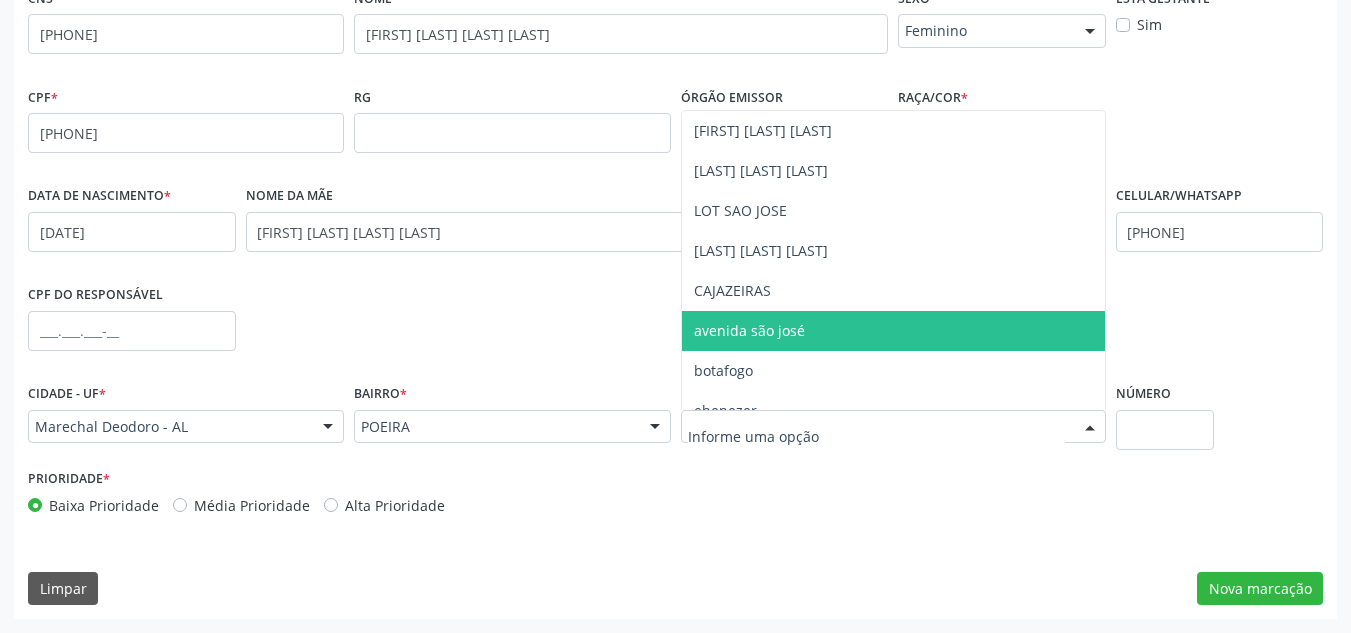 click on "avenida são josé" at bounding box center (749, 330) 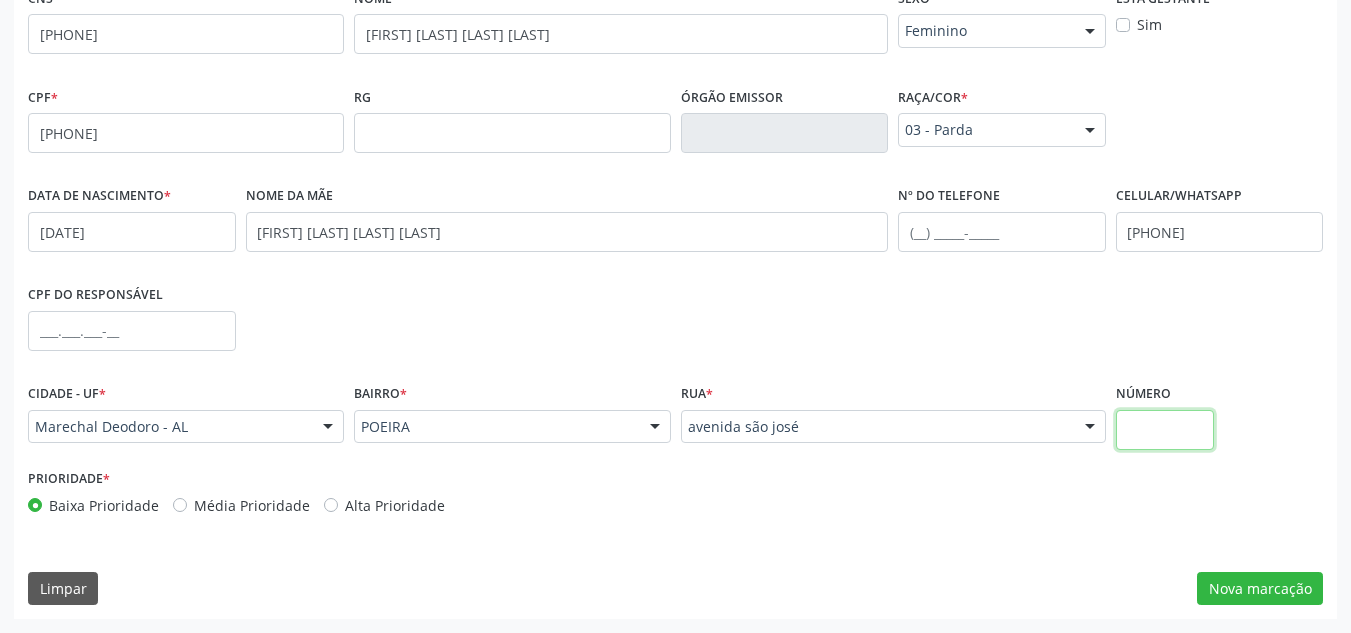 click at bounding box center (1165, 430) 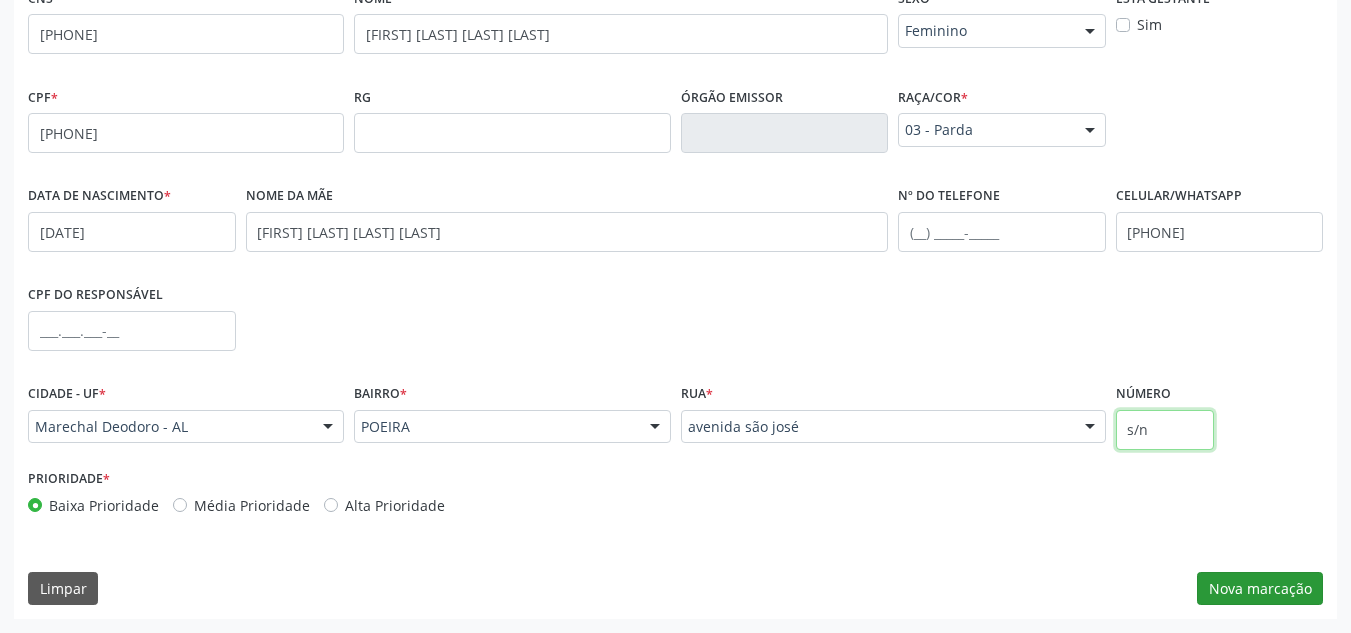 type on "s/n" 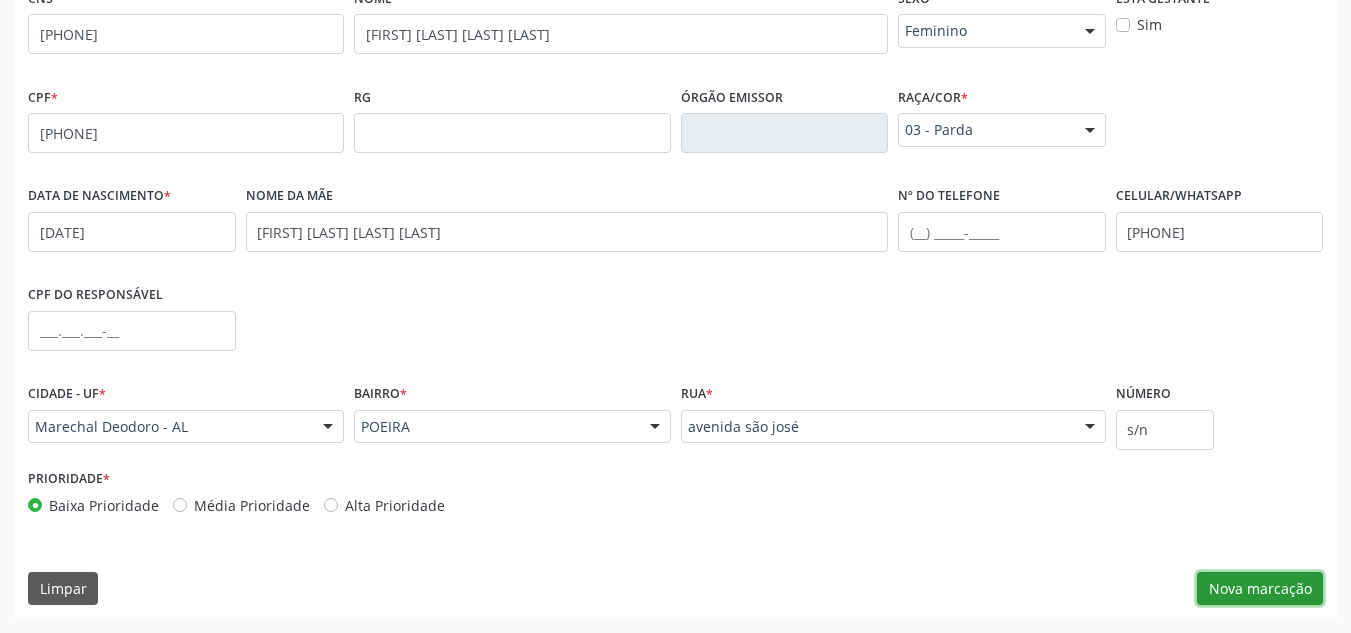 click on "Nova marcação" at bounding box center (1260, 589) 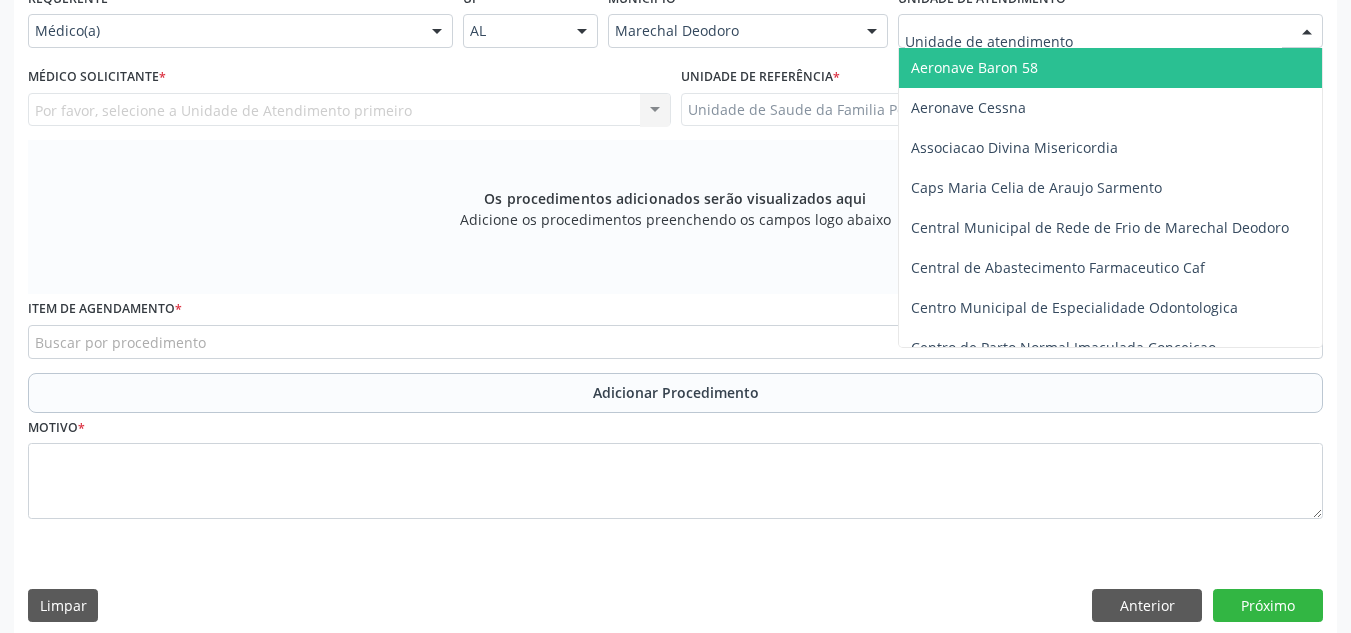 click at bounding box center [1307, 32] 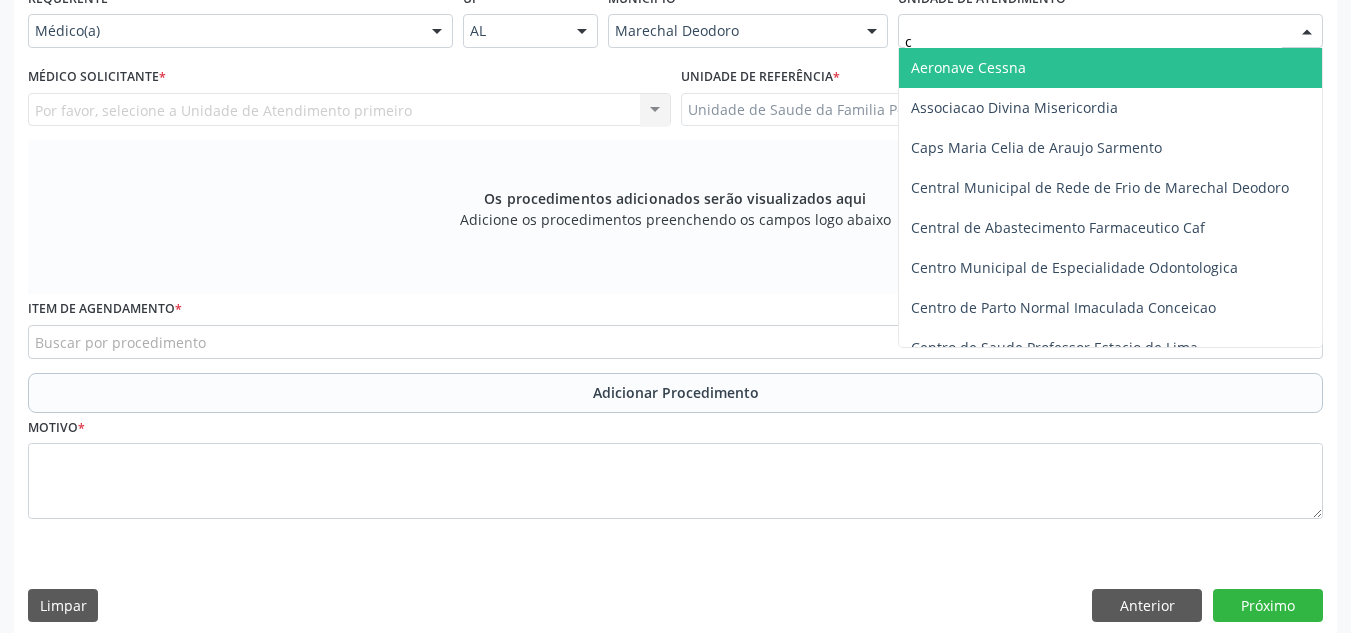 type on "ce" 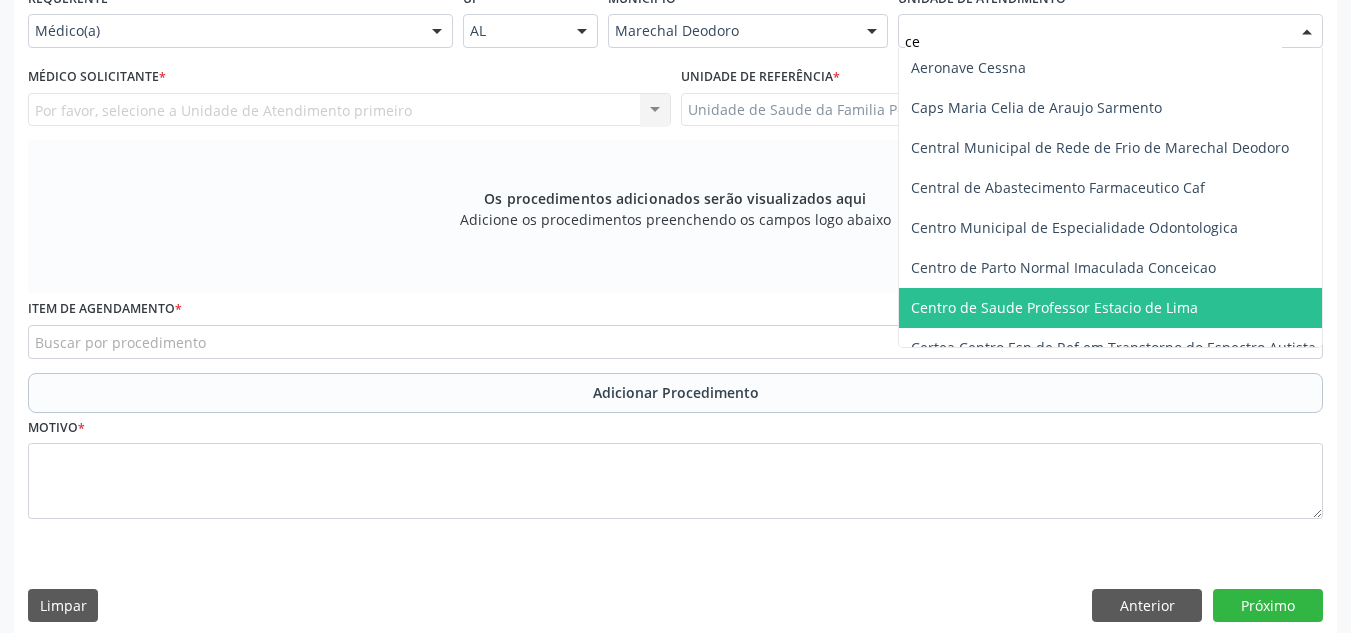 click on "Centro de Saude Professor Estacio de Lima" at bounding box center [1054, 307] 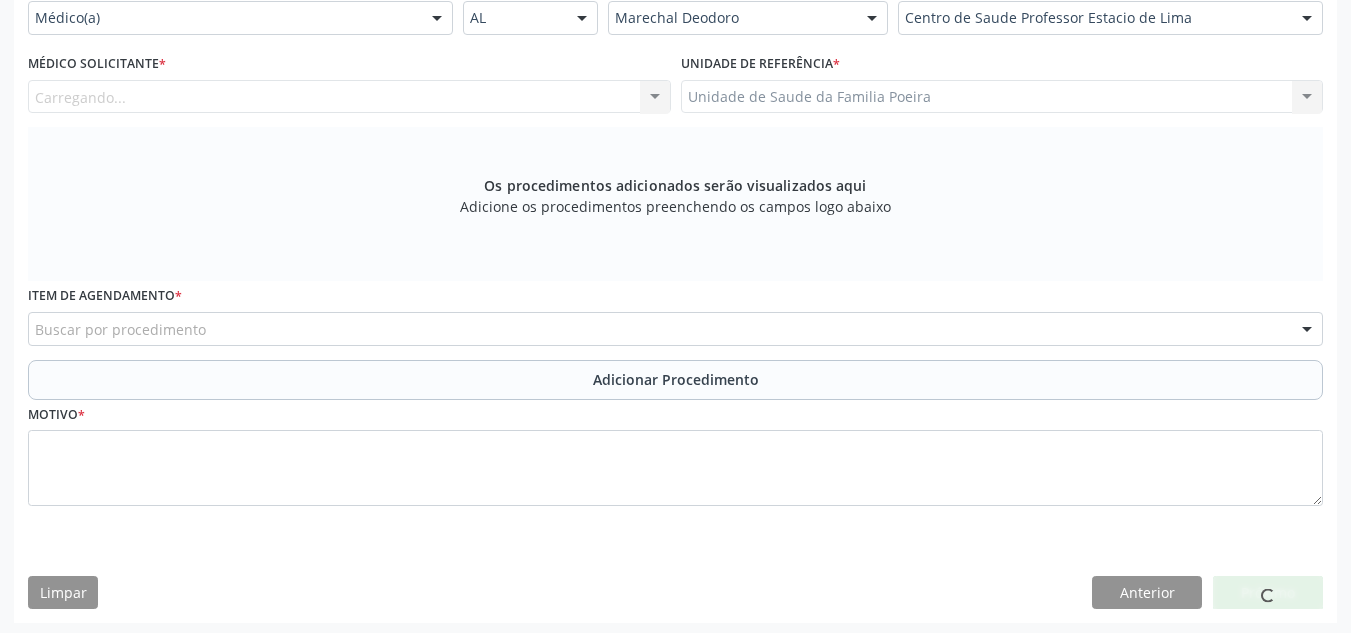 scroll, scrollTop: 496, scrollLeft: 0, axis: vertical 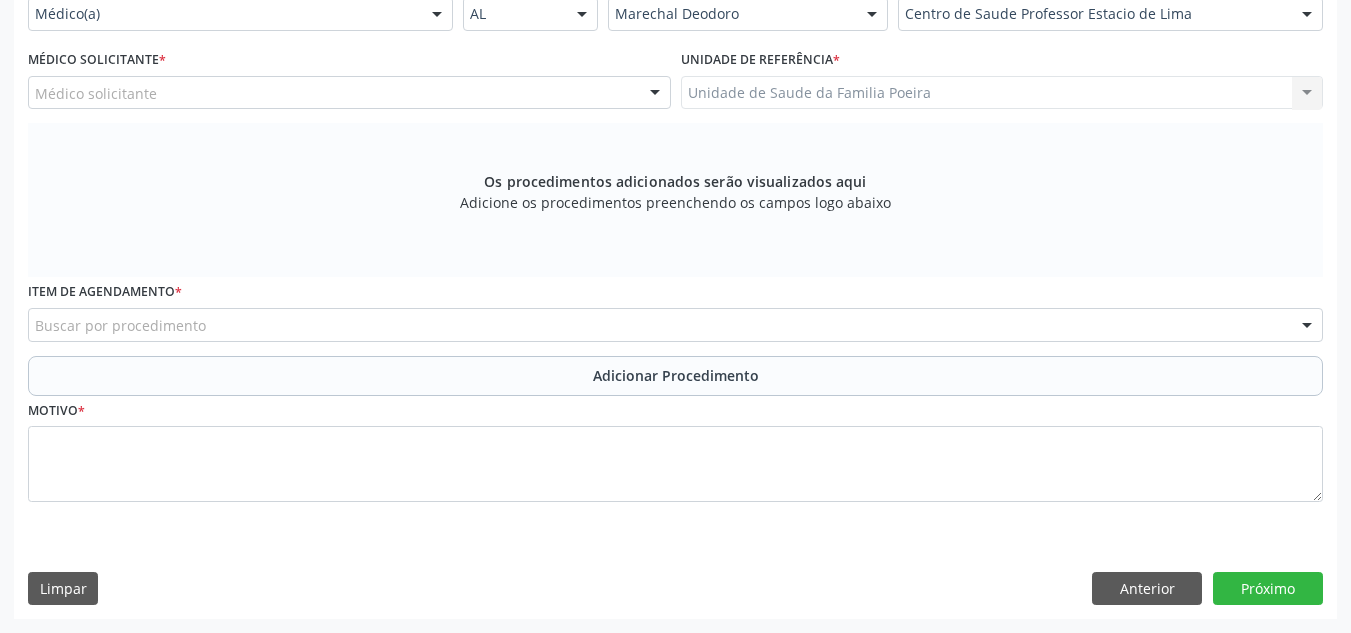 click on "Buscar por procedimento" at bounding box center [675, 325] 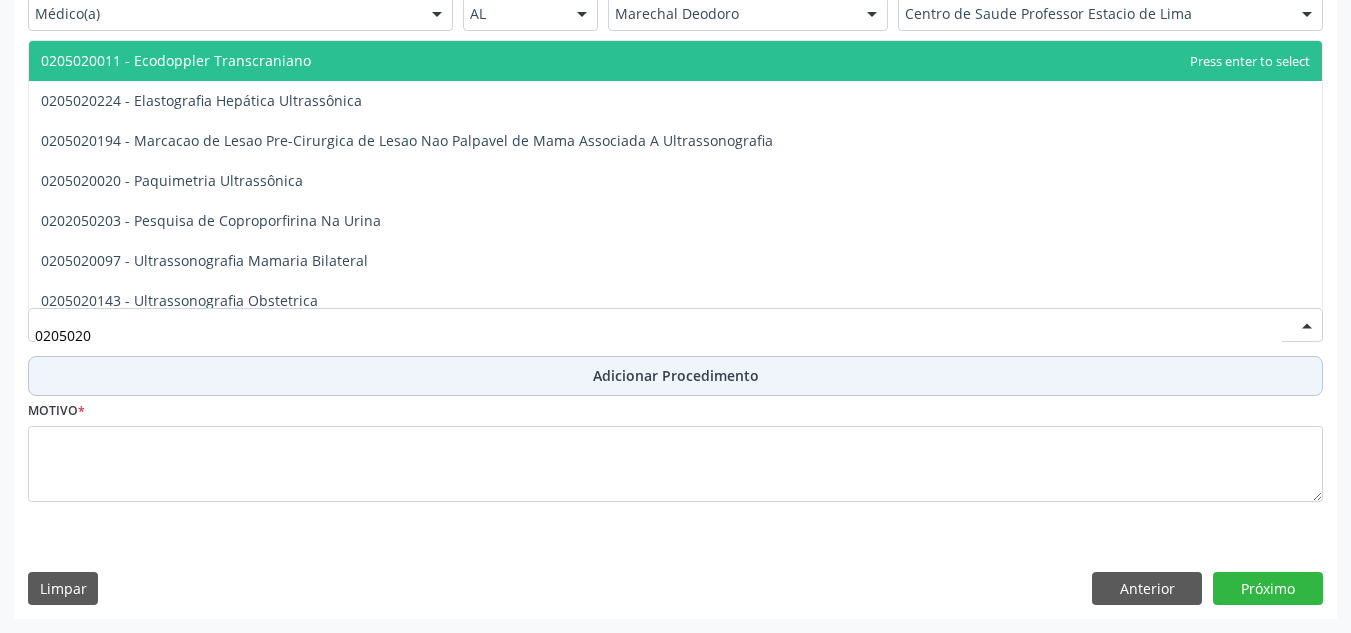 type on "02050201" 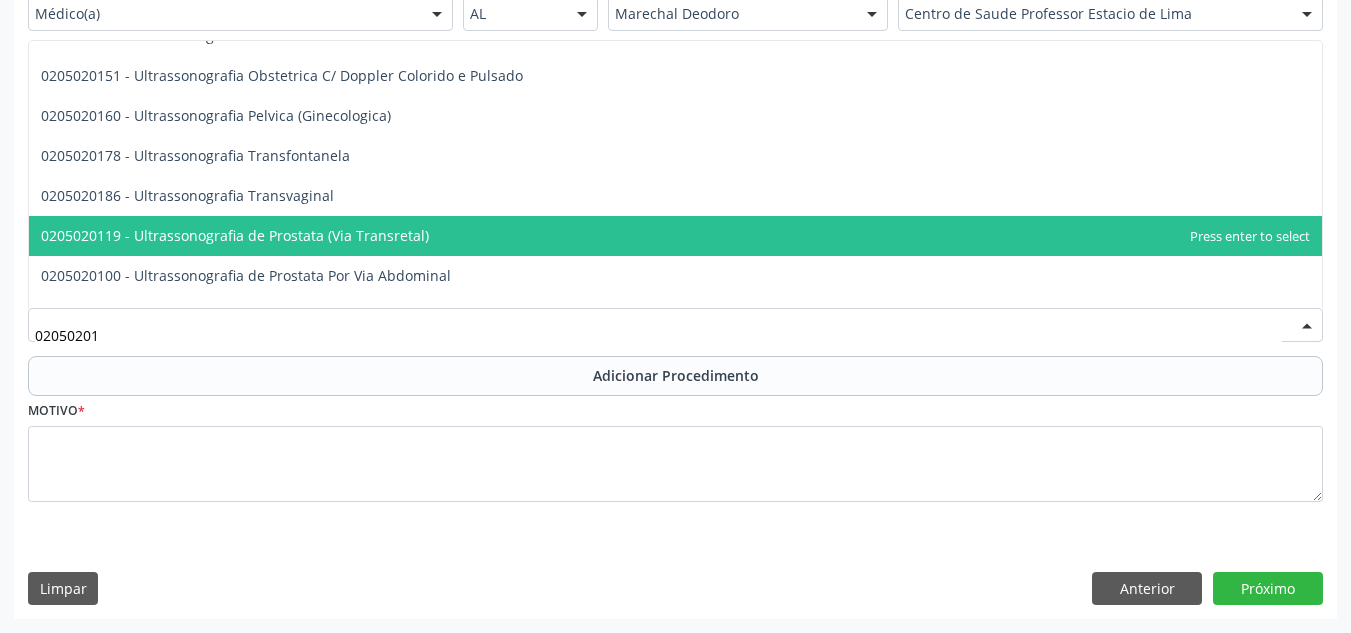 scroll, scrollTop: 100, scrollLeft: 0, axis: vertical 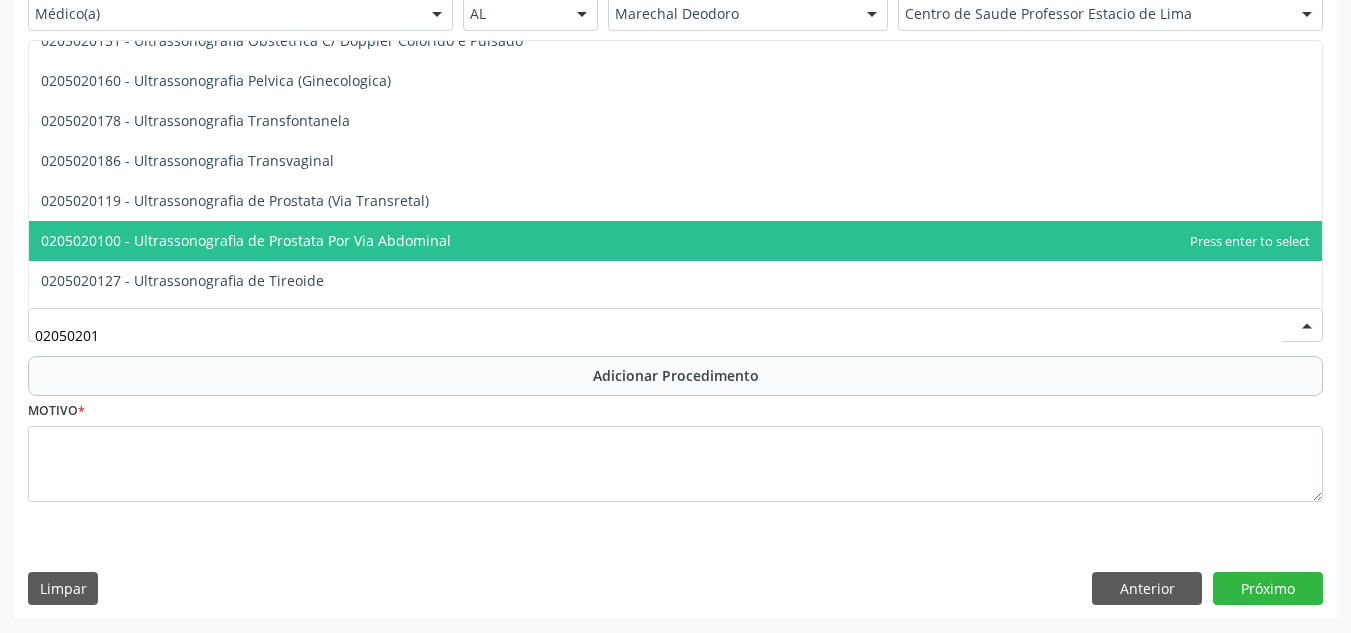 click on "0205020100 - Ultrassonografia de Prostata Por Via Abdominal" at bounding box center (246, 240) 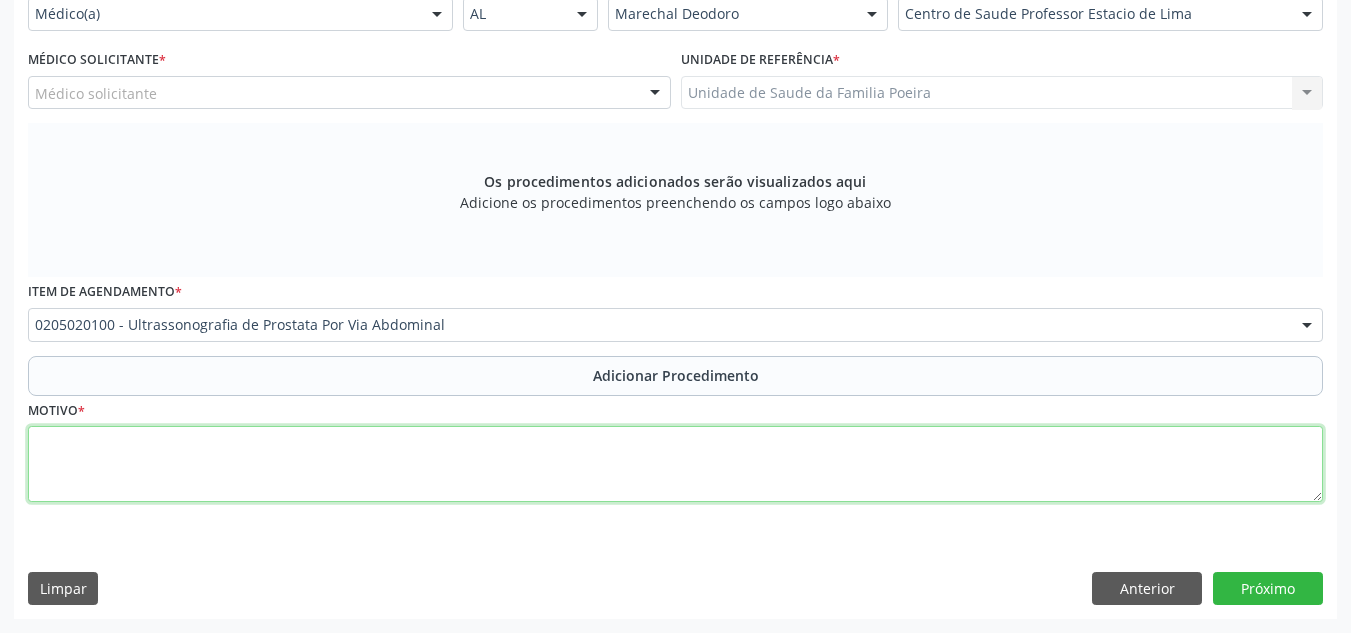 click at bounding box center [675, 464] 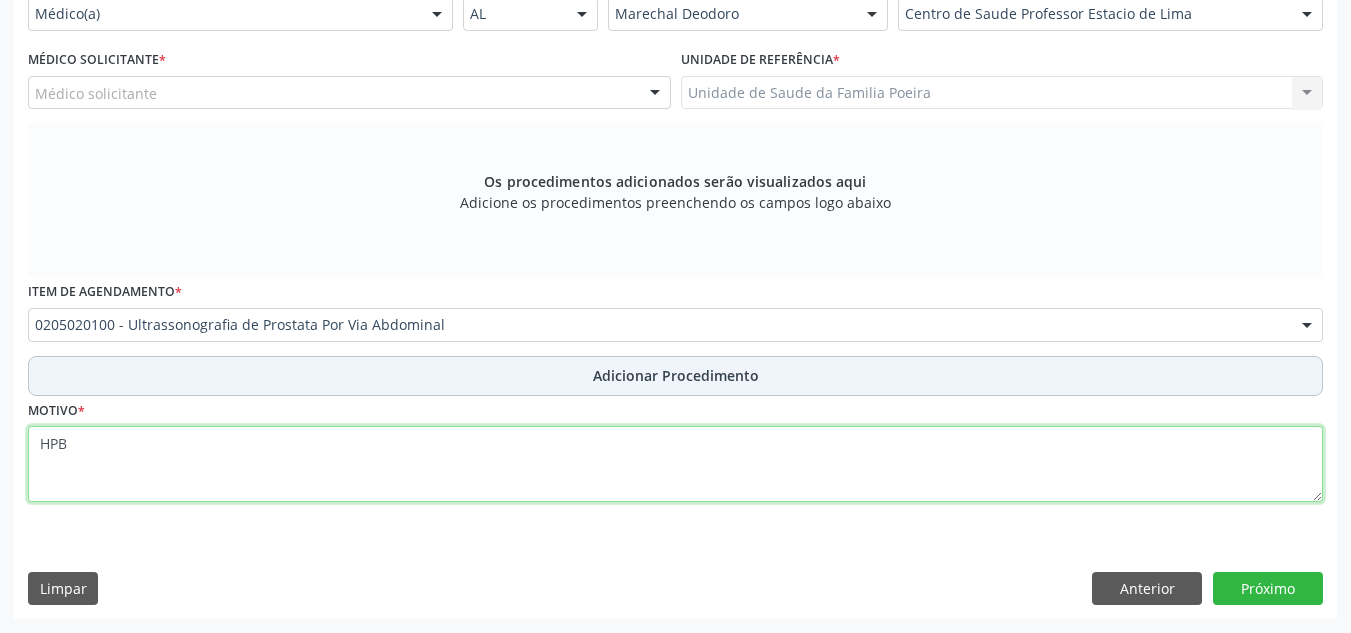 type on "HPB" 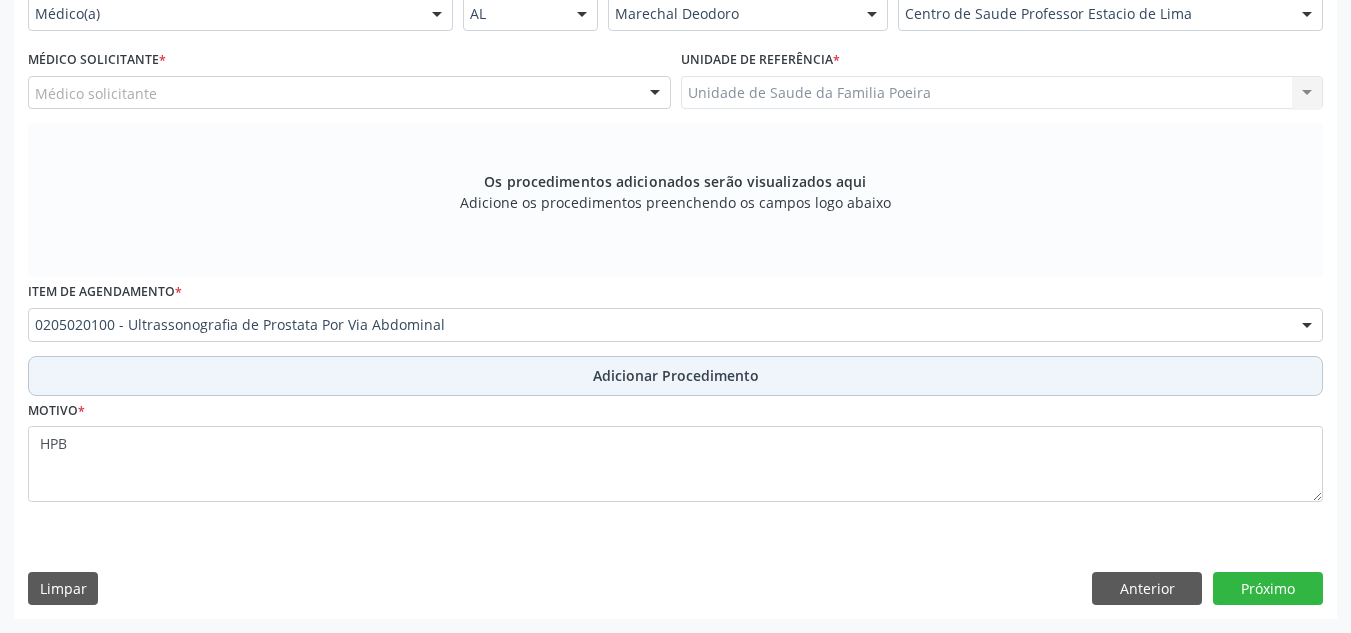 click on "Adicionar Procedimento" at bounding box center (675, 376) 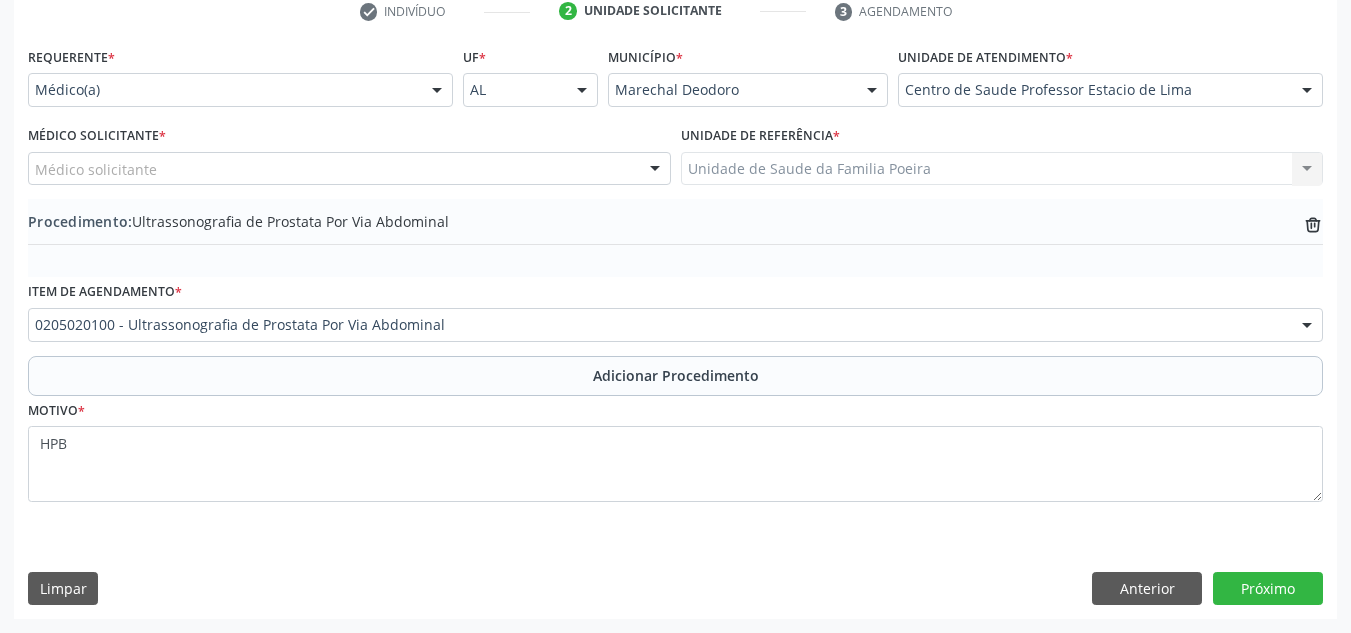 scroll, scrollTop: 420, scrollLeft: 0, axis: vertical 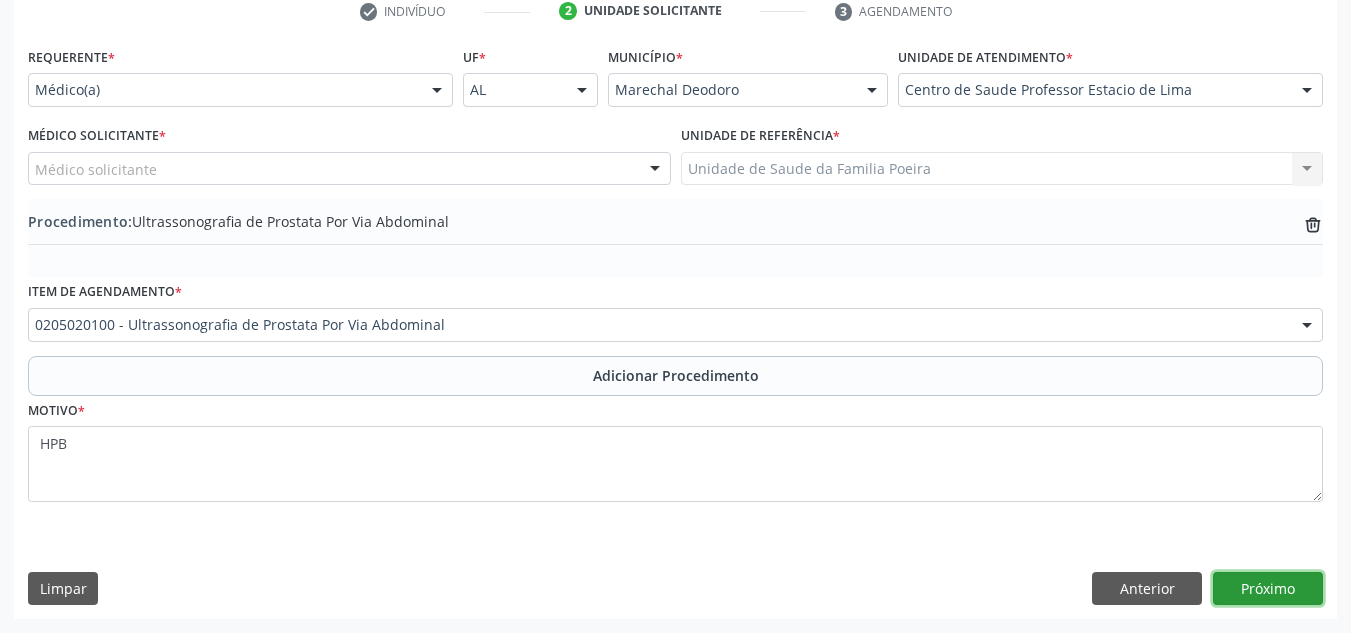 click on "Próximo" at bounding box center [1268, 589] 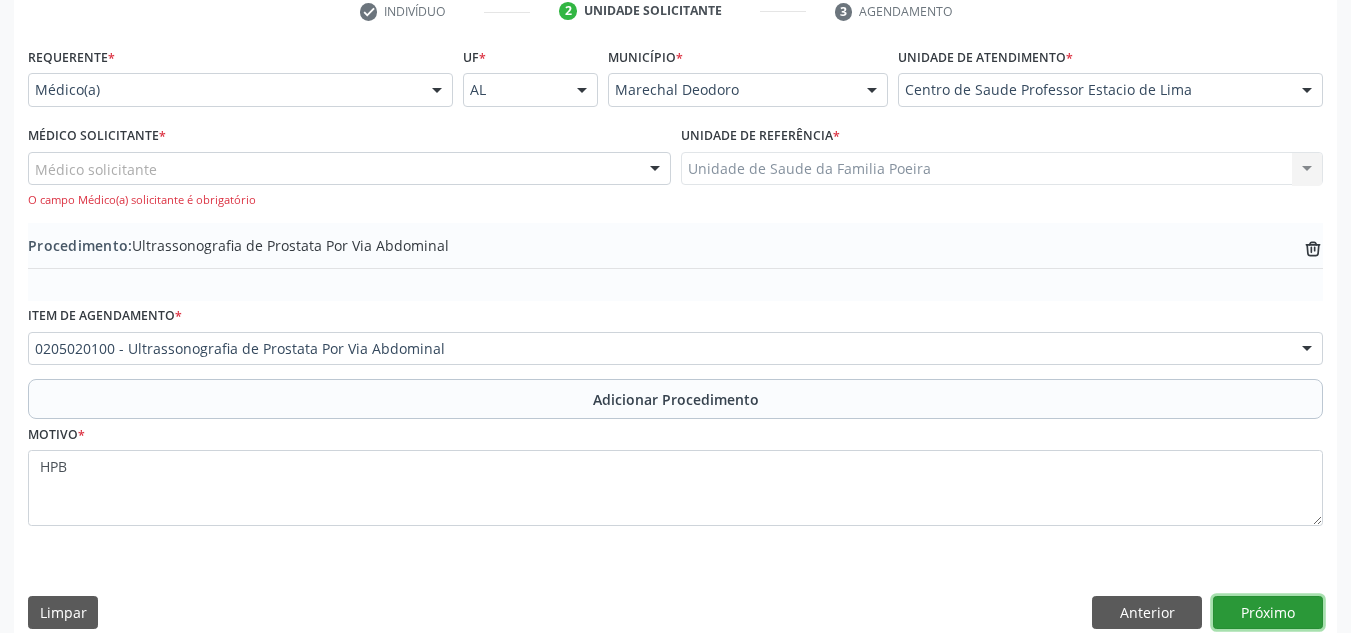 click on "Próximo" at bounding box center (1268, 613) 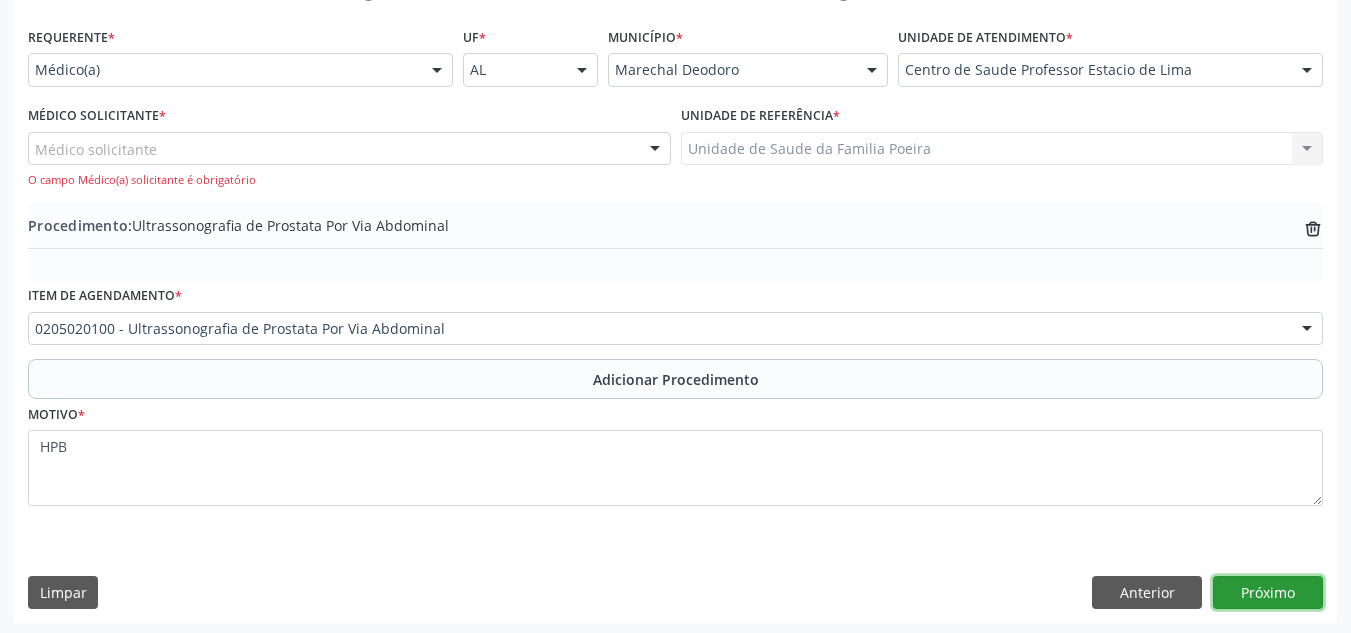 scroll, scrollTop: 444, scrollLeft: 0, axis: vertical 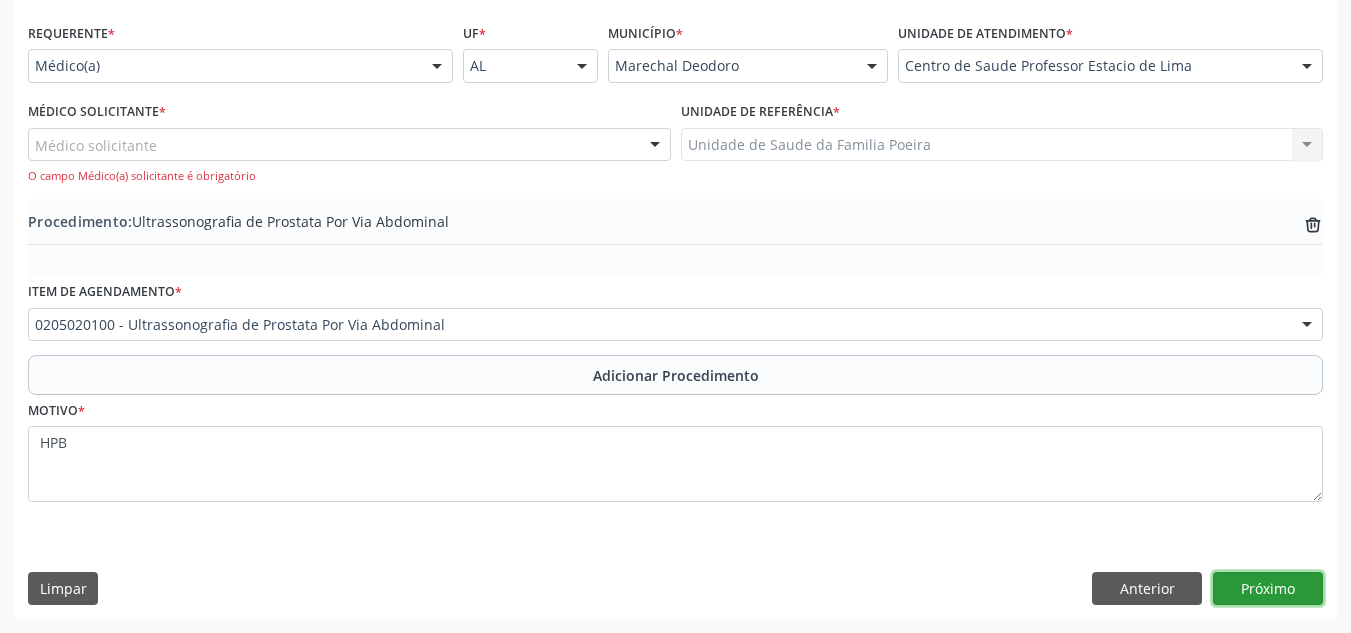 click on "Próximo" at bounding box center (1268, 589) 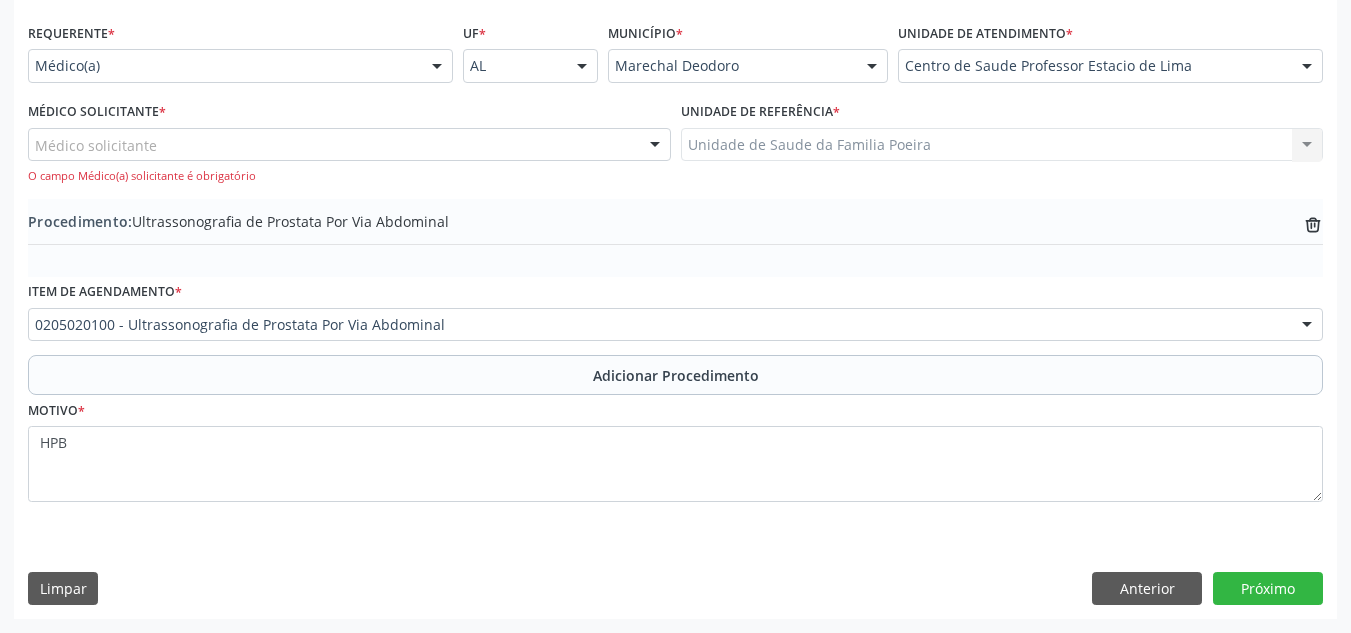 click on "Médico solicitante" at bounding box center [349, 145] 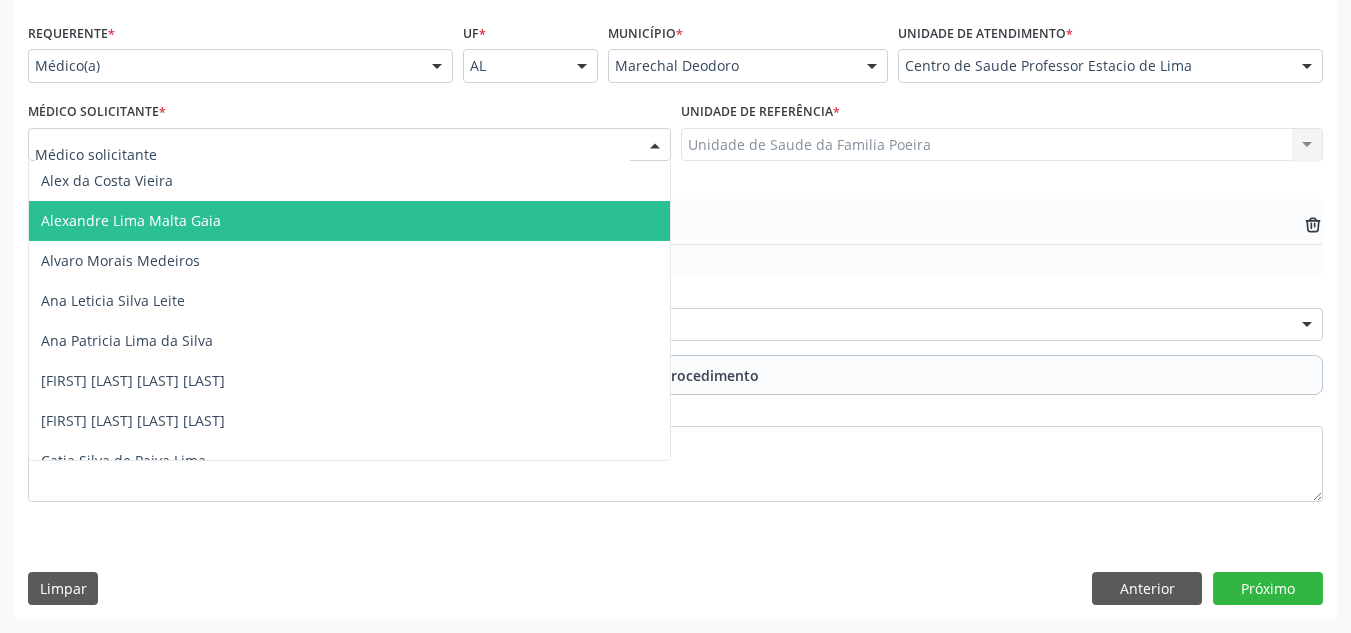 click on "Alexandre Lima Malta Gaia" at bounding box center (349, 221) 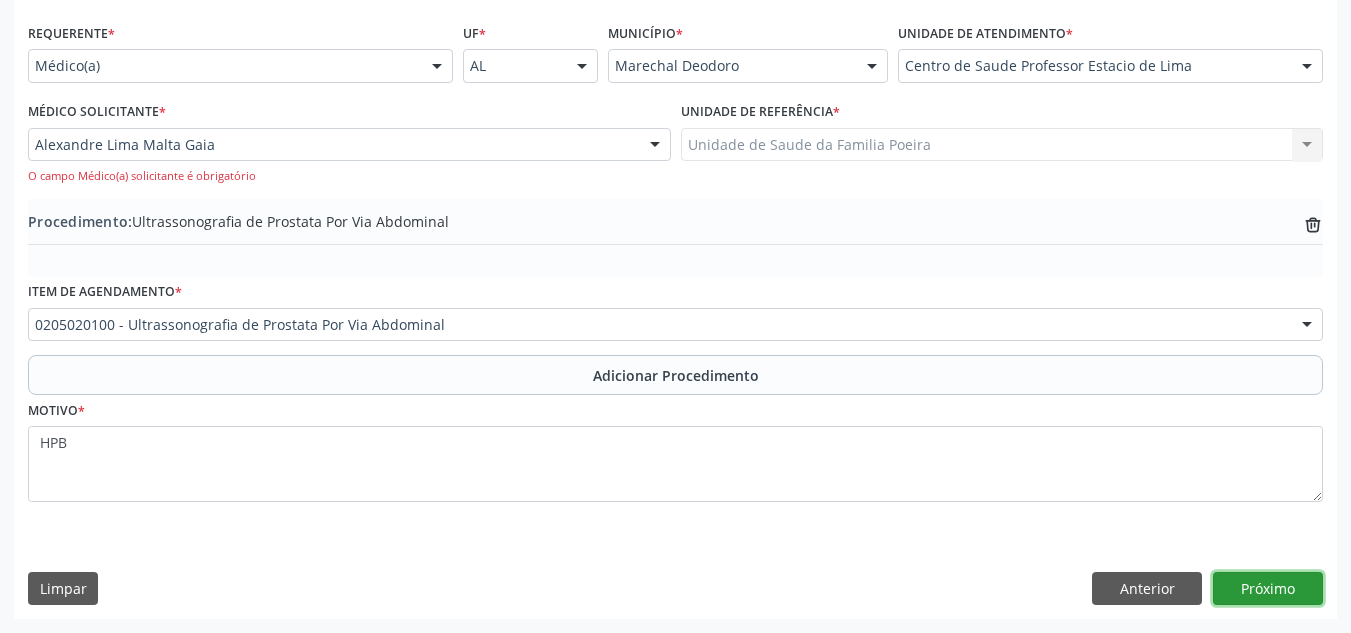 click on "Próximo" at bounding box center [1268, 589] 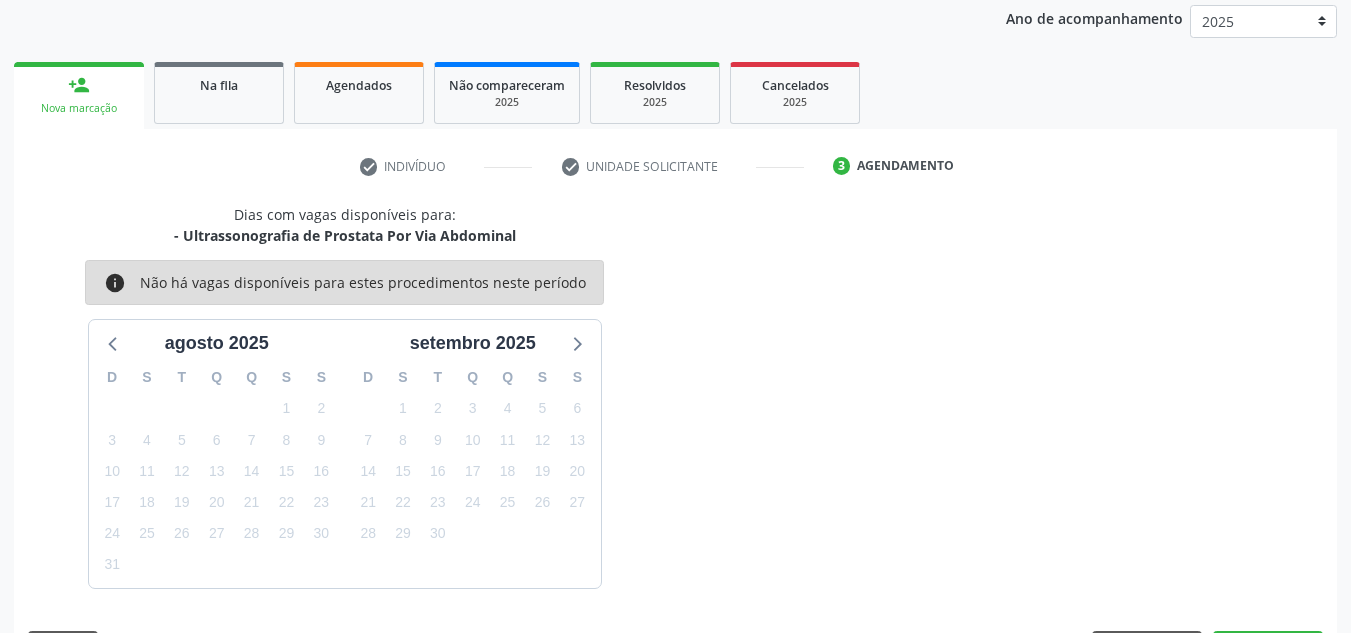 scroll, scrollTop: 324, scrollLeft: 0, axis: vertical 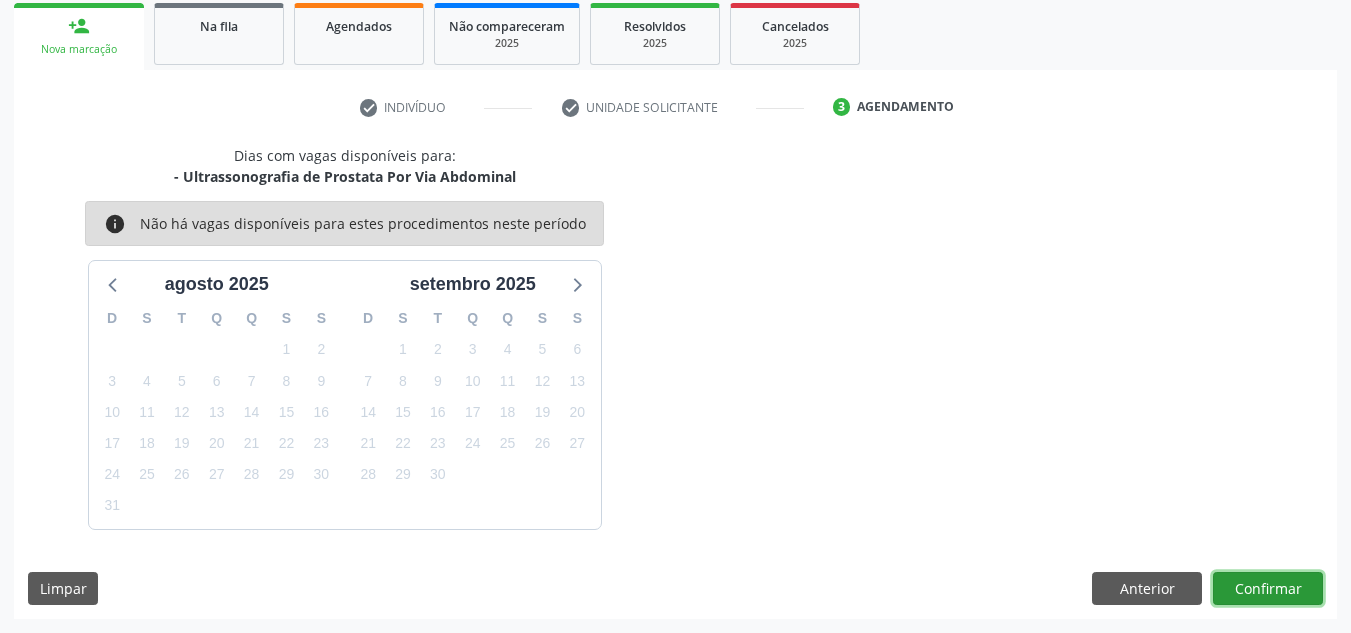 click on "Confirmar" at bounding box center (1268, 589) 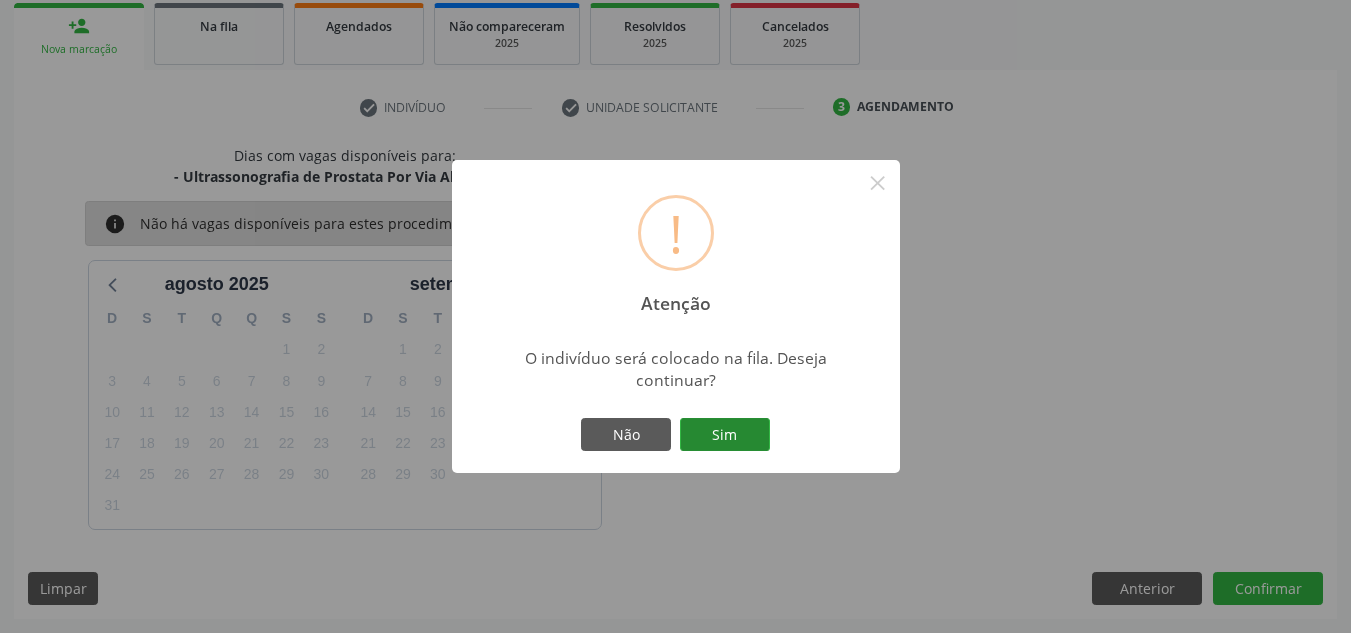 click on "Sim" at bounding box center [725, 435] 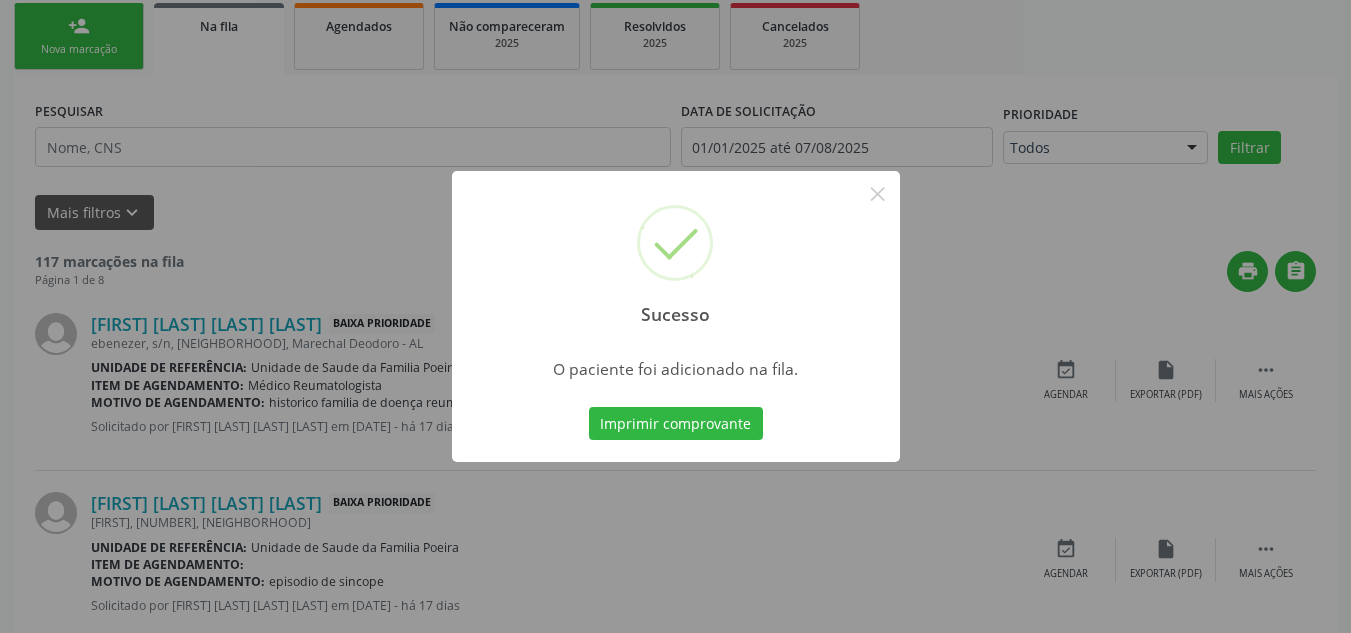 scroll, scrollTop: 62, scrollLeft: 0, axis: vertical 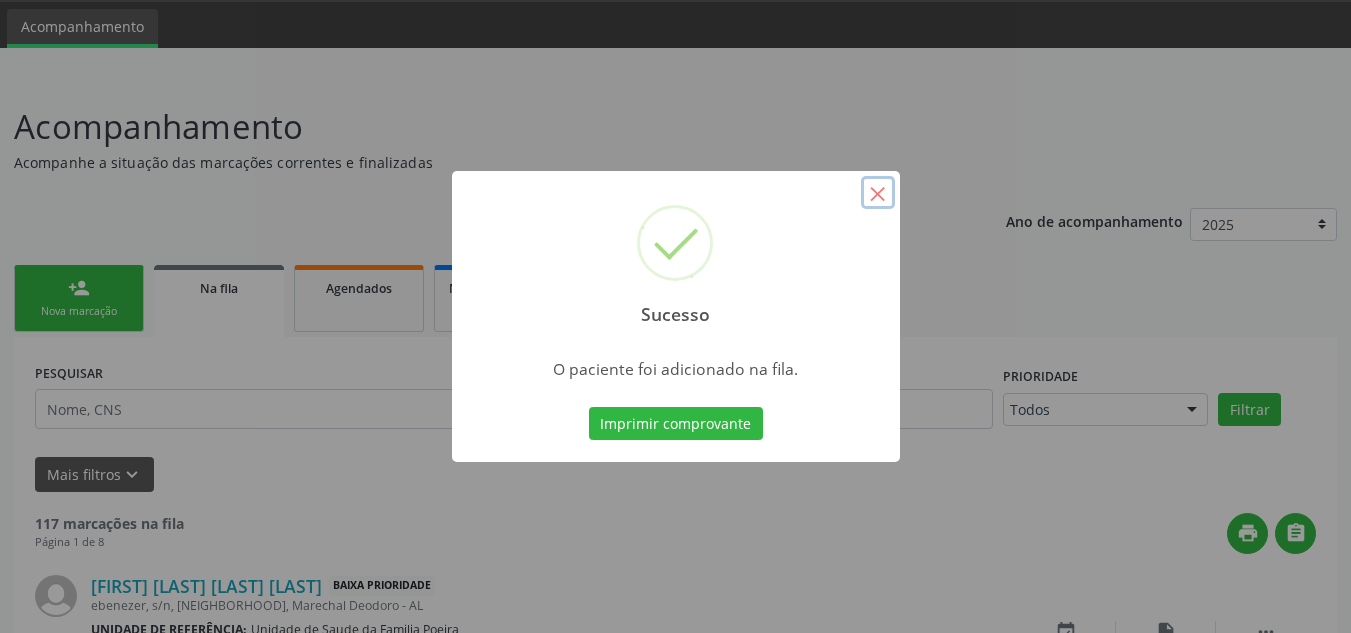click on "×" at bounding box center [878, 193] 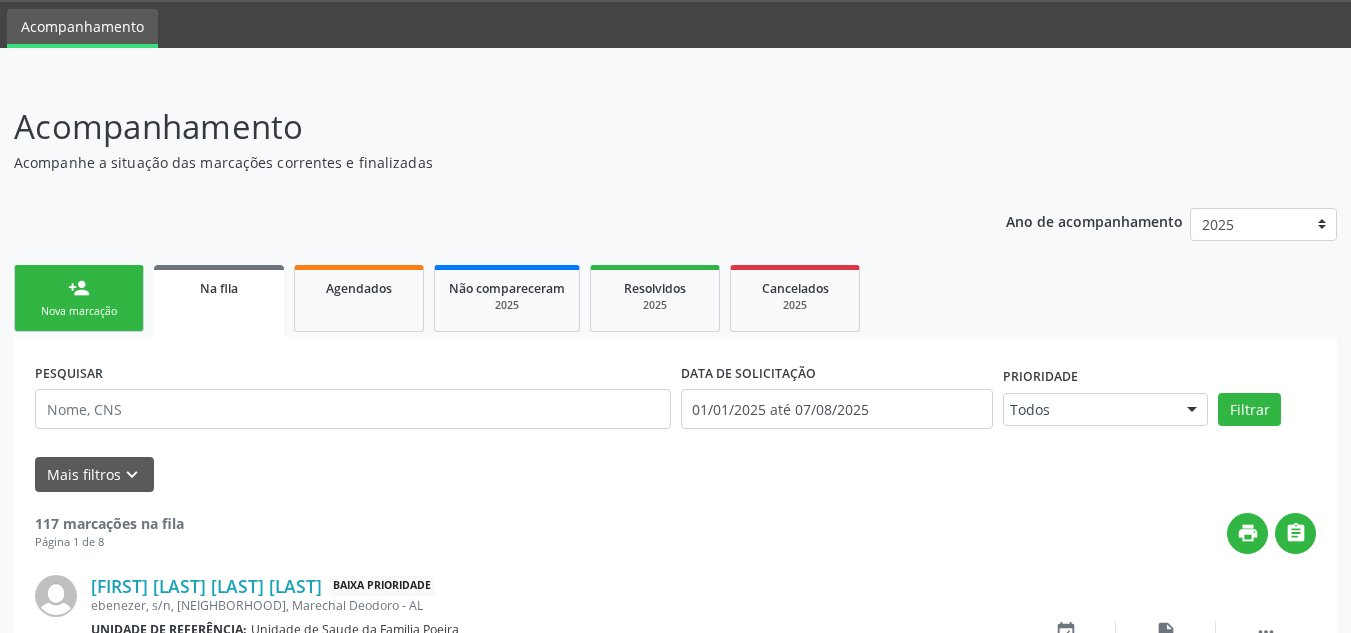 click on "person_add
Nova marcação" at bounding box center [79, 298] 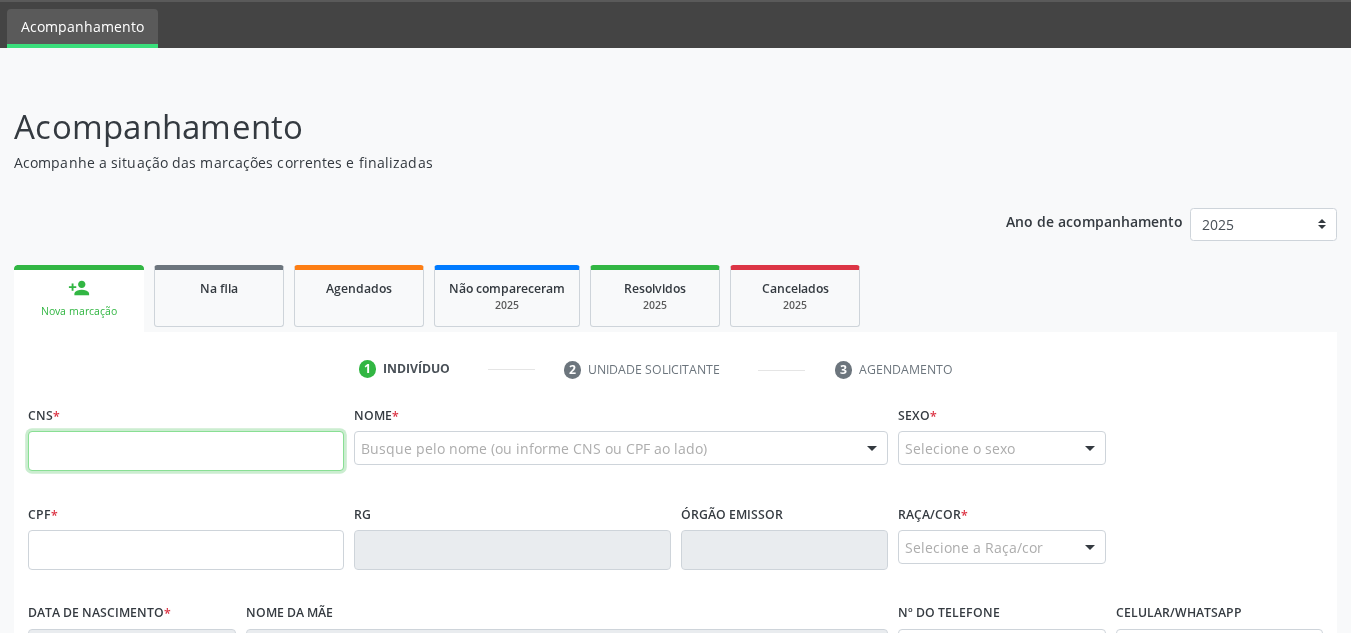 click at bounding box center [186, 451] 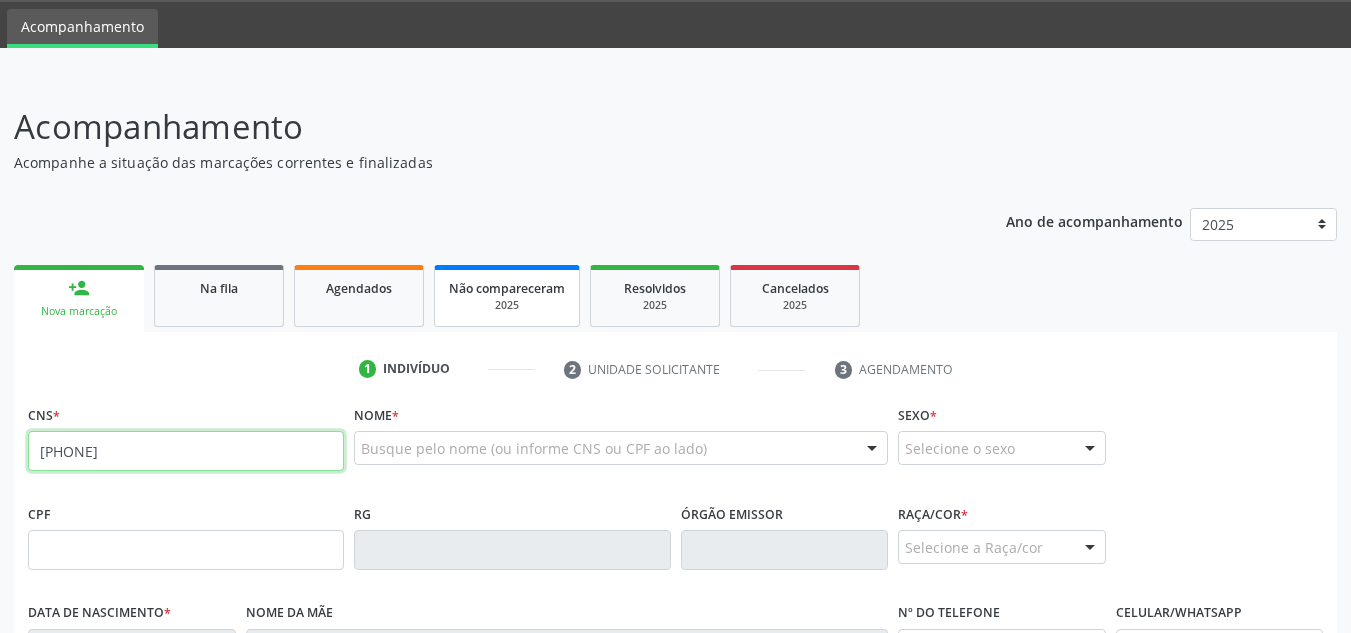 type on "705 0050 5634 5852" 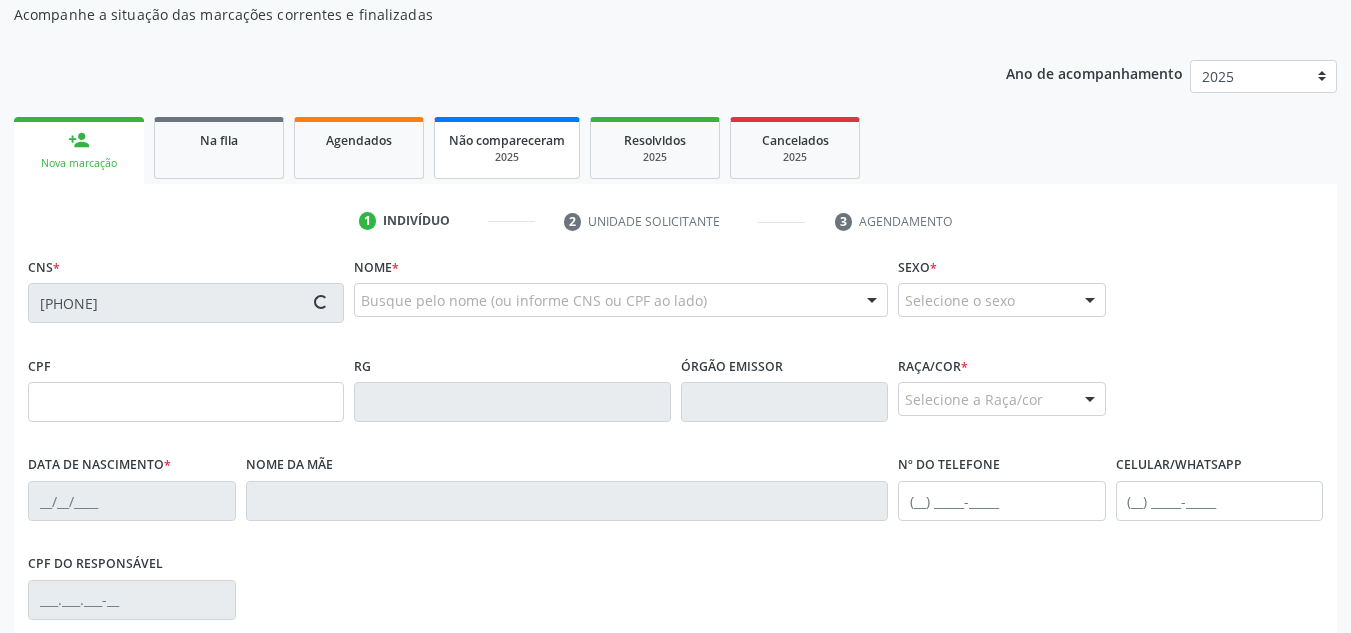 scroll, scrollTop: 262, scrollLeft: 0, axis: vertical 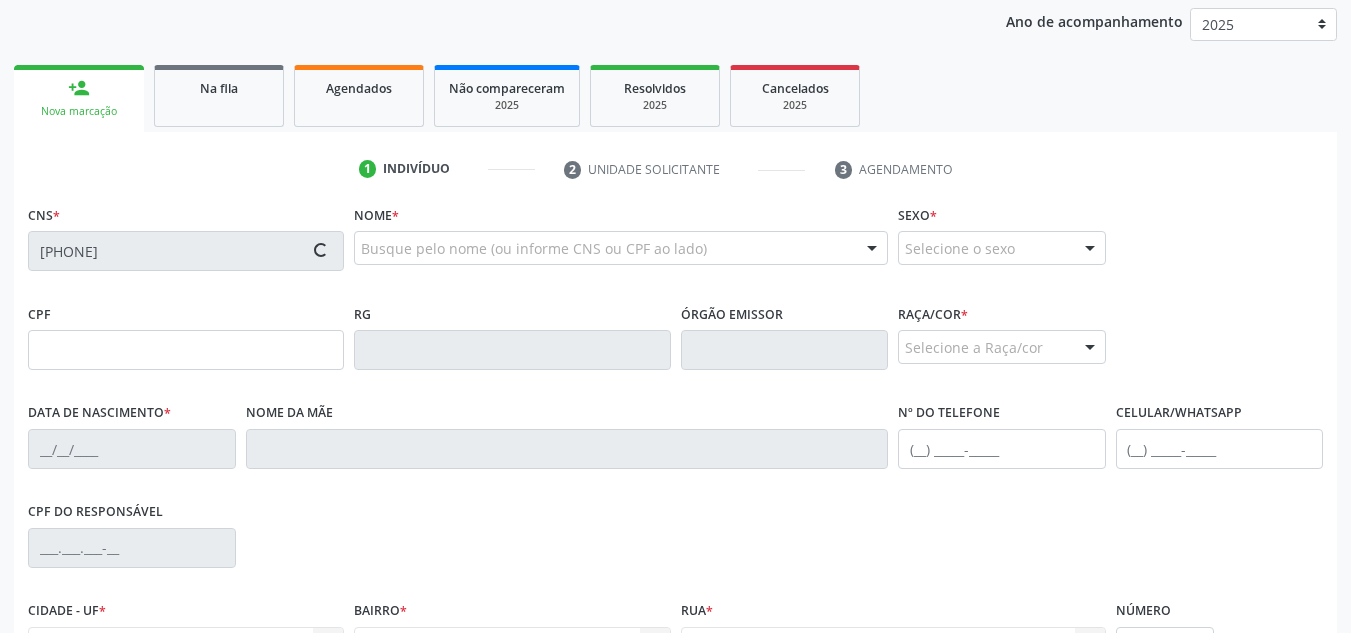type on "151.906.874-30" 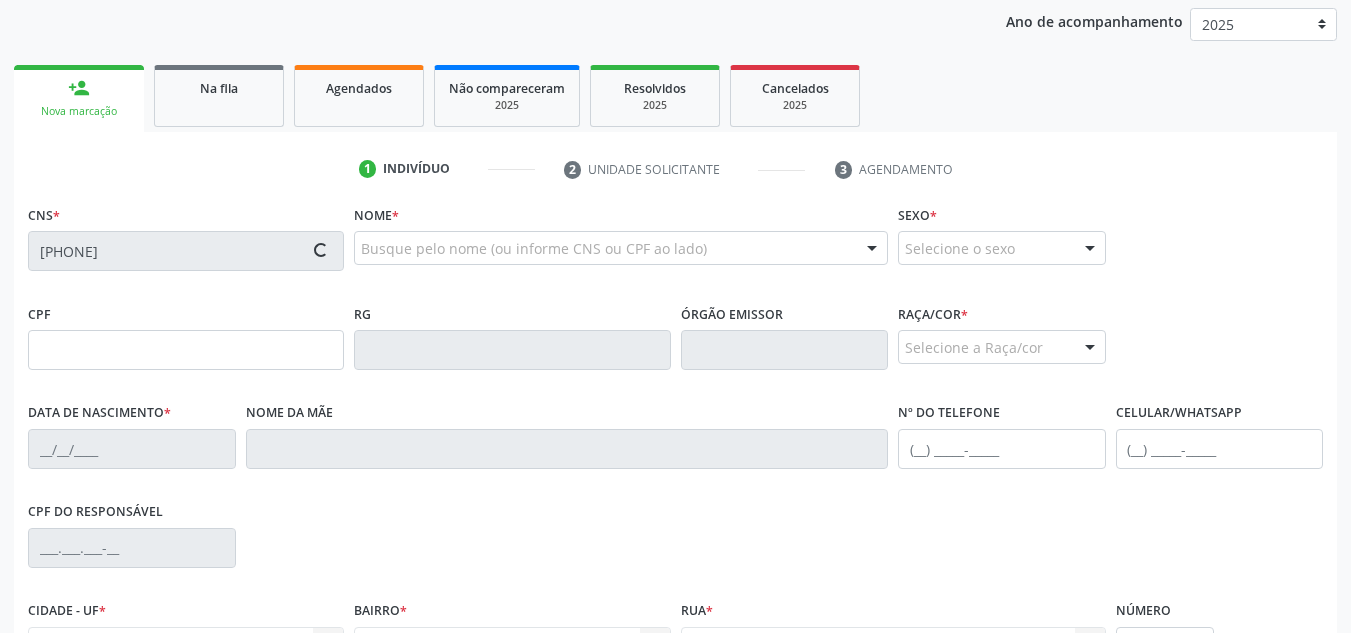 type on "06/02/2014" 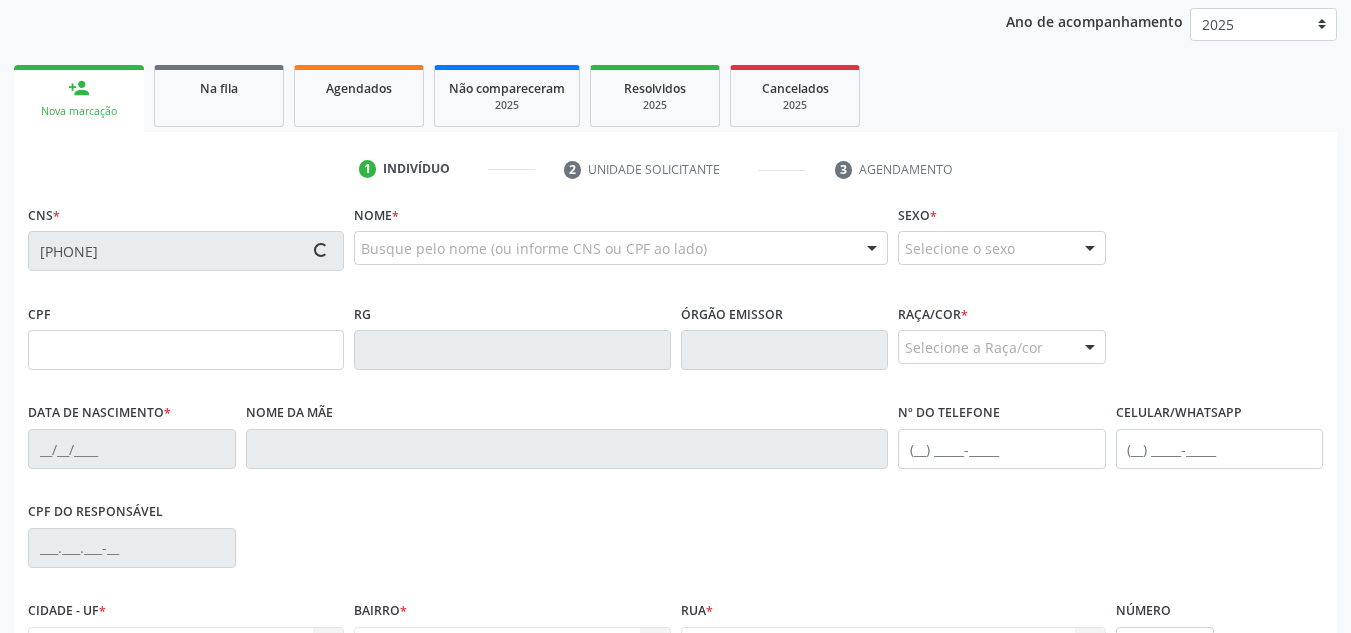 type on "Maria Sandra de Melo Floro" 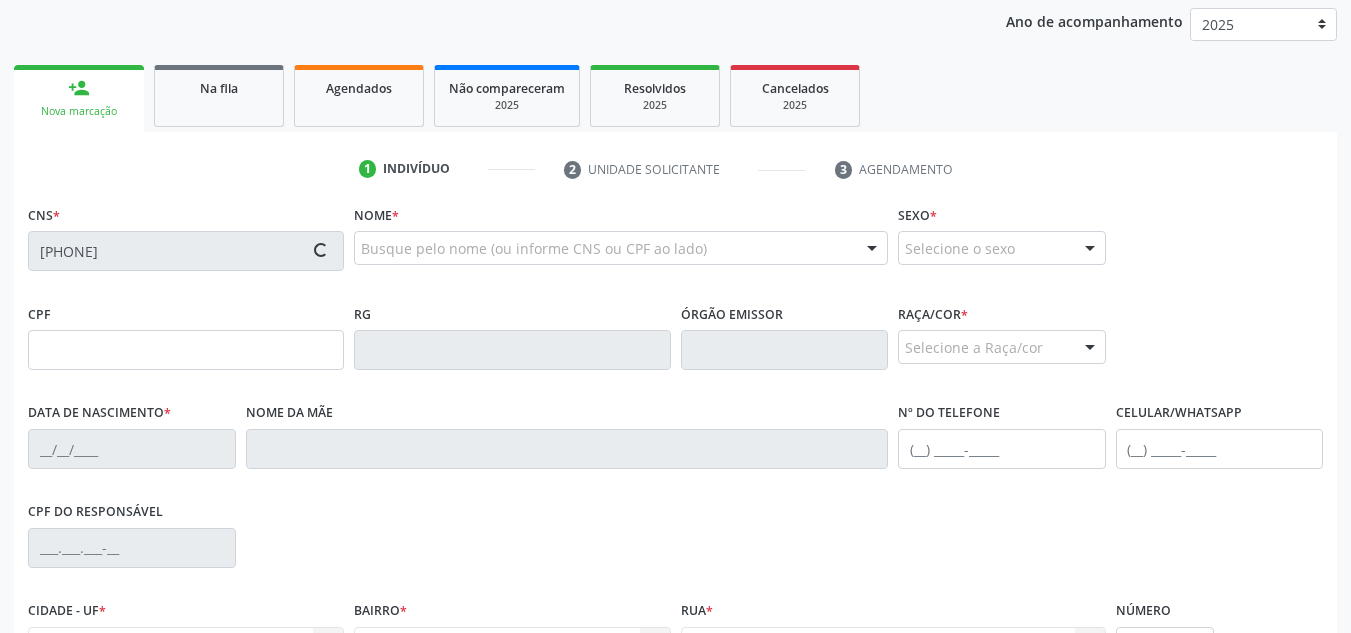 type on "(82) 98739-2740" 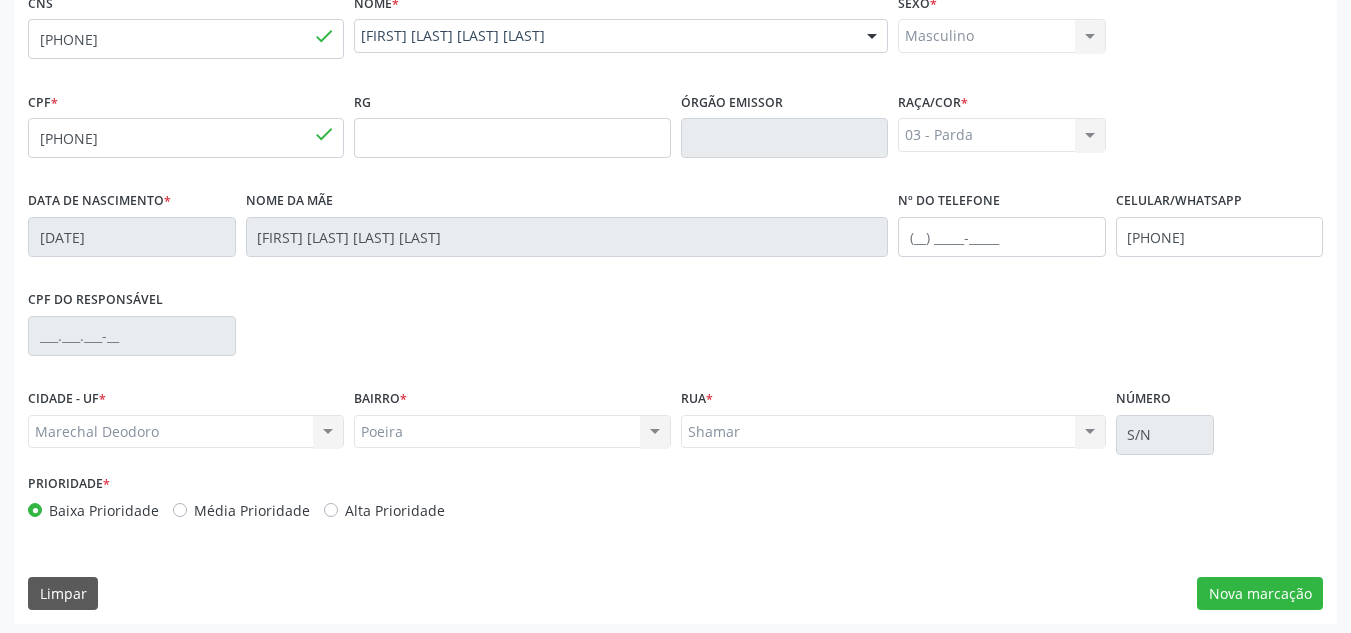 scroll, scrollTop: 479, scrollLeft: 0, axis: vertical 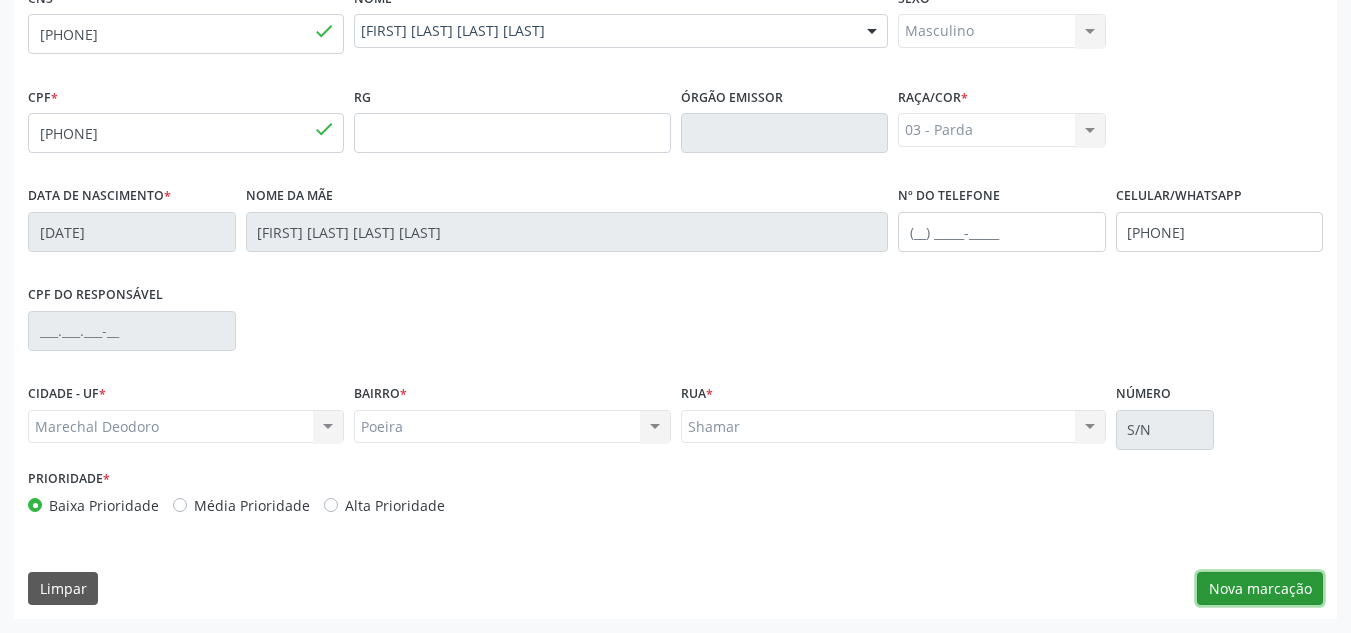 click on "Nova marcação" at bounding box center [1260, 589] 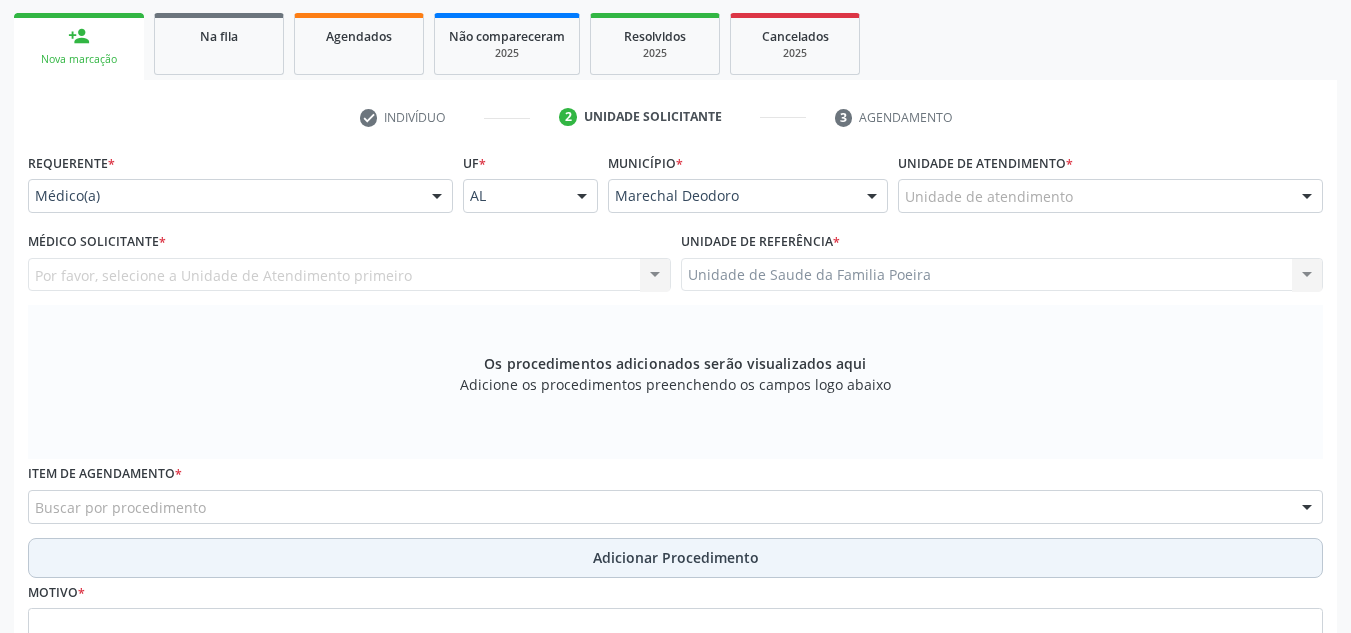 scroll, scrollTop: 279, scrollLeft: 0, axis: vertical 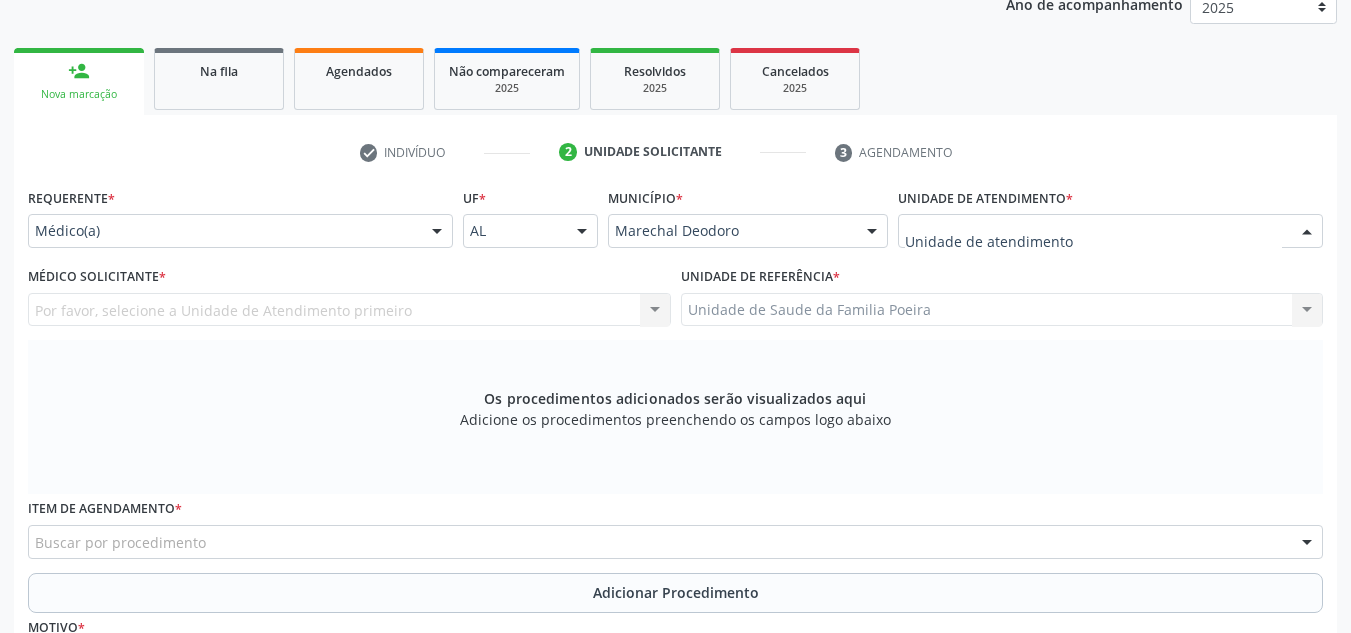 click at bounding box center [1110, 231] 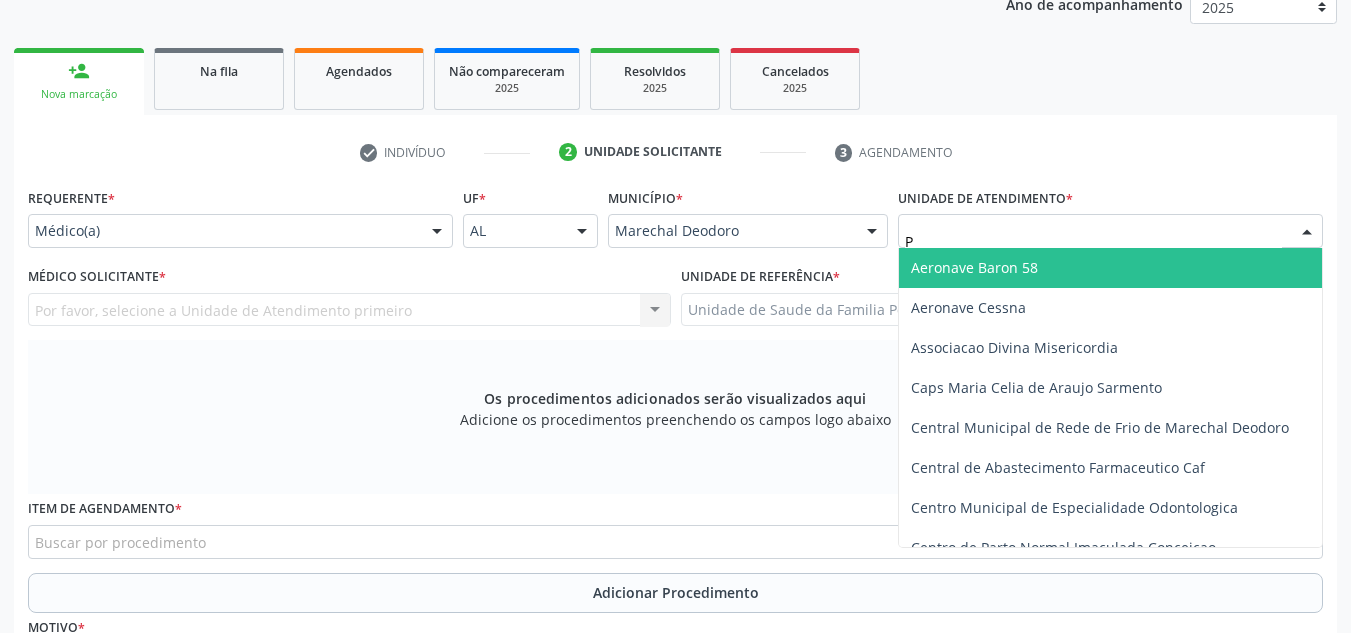 type on "PO" 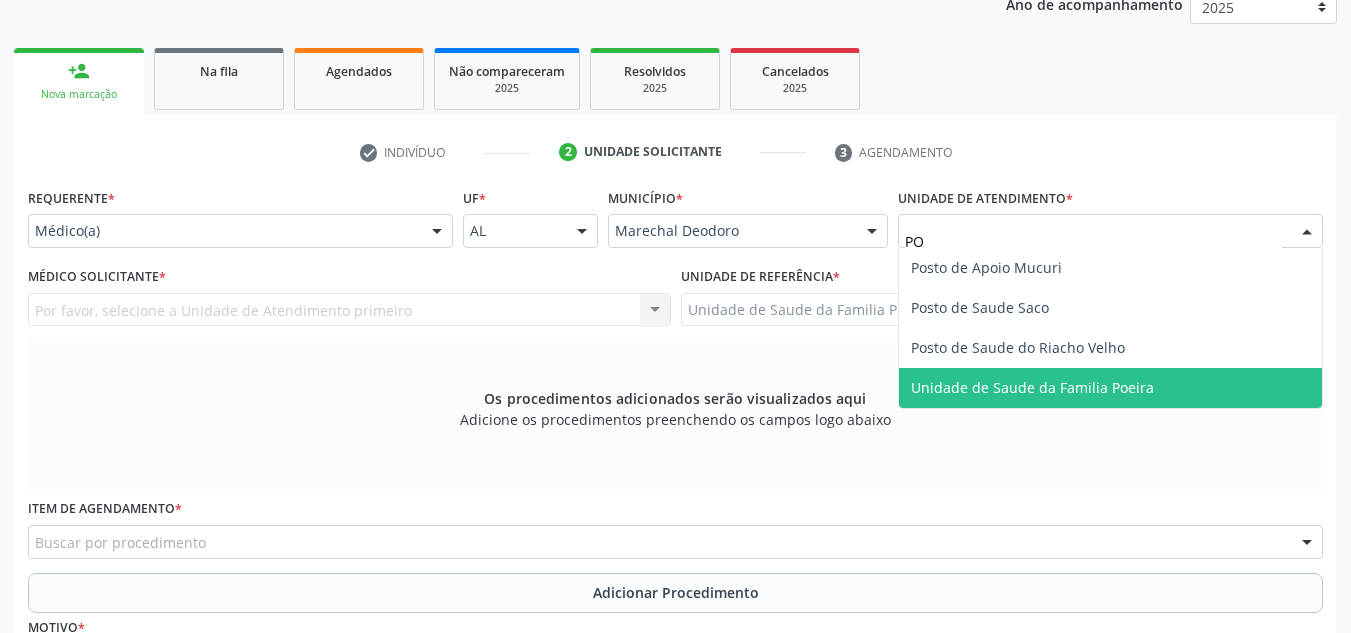 click on "Unidade de Saude da Familia Poeira" at bounding box center [1032, 387] 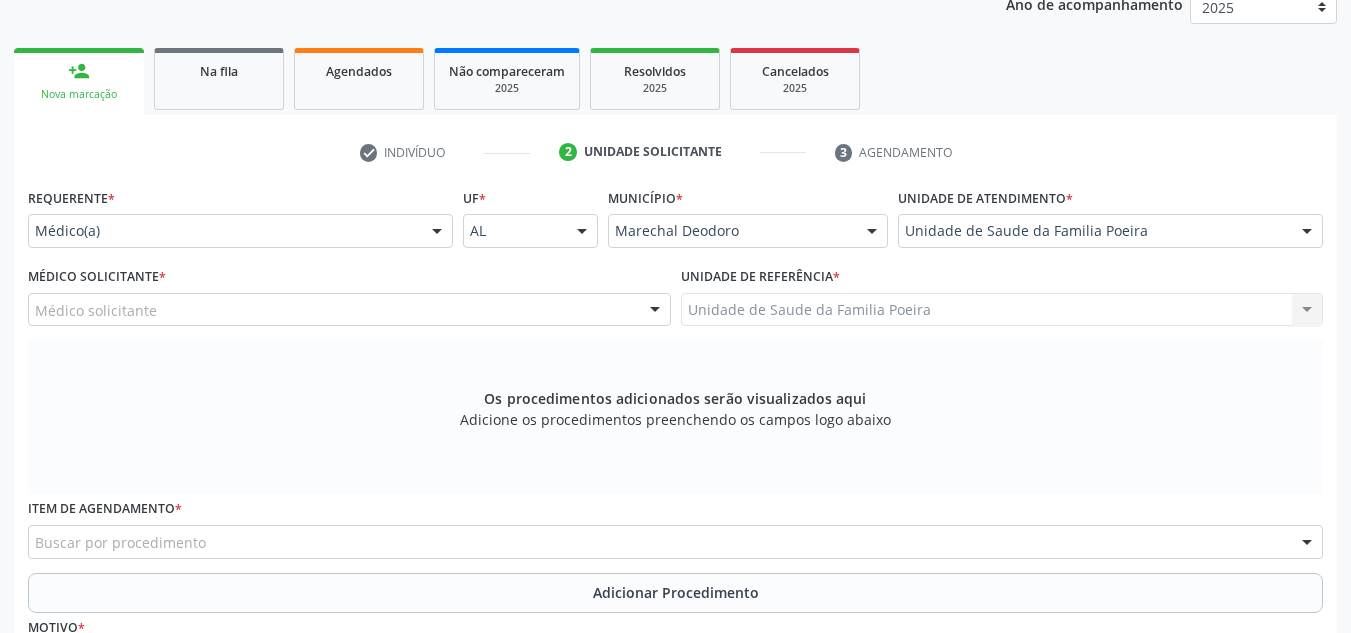 click on "Médico solicitante" at bounding box center (349, 310) 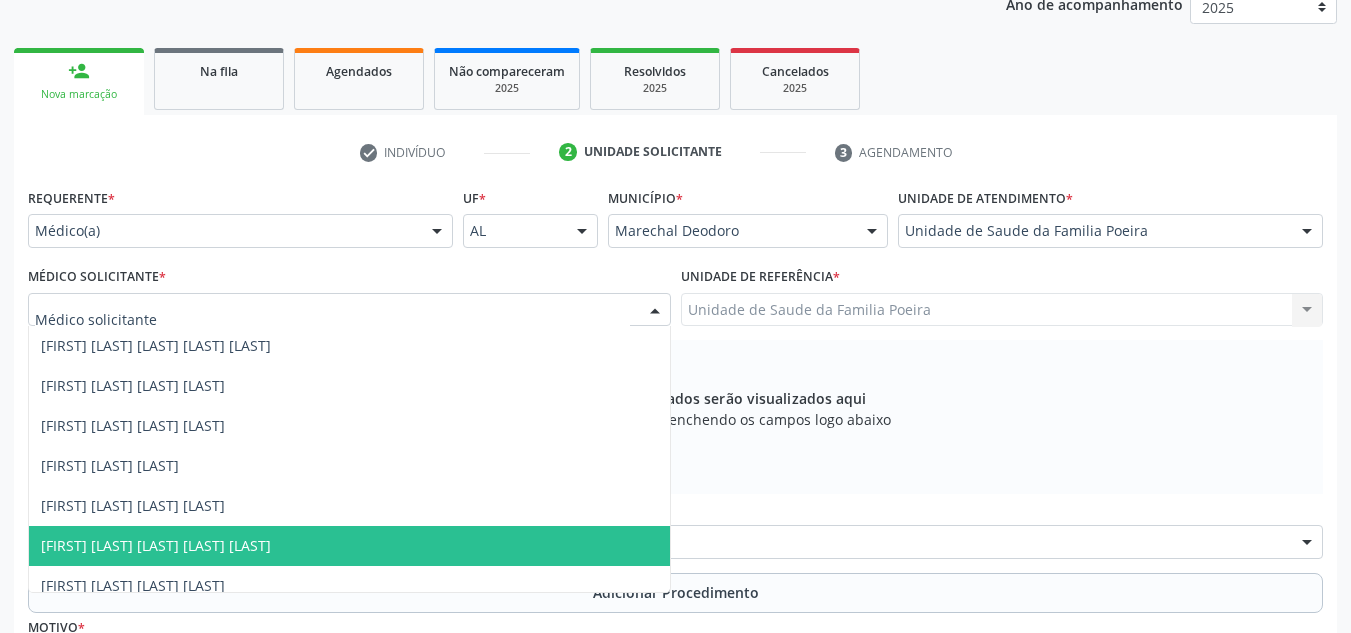 click on "Cosmo Faustino do Nascimento Junior" at bounding box center (156, 545) 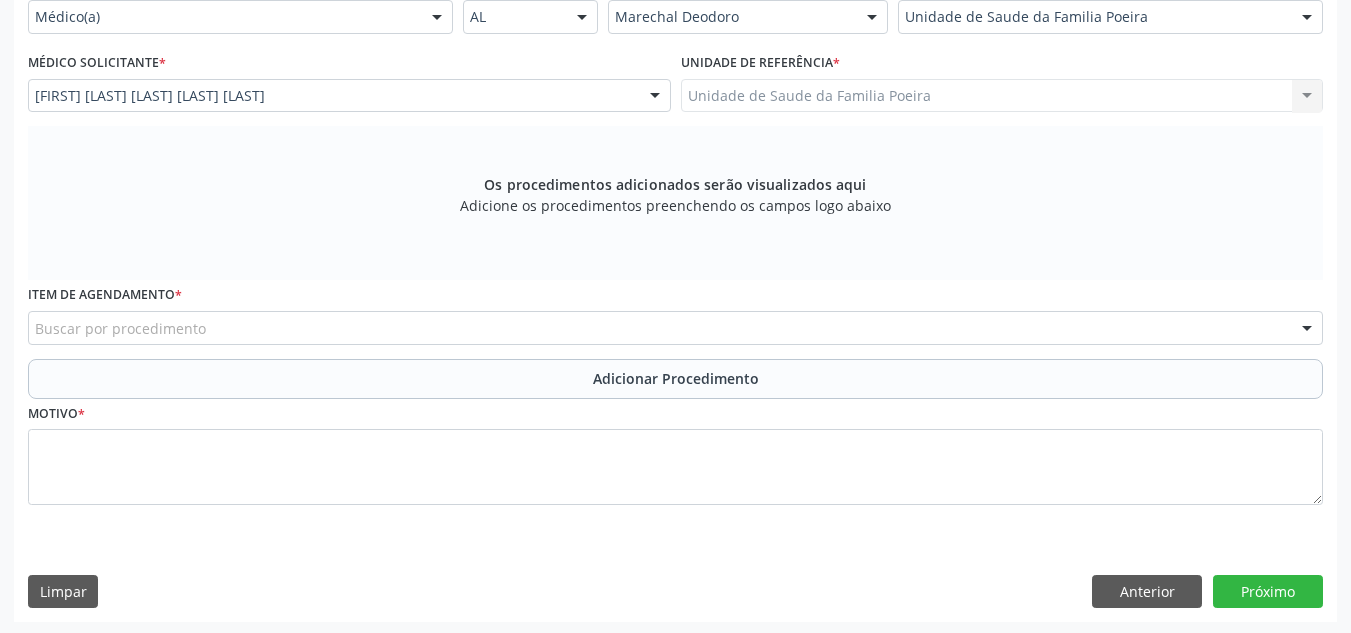 scroll, scrollTop: 496, scrollLeft: 0, axis: vertical 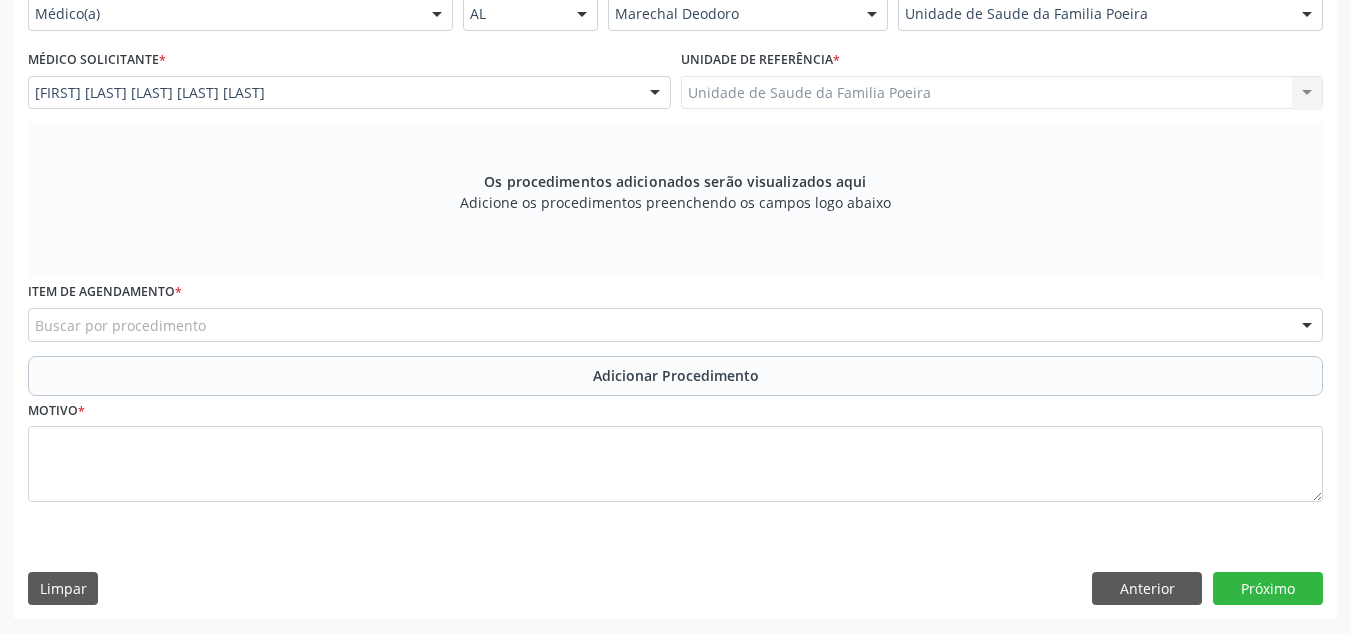 click on "Buscar por procedimento" at bounding box center (675, 325) 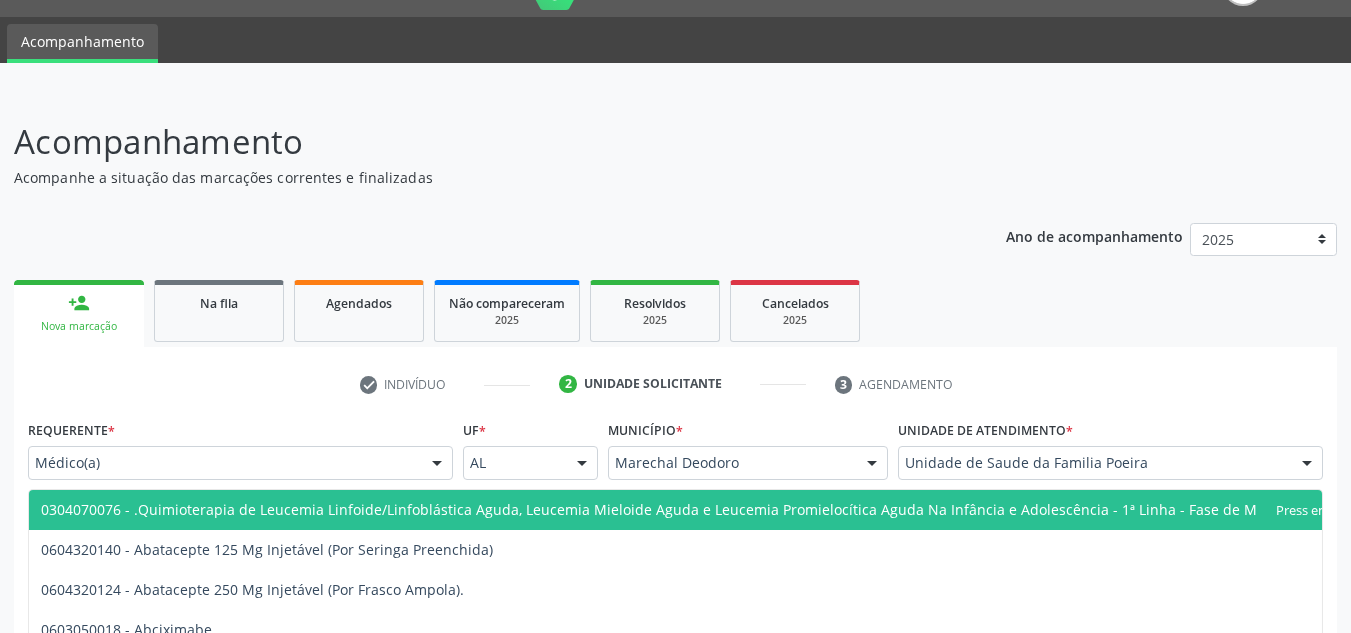 scroll, scrollTop: 0, scrollLeft: 0, axis: both 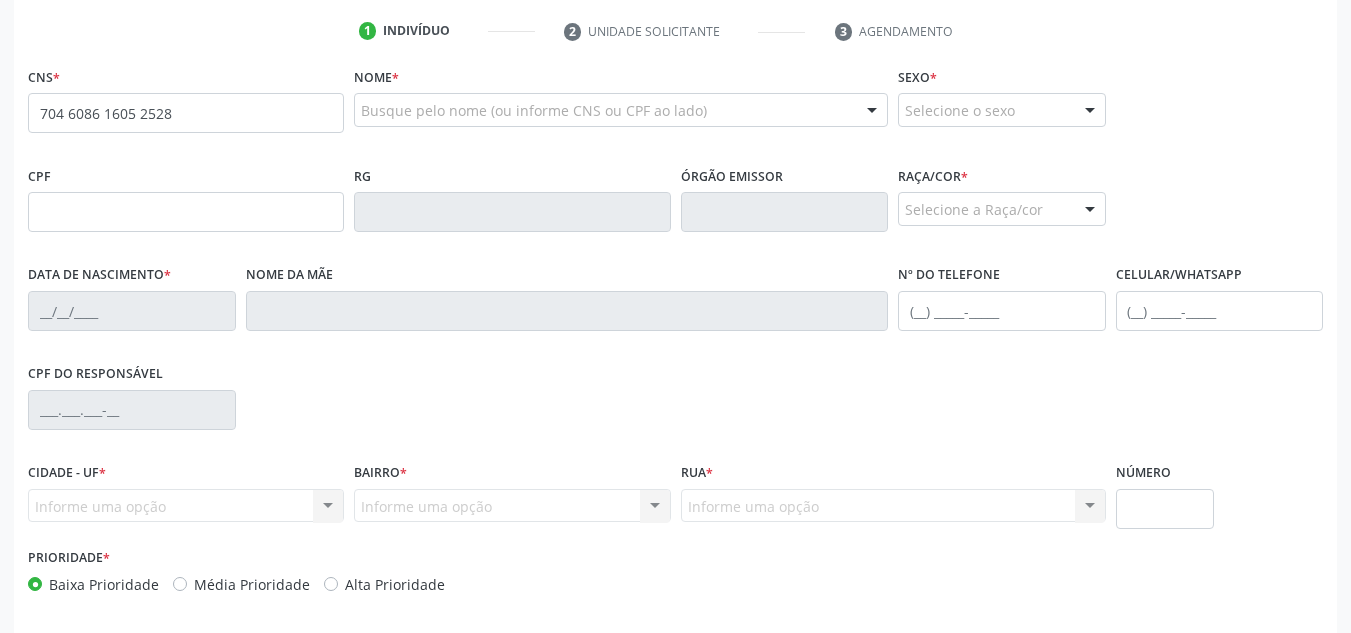type on "704 6086 1605 2528" 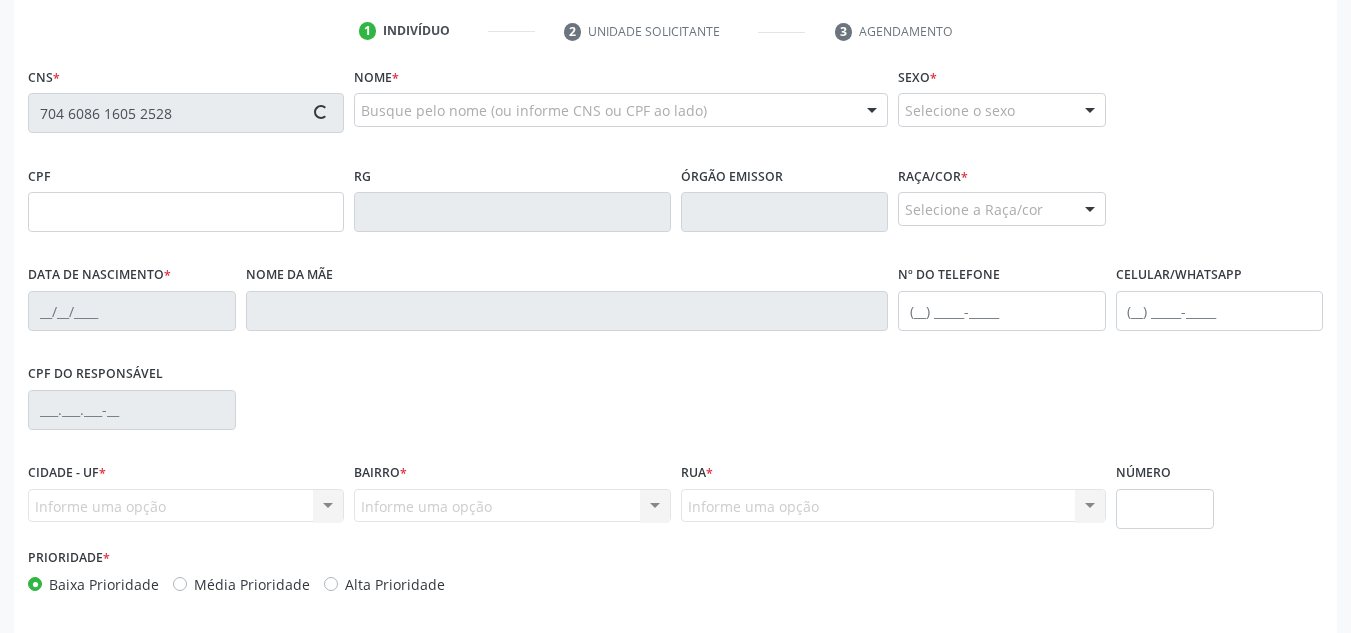 type on "[SSN]" 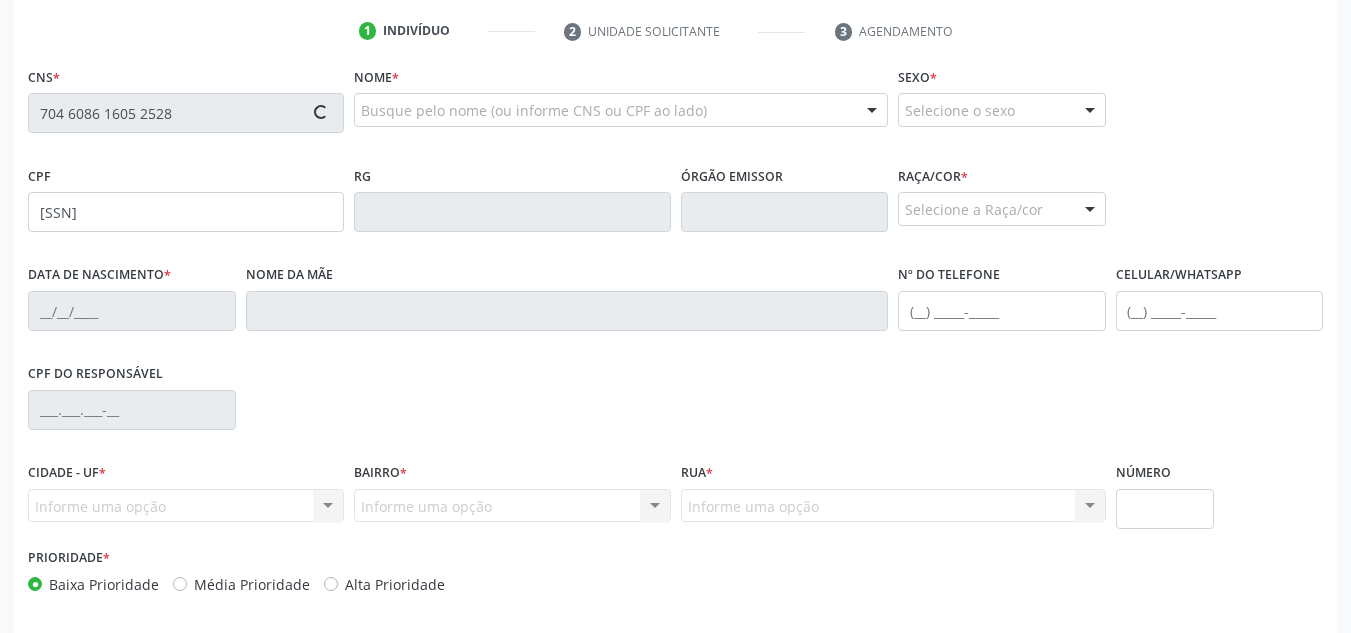 type on "[DD]/[MM]/[YYYY]" 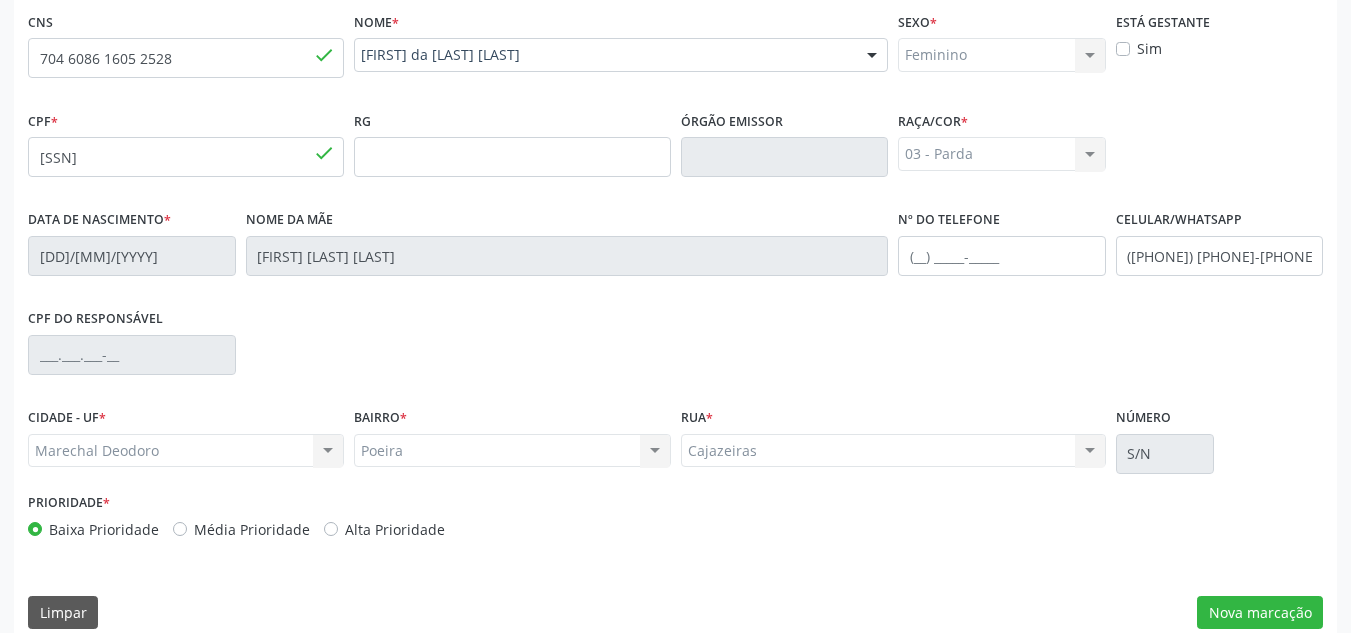 scroll, scrollTop: 479, scrollLeft: 0, axis: vertical 